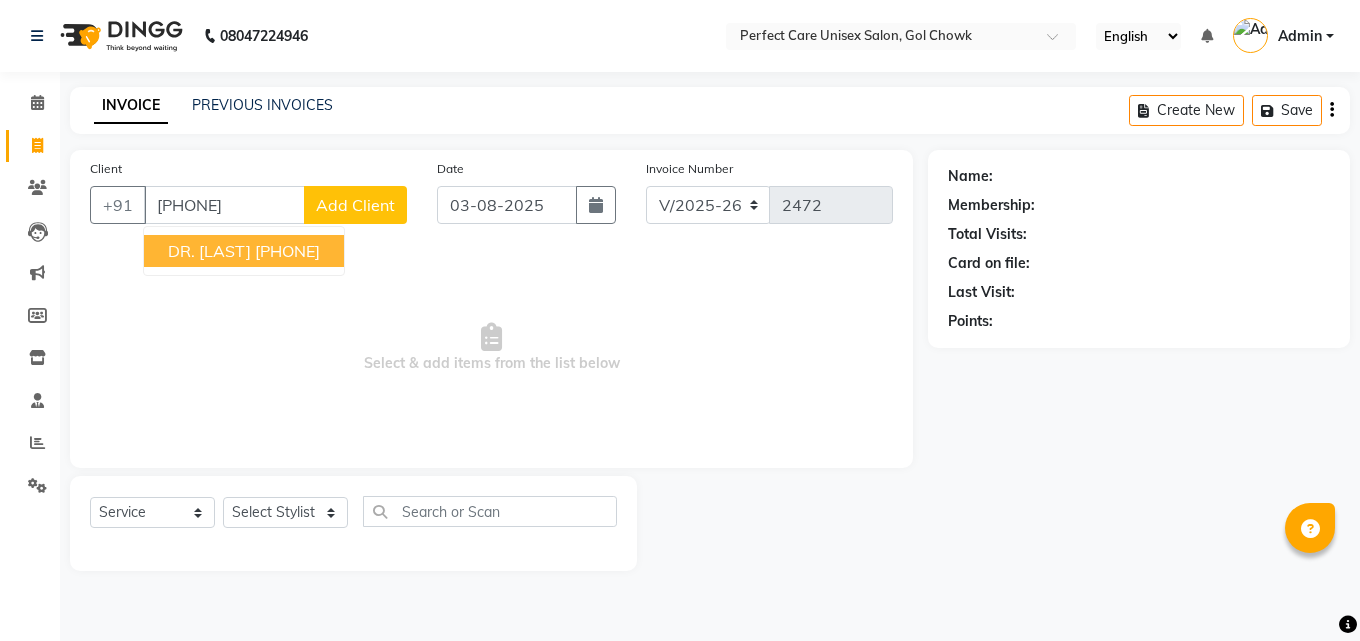 select on "4751" 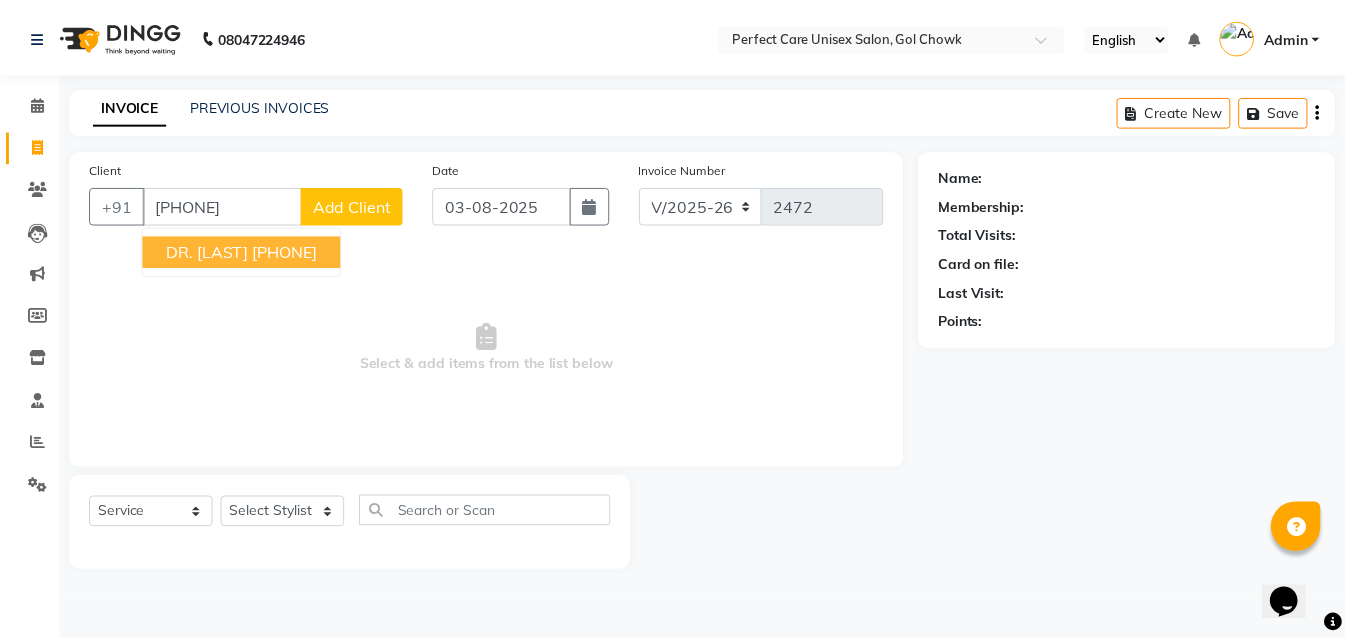 scroll, scrollTop: 0, scrollLeft: 0, axis: both 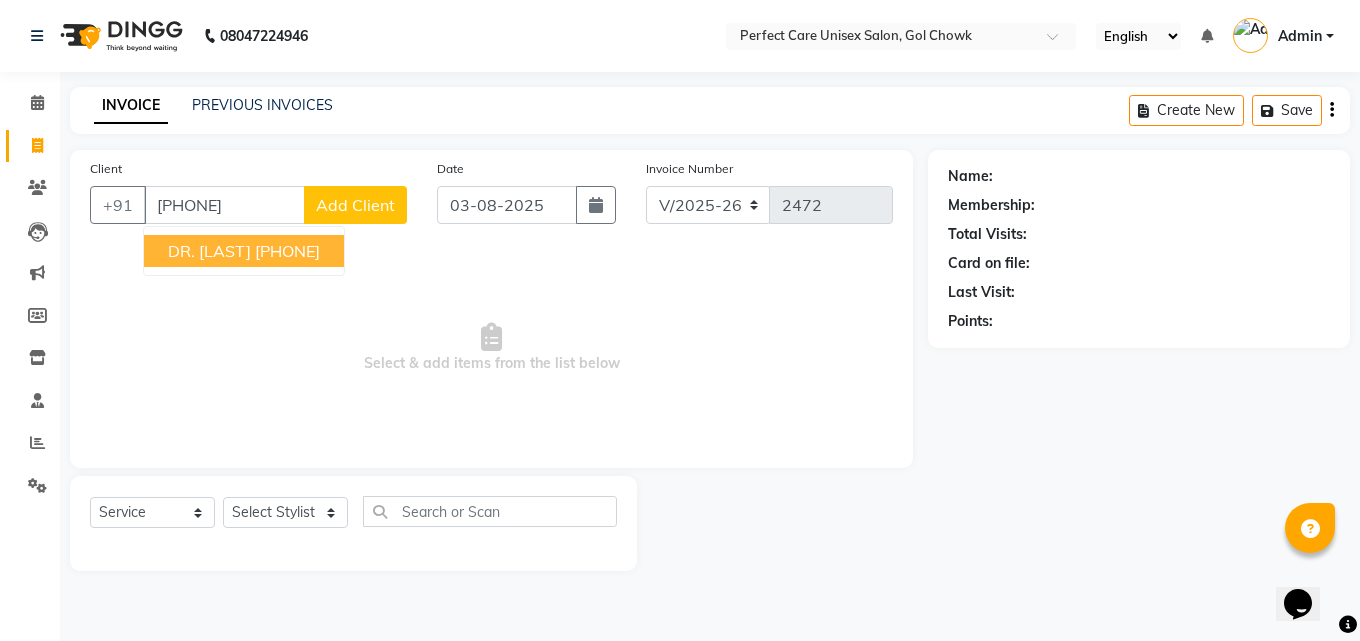 click on "DR. [LAST]" at bounding box center [209, 251] 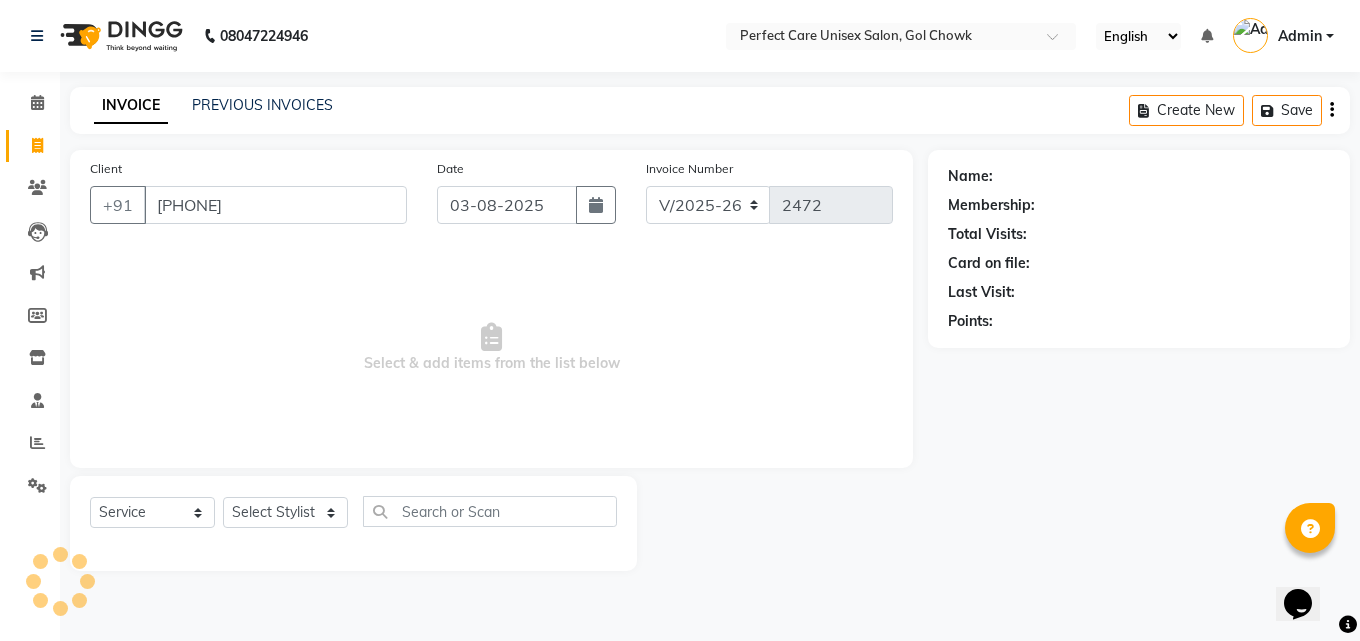 type on "[PHONE]" 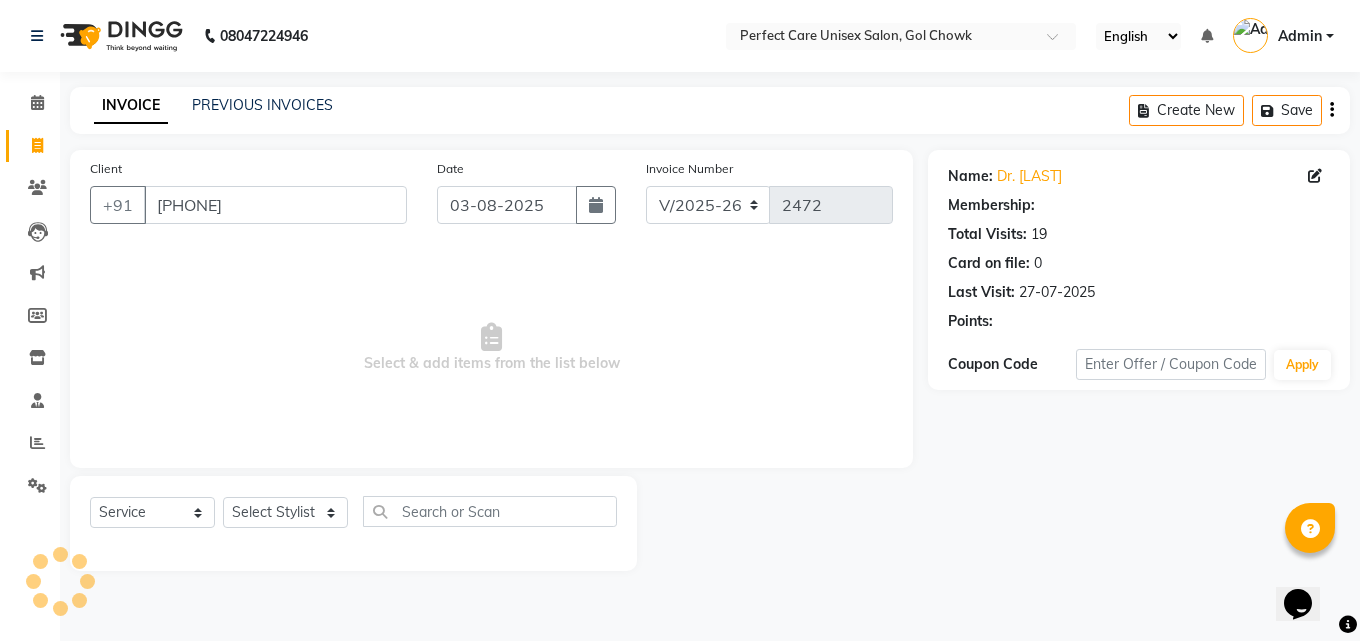 select on "1: Object" 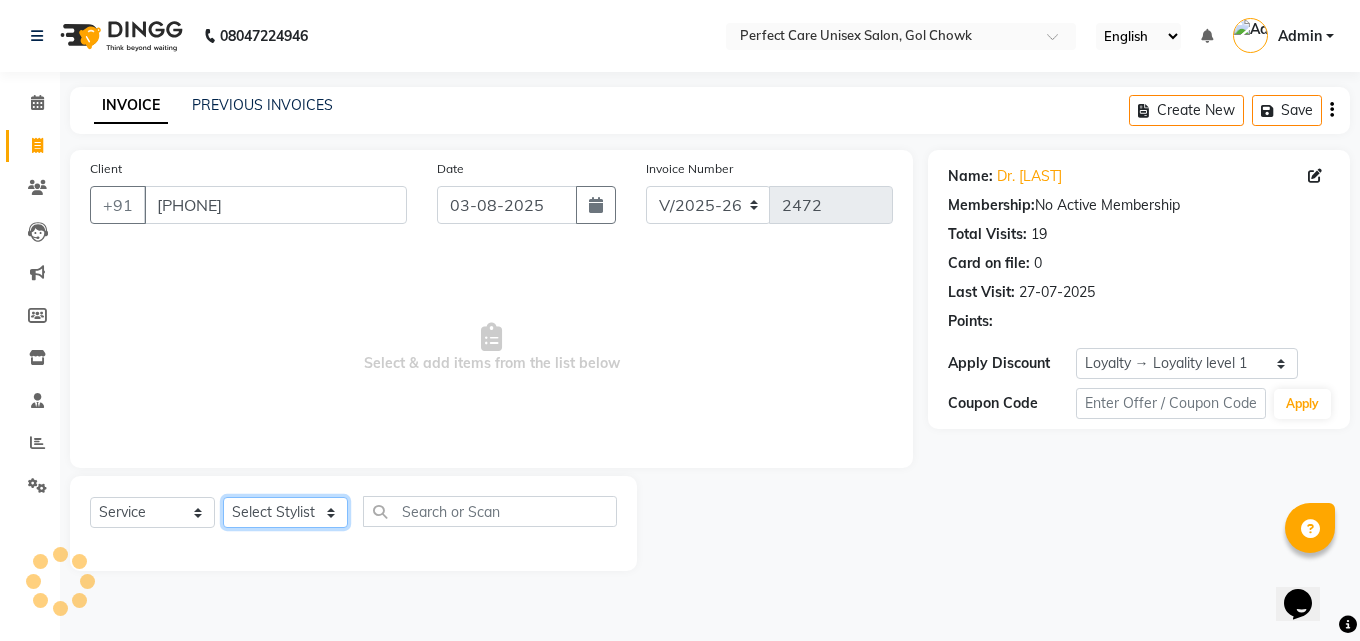 click on "Select Stylist MISS [LAST] MISS [LAST] MISS [LAST]  MISS [LAST] MISS [LAST] MISS. [LAST] MISS. [LAST]  MISS [LAST]    MISS. [LAST] MISS [LAST]  [FIRST] MR. [FIRST] MR. [FIRST] MR. [FIRST] MR [FIRST] MR. [FIRST] MR. [FIRST] MR. [FIRST] MR. [FIRST] MR. [FIRST] MR. [FIRST] MR. [FIRST] MR. [FIRST] MR. [FIRST] MR. [FIRST] MR [LAST]  NONE [FIRST]" 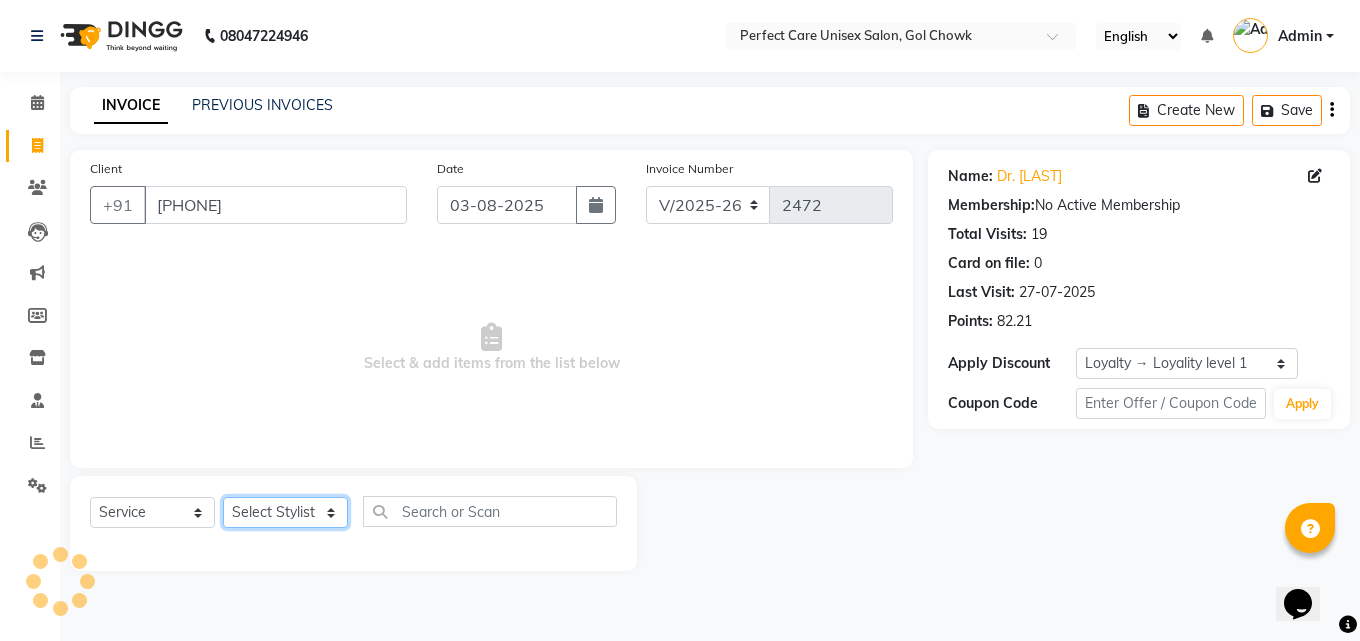 select on "28404" 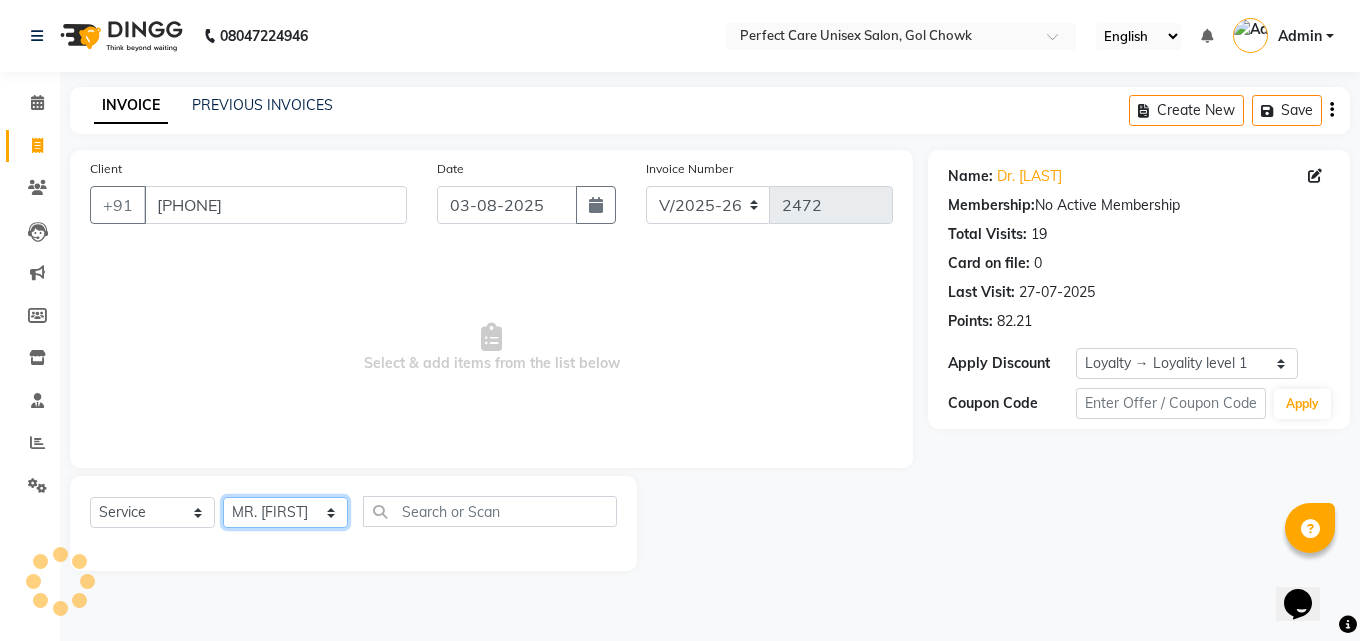 click on "Select Stylist MISS [LAST] MISS [LAST] MISS [LAST]  MISS [LAST] MISS [LAST] MISS. [LAST] MISS. [LAST]  MISS [LAST]    MISS. [LAST] MISS [LAST]  [FIRST] MR. [FIRST] MR. [FIRST] MR. [FIRST] MR [FIRST] MR. [FIRST] MR. [FIRST] MR. [FIRST] MR. [FIRST] MR. [FIRST] MR. [FIRST] MR. [FIRST] MR. [FIRST] MR. [FIRST] MR. [FIRST] MR [LAST]  NONE [FIRST]" 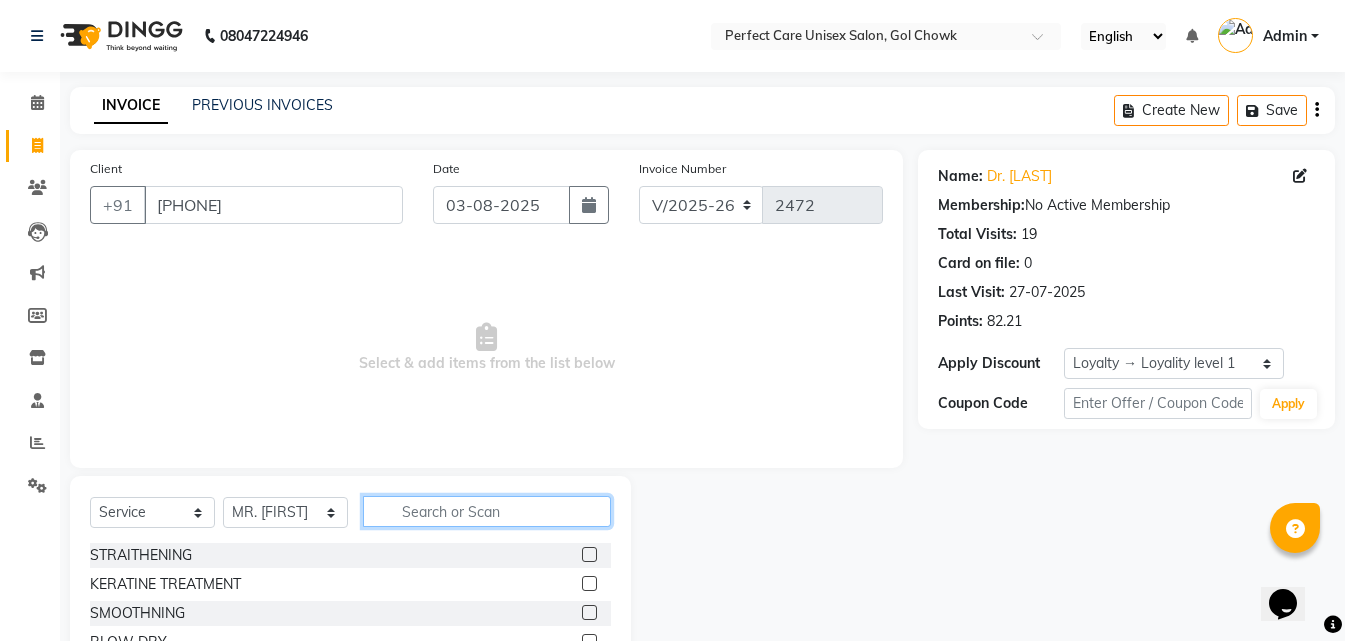 click 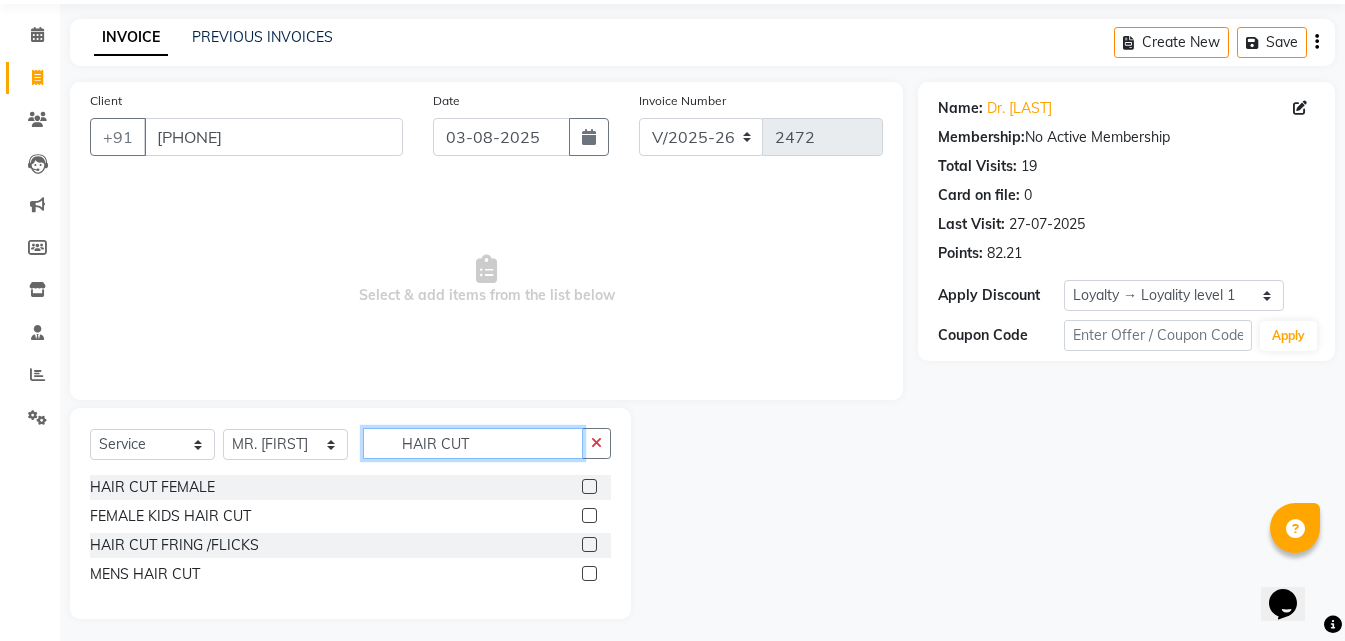 scroll, scrollTop: 76, scrollLeft: 0, axis: vertical 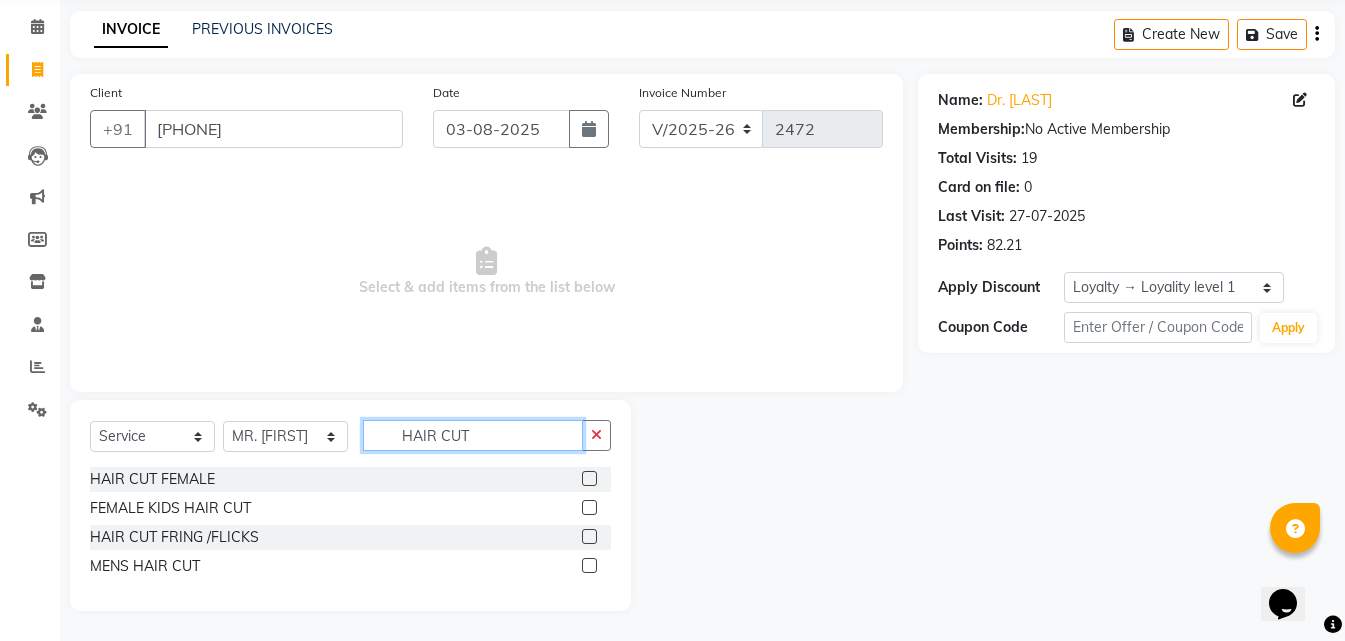 type on "HAIR CUT" 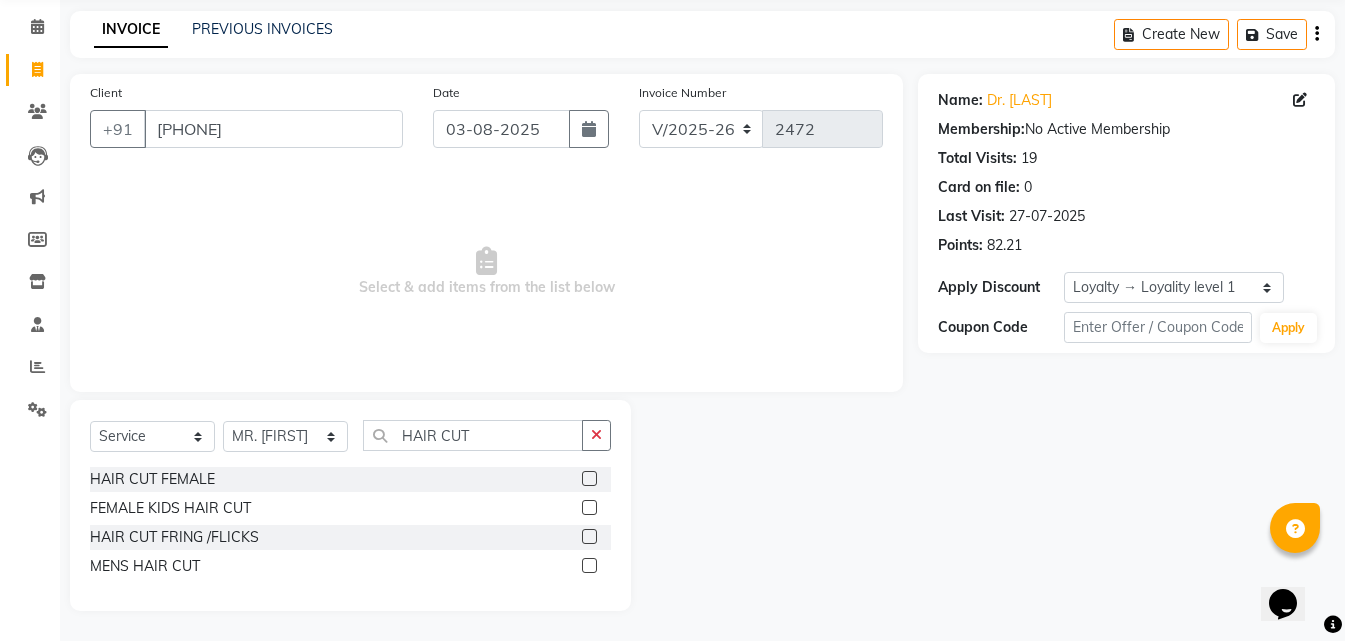 click 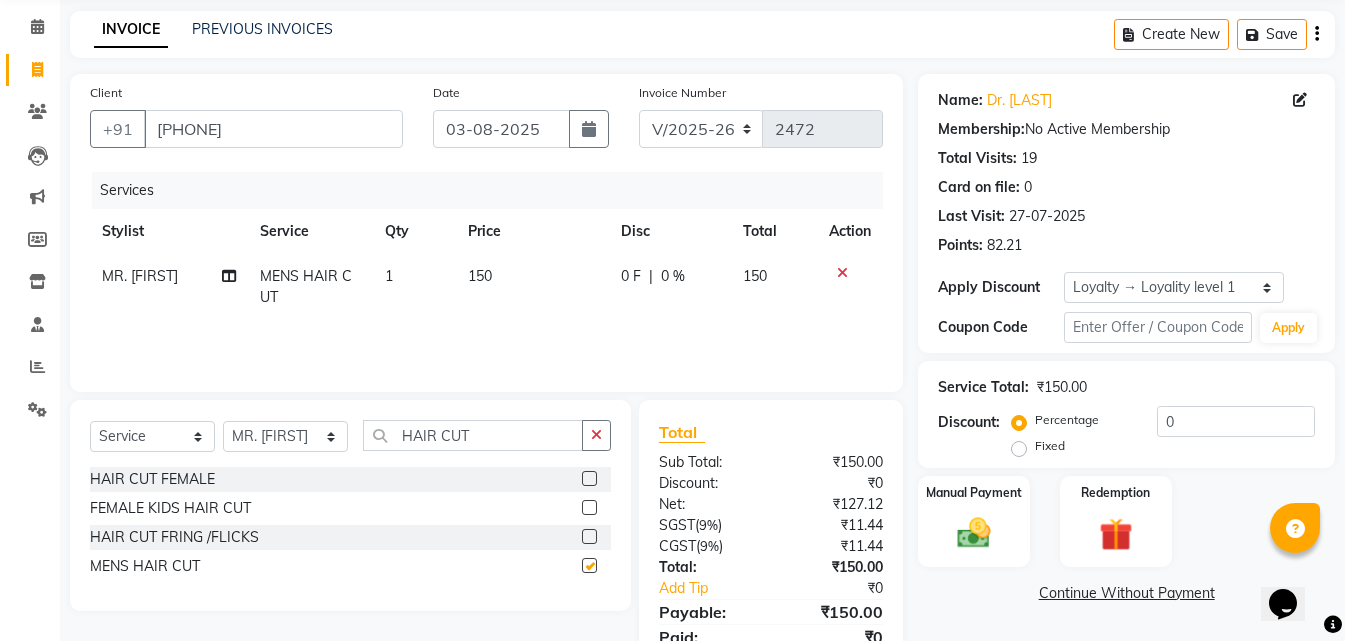 checkbox on "false" 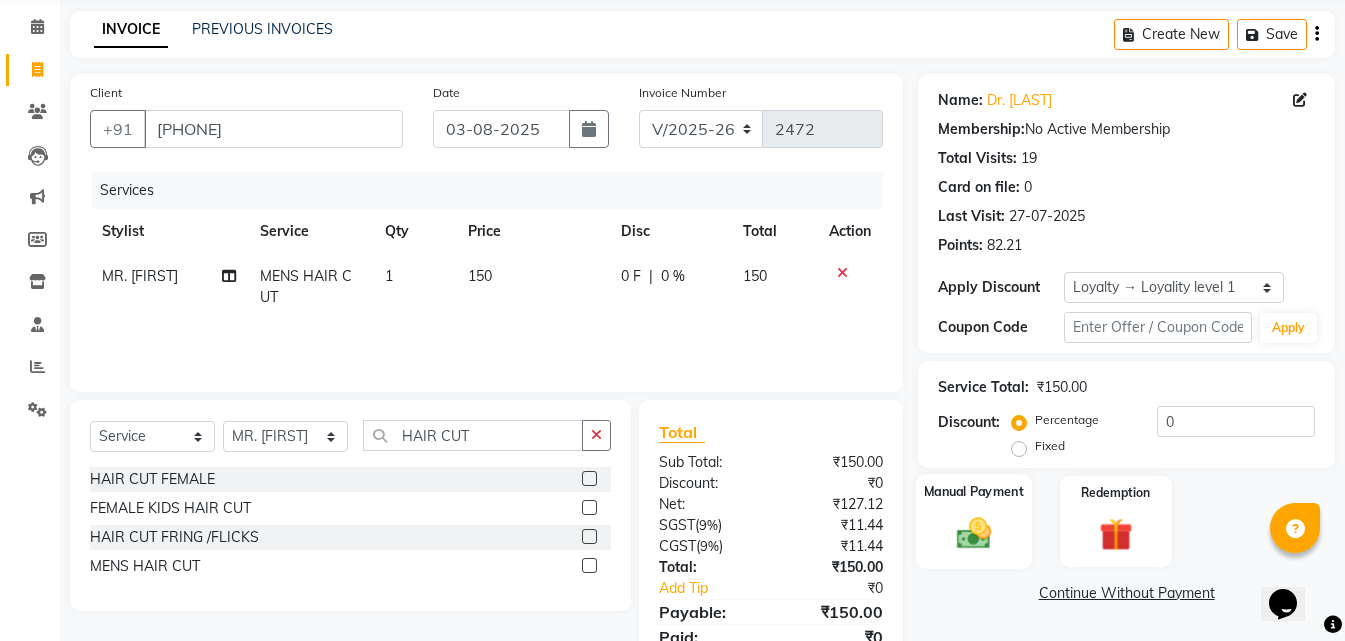 click on "Manual Payment" 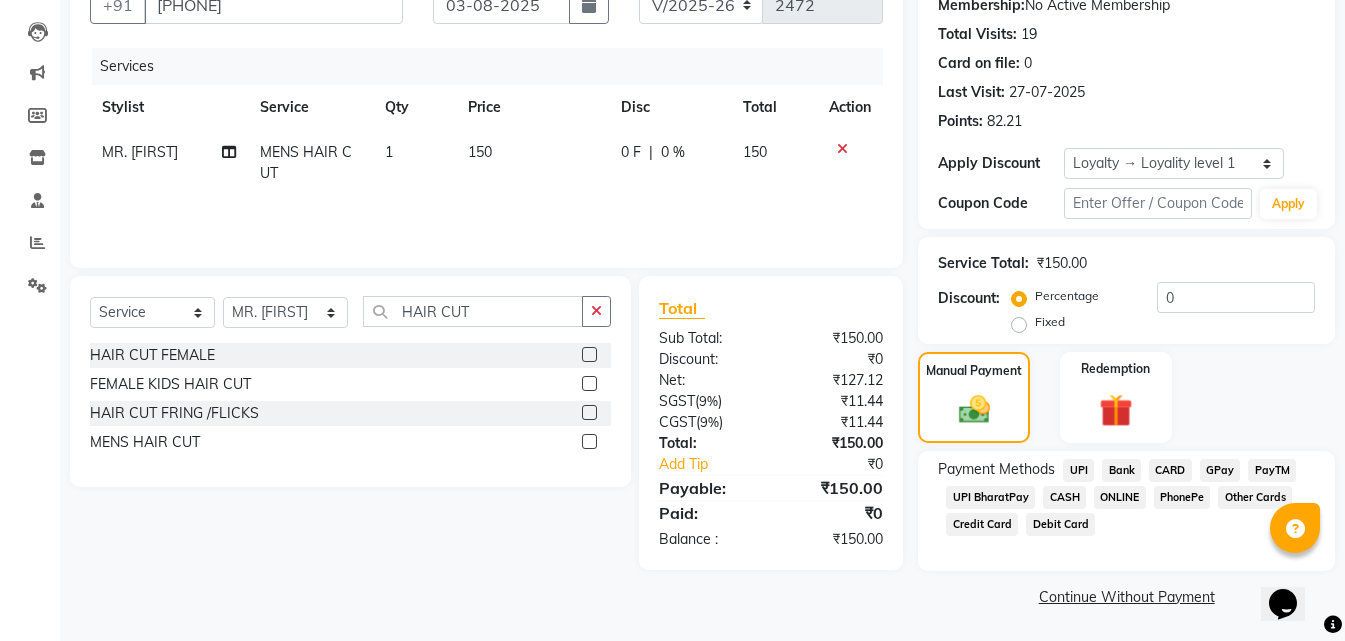 scroll, scrollTop: 201, scrollLeft: 0, axis: vertical 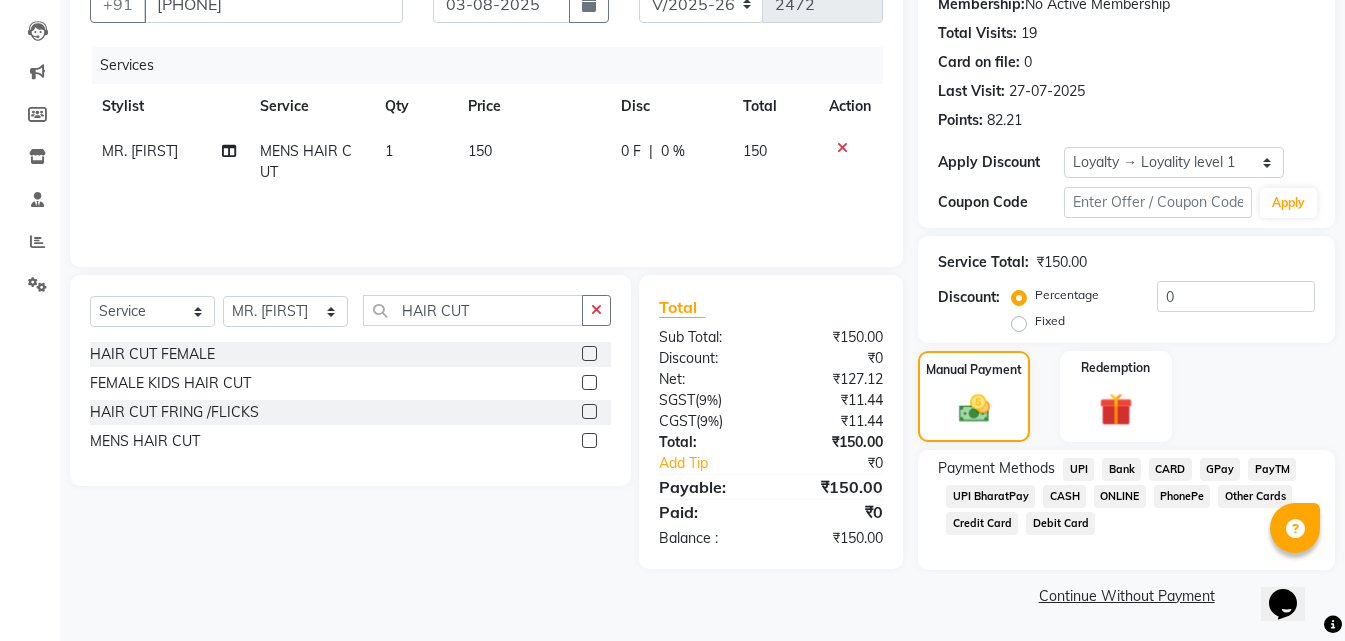 click on "CASH" 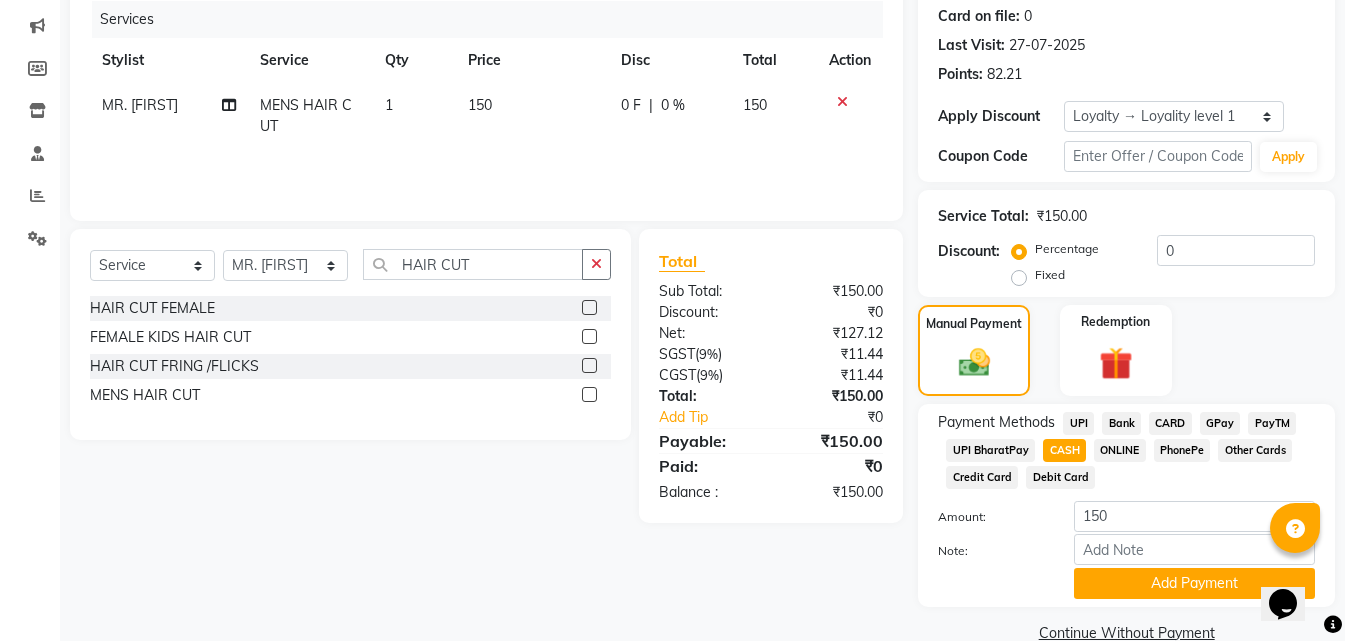 scroll, scrollTop: 284, scrollLeft: 0, axis: vertical 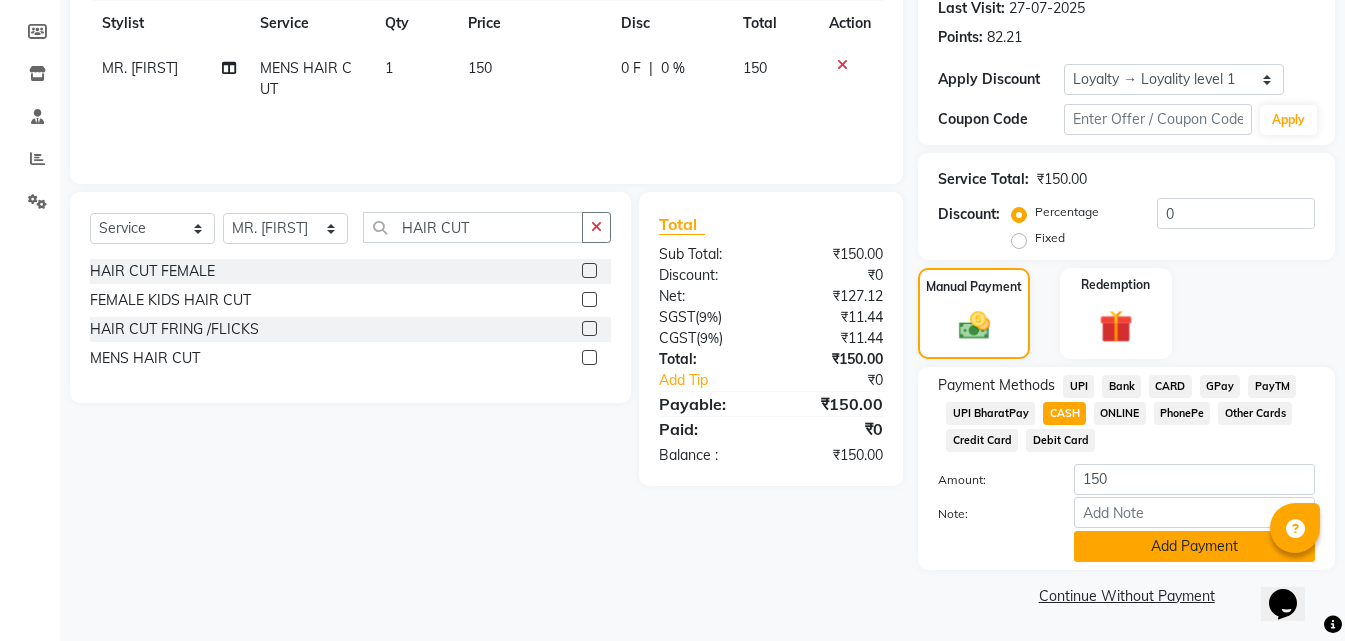 click on "Add Payment" 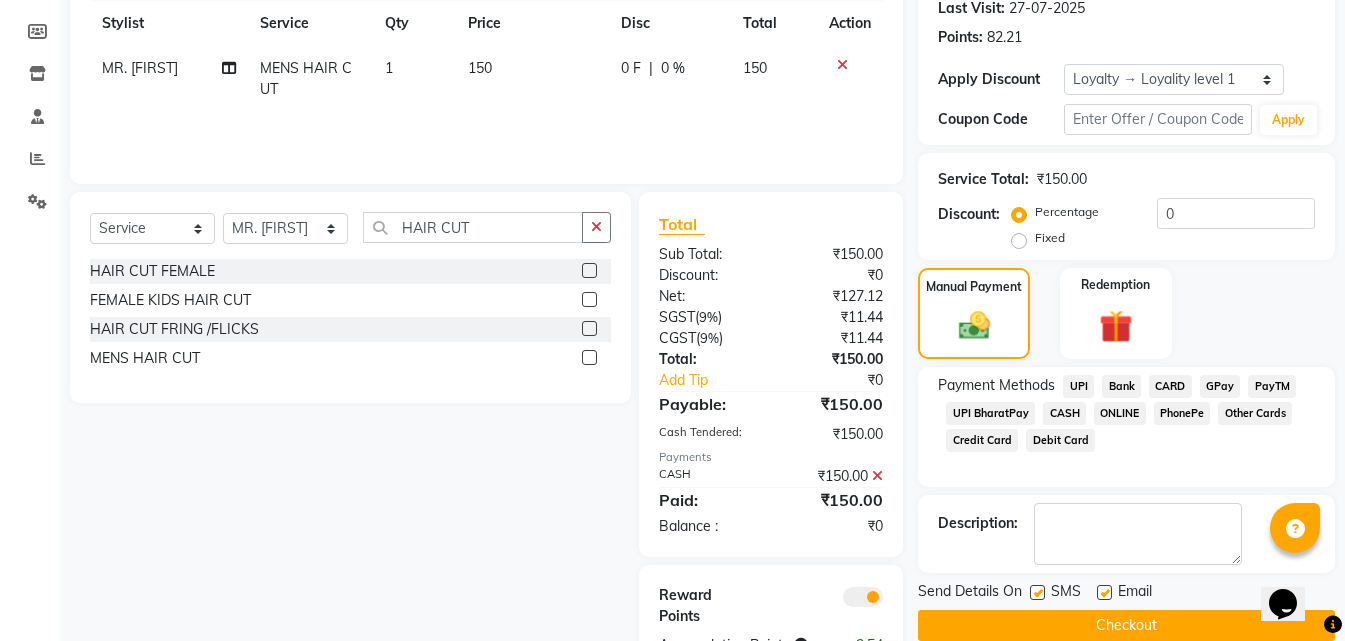 scroll, scrollTop: 349, scrollLeft: 0, axis: vertical 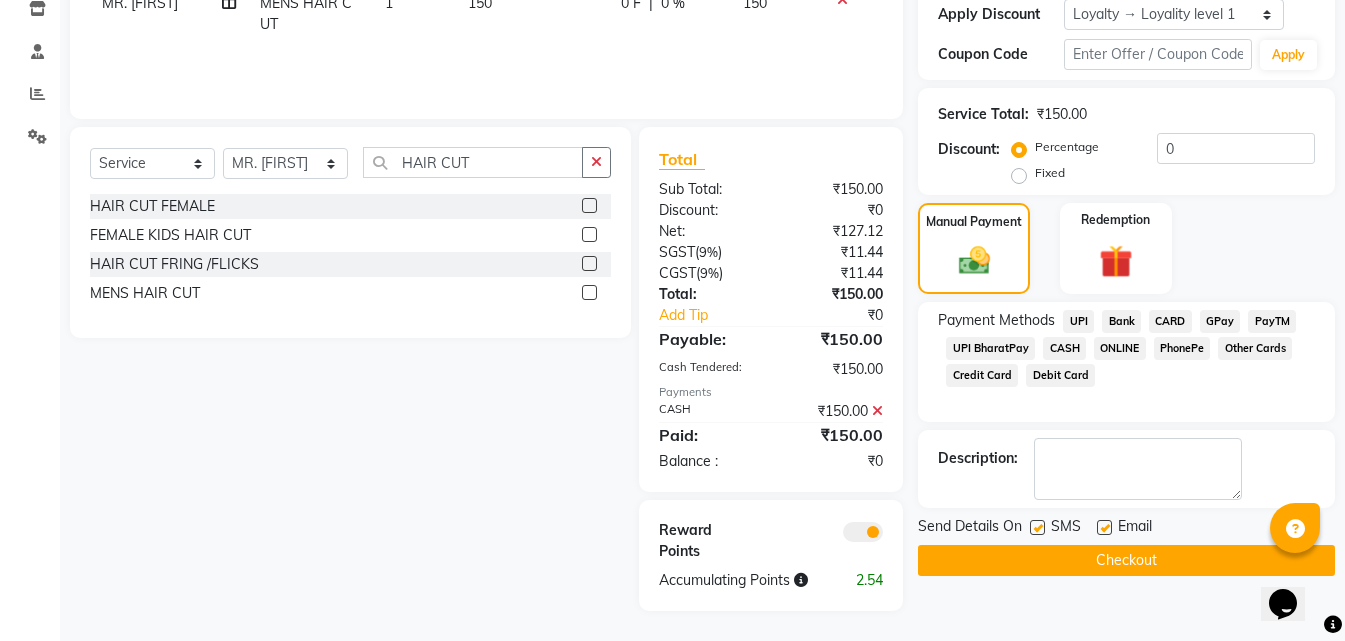 click on "Checkout" 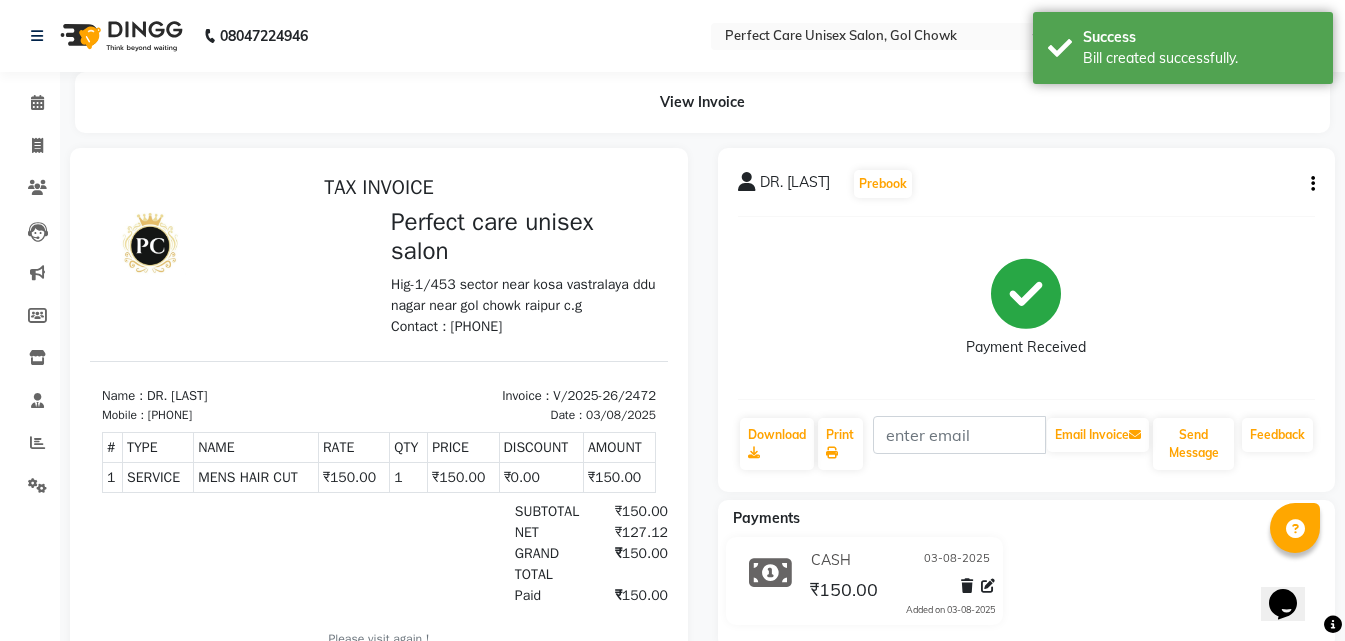scroll, scrollTop: 0, scrollLeft: 0, axis: both 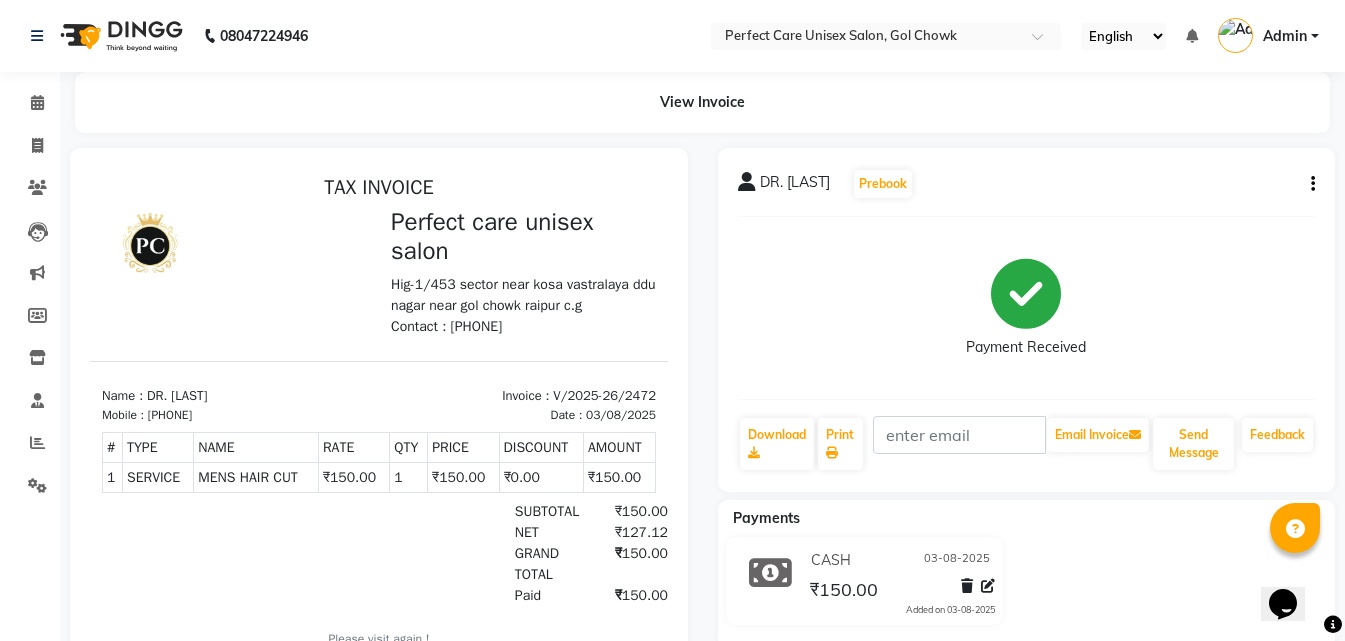 select on "service" 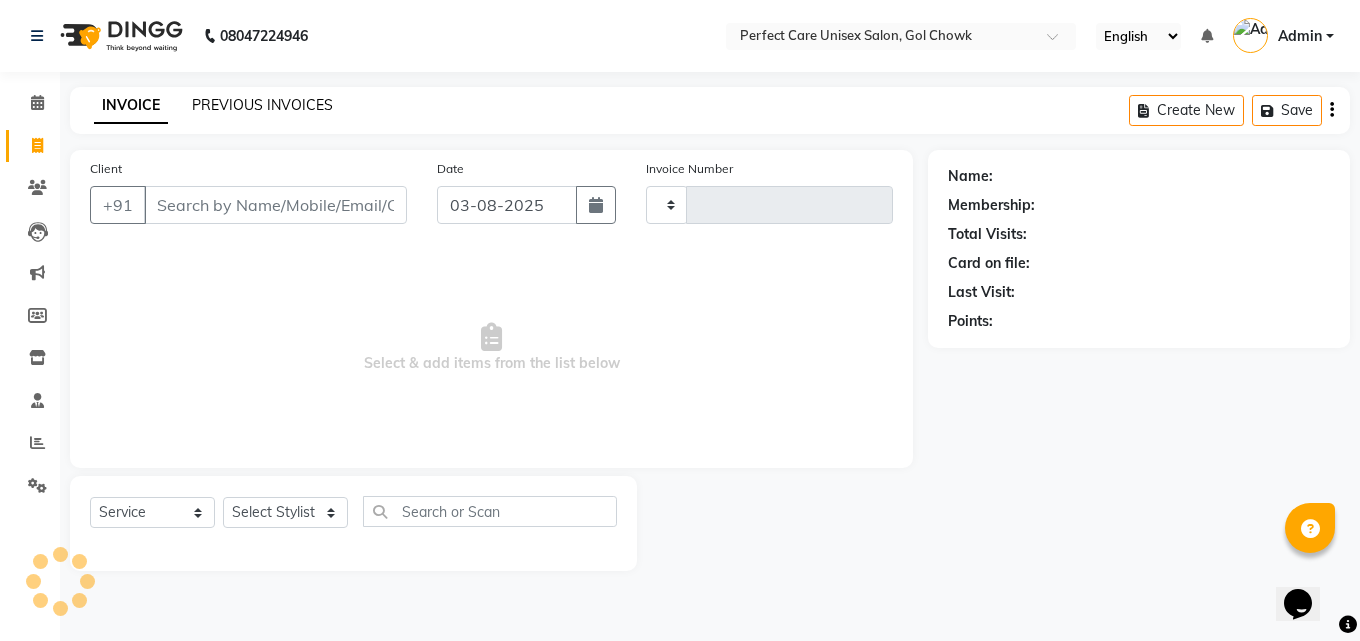 click on "PREVIOUS INVOICES" 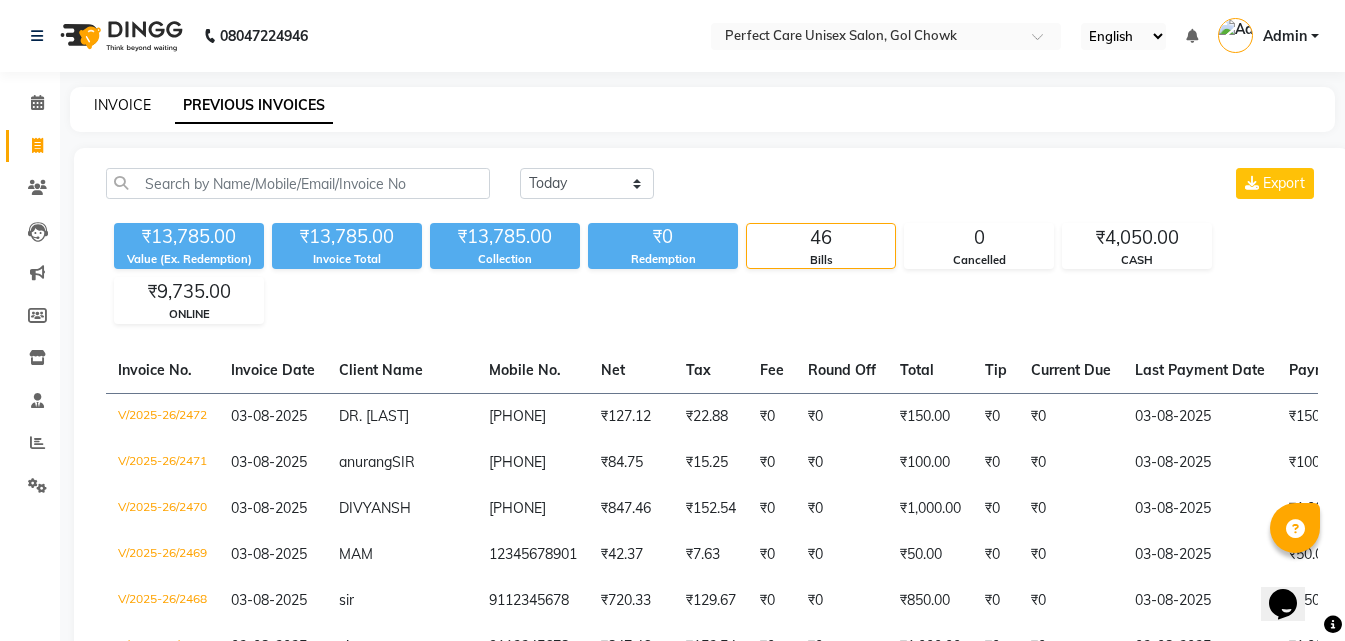 click on "INVOICE" 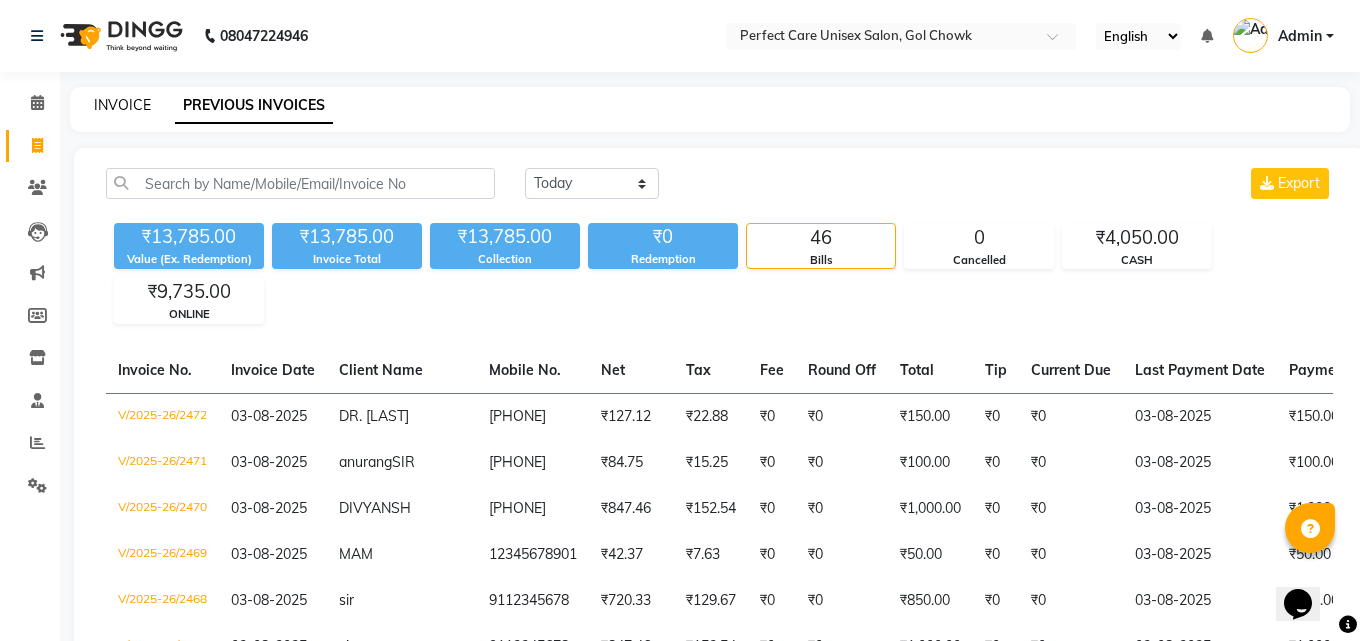 select on "4751" 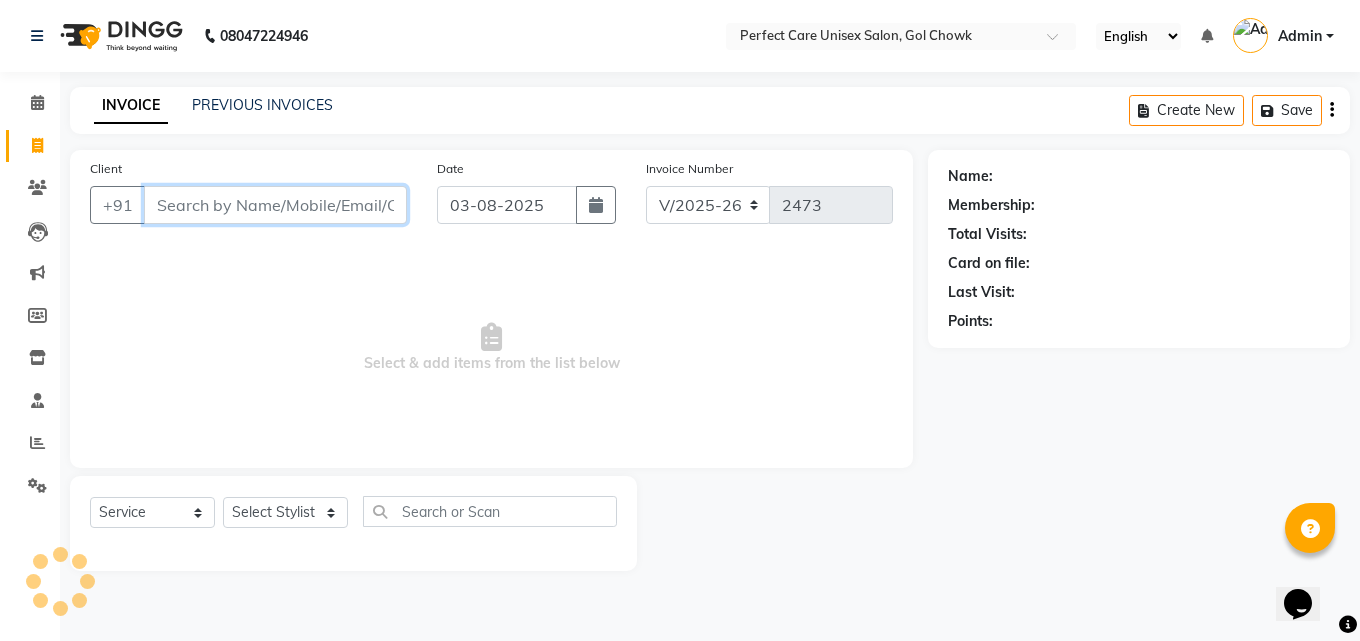click on "Client" at bounding box center (275, 205) 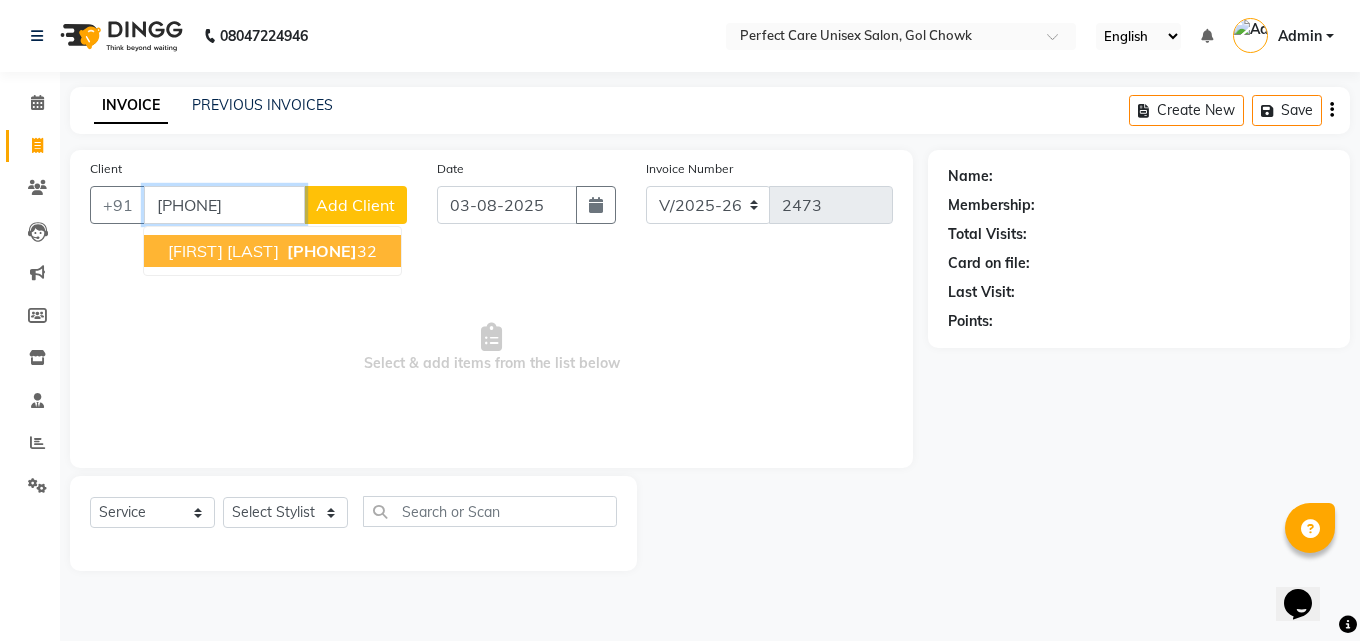 click on "[PHONE]" at bounding box center [322, 251] 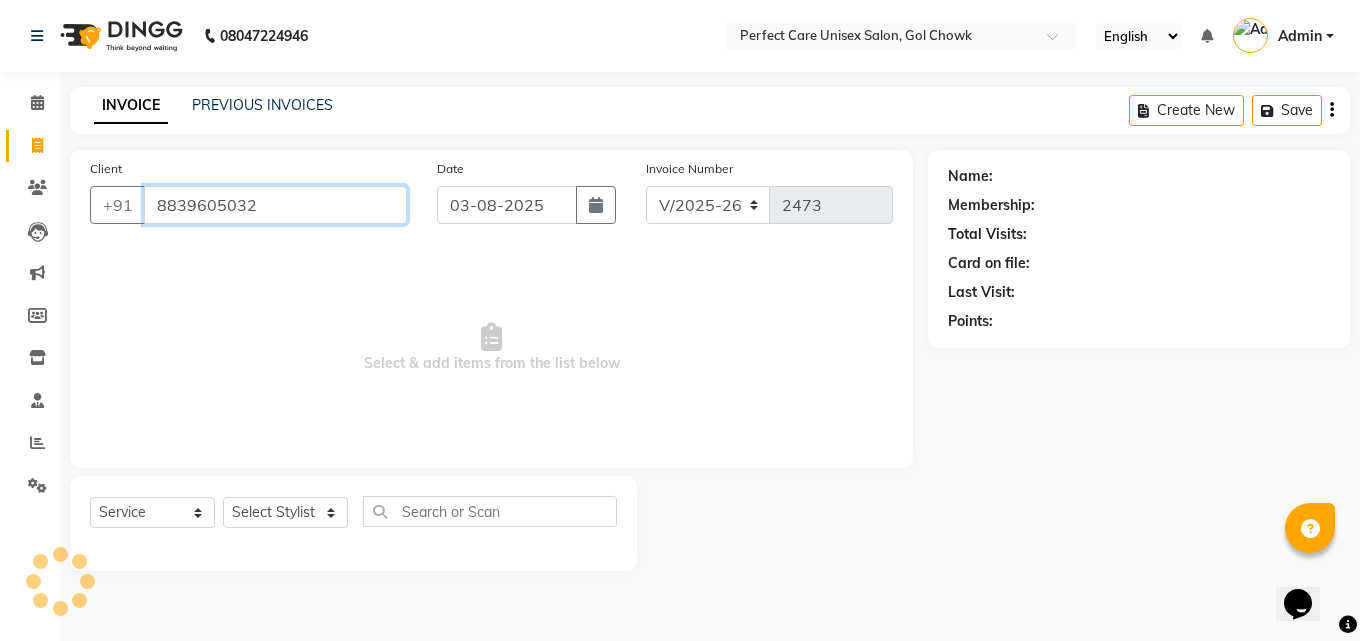 type on "8839605032" 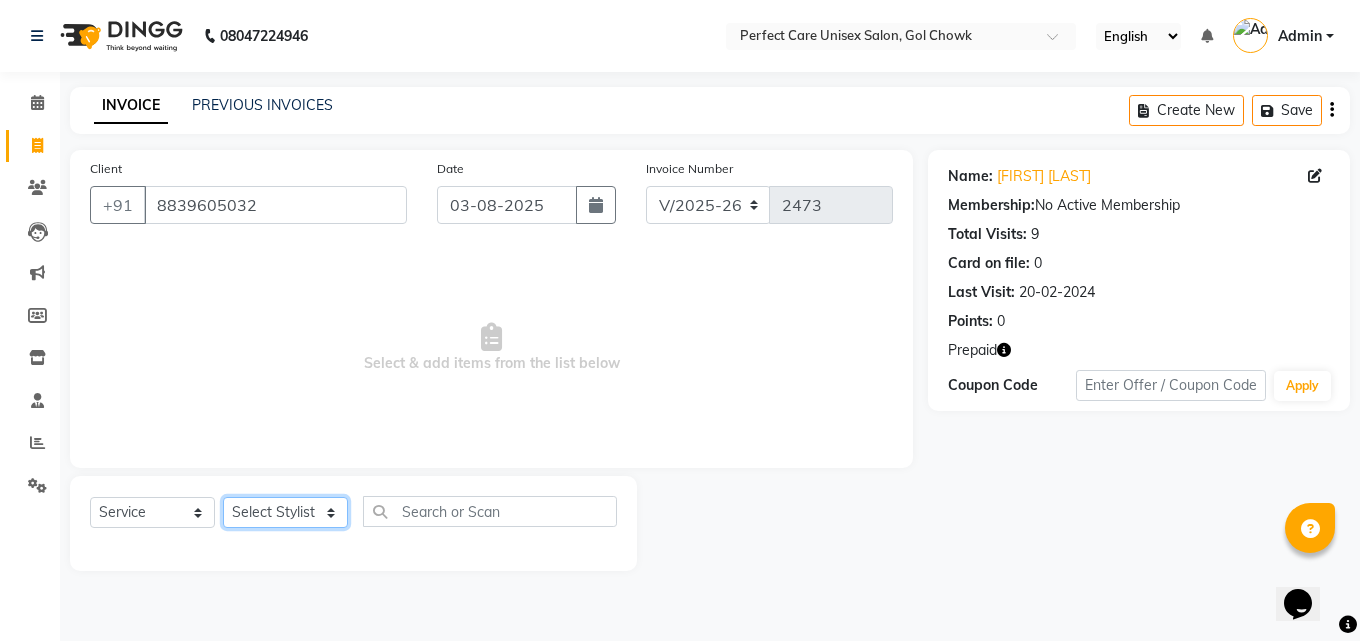 click on "Select Stylist MISS [LAST] MISS [LAST] MISS [LAST]  MISS [LAST] MISS [LAST] MISS. [LAST] MISS. [LAST]  MISS [LAST]    MISS. [LAST] MISS [LAST]  [FIRST] MR. [FIRST] MR. [FIRST] MR. [FIRST] MR [FIRST] MR. [FIRST] MR. [FIRST] MR. [FIRST] MR. [FIRST] MR. [FIRST] MR. [FIRST] MR. [FIRST] MR. [FIRST] MR. [FIRST] MR. [FIRST] MR [LAST]  NONE [FIRST]" 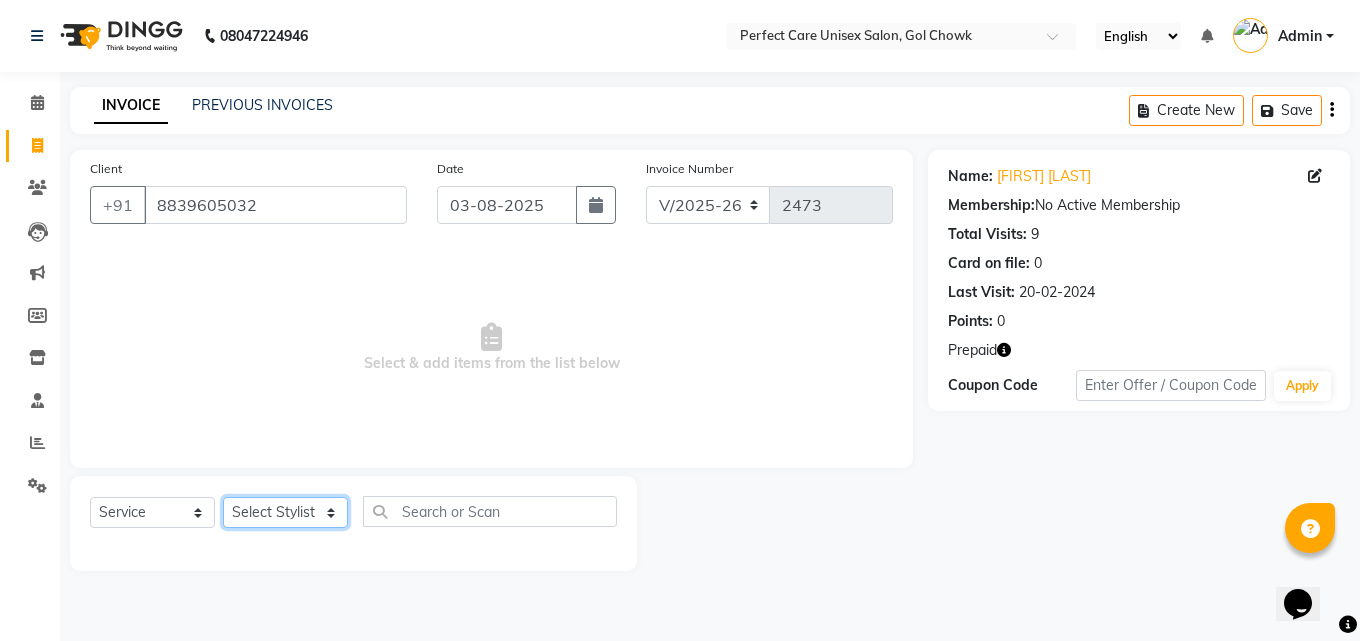 select on "78640" 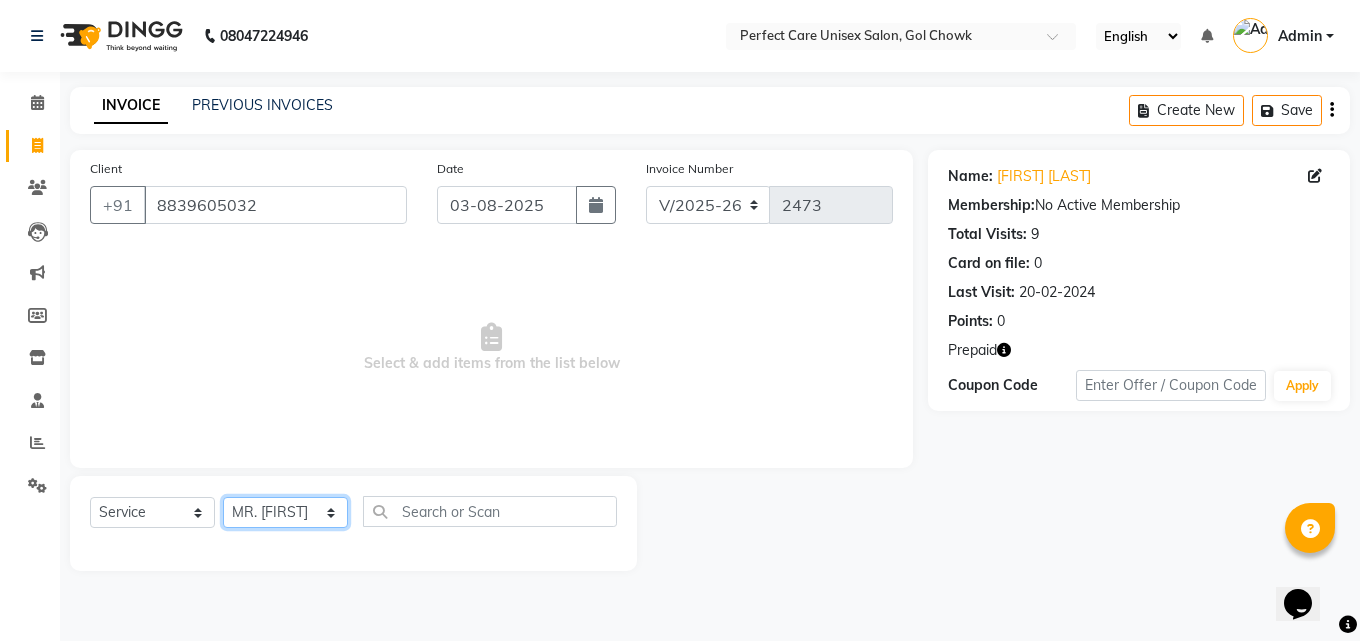 click on "Select Stylist MISS [LAST] MISS [LAST] MISS [LAST]  MISS [LAST] MISS [LAST] MISS. [LAST] MISS. [LAST]  MISS [LAST]    MISS. [LAST] MISS [LAST]  [FIRST] MR. [FIRST] MR. [FIRST] MR. [FIRST] MR [FIRST] MR. [FIRST] MR. [FIRST] MR. [FIRST] MR. [FIRST] MR. [FIRST] MR. [FIRST] MR. [FIRST] MR. [FIRST] MR. [FIRST] MR. [FIRST] MR [LAST]  NONE [FIRST]" 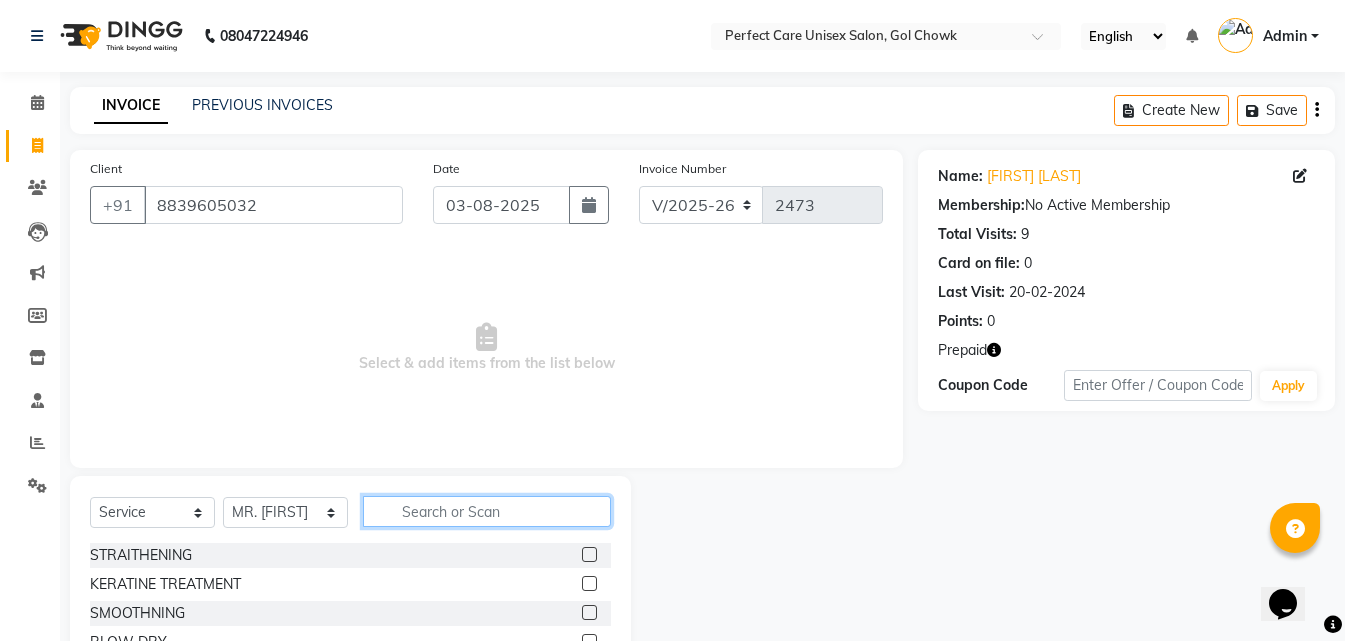 click 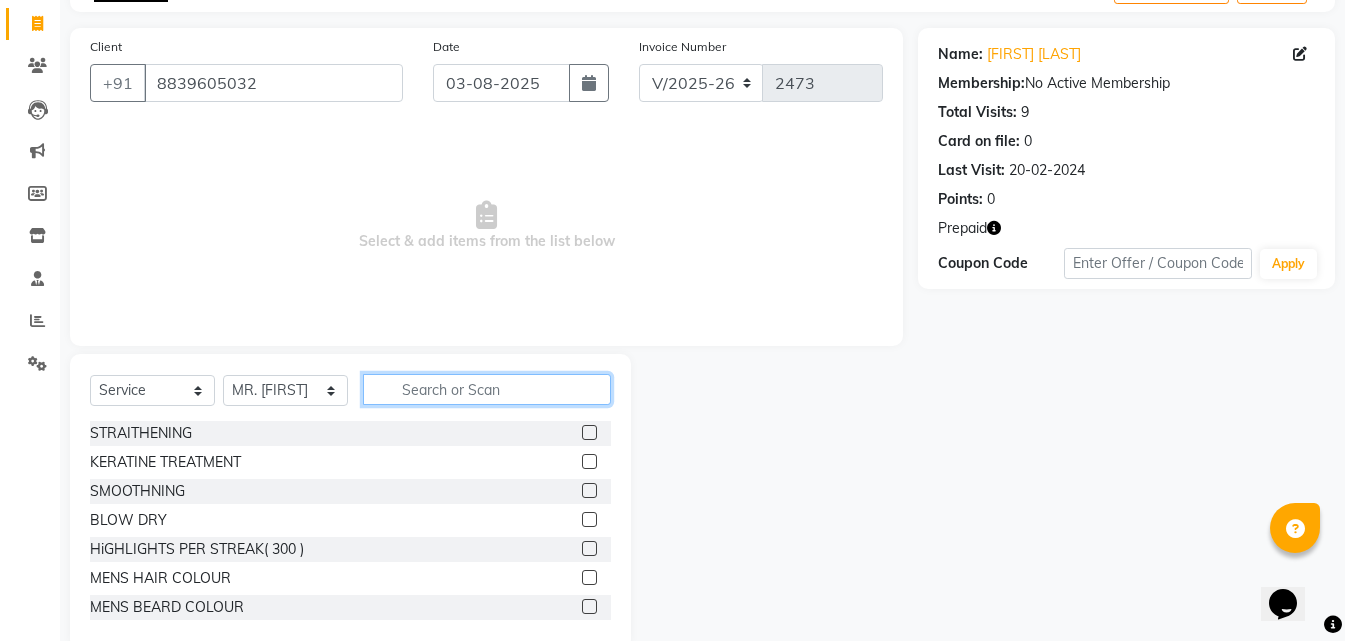 scroll, scrollTop: 160, scrollLeft: 0, axis: vertical 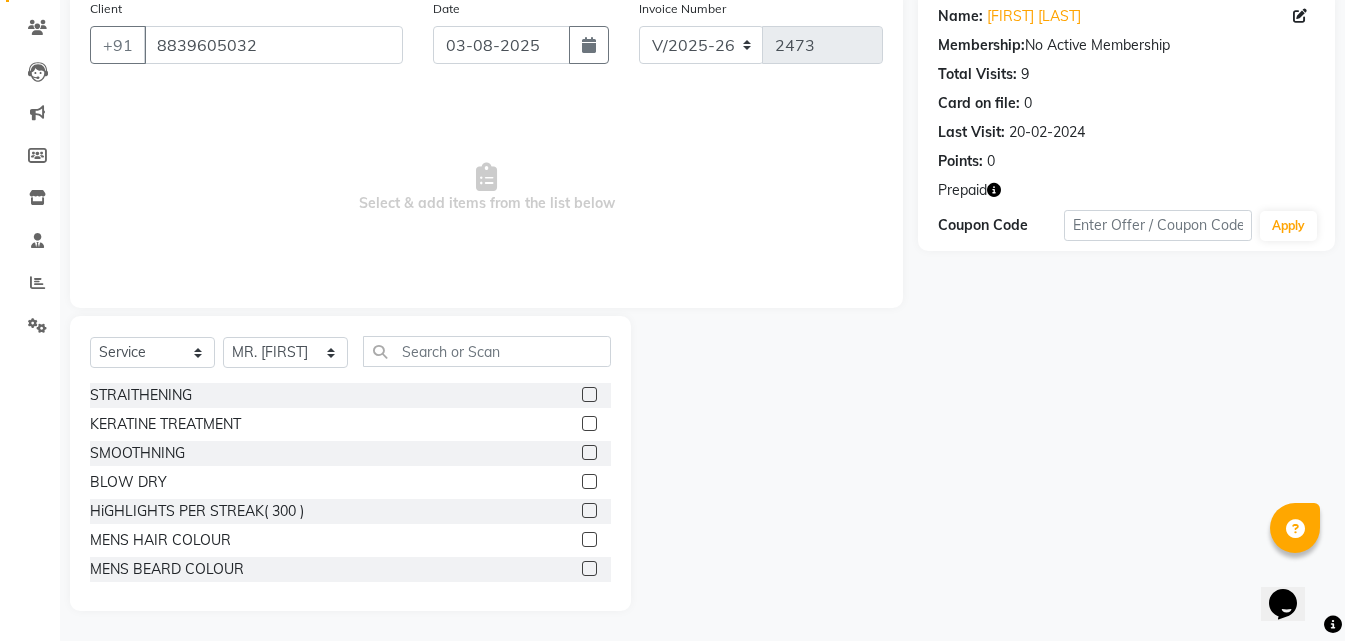 click 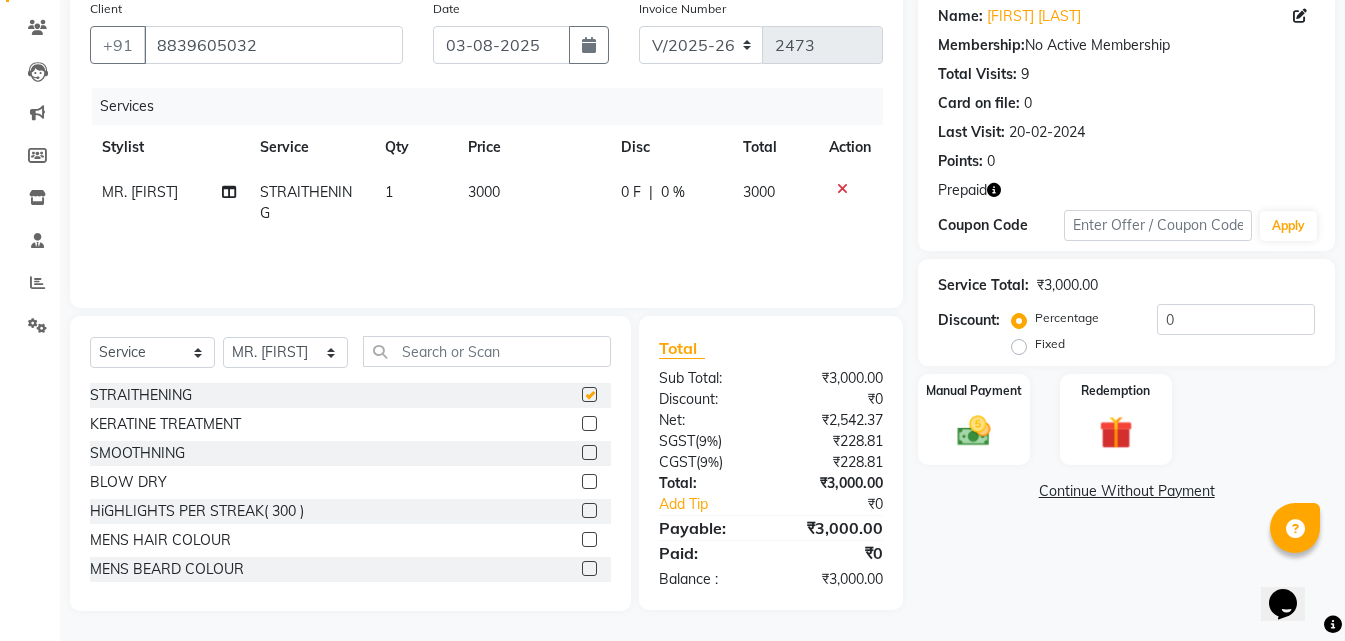 checkbox on "false" 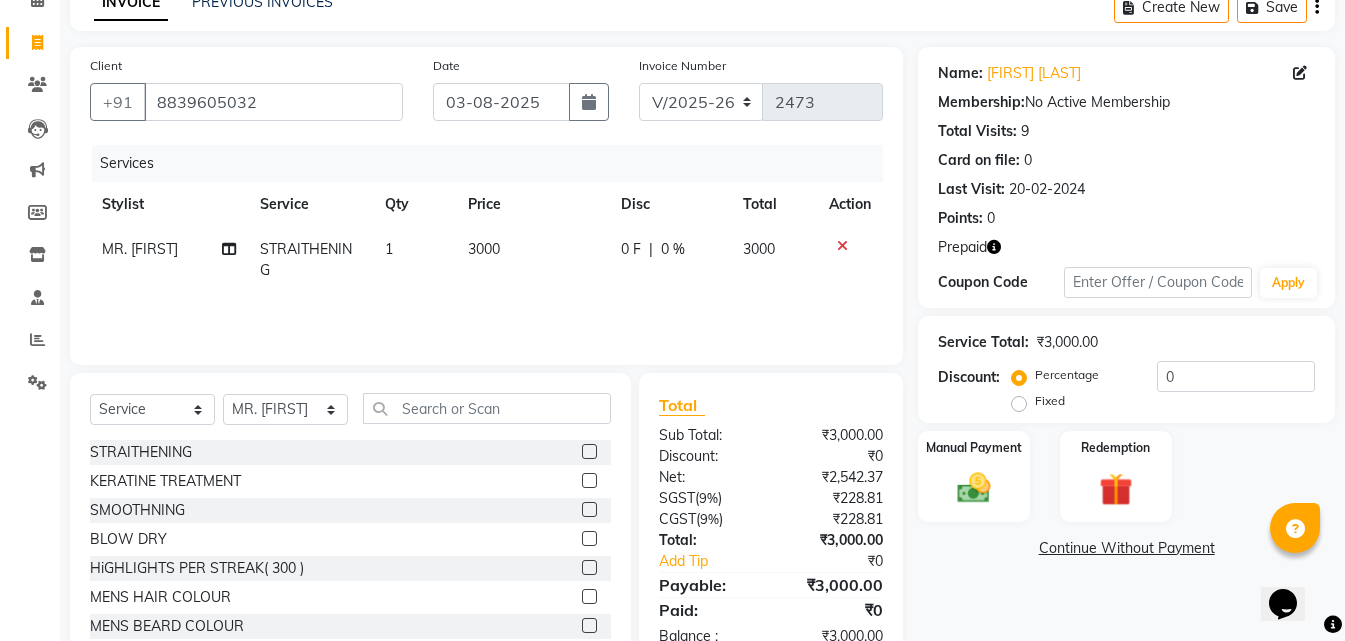 scroll, scrollTop: 60, scrollLeft: 0, axis: vertical 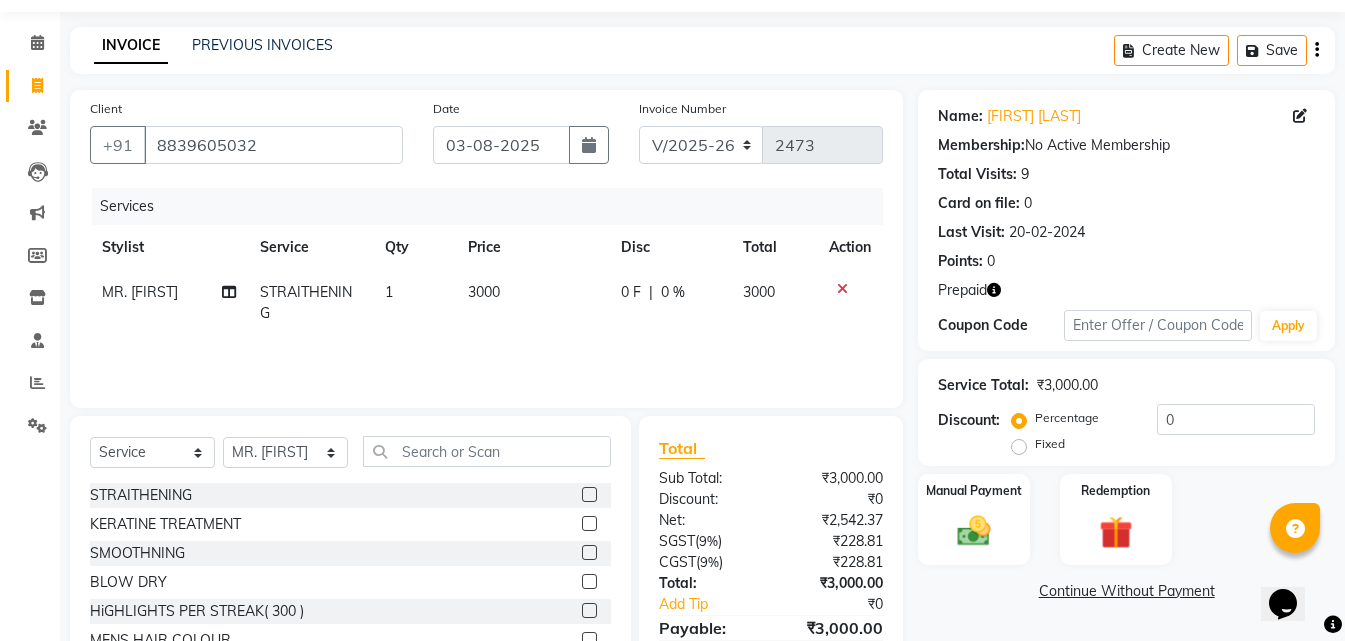 click on "3000" 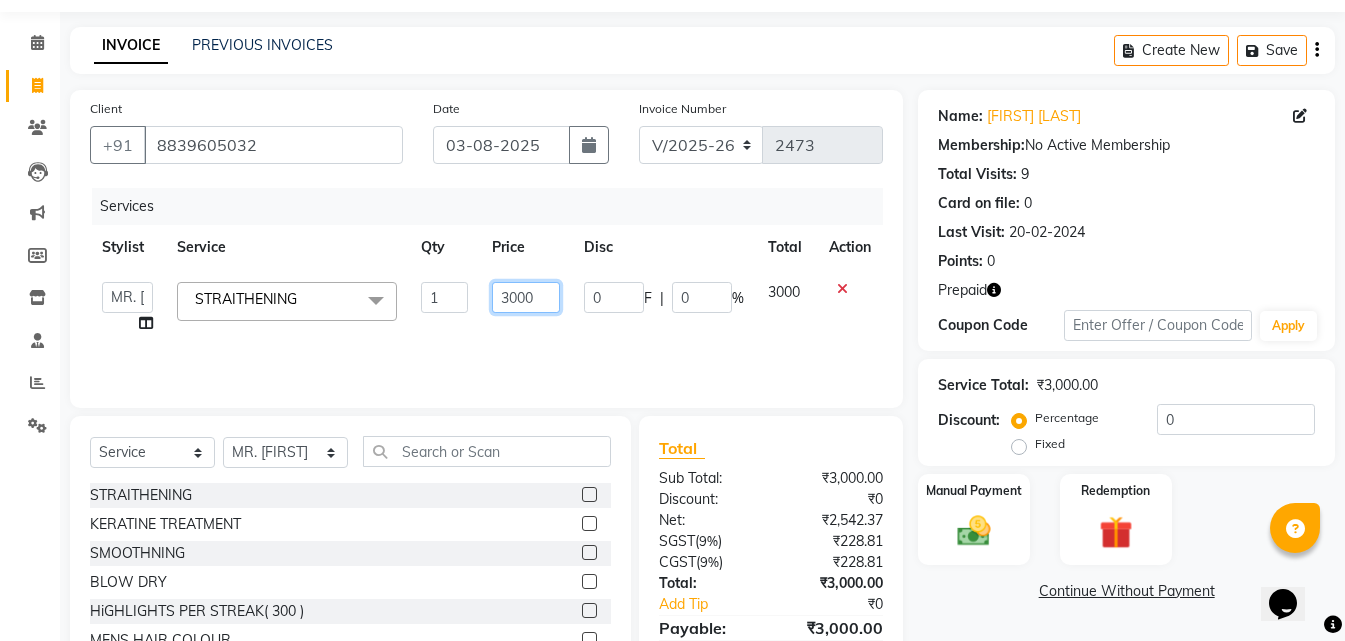 click on "3000" 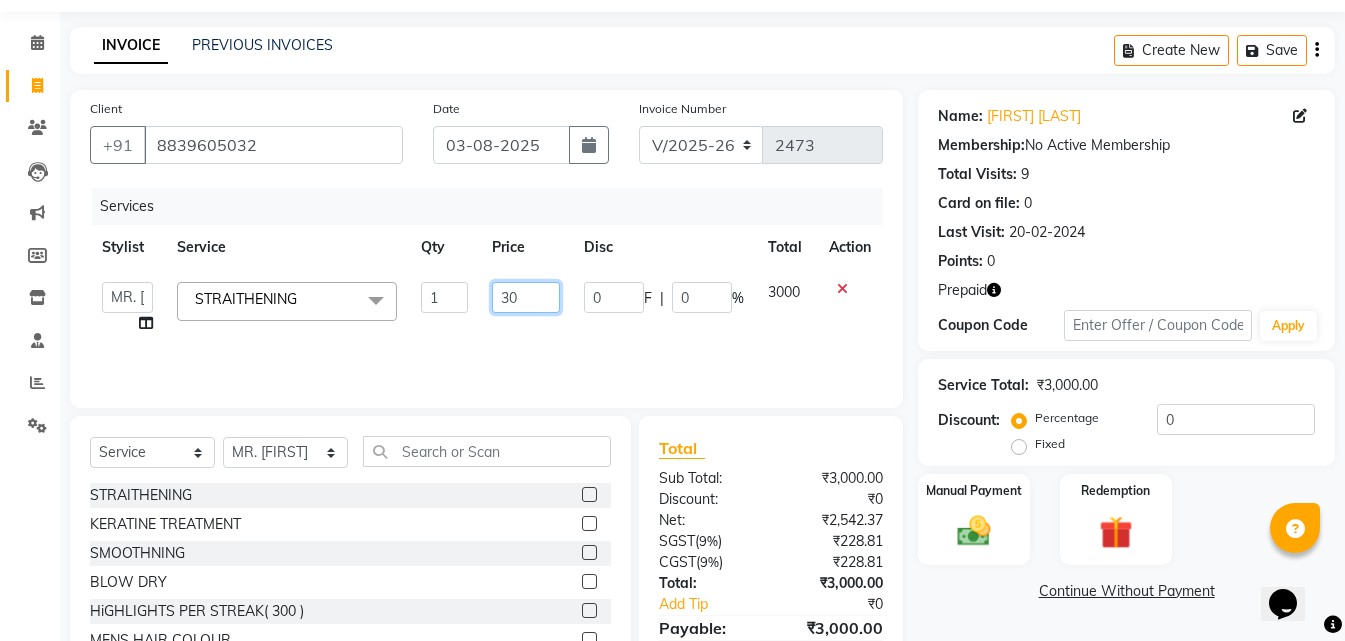 type on "3" 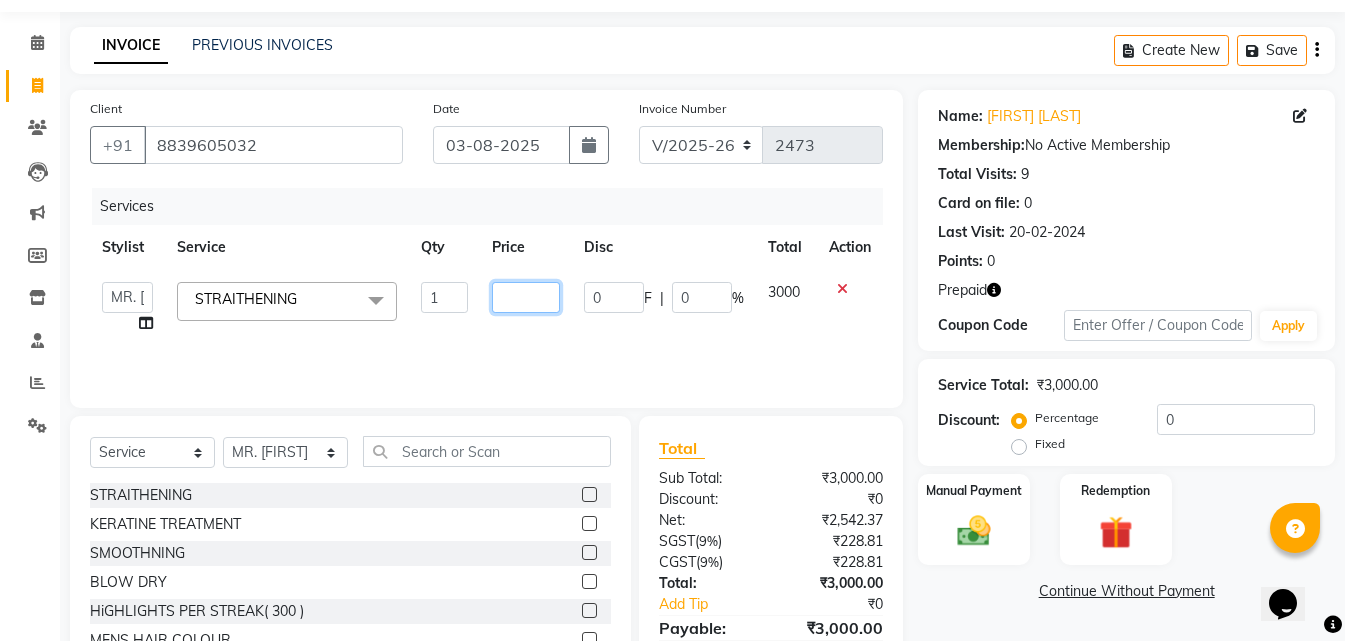 type on "2" 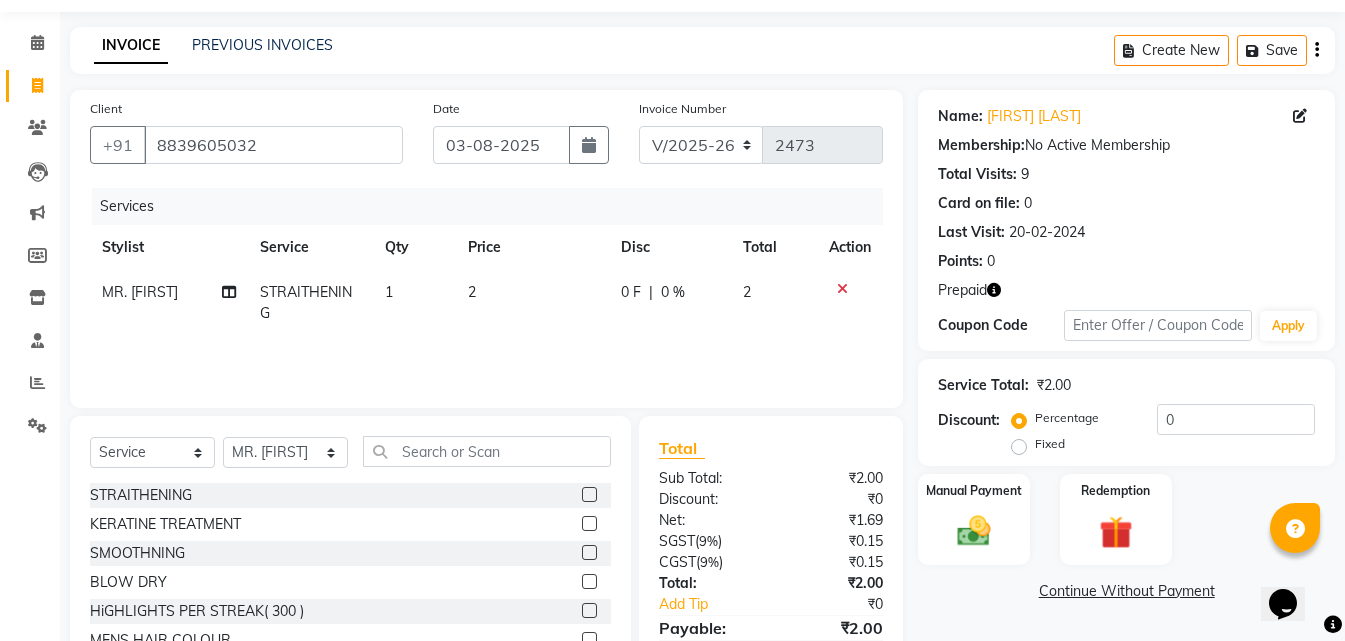 drag, startPoint x: 545, startPoint y: 298, endPoint x: 543, endPoint y: 329, distance: 31.06445 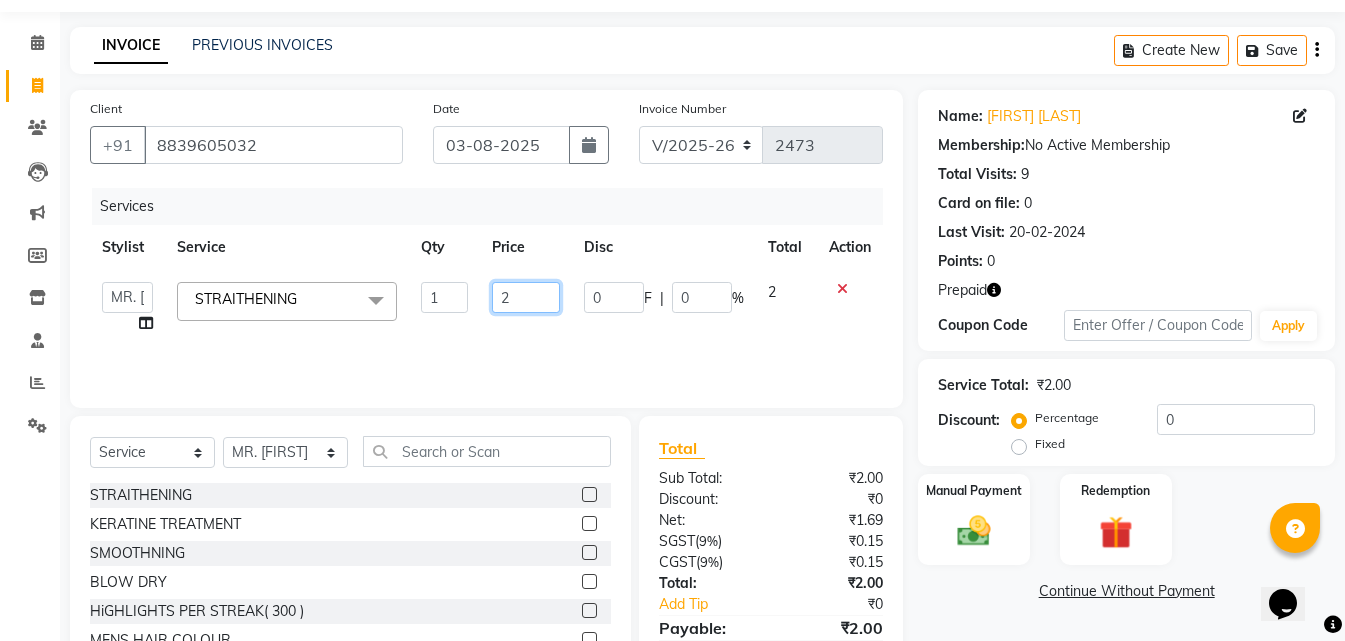 click on "2" 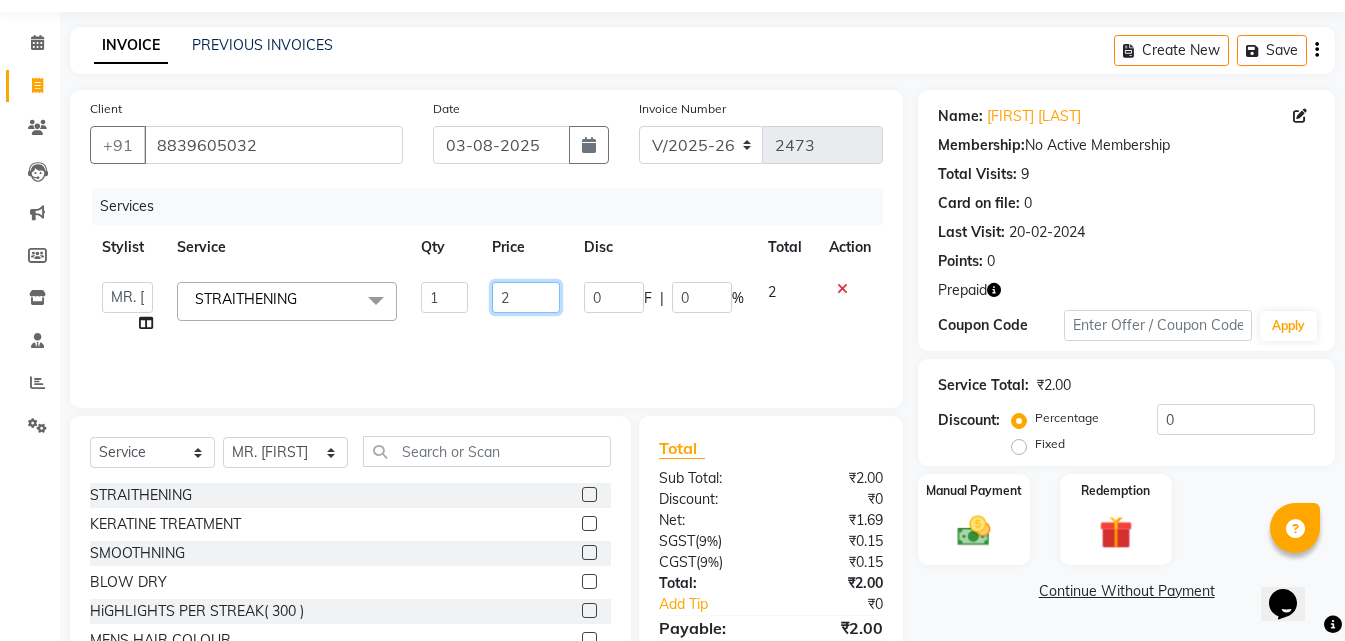 click on "2" 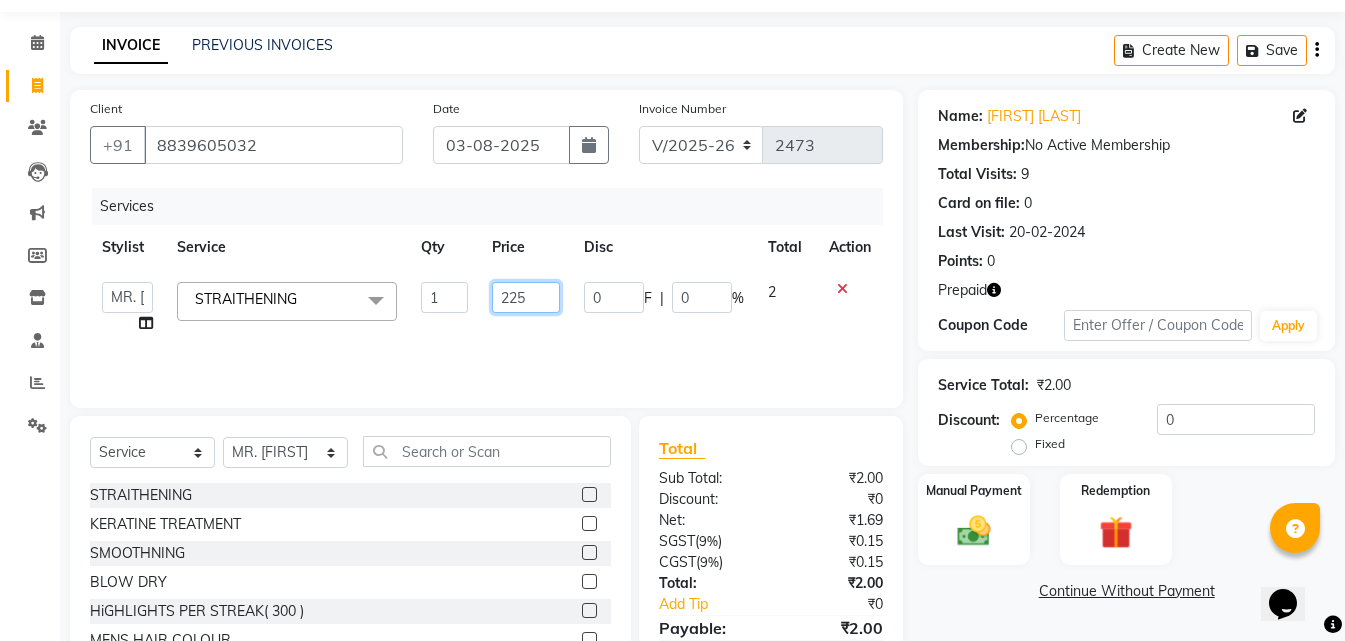 type on "2250" 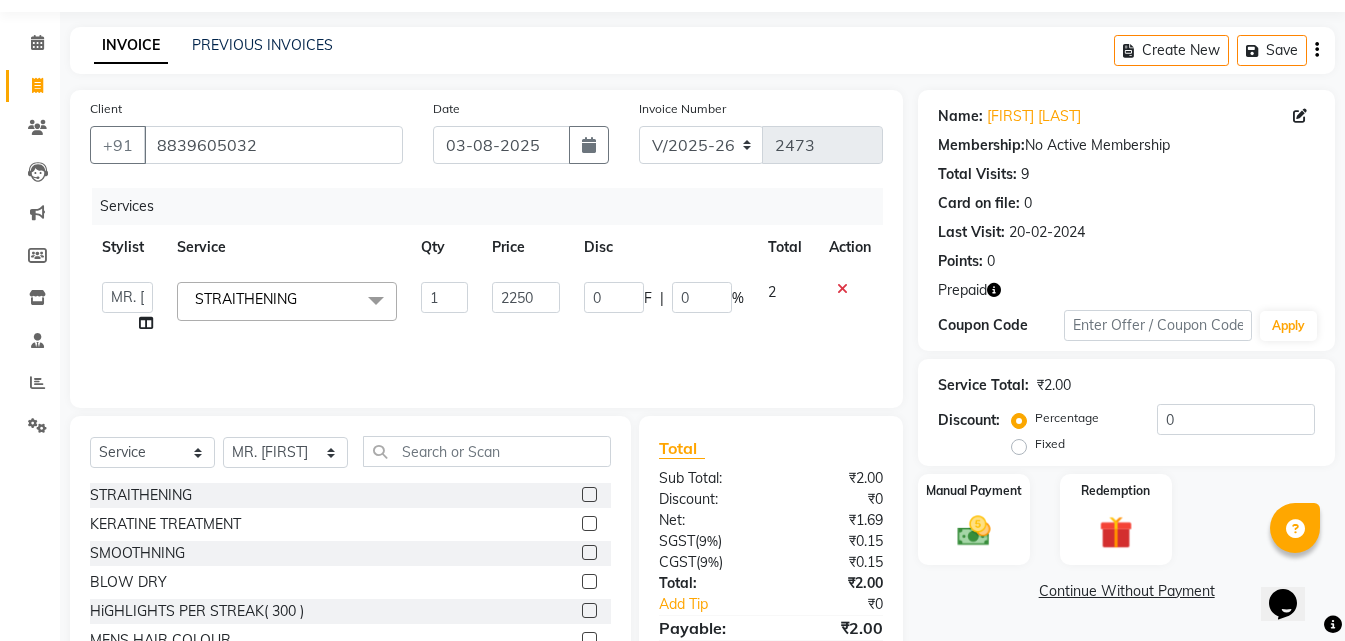 click on "Services Stylist Service Qty Price Disc Total Action  MISS [LAST]   MISS [LAST]   MISS [LAST]    MISS [LAST]   MISS [LAST]   MISS. [LAST]   MISS. [LAST]    MISS [LAST]    MISS. [LAST]   MISS [LAST]   [FIRST]   MR. [FIRST]   MR. [FIRST]   MR. [FIRST]   MR [FIRST]   MR. [FIRST]   MR. [FIRST]   MR. [FIRST]   MR. [FIRST]   MR. [FIRST]   MR. [FIRST]   MR. [FIRST]   MR. [FIRST]   MR. [FIRST]   MR. [FIRST]   MR [LAST]   NONE   [FIRST]  STRAITHENING  x STRAITHENING KERATINE TREATMENT  SMOOTHNING BLOW DRY HiGHLIGHTS  PER STREAK( 300 ) MENS HAIR COLOUR  MENS BEARD COLOUR  ROOT TOUCHUP FEMALE FULL HAND  CHOCLATE WAX FULL LEG CHOCLATE WAX UNDERARMS CHOCLATE WAX FULL HAND NORMAL WAX UNDERARMS NORMAL WAX FULL LEG NORMAL WAX FULL HAND RICA WAX FULL LEG RICA WAX EYE BROWS  UPPER LIP FOR HEAD  CHIN SIDE LOCK NORMAL WAX SIDE LOCK THREAD SIDE LOCK RICA WAX  HAIR SPA HAIR IRONING  FEMALE HAIR WASH  FEMALE HAIR DO  NOSE WAX HAIR CUT FEMALE TOUCH-UP FACIAL BLEACH BODY POLISH BEARD STYLING GLOBAL COLOR B WAXING HALF LEG RICA WAX UNDERARMS RICA WAX 1 0" 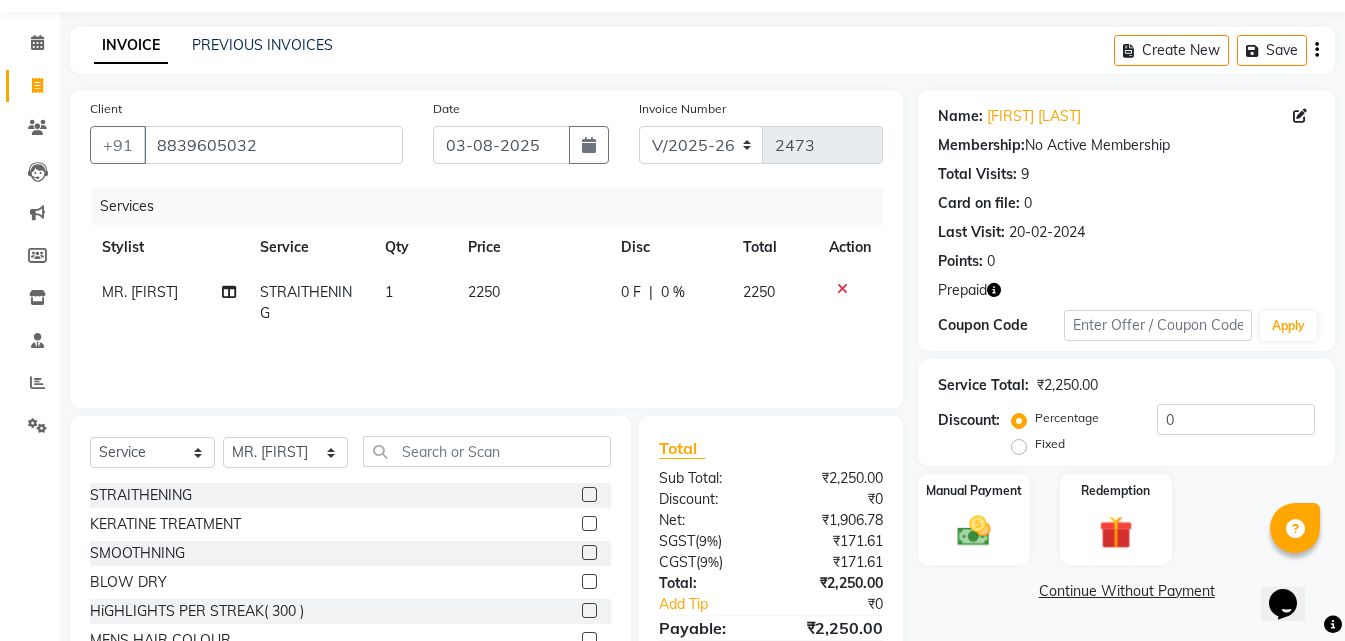 scroll, scrollTop: 0, scrollLeft: 0, axis: both 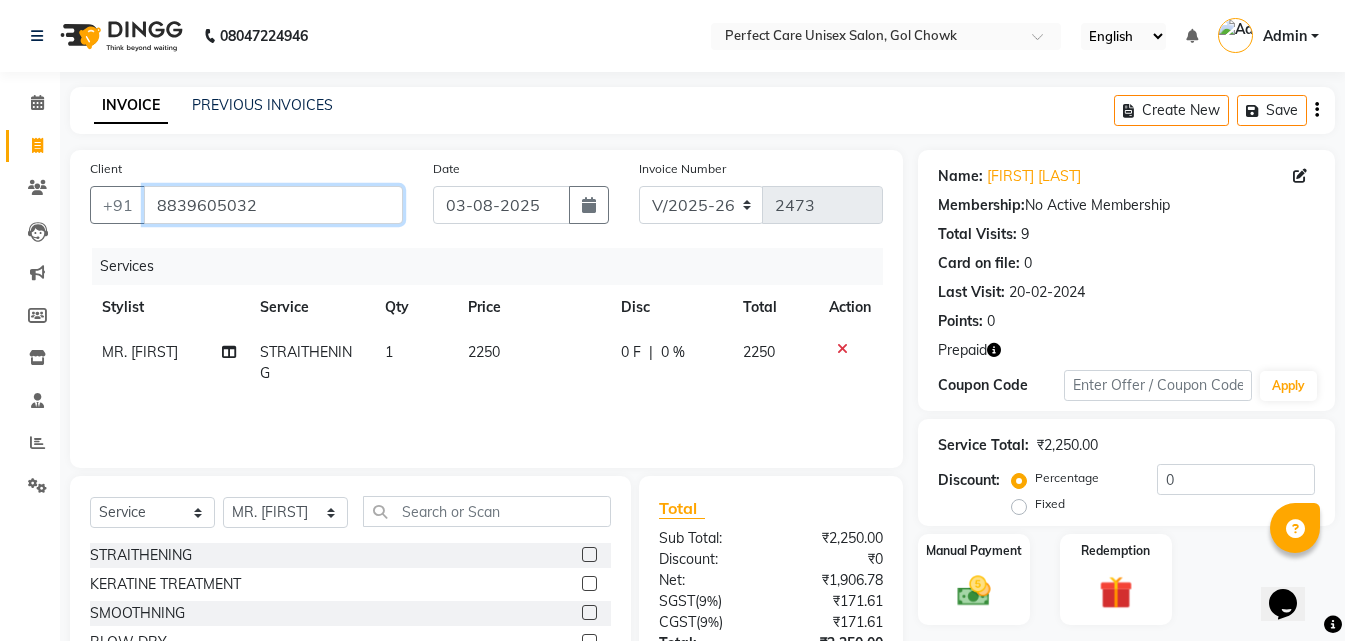 click on "8839605032" at bounding box center (273, 205) 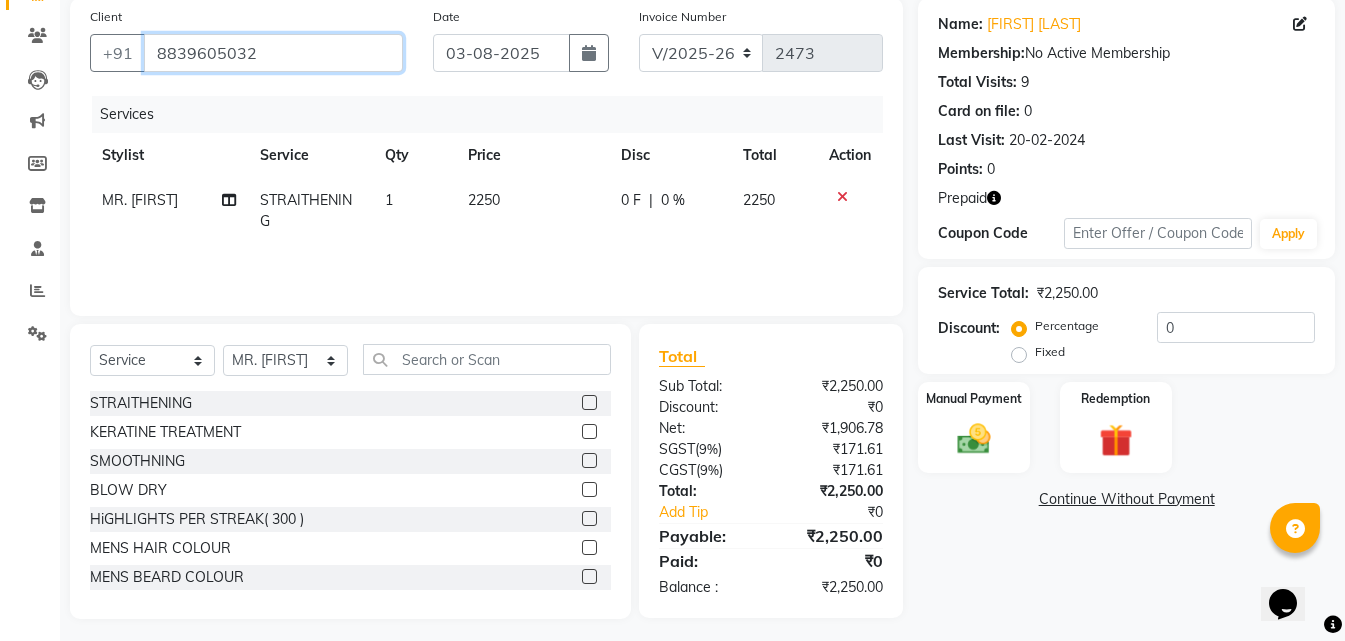 scroll, scrollTop: 160, scrollLeft: 0, axis: vertical 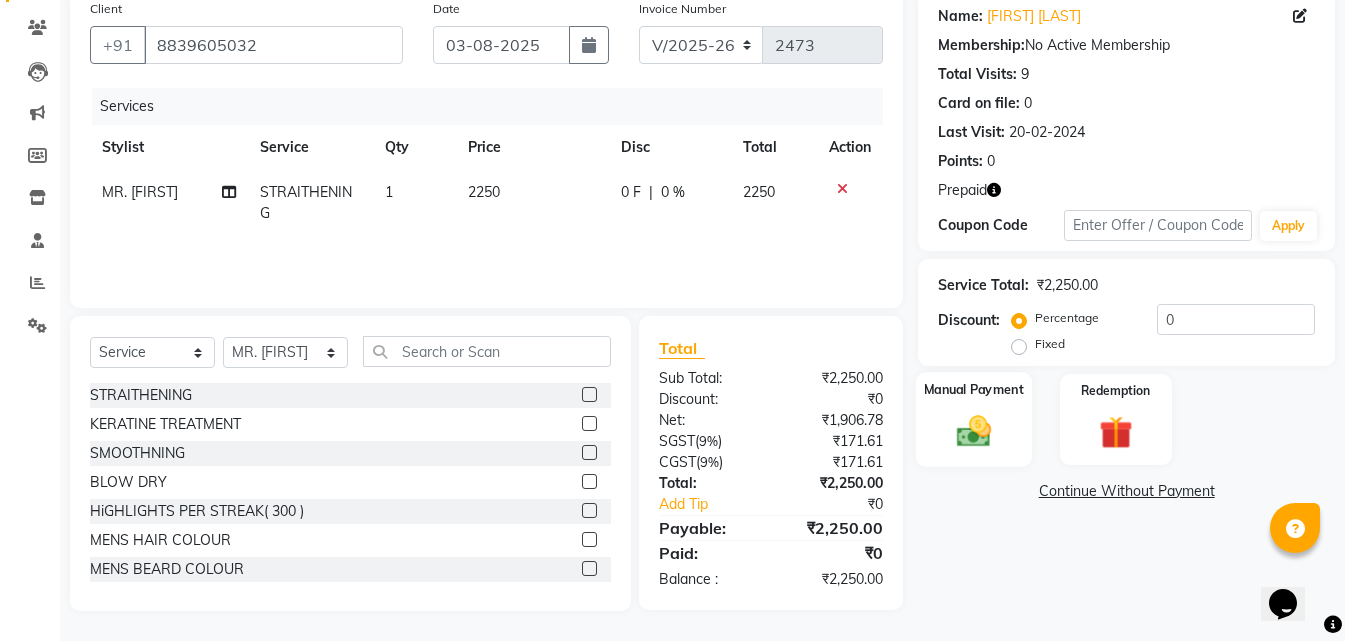 click 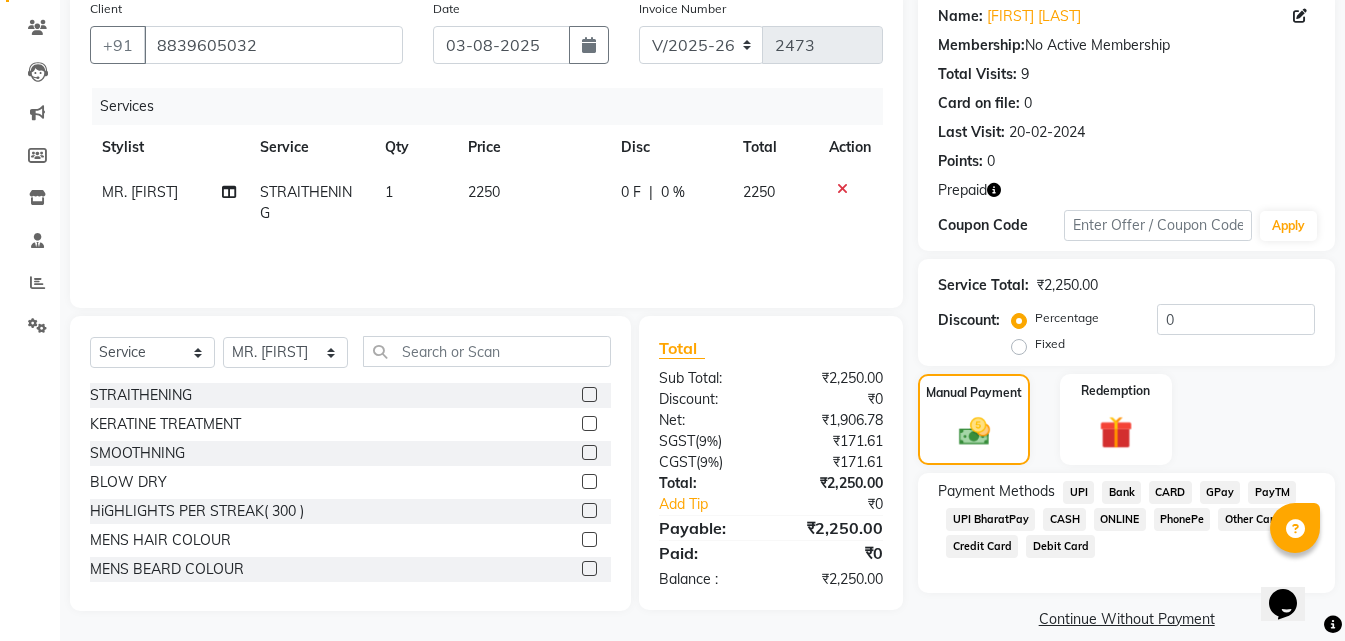 click on "CASH" 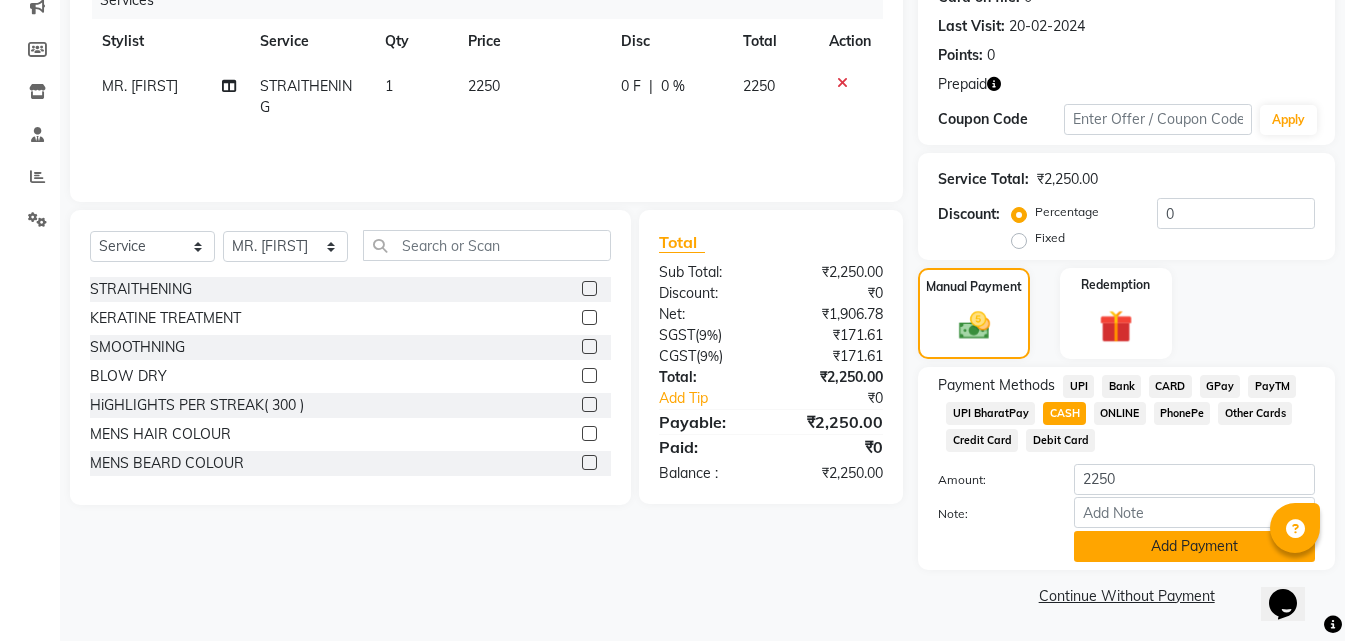 click on "Add Payment" 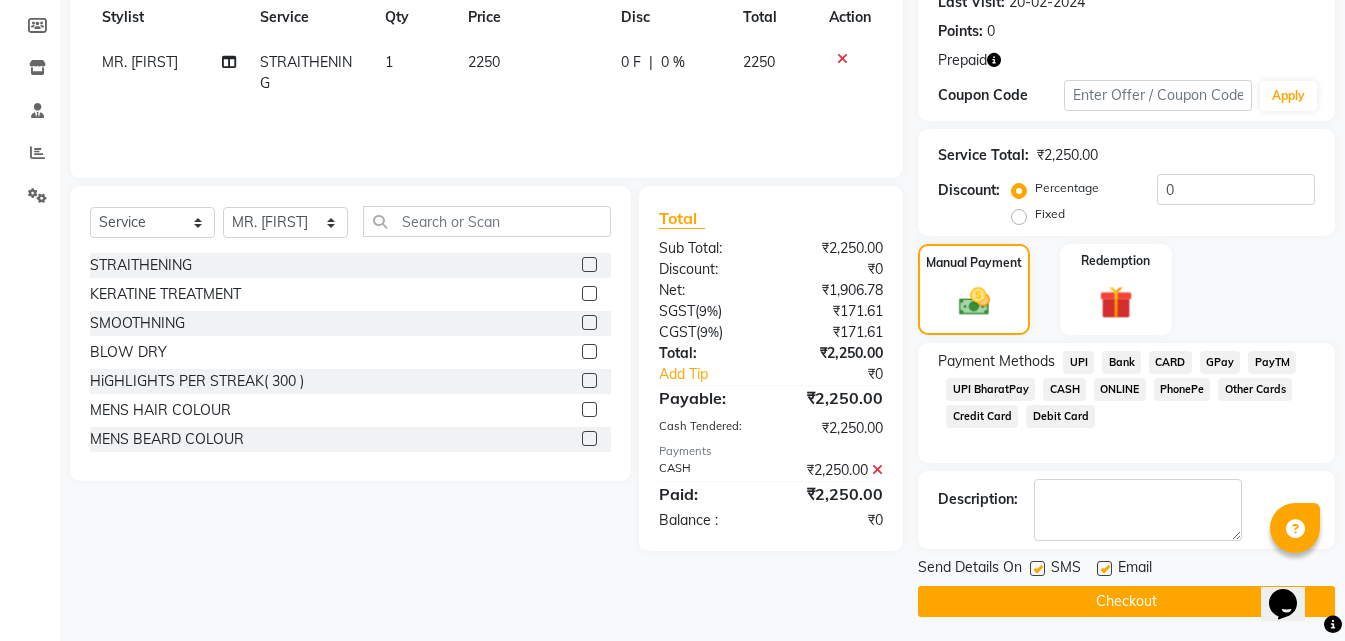 scroll, scrollTop: 296, scrollLeft: 0, axis: vertical 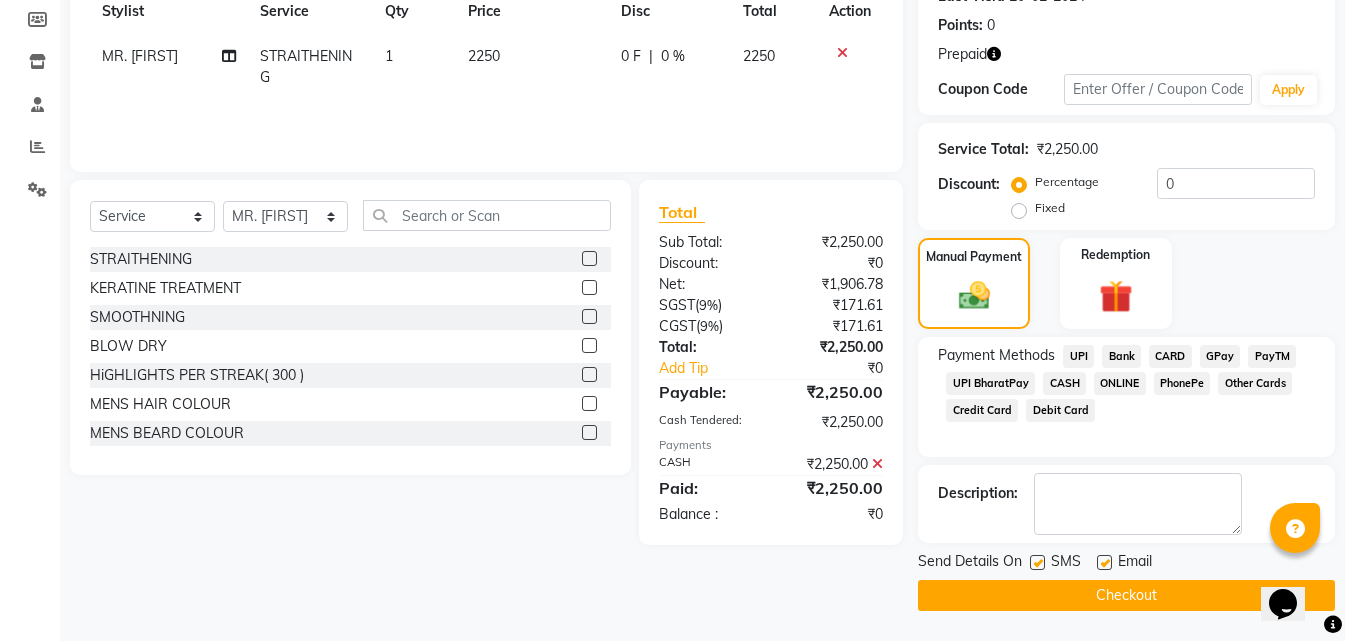 click on "Checkout" 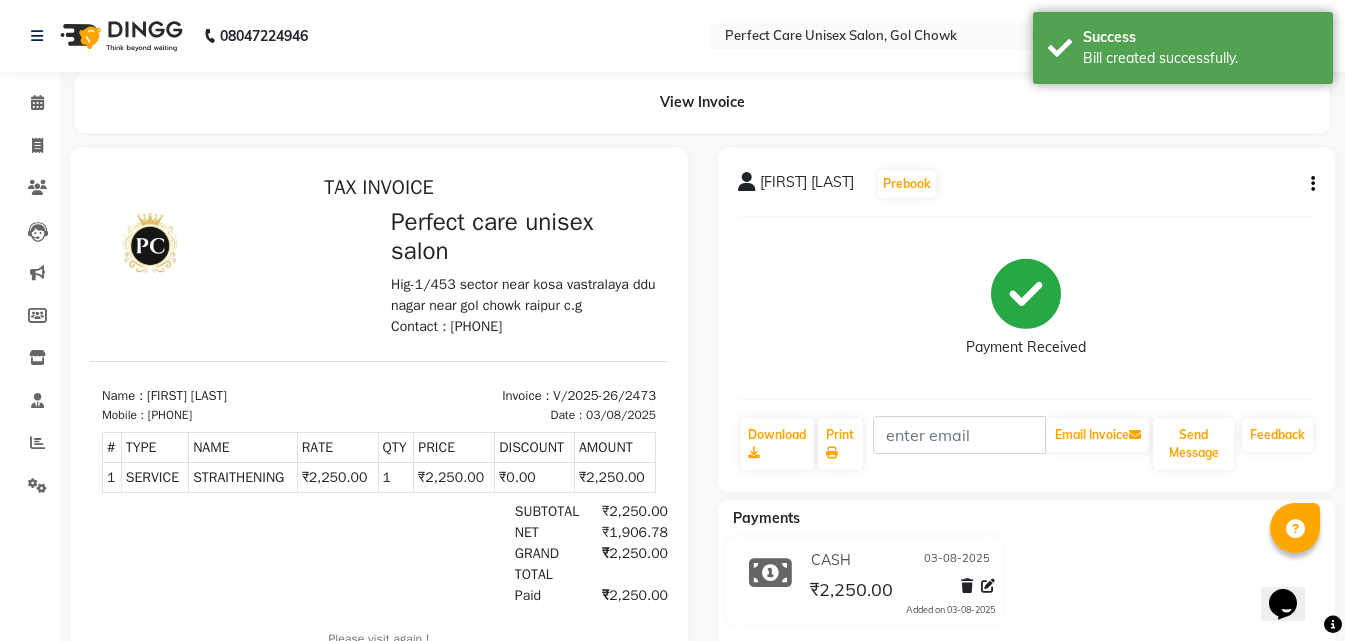scroll, scrollTop: 0, scrollLeft: 0, axis: both 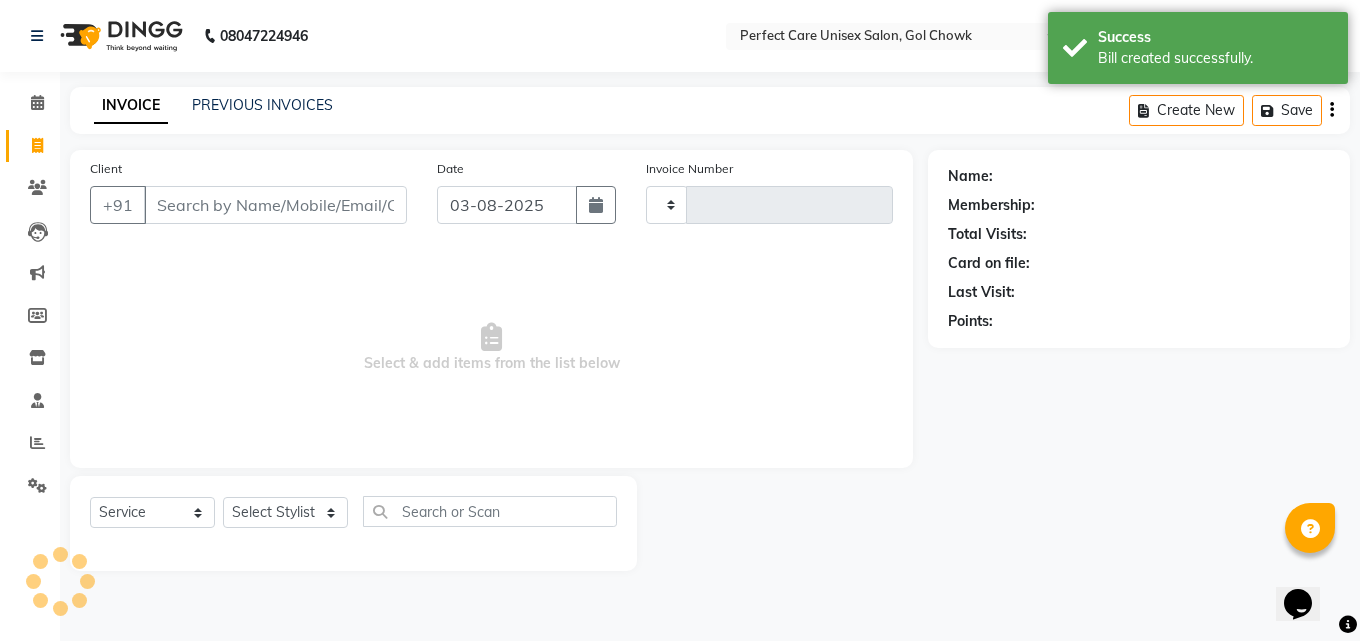 type on "2474" 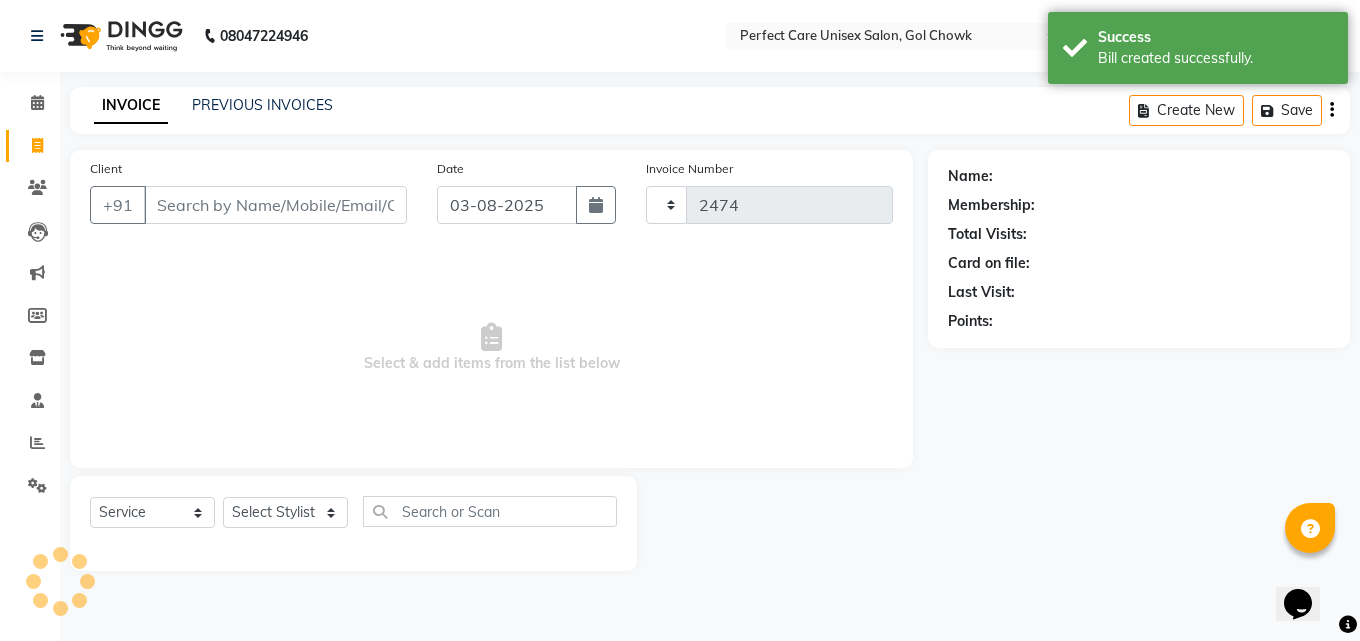 select on "4751" 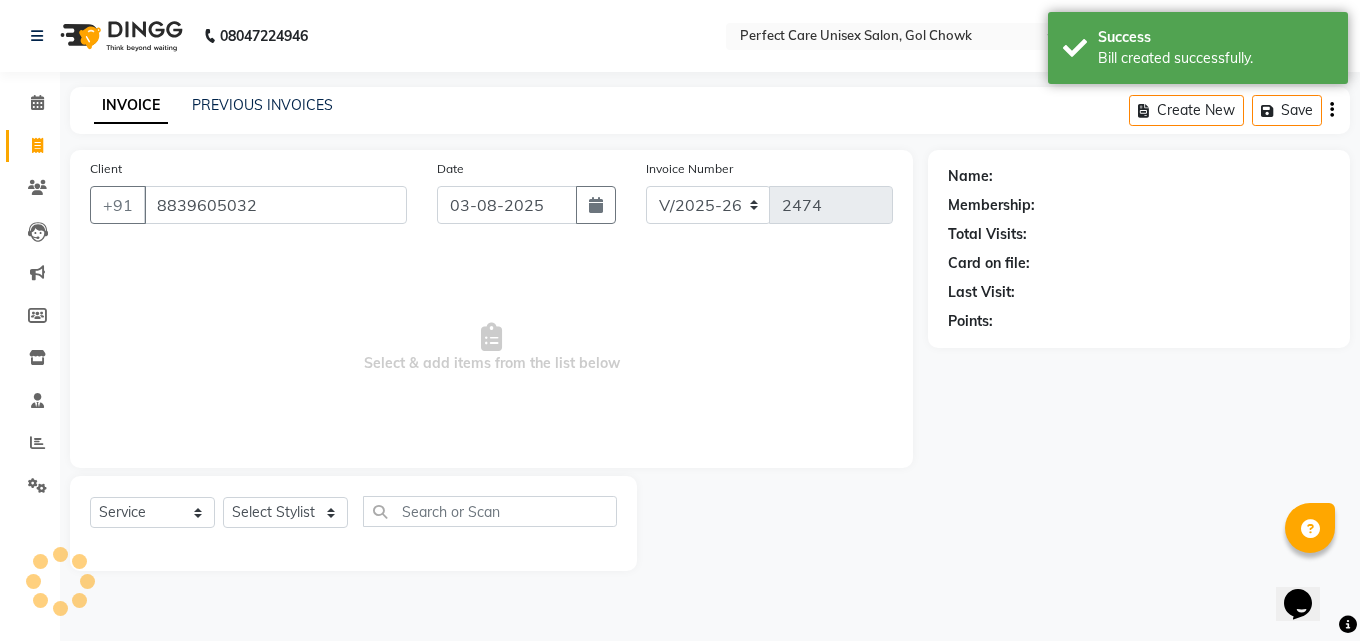 type on "8839605032" 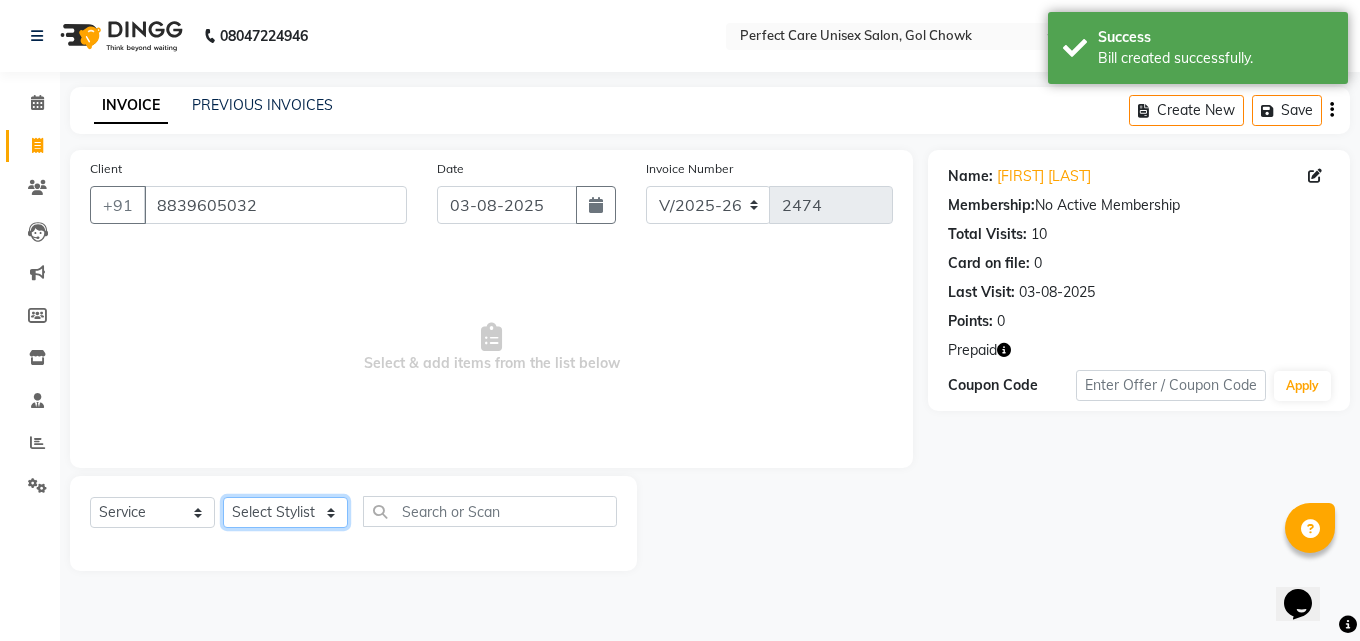 click on "Select Stylist MISS [LAST] MISS [LAST] MISS [LAST]  MISS [LAST] MISS [LAST] MISS. [LAST] MISS. [LAST]  MISS [LAST]    MISS. [LAST] MISS [LAST]  [FIRST] MR. [FIRST] MR. [FIRST] MR. [FIRST] MR [FIRST] MR. [FIRST] MR. [FIRST] MR. [FIRST] MR. [FIRST] MR. [FIRST] MR. [FIRST] MR. [FIRST] MR. [FIRST] MR. [FIRST] MR. [FIRST] MR [LAST]  NONE [FIRST]" 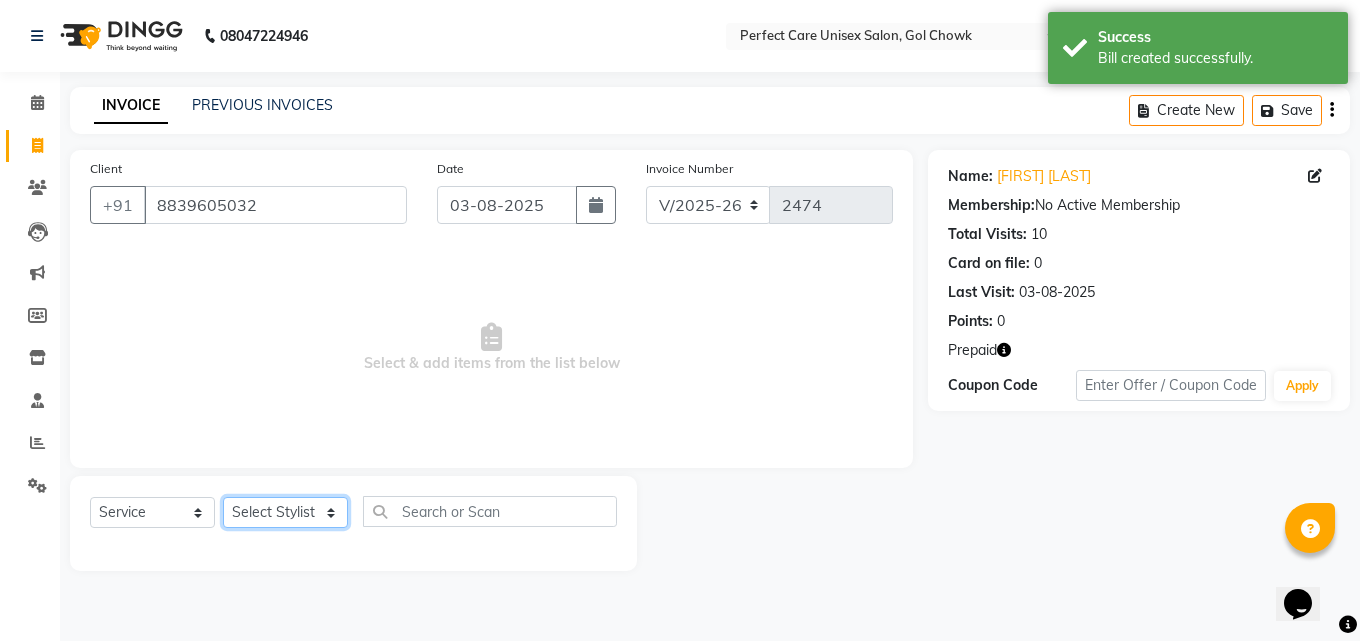 select on "28404" 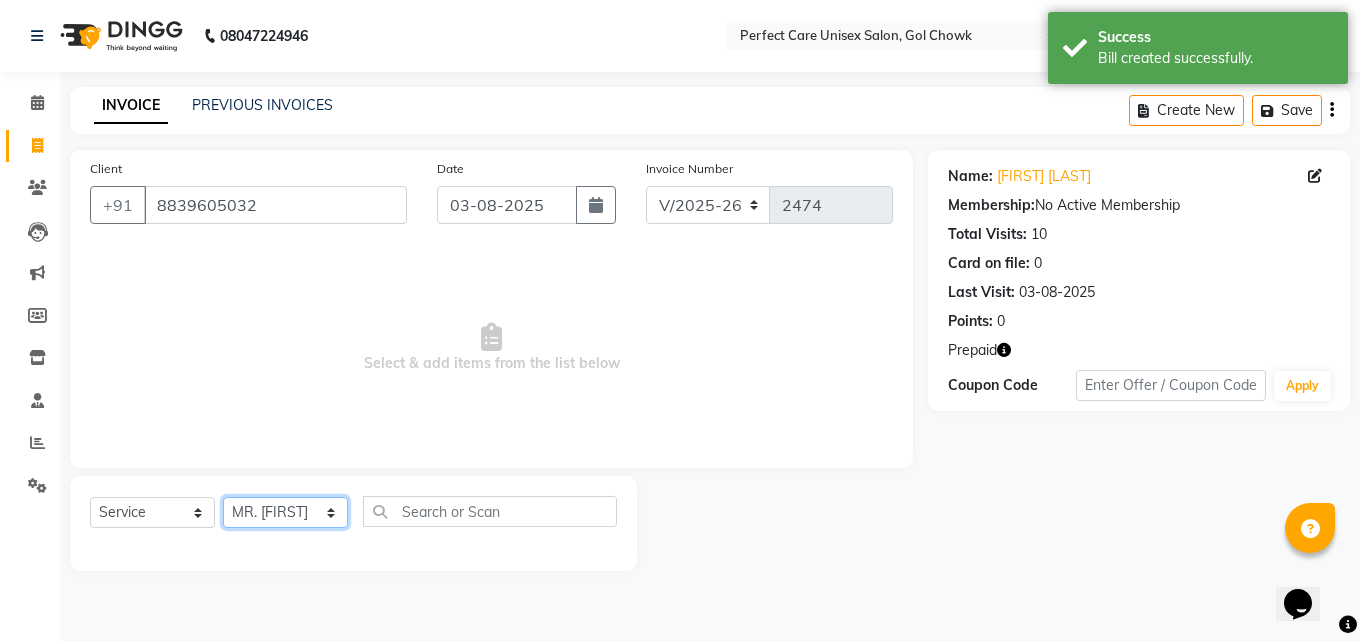 click on "Select Stylist MISS [LAST] MISS [LAST] MISS [LAST]  MISS [LAST] MISS [LAST] MISS. [LAST] MISS. [LAST]  MISS [LAST]    MISS. [LAST] MISS [LAST]  [FIRST] MR. [FIRST] MR. [FIRST] MR. [FIRST] MR [FIRST] MR. [FIRST] MR. [FIRST] MR. [FIRST] MR. [FIRST] MR. [FIRST] MR. [FIRST] MR. [FIRST] MR. [FIRST] MR. [FIRST] MR. [FIRST] MR [LAST]  NONE [FIRST]" 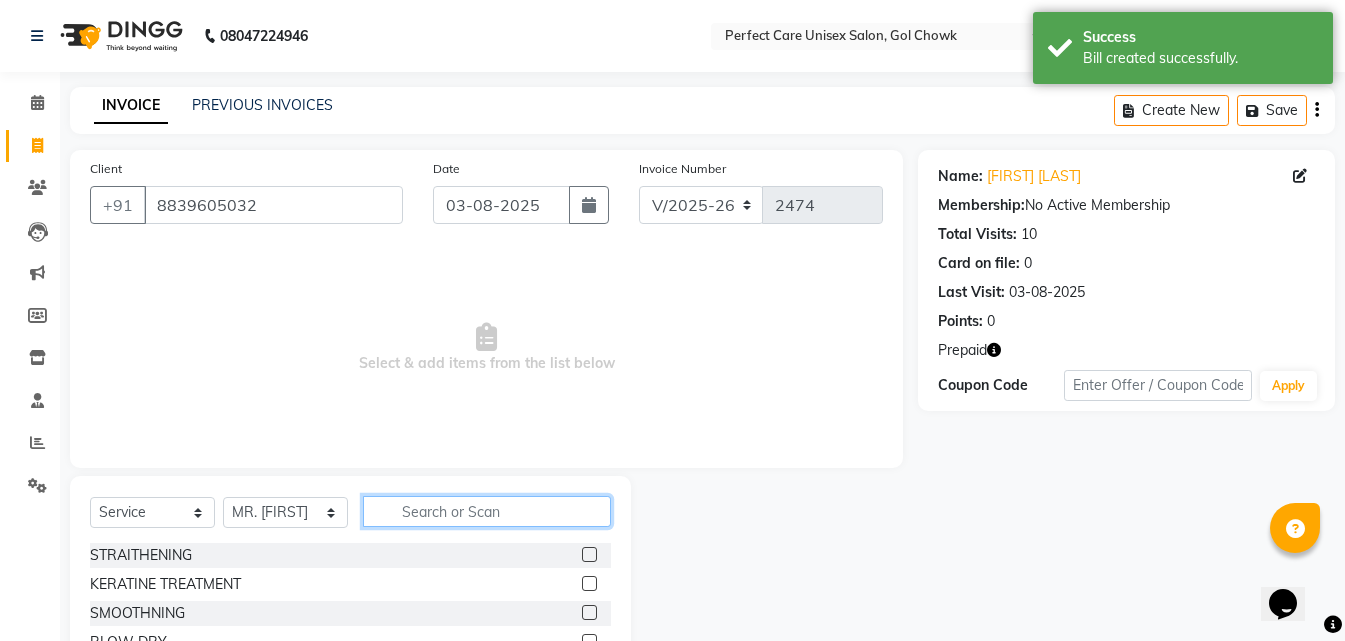click 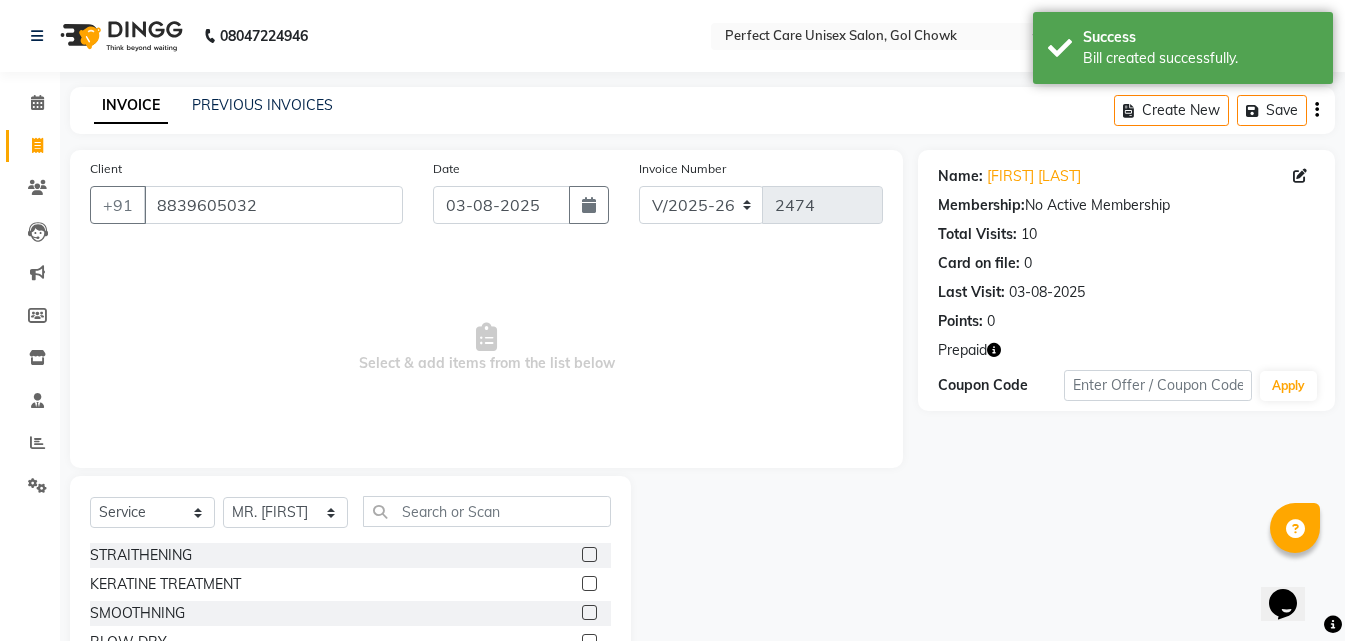 click 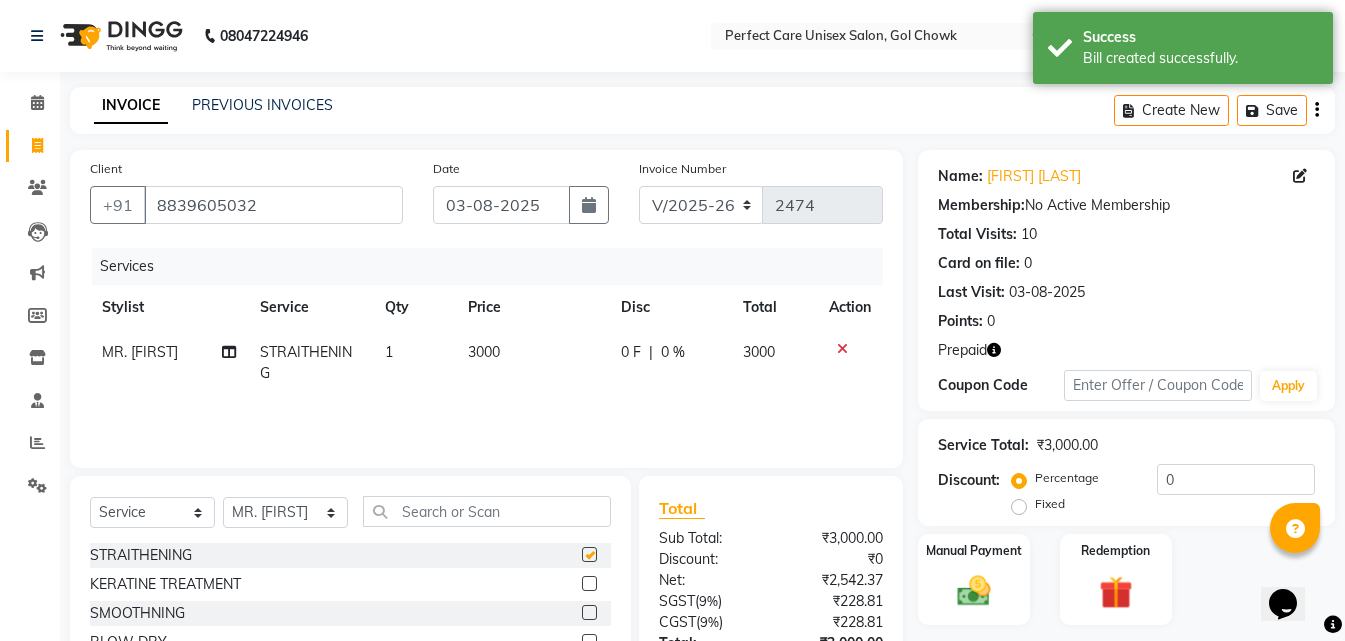 checkbox on "false" 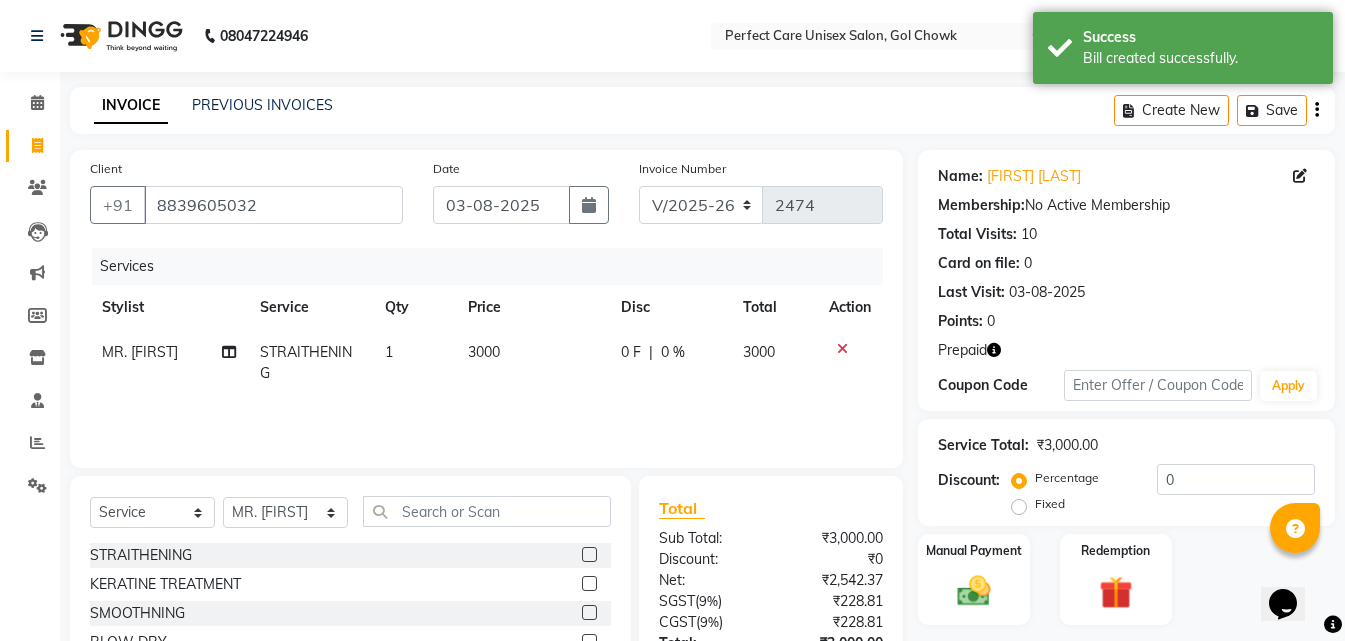 click on "3000" 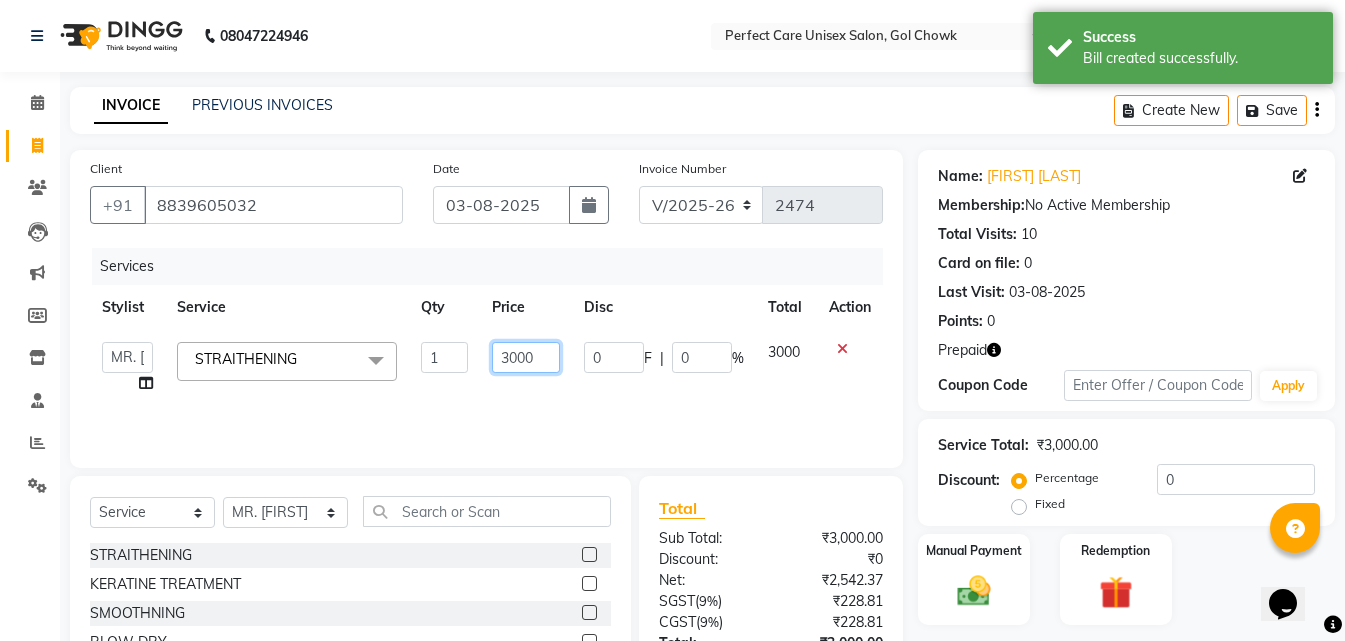 click on "3000" 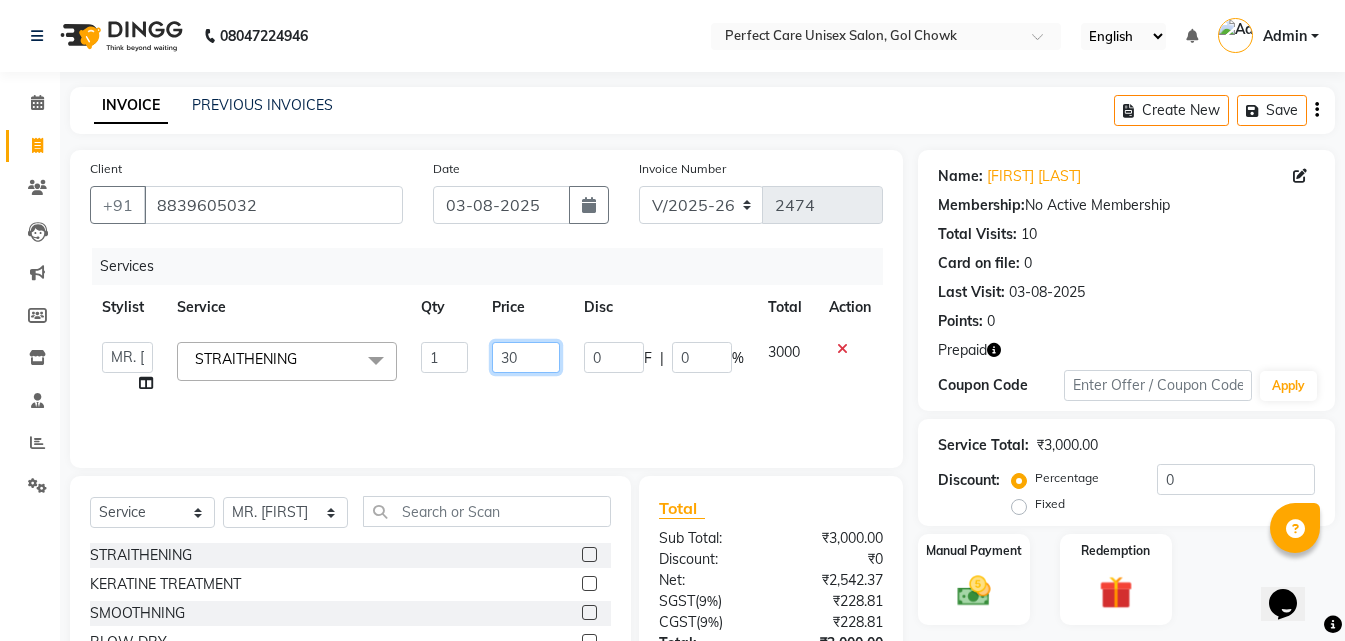 type on "3" 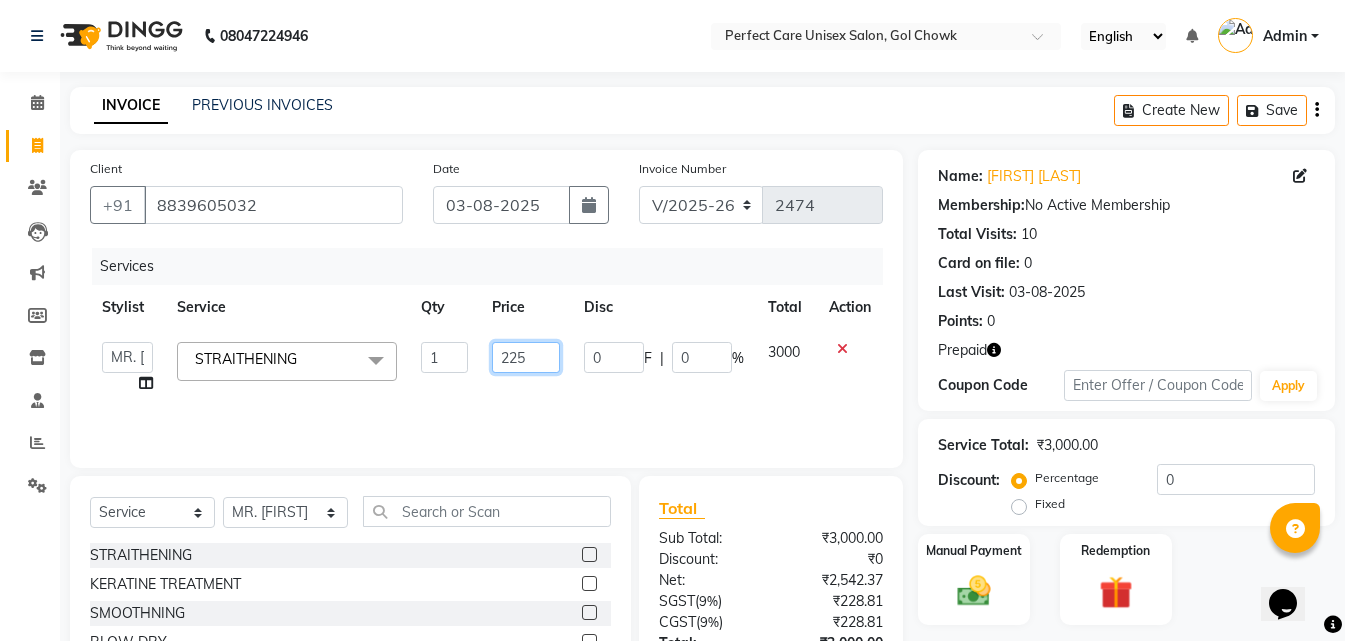 type on "2250" 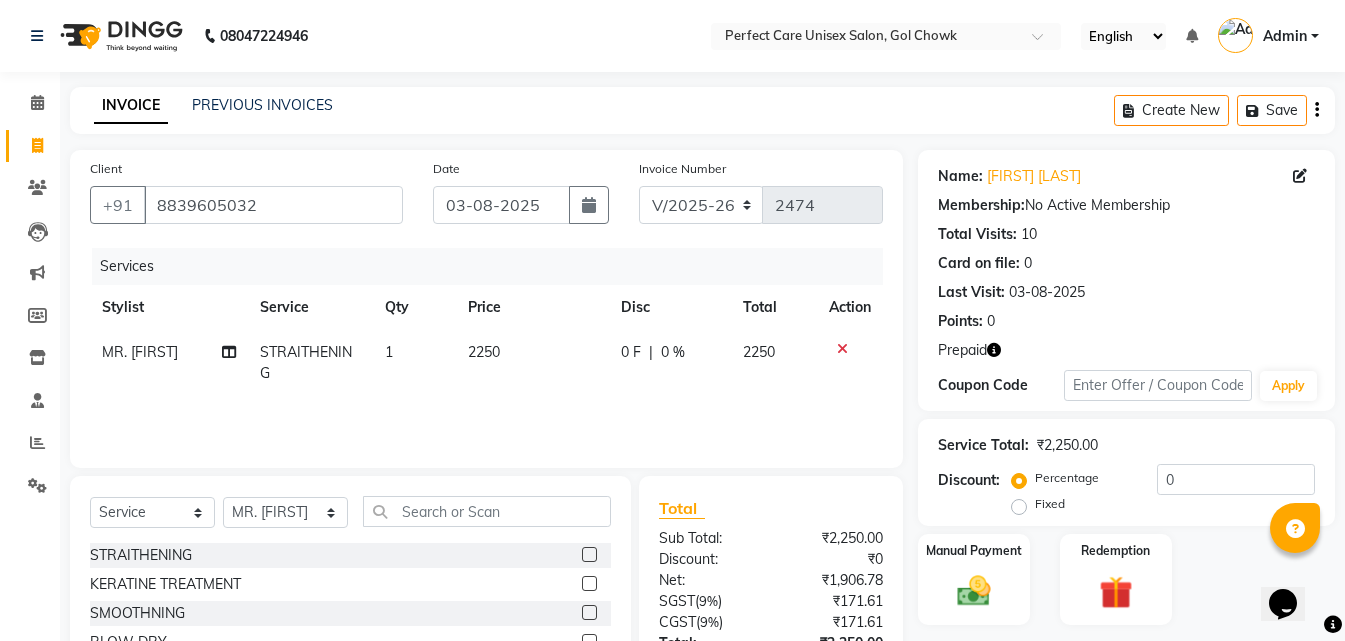 click on "2250" 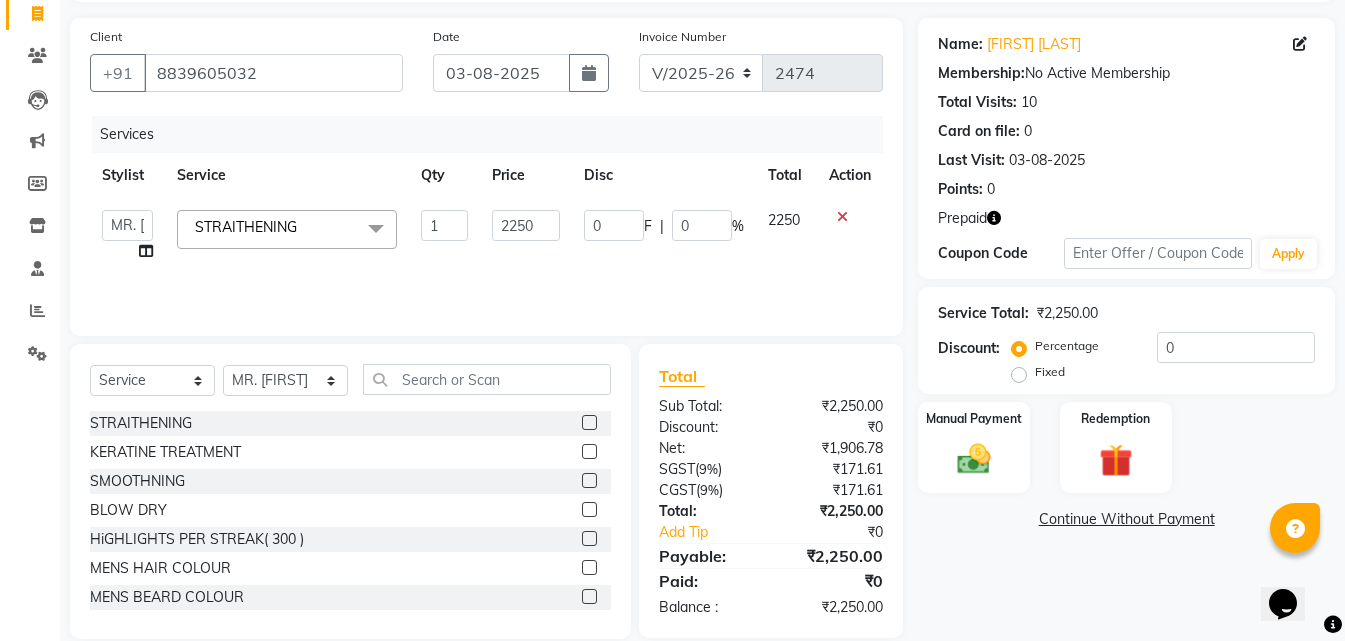 scroll, scrollTop: 160, scrollLeft: 0, axis: vertical 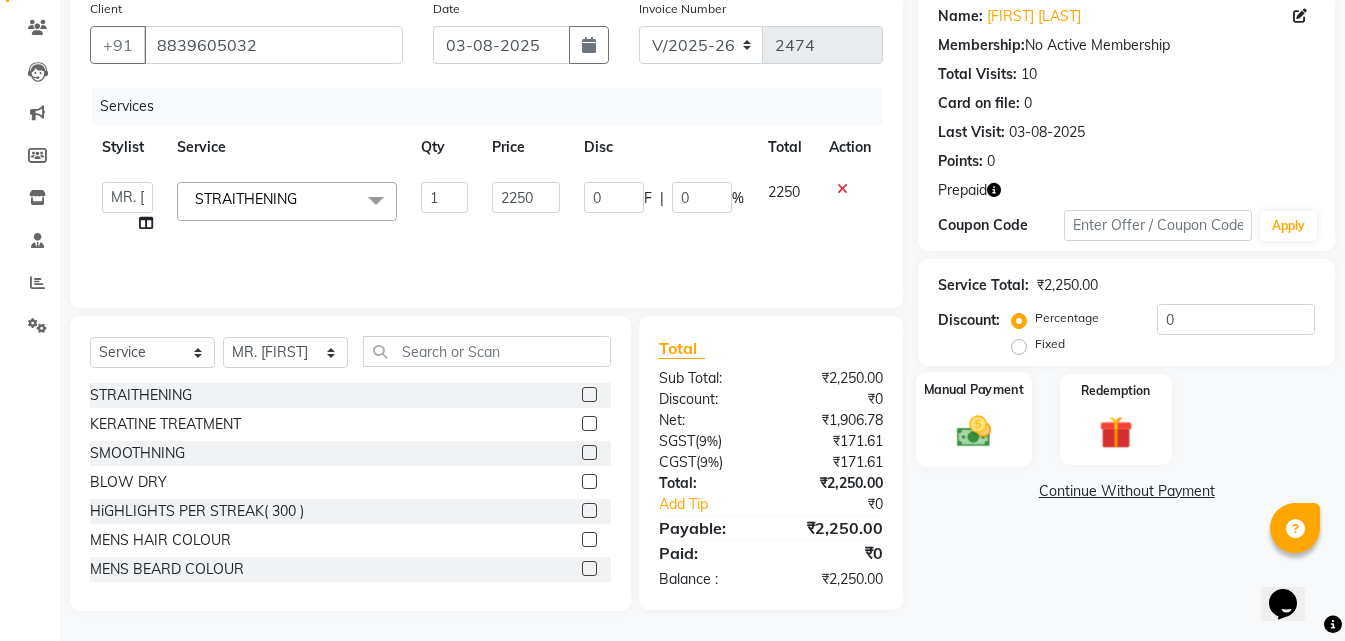 click 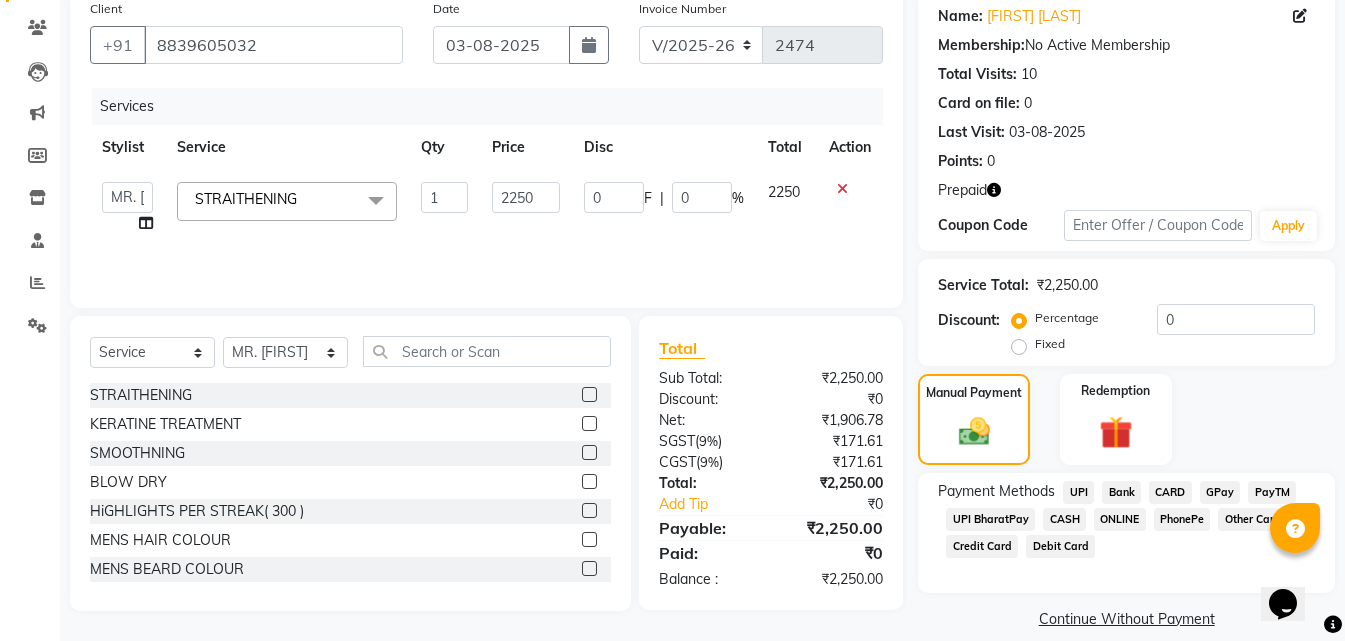 click on "CASH" 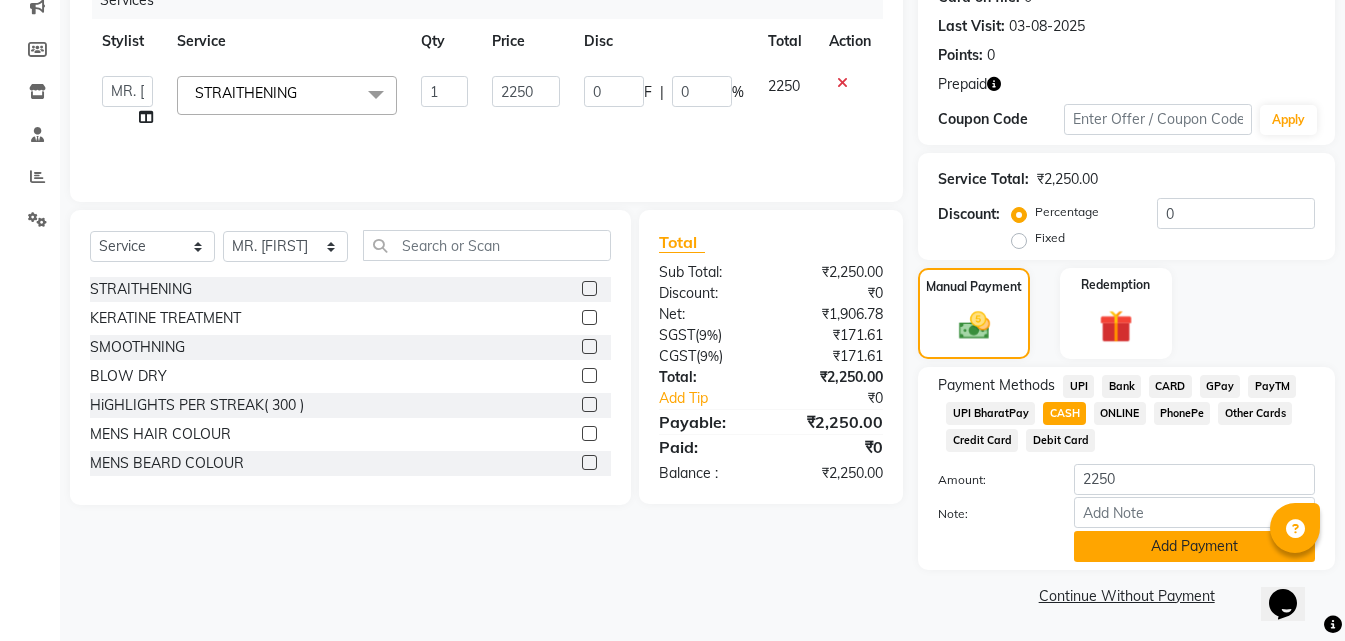 click on "Add Payment" 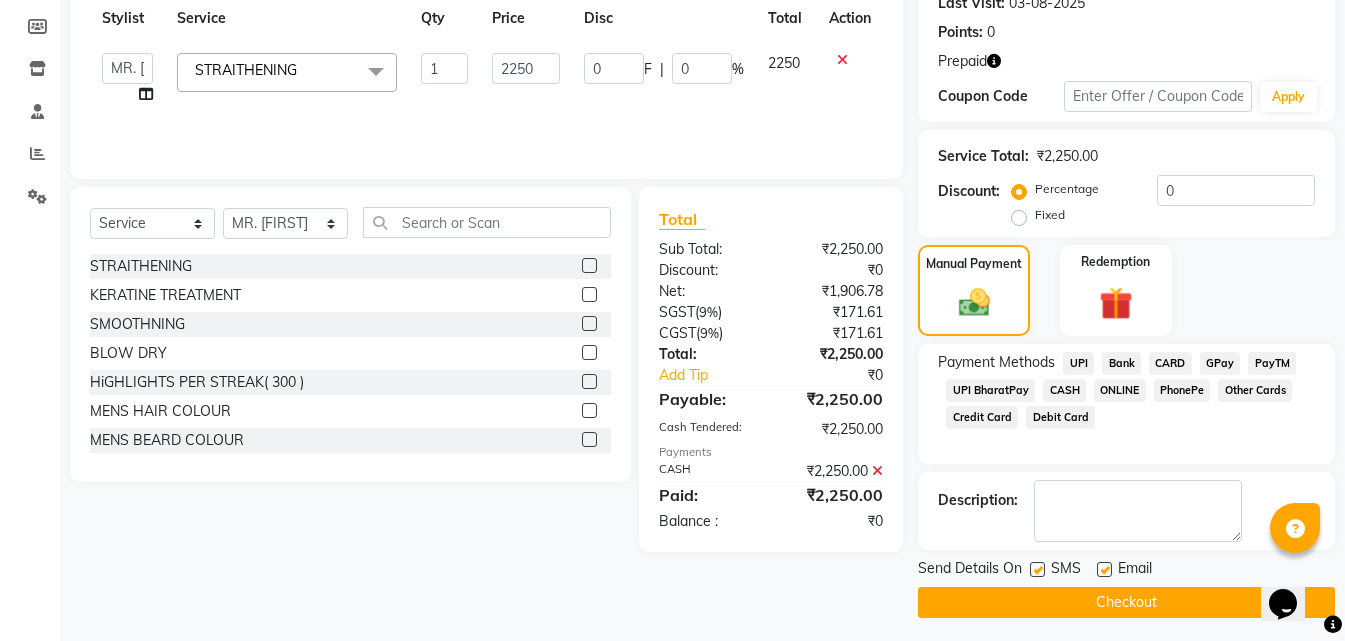 scroll, scrollTop: 296, scrollLeft: 0, axis: vertical 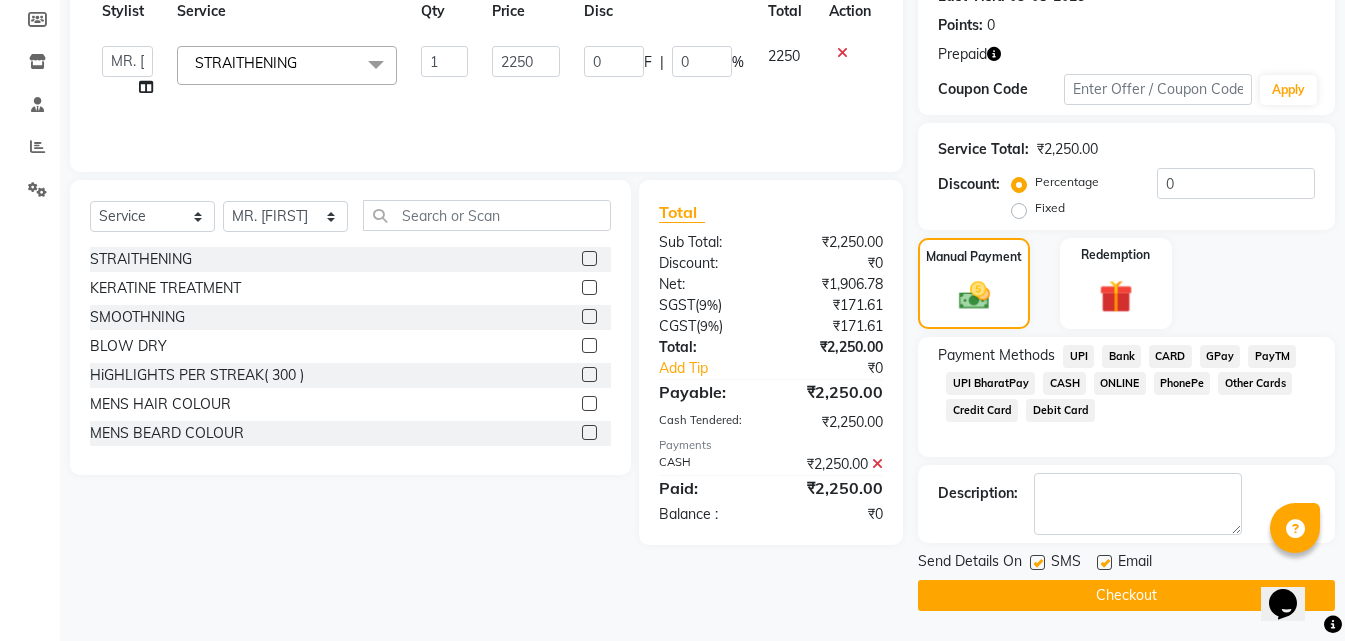 click on "Checkout" 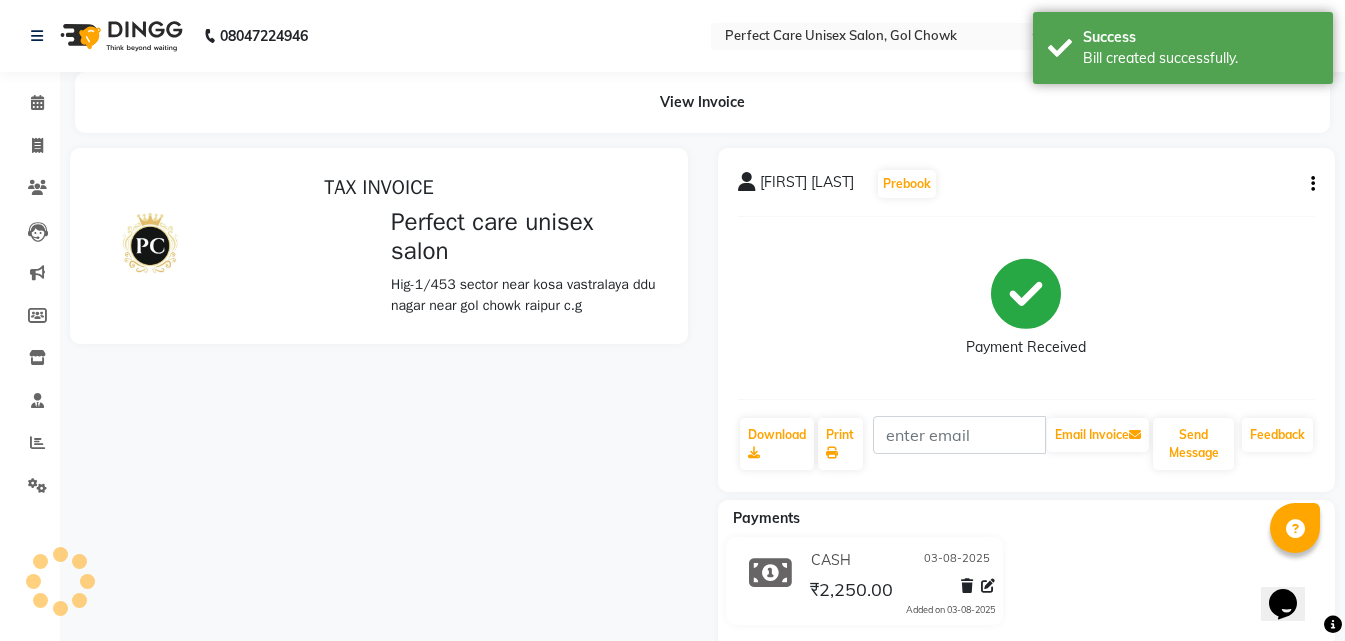 scroll, scrollTop: 0, scrollLeft: 0, axis: both 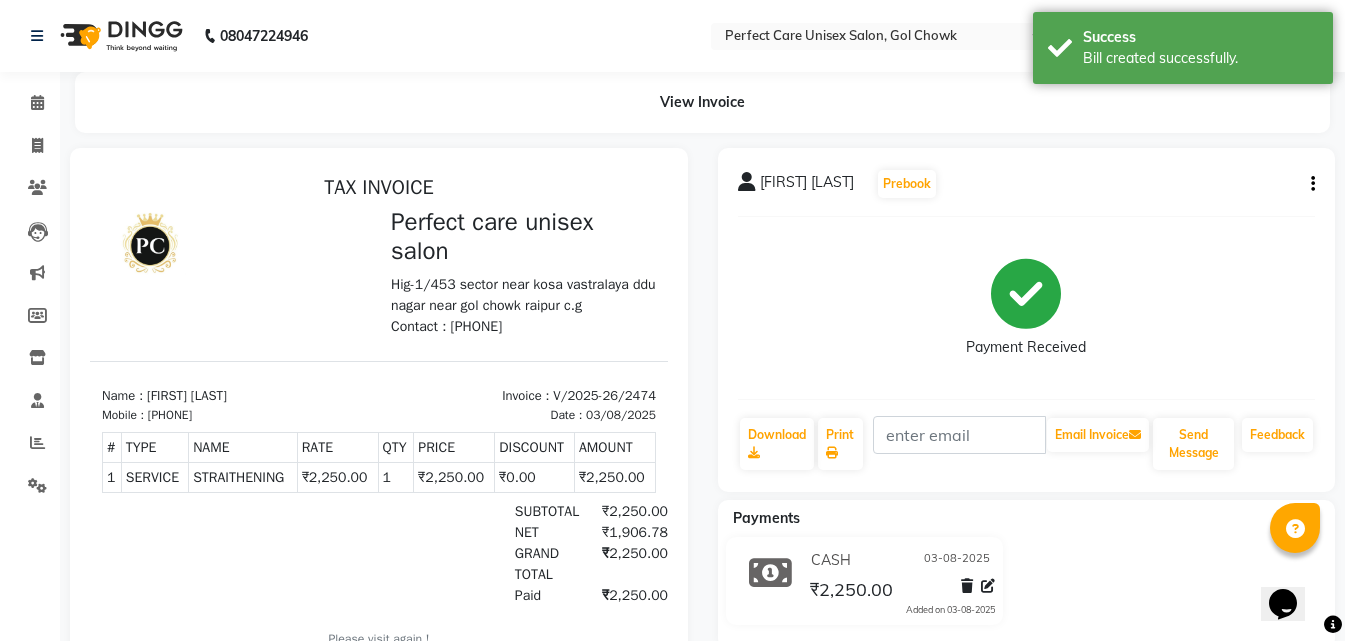 select on "service" 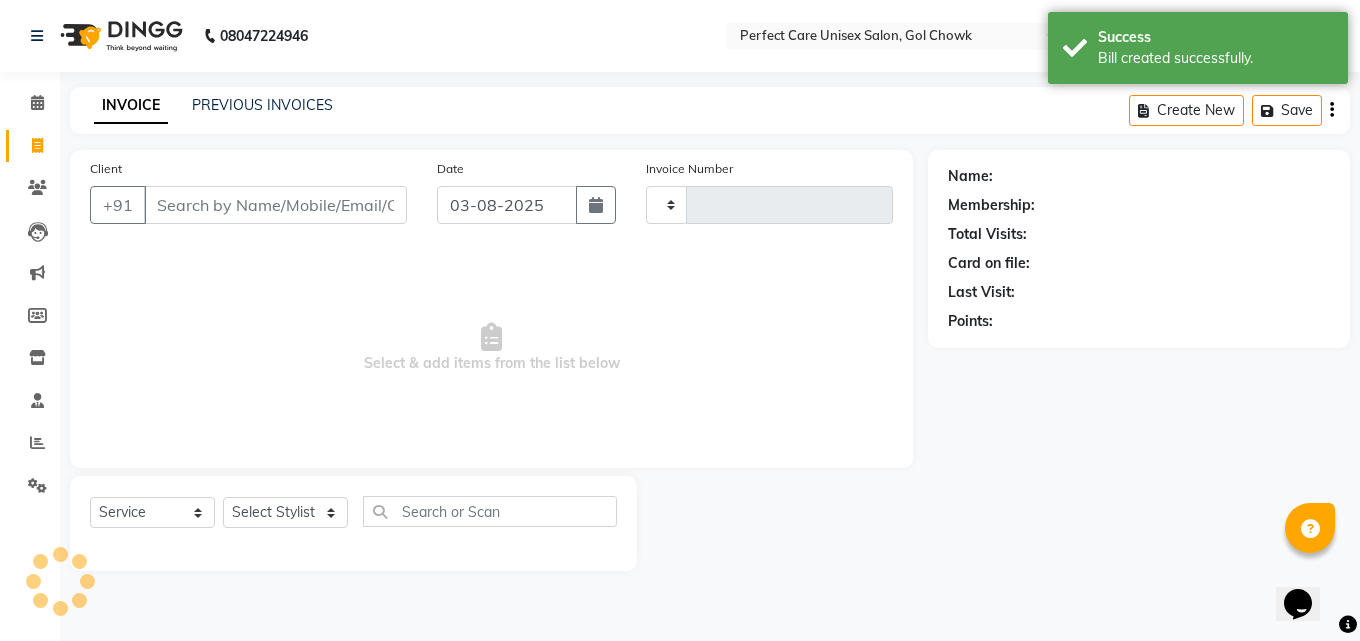 type on "2475" 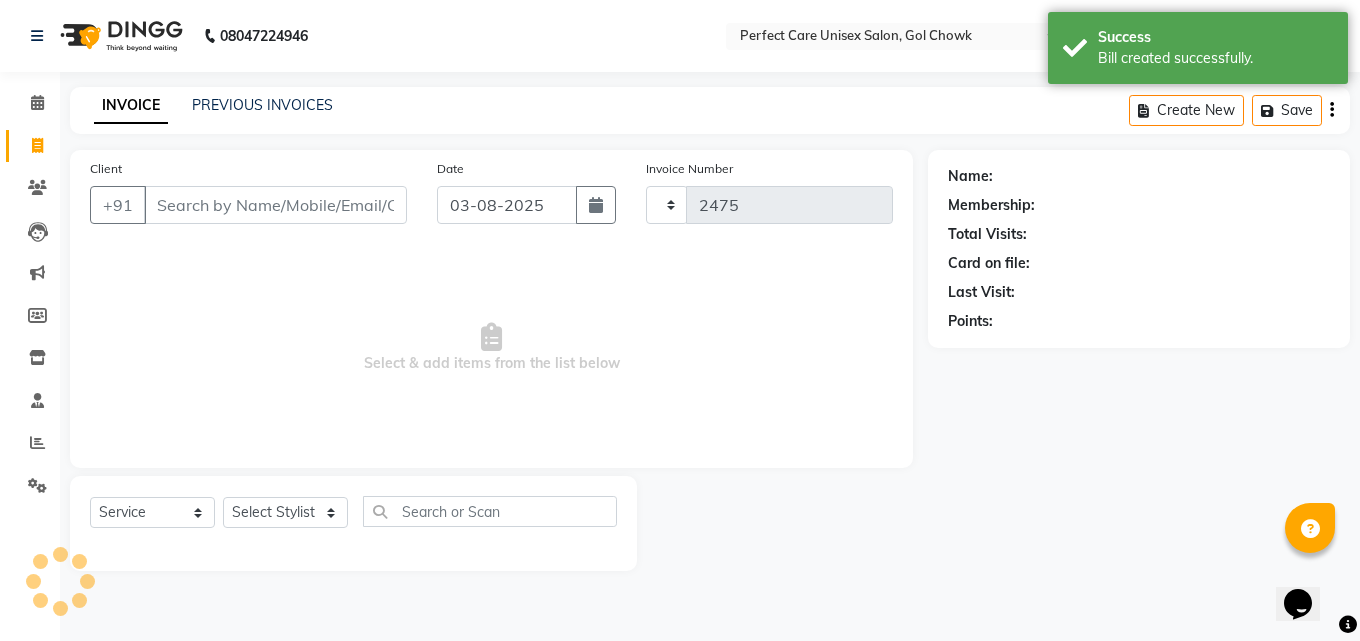 select on "4751" 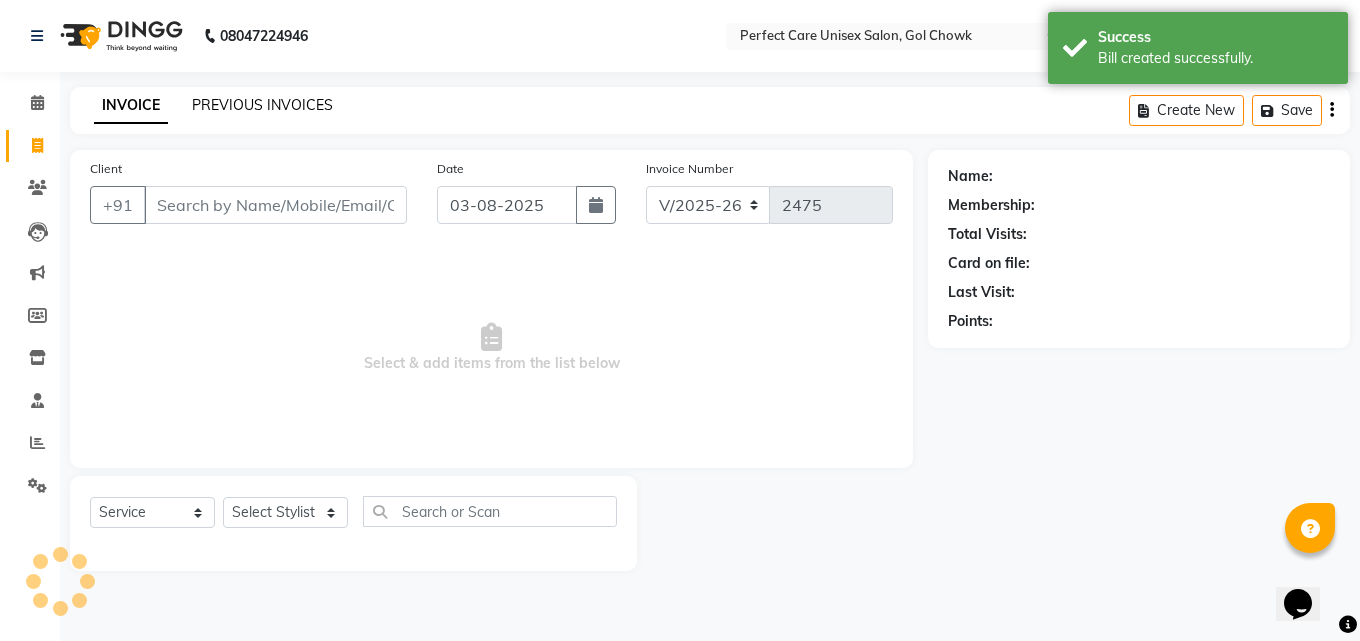 click on "PREVIOUS INVOICES" 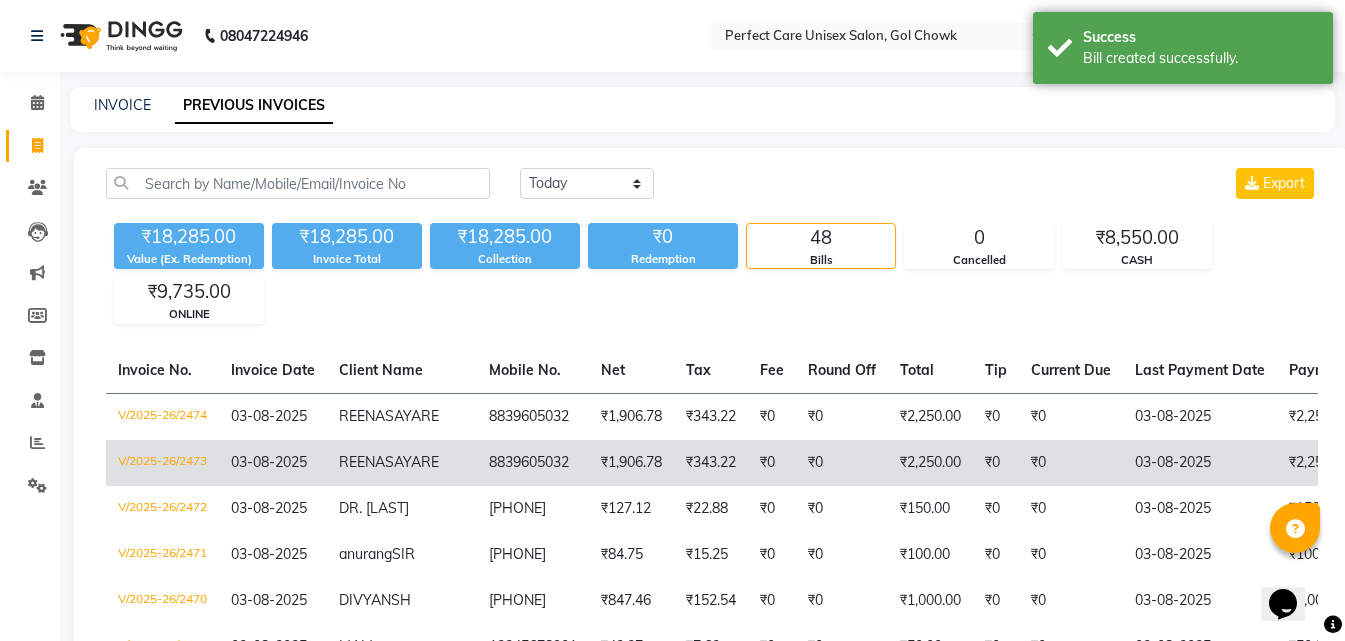 scroll, scrollTop: 100, scrollLeft: 0, axis: vertical 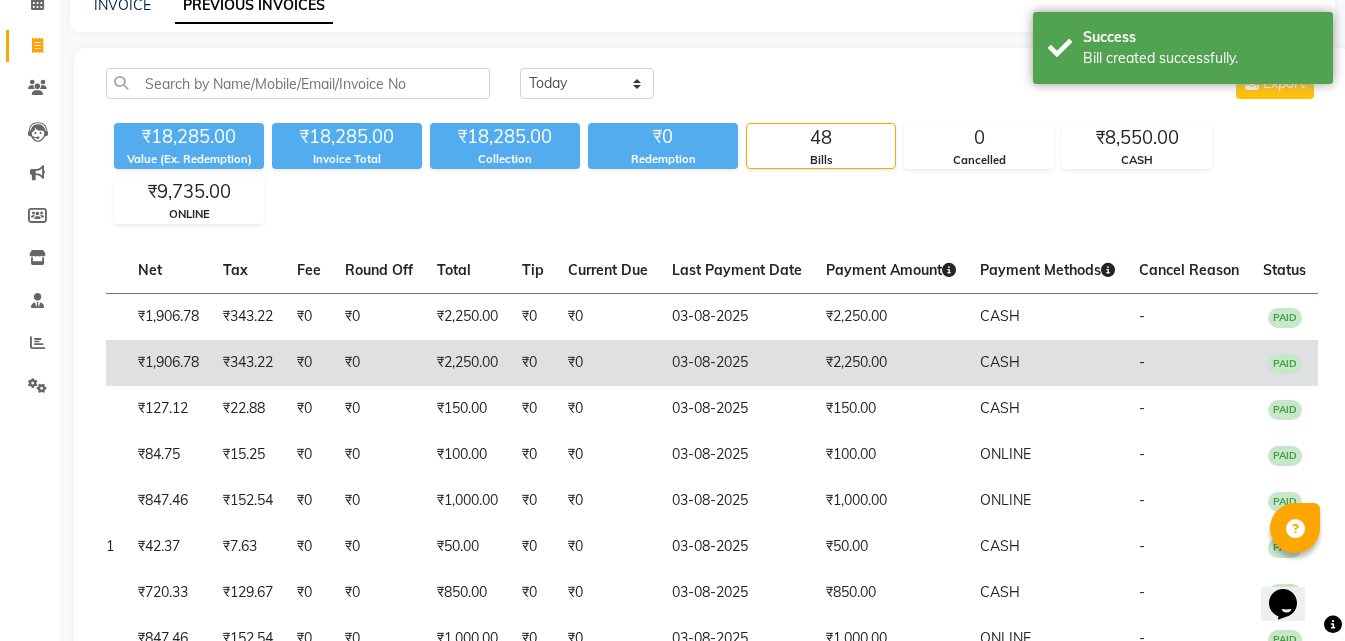 drag, startPoint x: 474, startPoint y: 355, endPoint x: 746, endPoint y: 382, distance: 273.3368 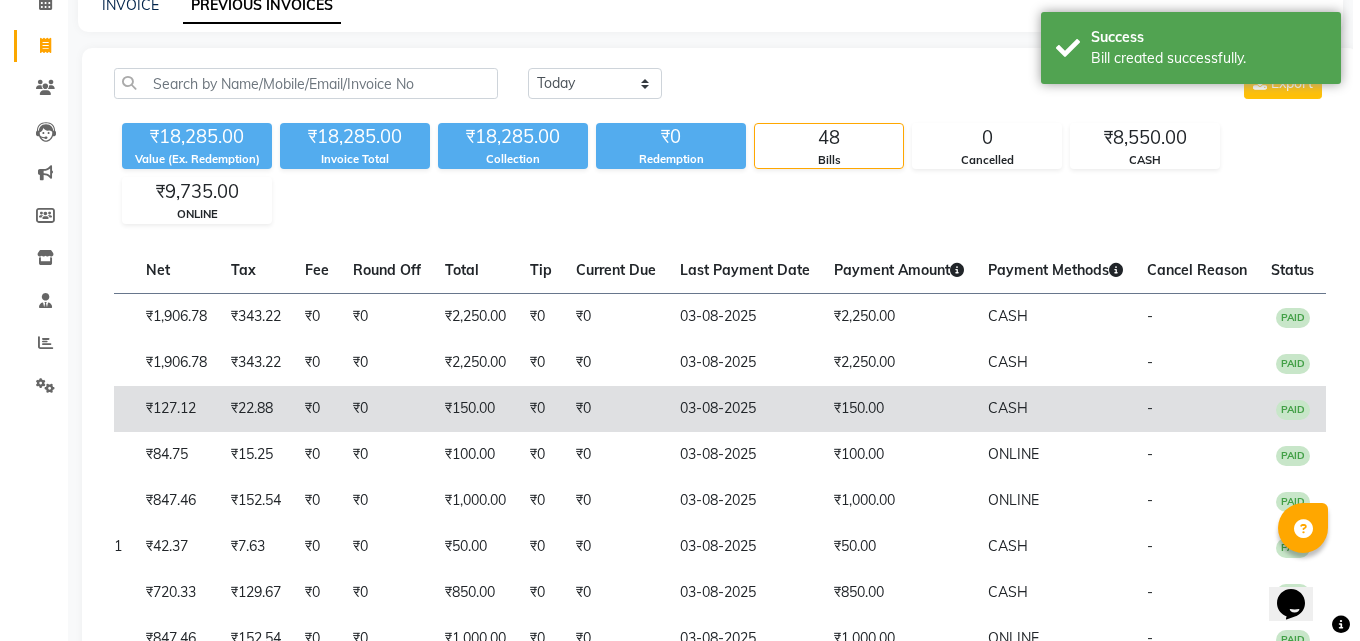 scroll, scrollTop: 0, scrollLeft: 0, axis: both 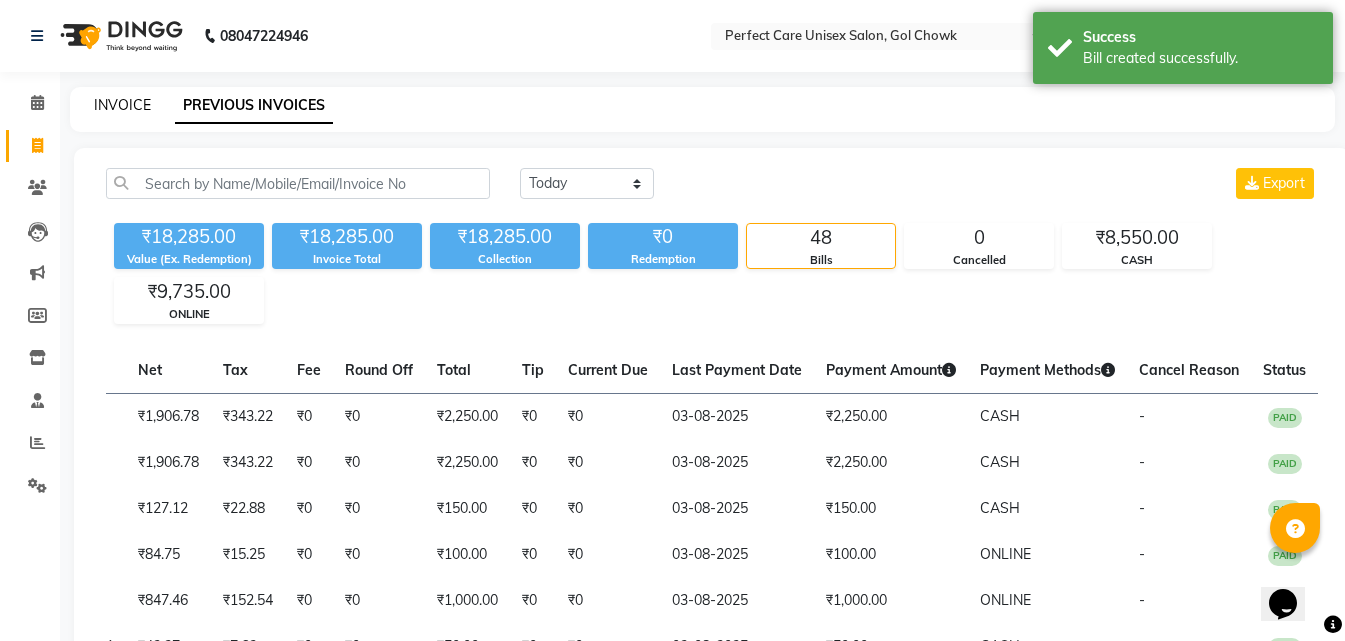 click on "INVOICE" 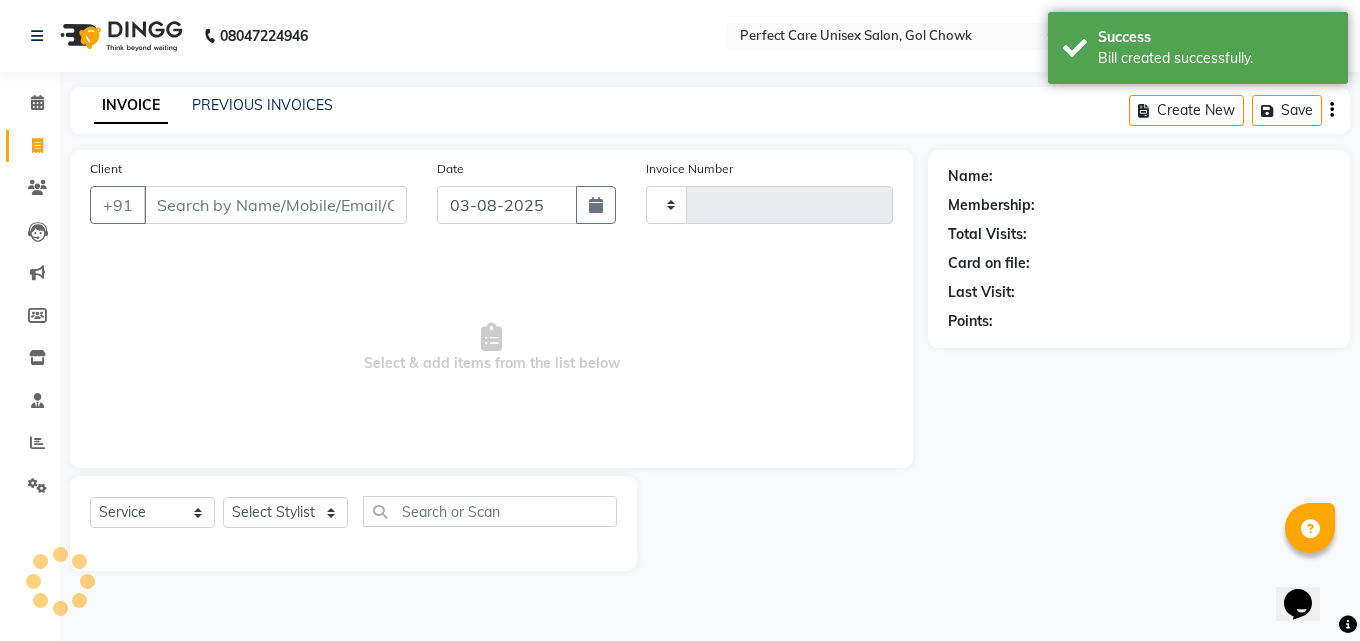 type on "2475" 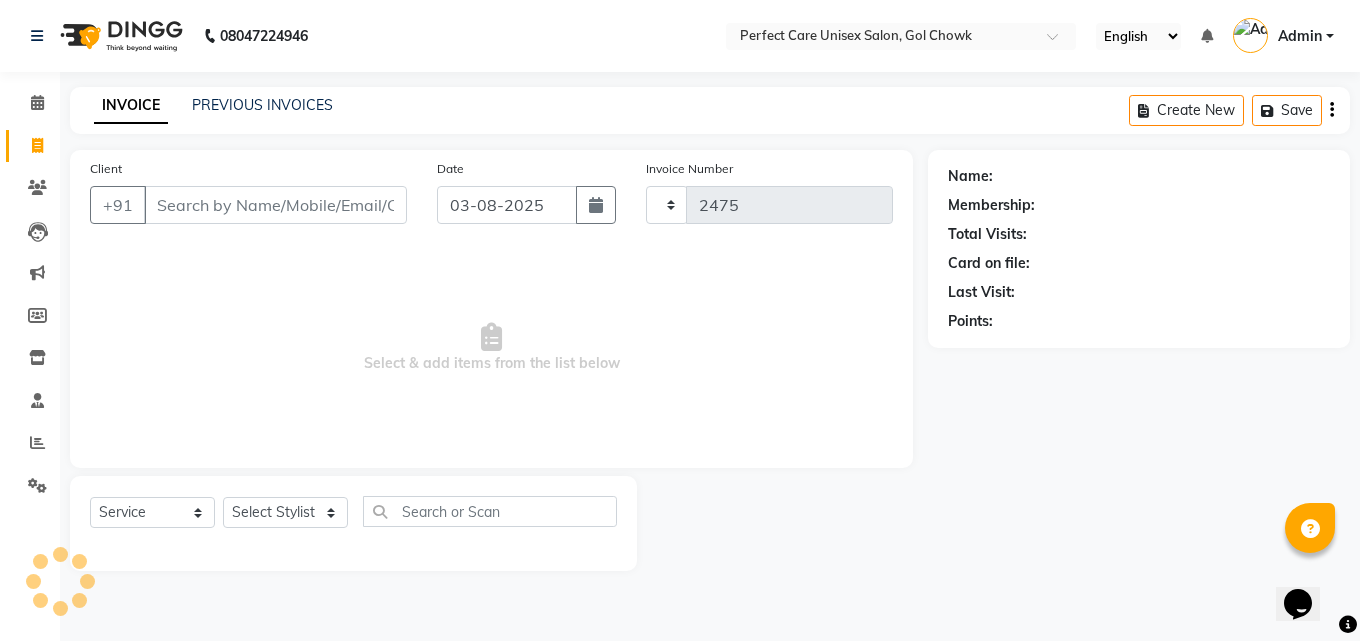 select on "4751" 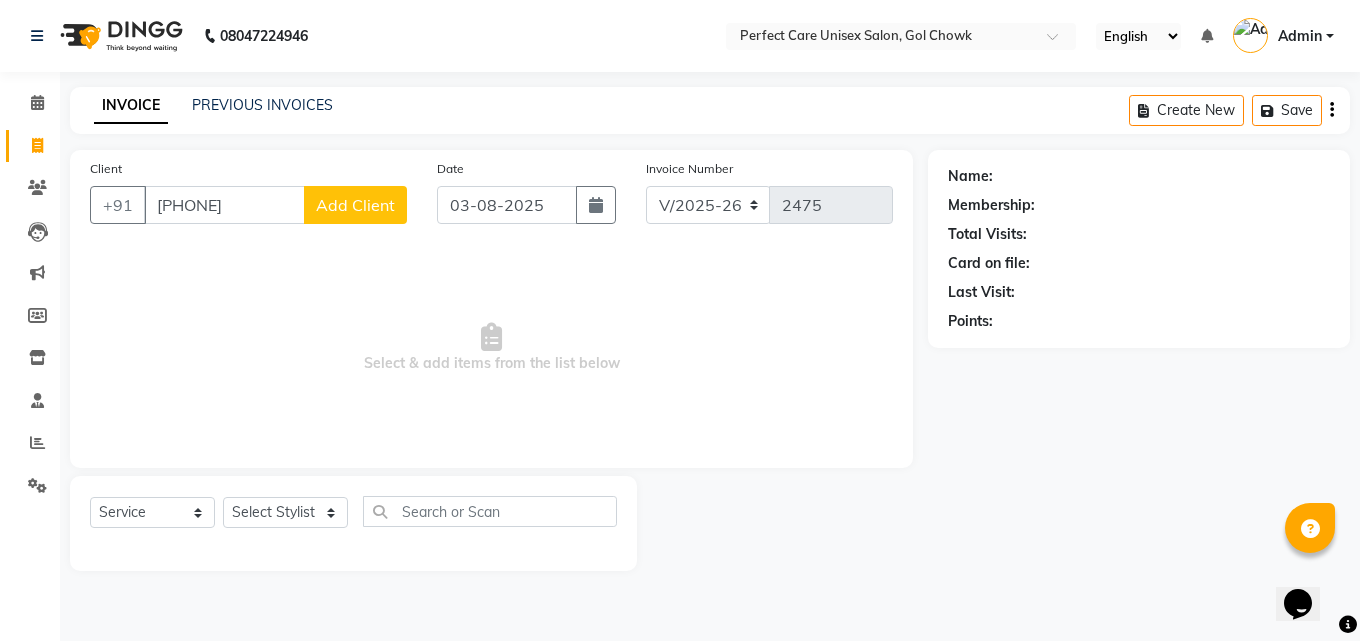 type on "[PHONE]" 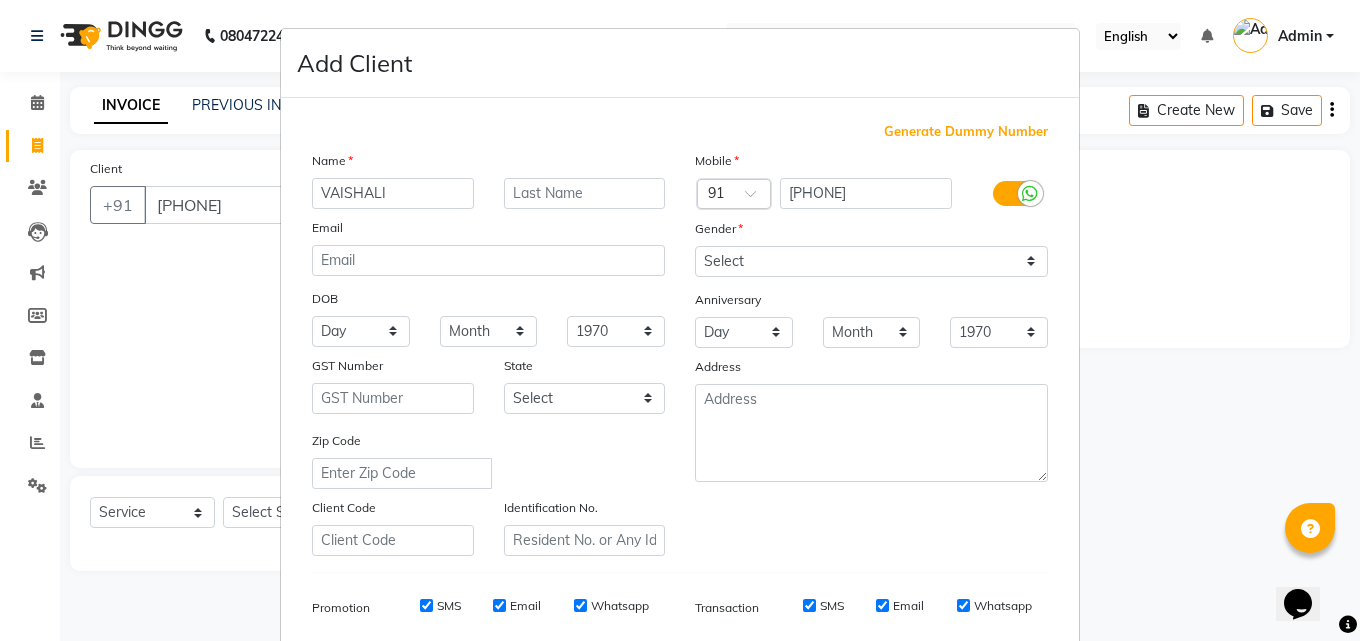 type on "VAISHALI" 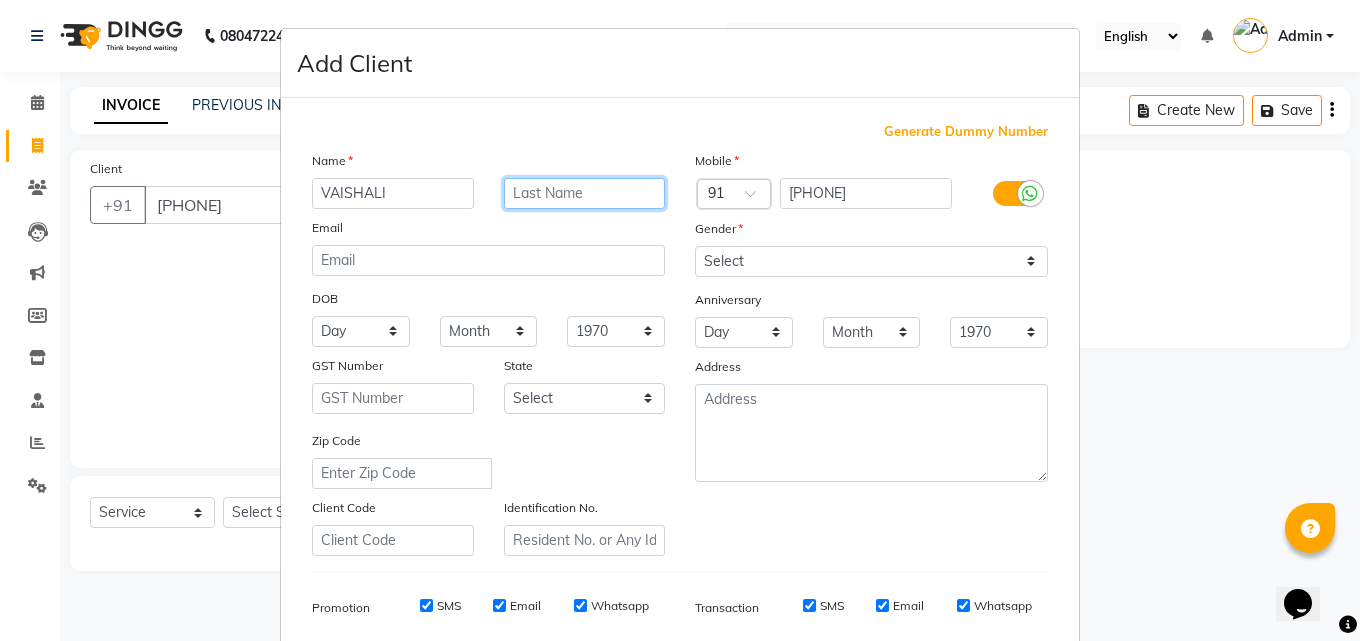 click at bounding box center (585, 193) 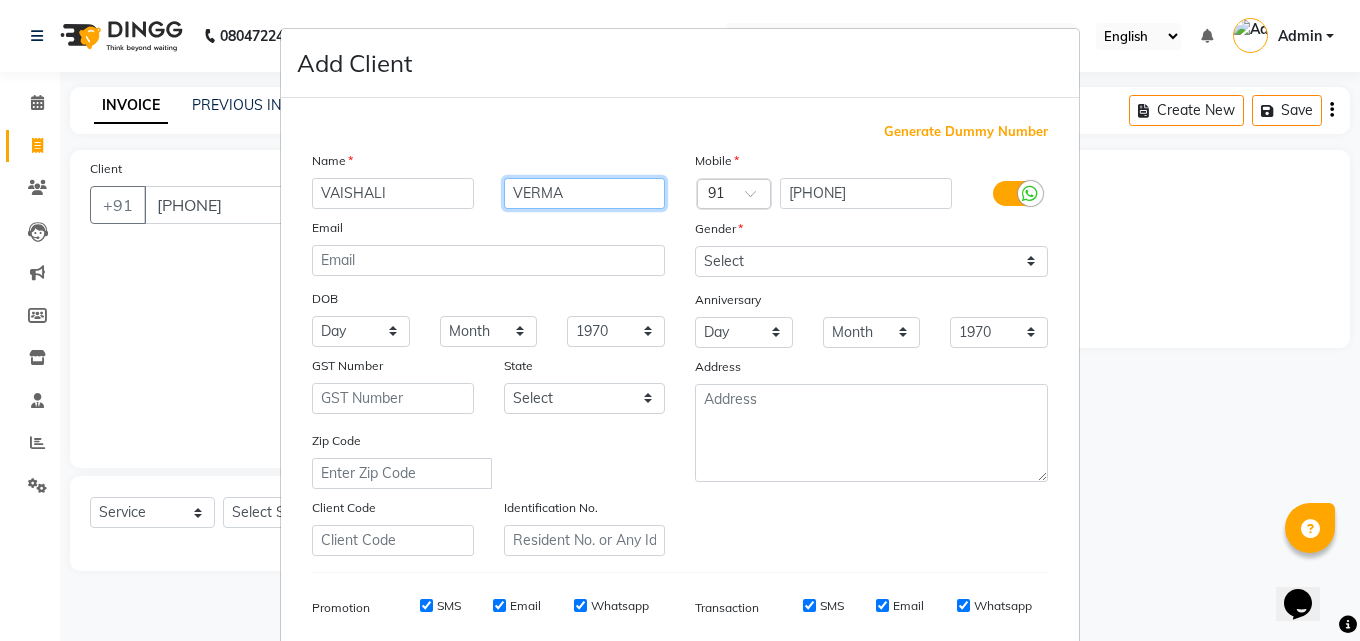 type on "VERMA" 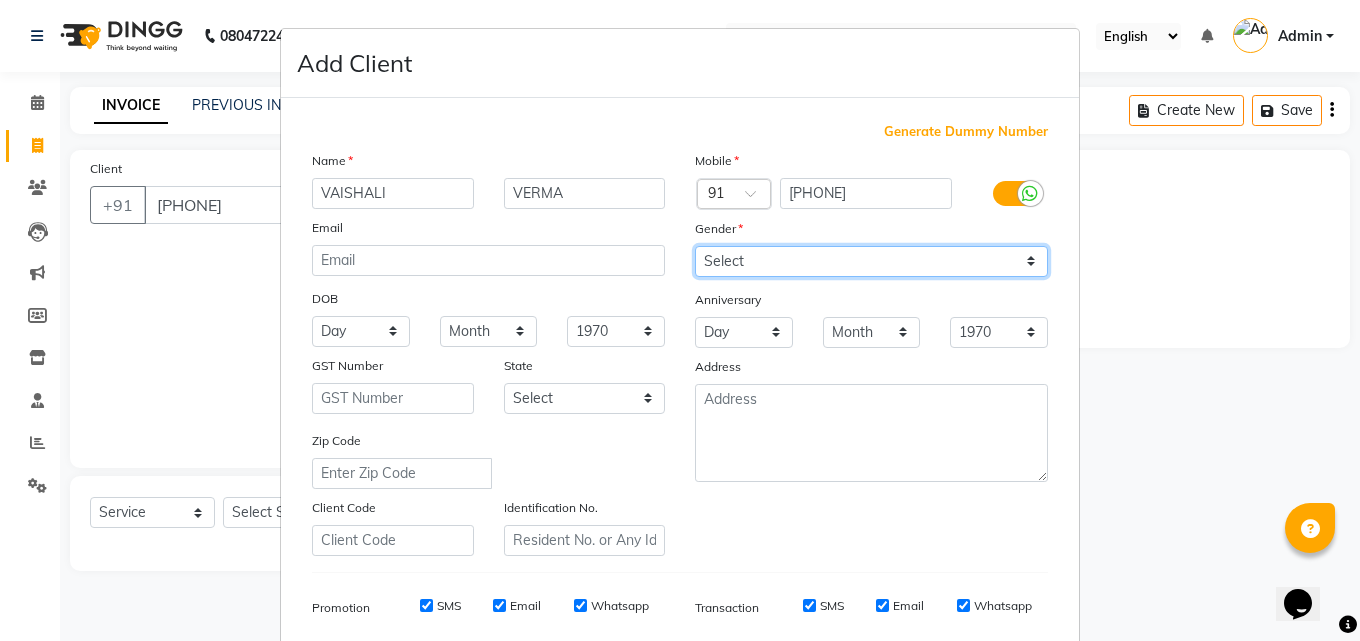 click on "Select Male Female Other Prefer Not To Say" at bounding box center [871, 261] 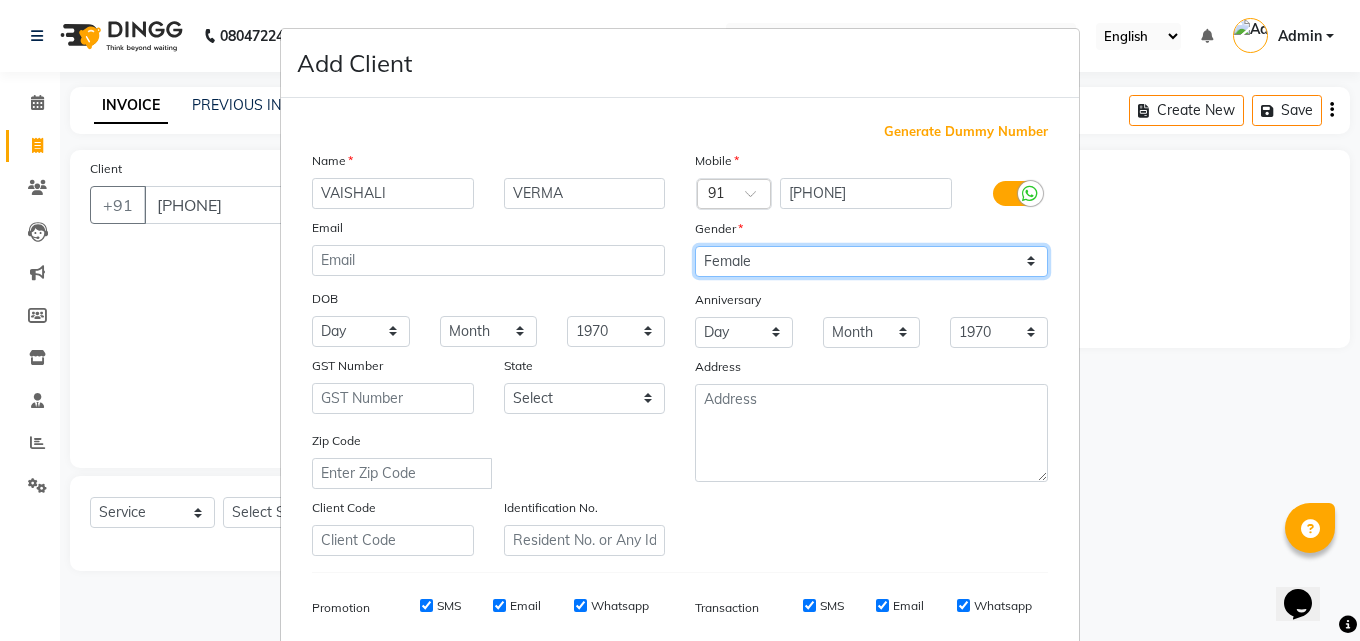 click on "Select Male Female Other Prefer Not To Say" at bounding box center [871, 261] 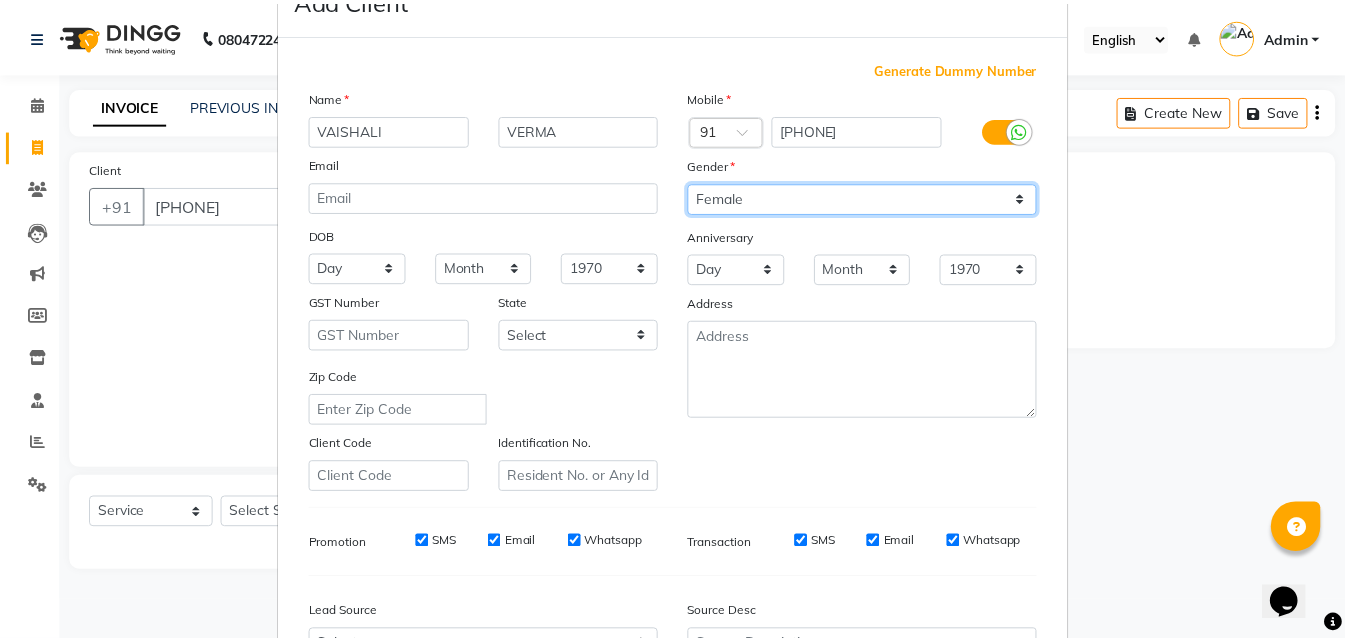 scroll, scrollTop: 282, scrollLeft: 0, axis: vertical 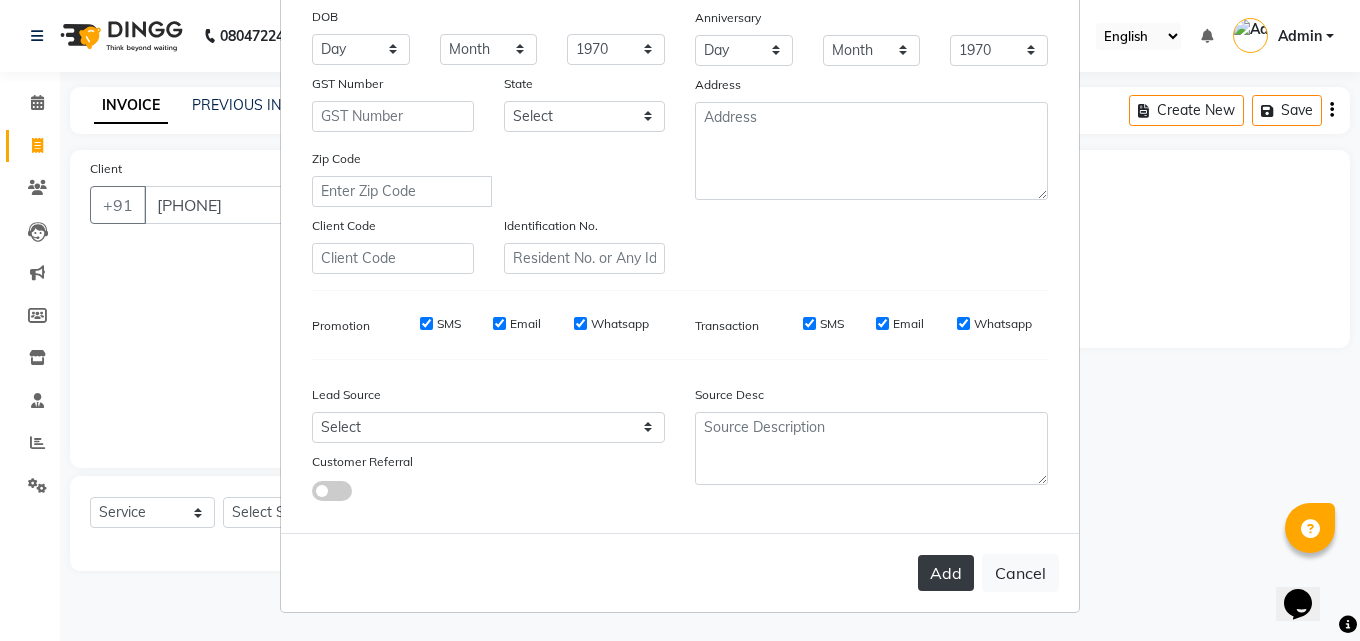 click on "Add" at bounding box center [946, 573] 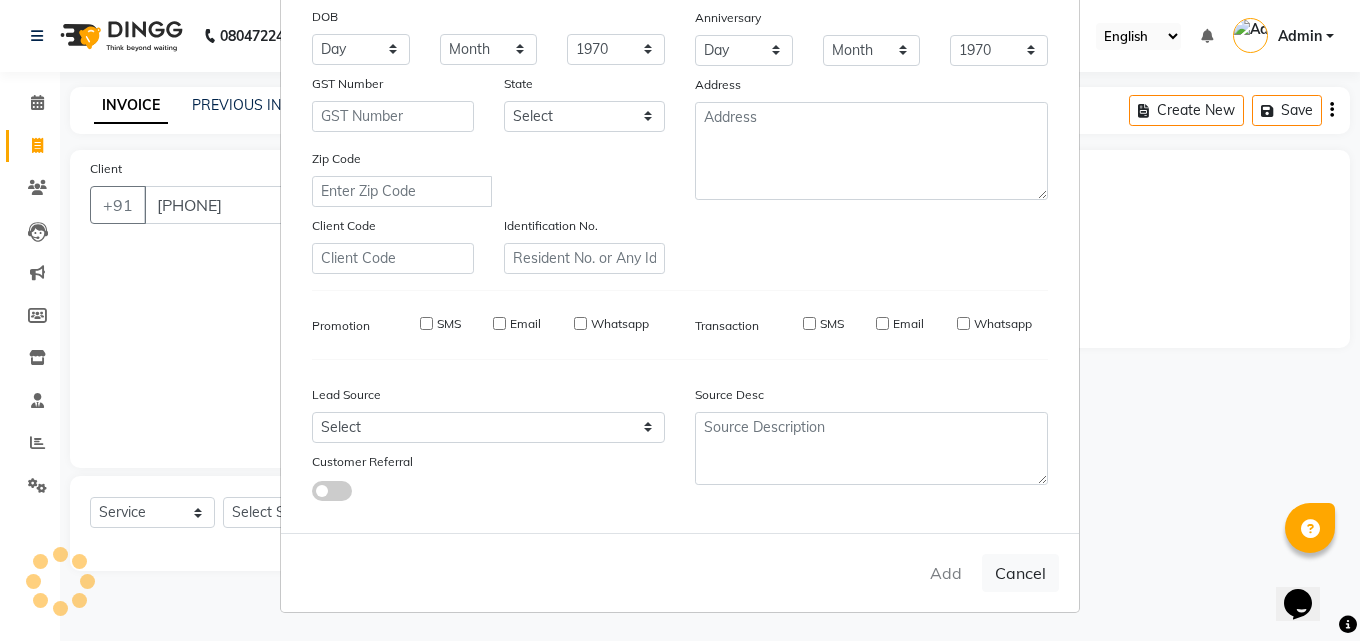 type 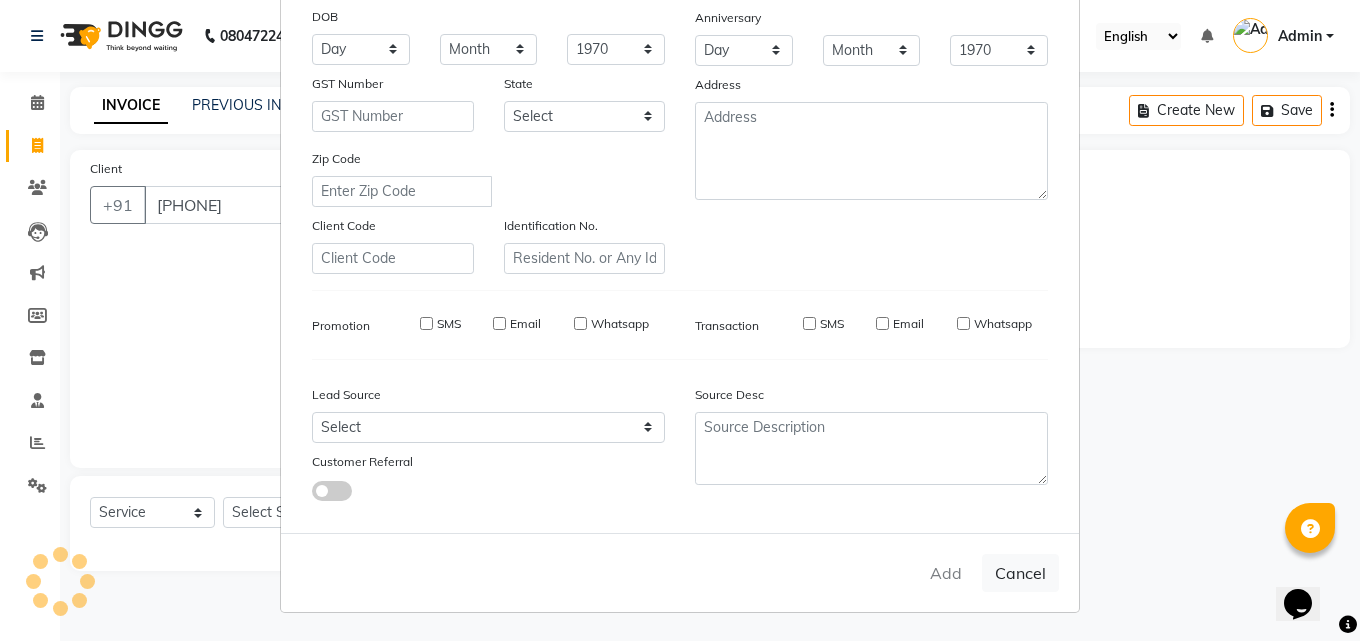 type 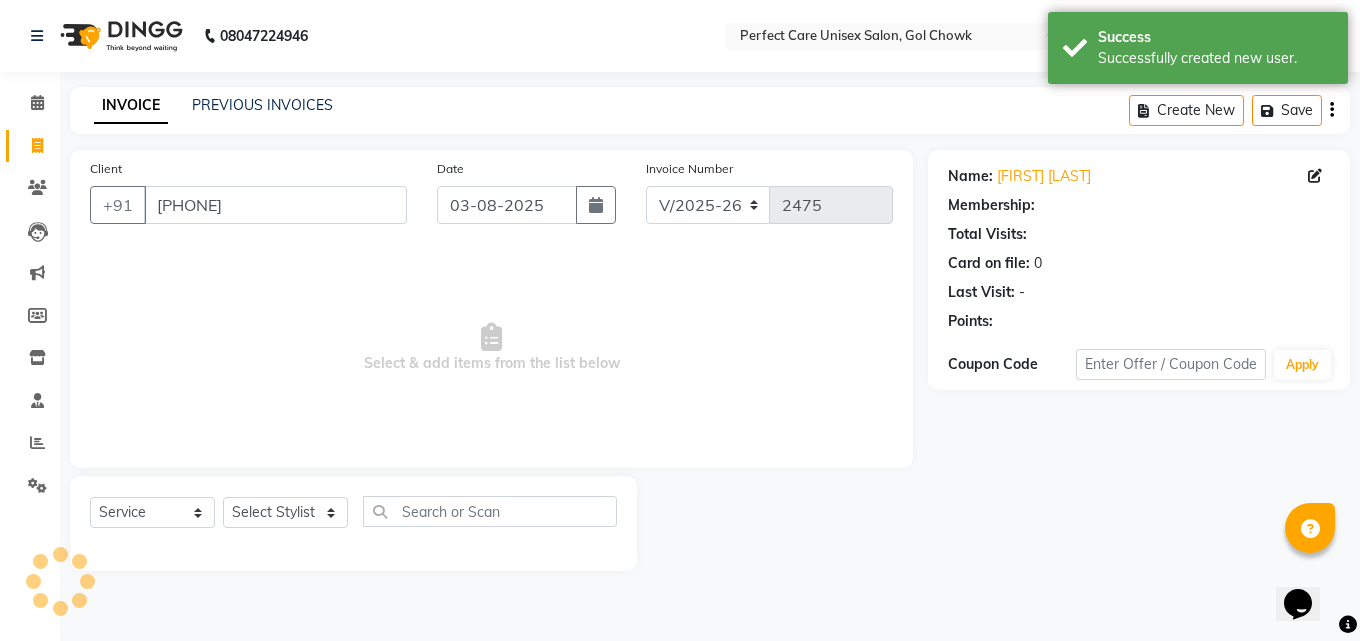 select on "1: Object" 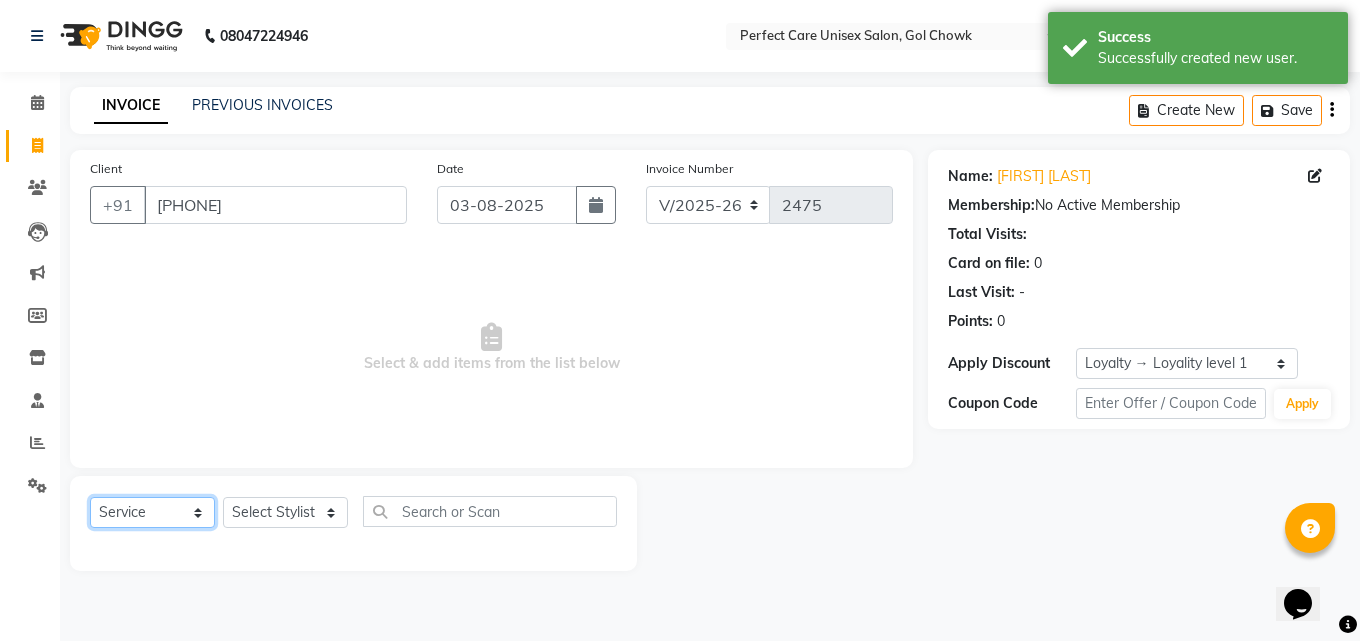 click on "Select  Service  Product  Membership  Package Voucher Prepaid Gift Card" 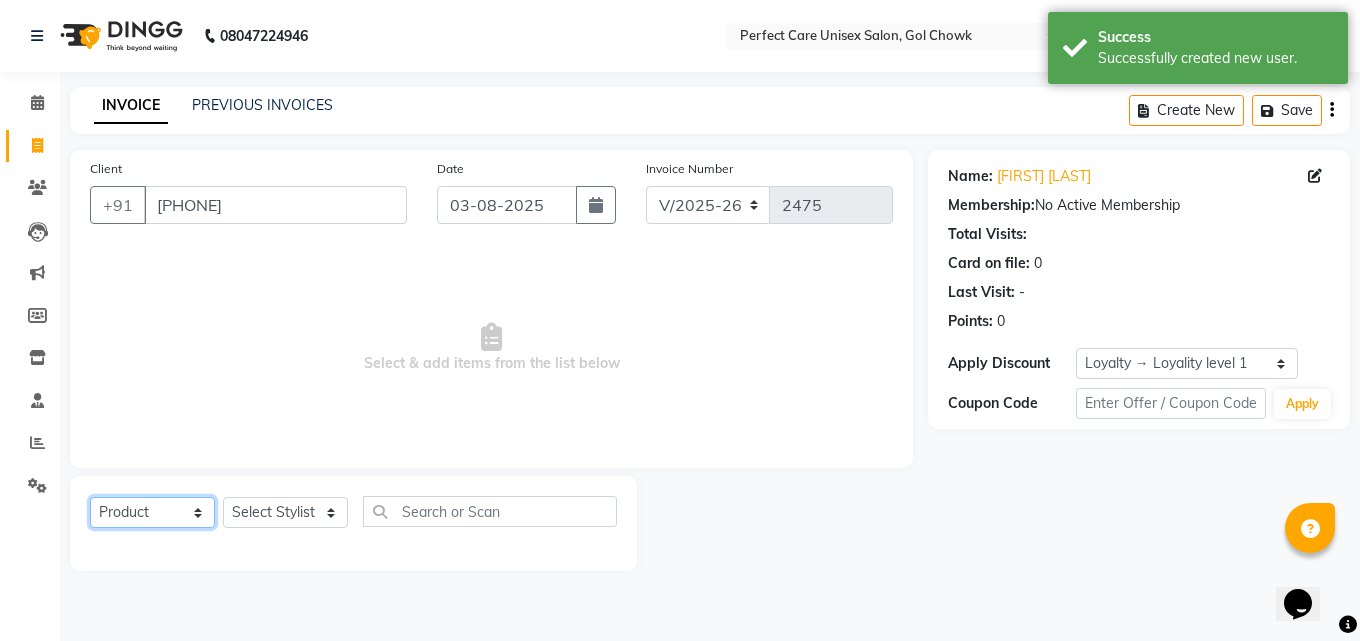 click on "Select  Service  Product  Membership  Package Voucher Prepaid Gift Card" 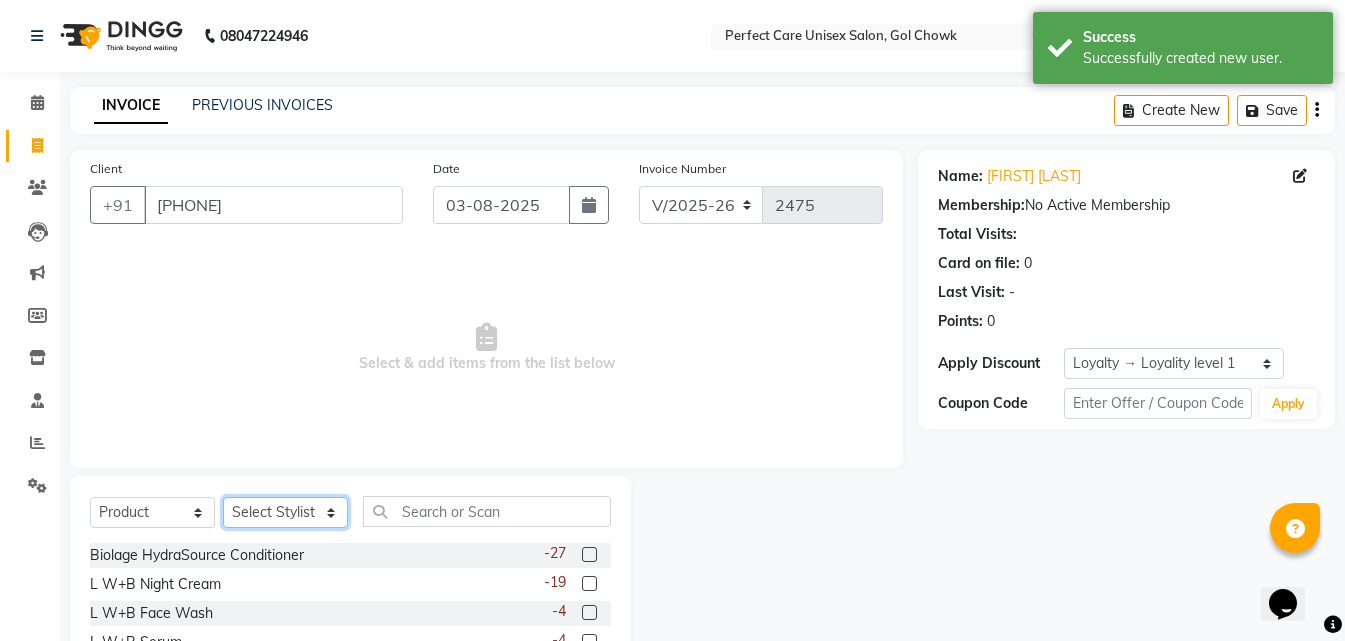 click on "Select Stylist MISS [LAST] MISS [LAST] MISS [LAST]  MISS [LAST] MISS [LAST] MISS. [LAST] MISS. [LAST]  MISS [LAST]    MISS. [LAST] MISS [LAST]  [FIRST] MR. [FIRST] MR. [FIRST] MR. [FIRST] MR [FIRST] MR. [FIRST] MR. [FIRST] MR. [FIRST] MR. [FIRST] MR. [FIRST] MR. [FIRST] MR. [FIRST] MR. [FIRST] MR. [FIRST] MR. [FIRST] MR [LAST]  NONE [FIRST]" 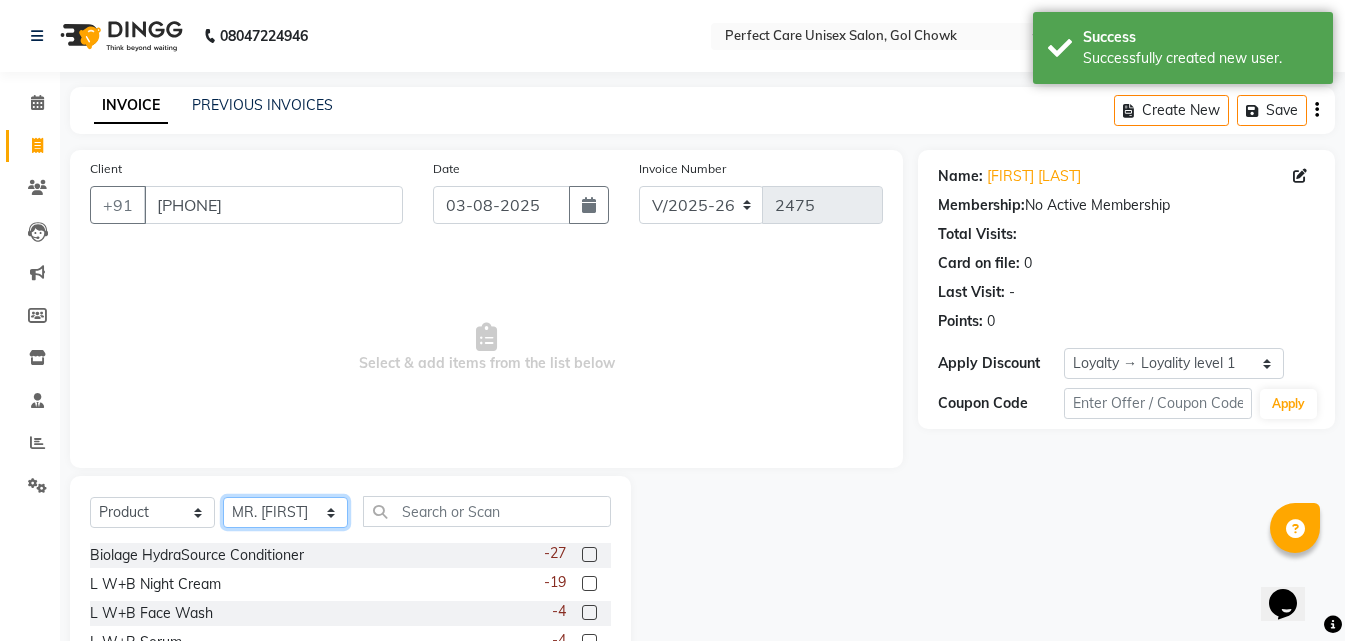 click on "Select Stylist MISS [LAST] MISS [LAST] MISS [LAST]  MISS [LAST] MISS [LAST] MISS. [LAST] MISS. [LAST]  MISS [LAST]    MISS. [LAST] MISS [LAST]  [FIRST] MR. [FIRST] MR. [FIRST] MR. [FIRST] MR [FIRST] MR. [FIRST] MR. [FIRST] MR. [FIRST] MR. [FIRST] MR. [FIRST] MR. [FIRST] MR. [FIRST] MR. [FIRST] MR. [FIRST] MR. [FIRST] MR [LAST]  NONE [FIRST]" 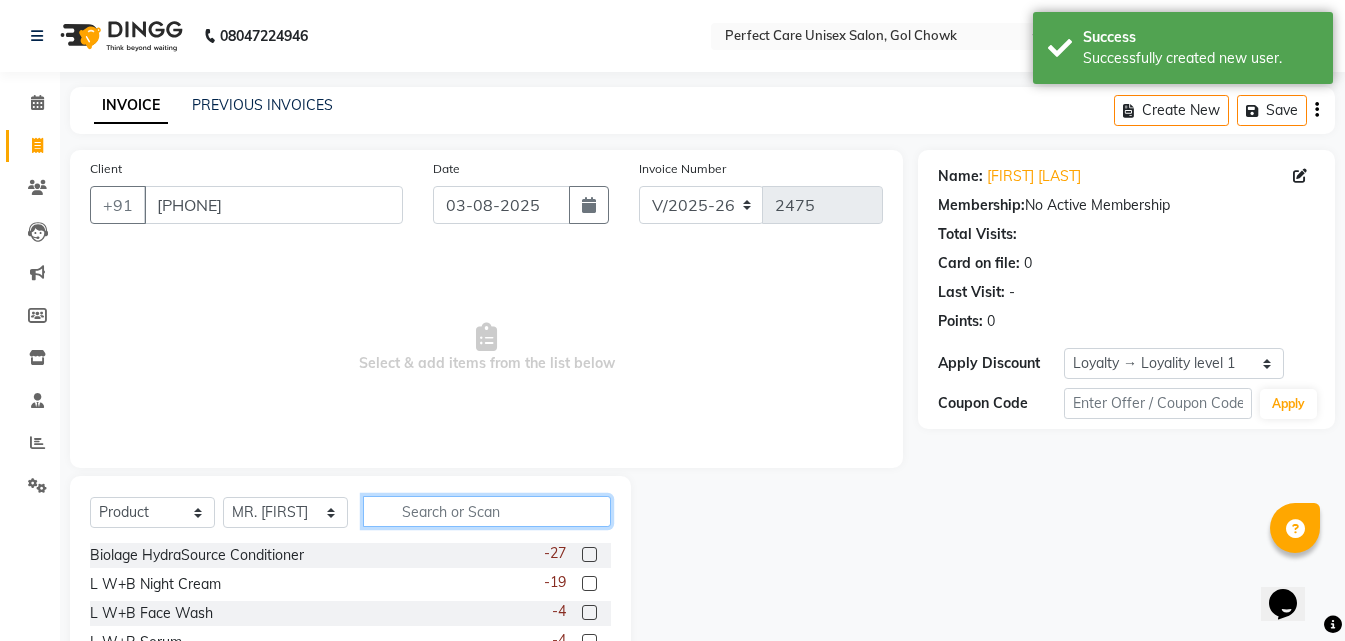 click 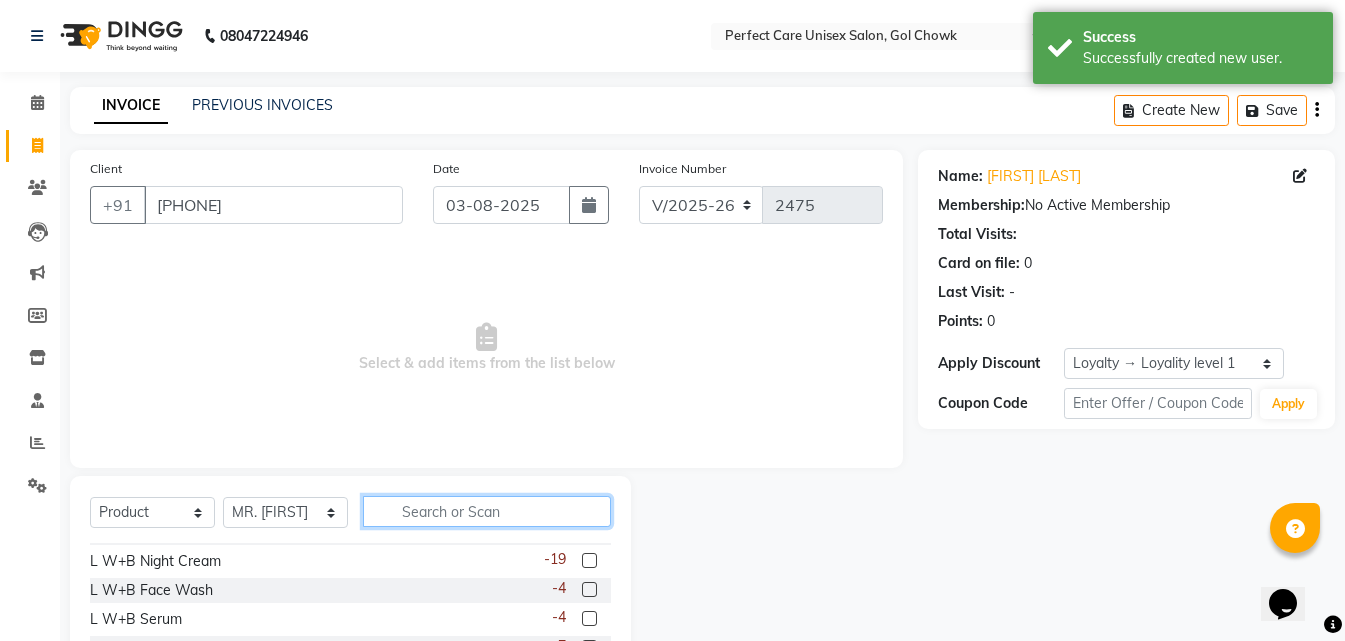 scroll, scrollTop: 0, scrollLeft: 0, axis: both 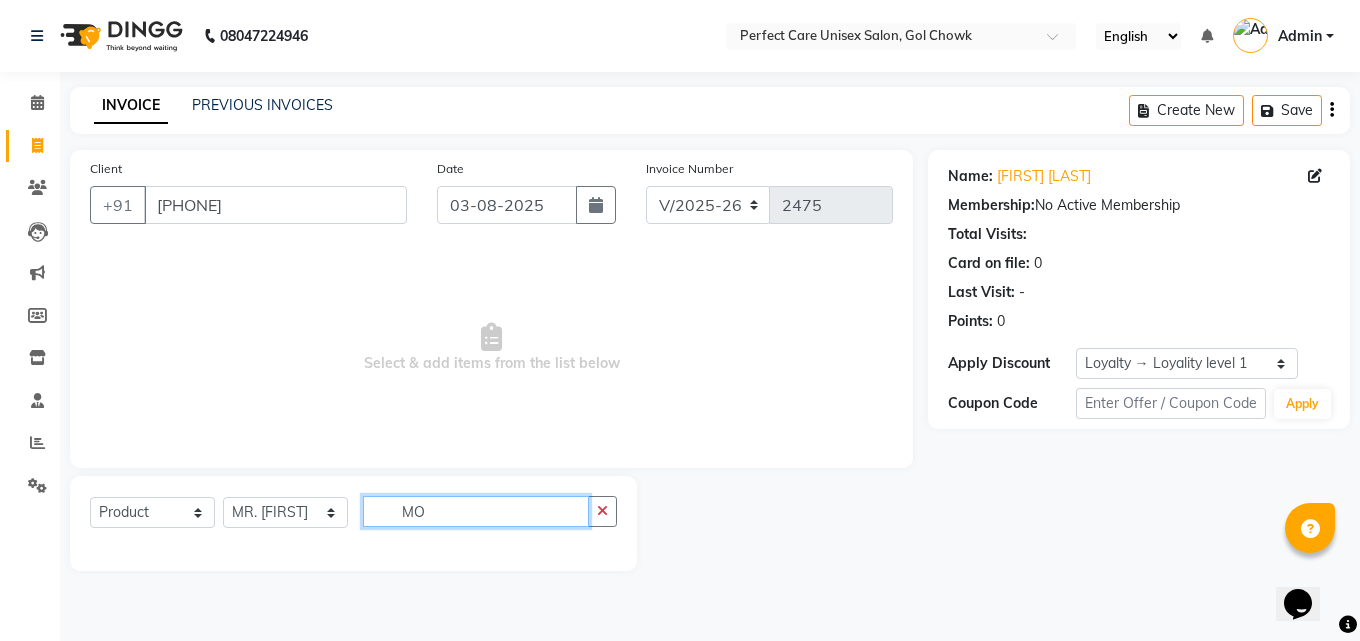 type on "M" 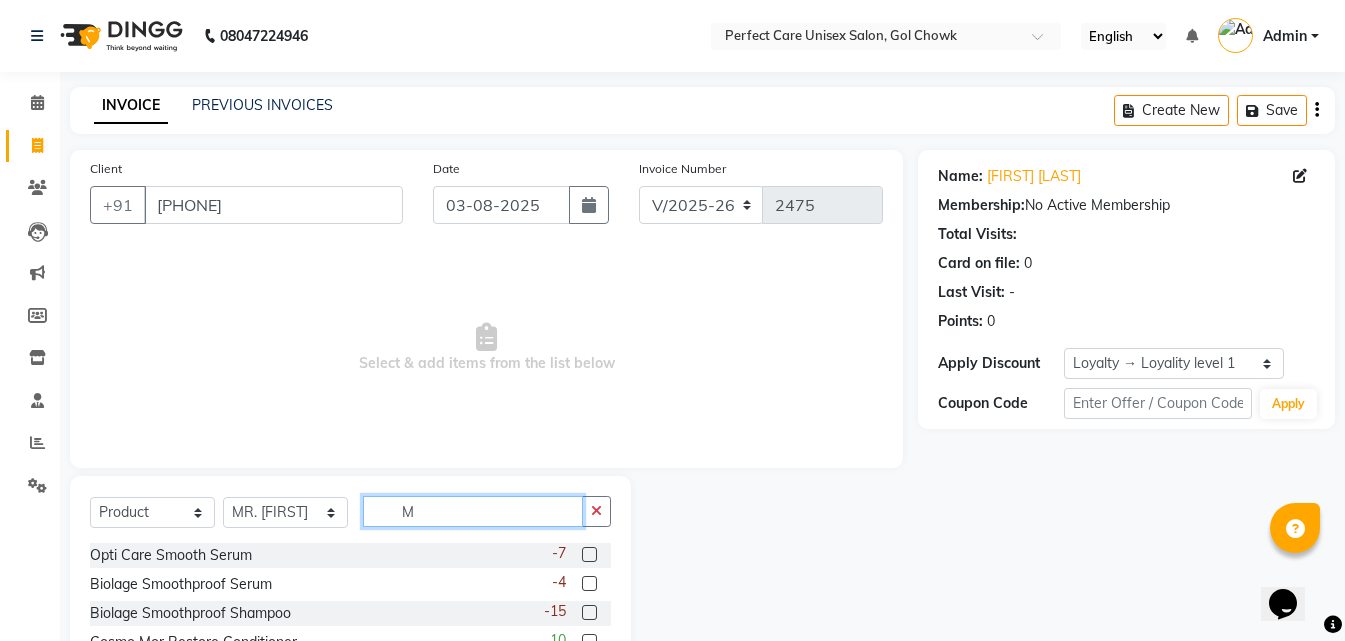 type 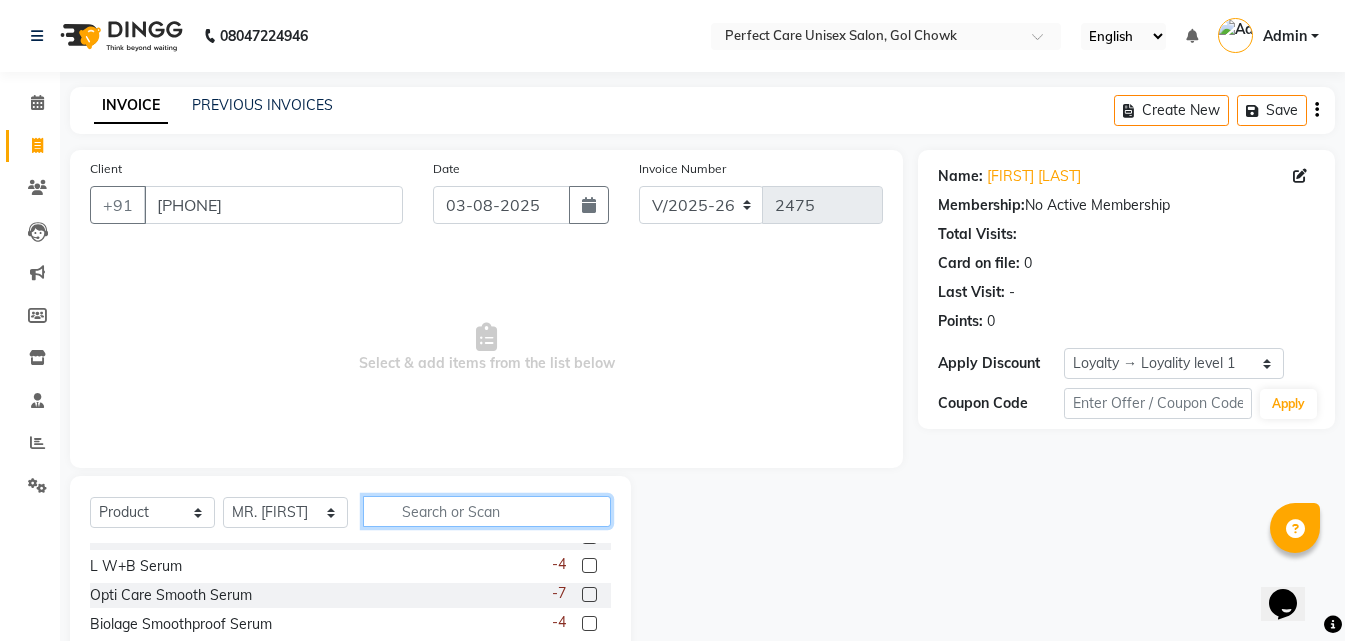scroll, scrollTop: 200, scrollLeft: 0, axis: vertical 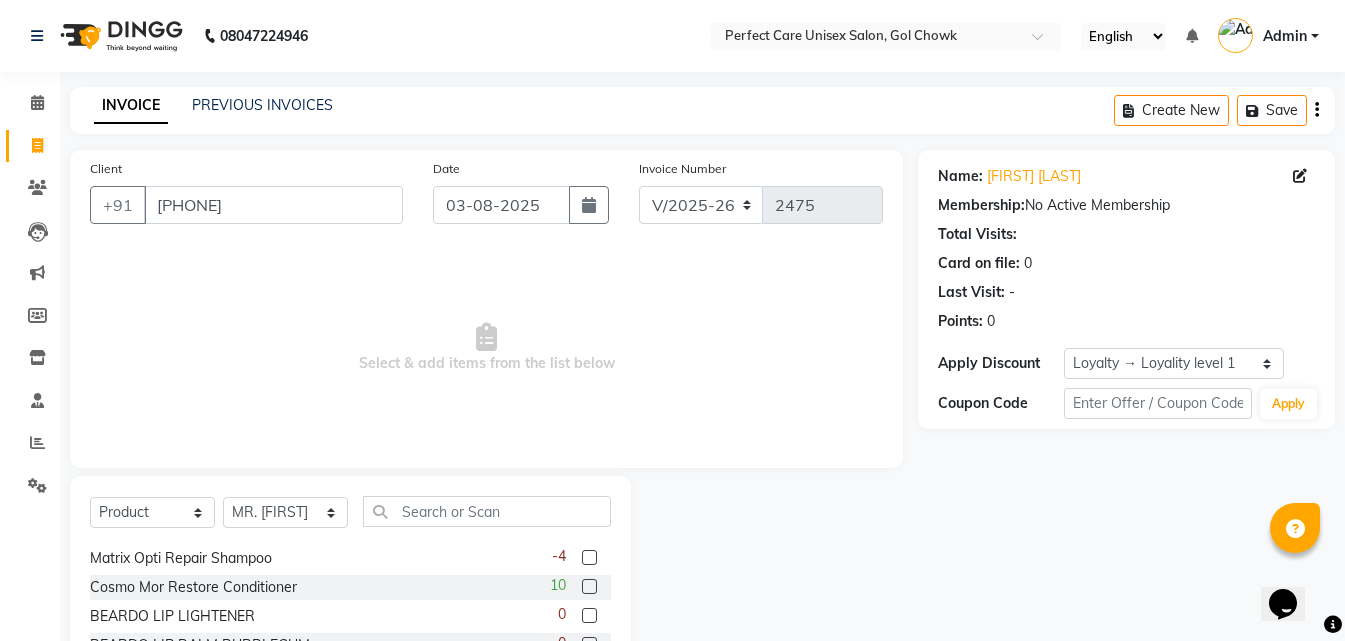 click 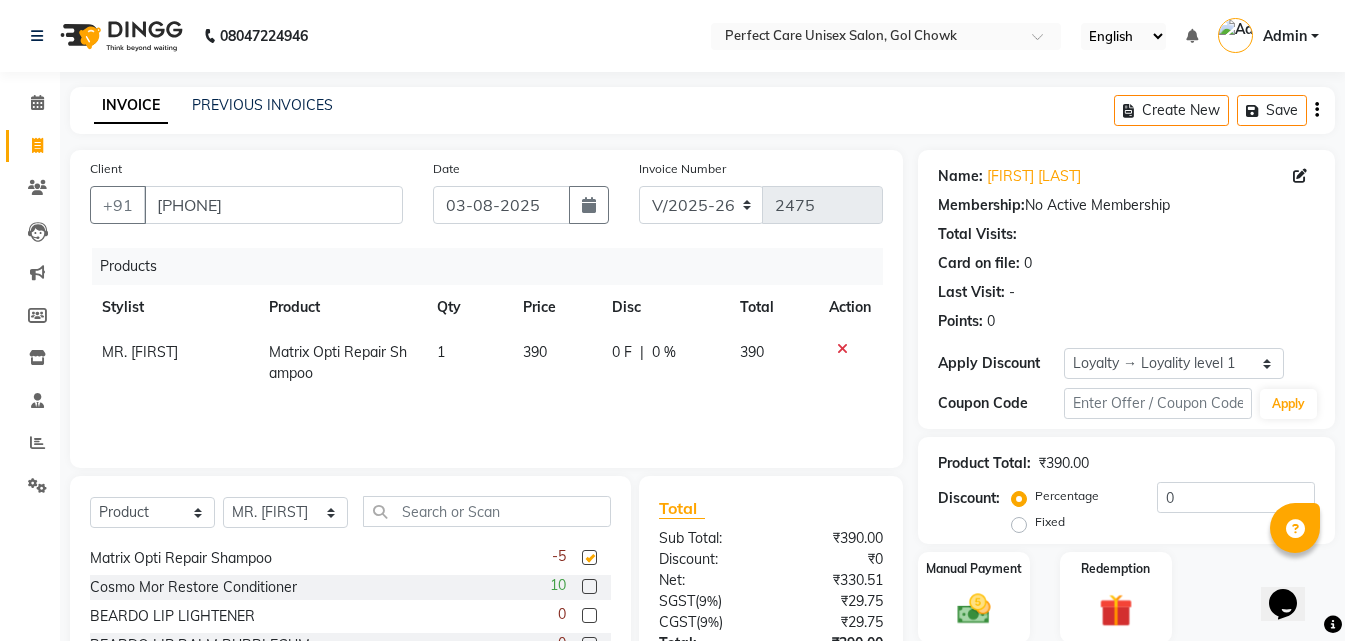checkbox on "false" 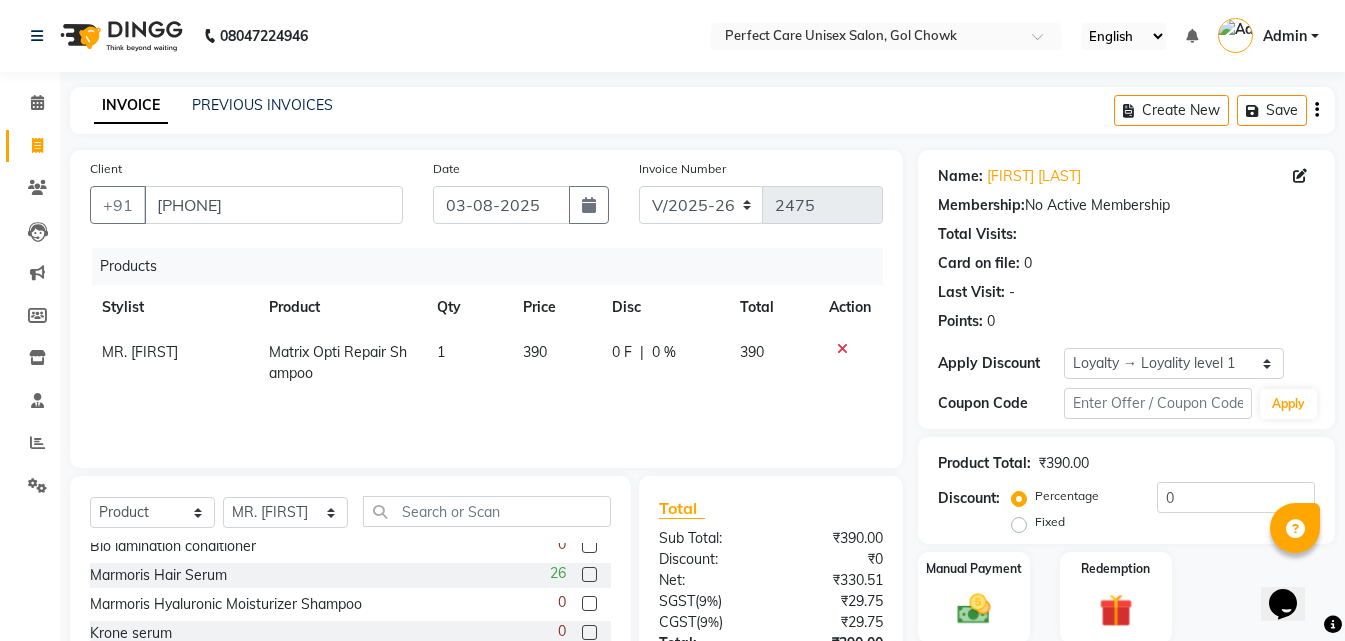 scroll, scrollTop: 700, scrollLeft: 0, axis: vertical 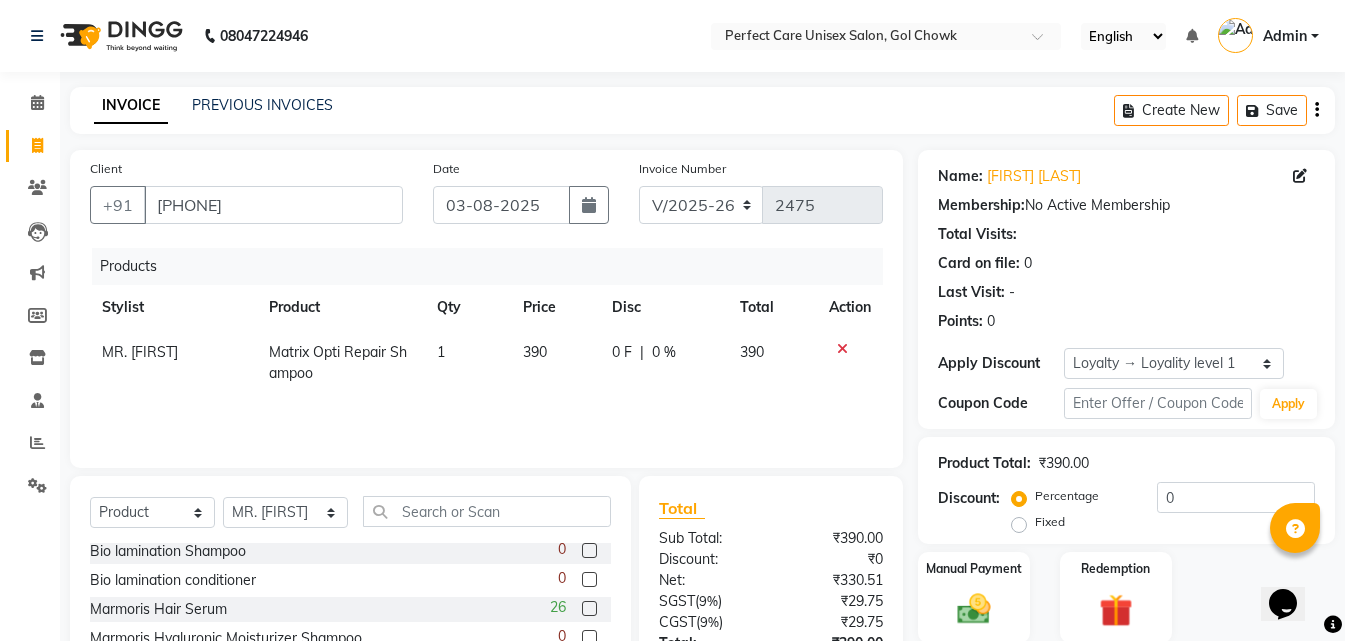 click 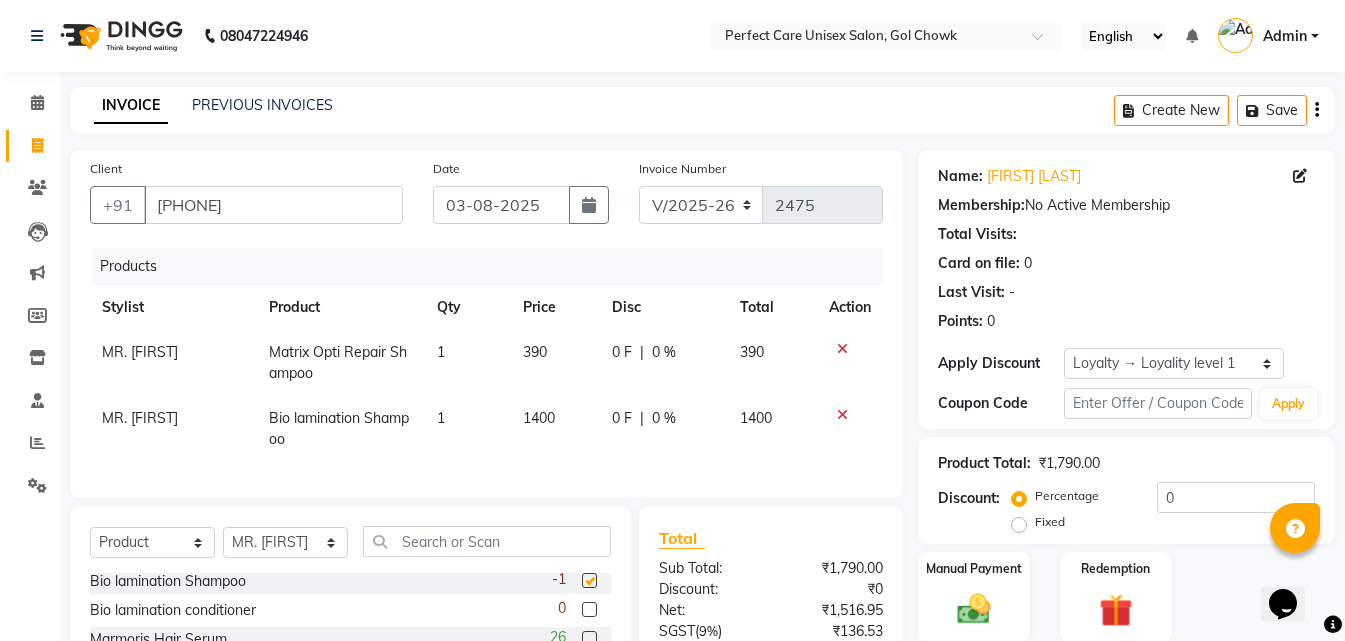 checkbox on "false" 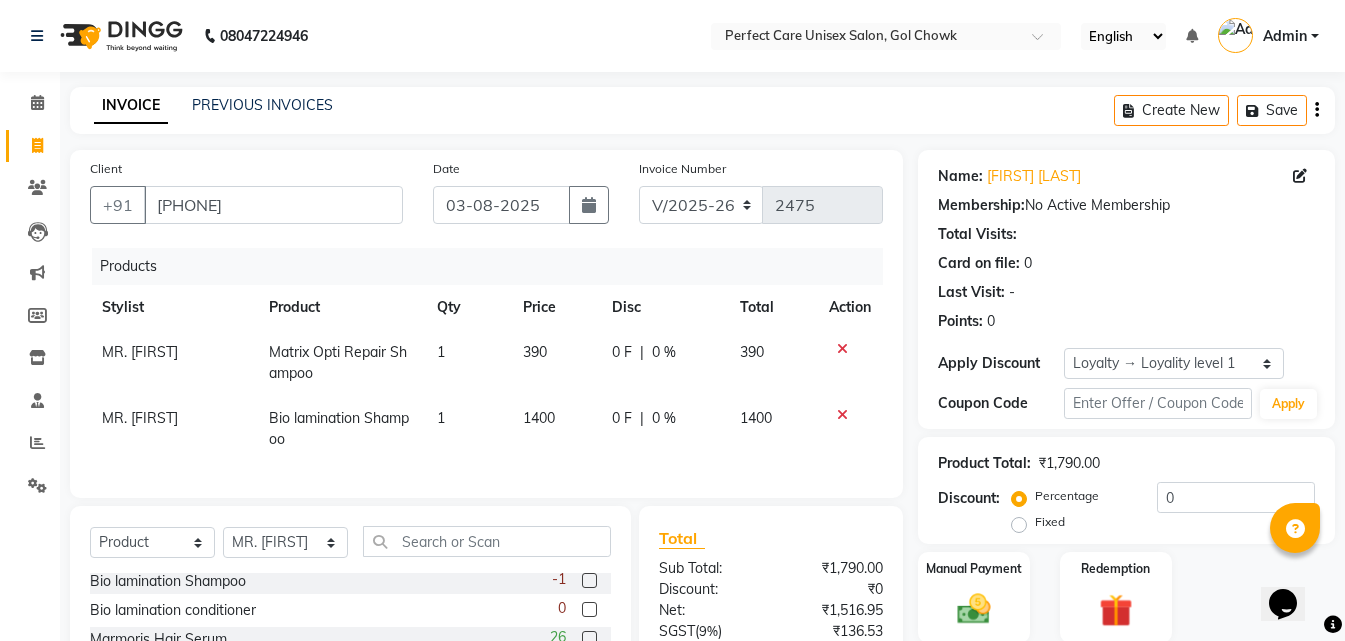 click 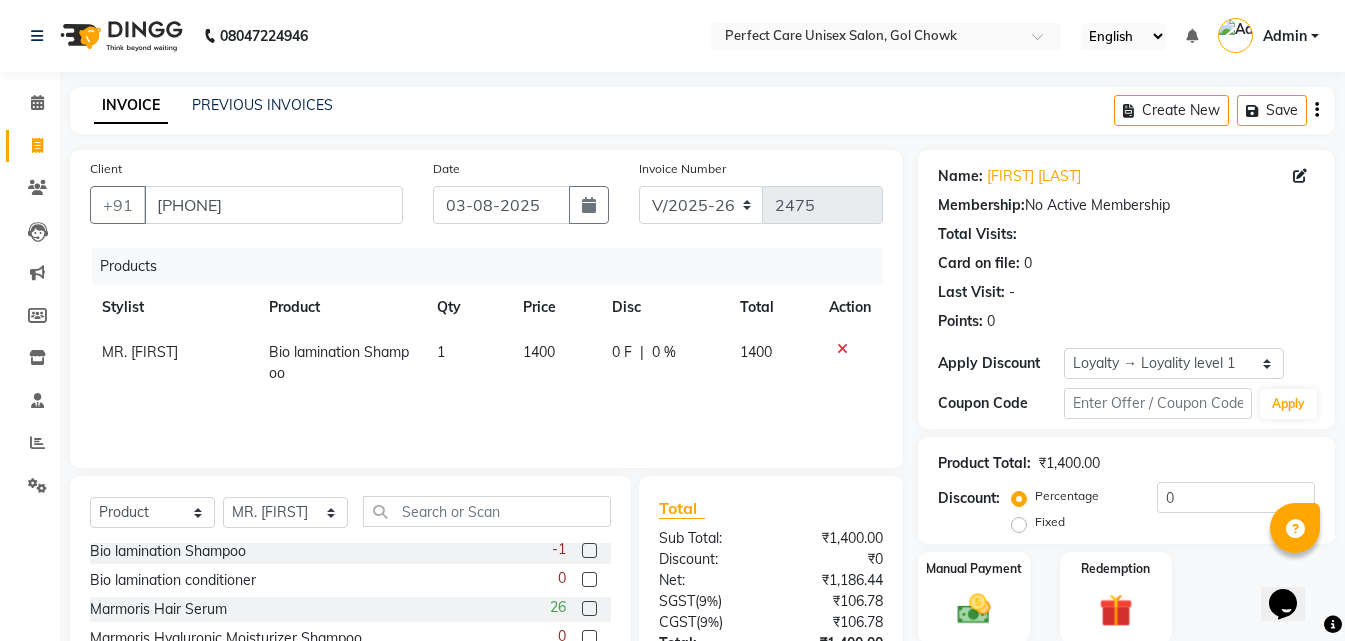 click on "1400" 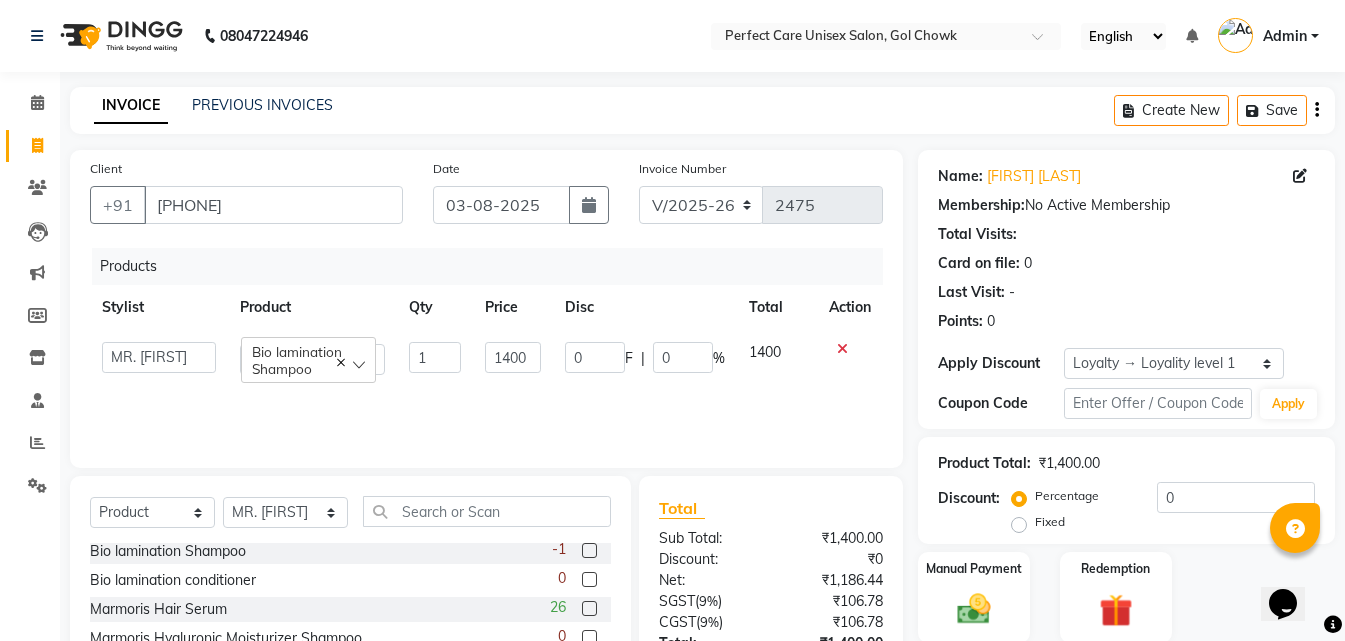 click on "1400" 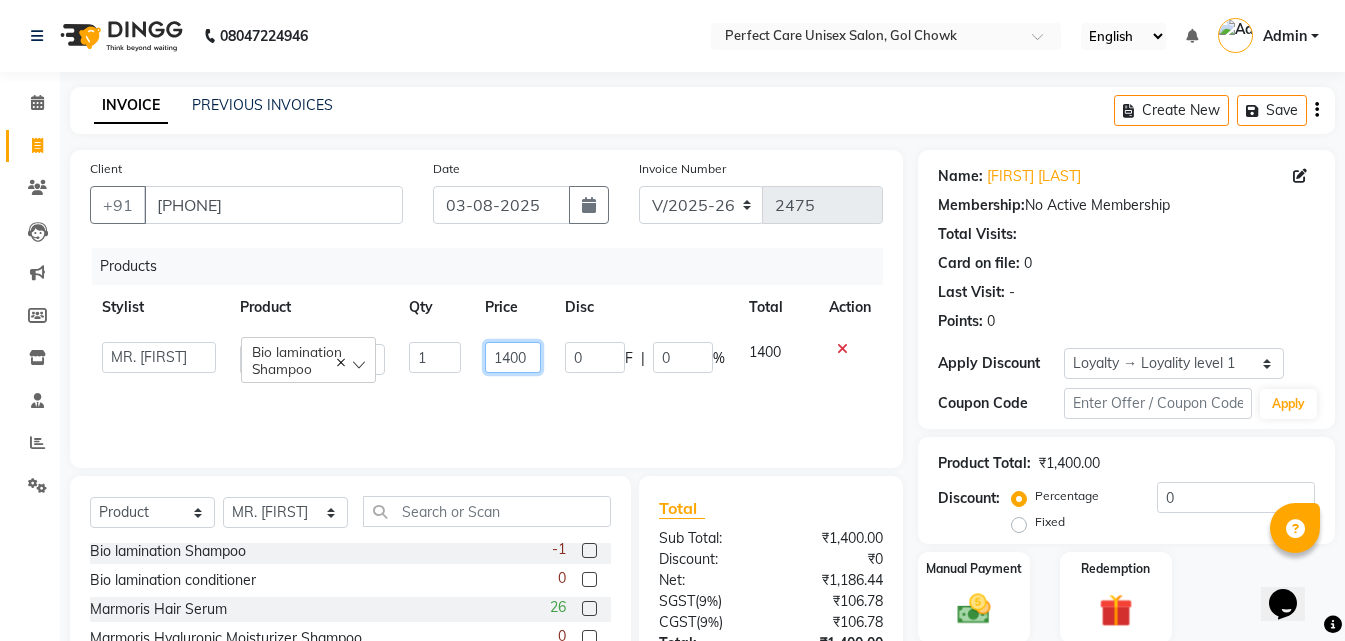 click on "1400" 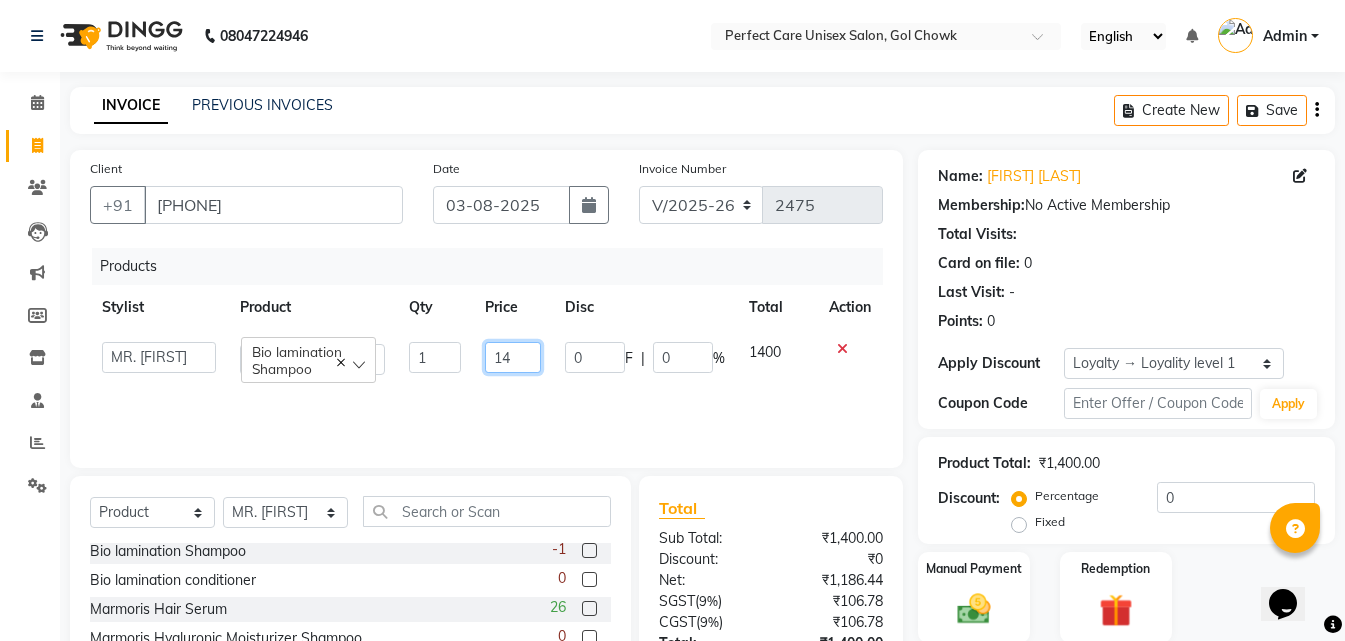 type on "1" 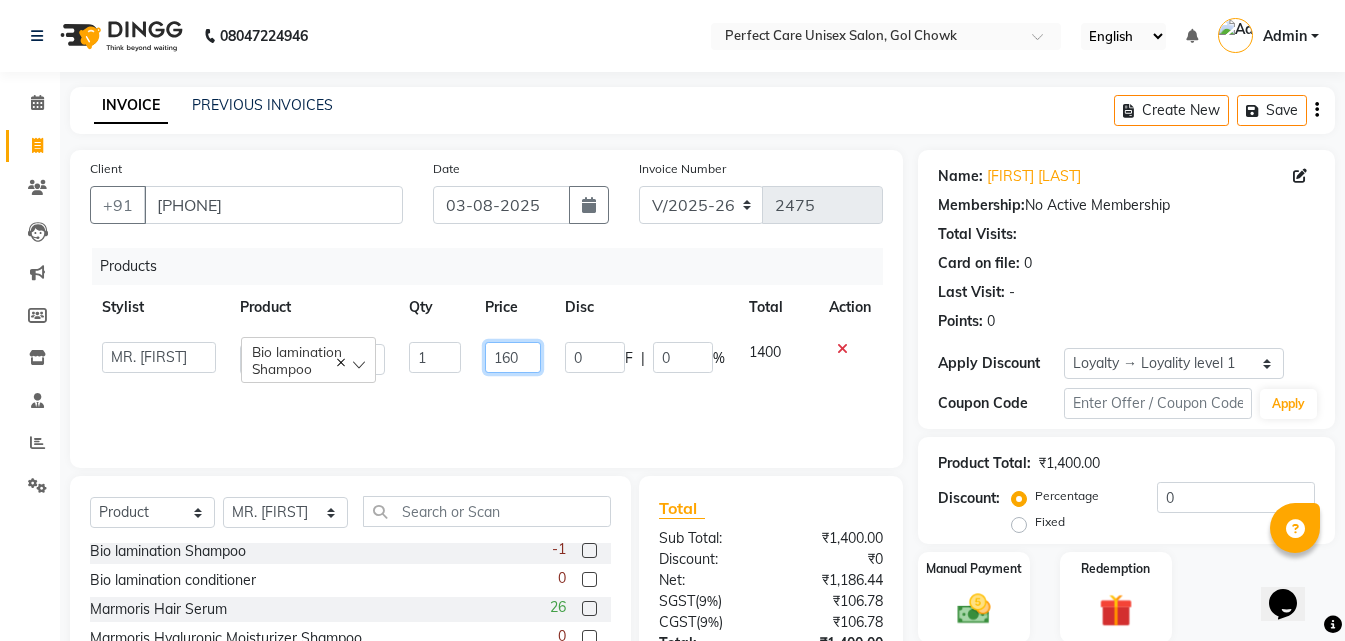 type on "1600" 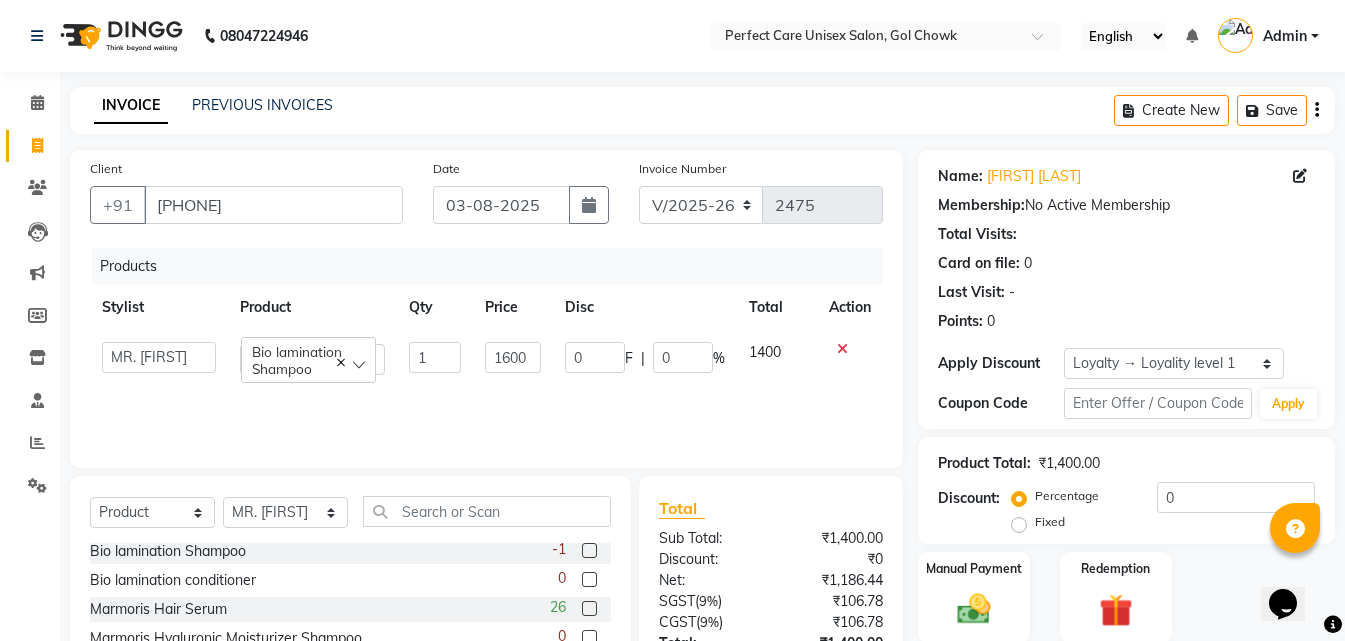 click on "Products Stylist Product Qty Price Disc Total Action  MISS [LAST]   MISS [LAST]   MISS [LAST]    MISS [LAST]   MISS [LAST]   MISS. [LAST]   MISS. [LAST]    MISS [LAST]    MISS. [LAST]   MISS [LAST]   [FIRST]   MR. [FIRST]   MR. [FIRST]   MR. [FIRST]   MR [FIRST]   MR. [FIRST]   MR. [FIRST]   MR. [FIRST]   MR. [FIRST]   MR. [FIRST]   MR. [FIRST]   MR. [FIRST]   MR. [FIRST]   MR. [FIRST]   MR. [FIRST]   MR [LAST]   NONE   [FIRST]   Bio lamination Shampoo  1 1600 0 F | 0 % 1400" 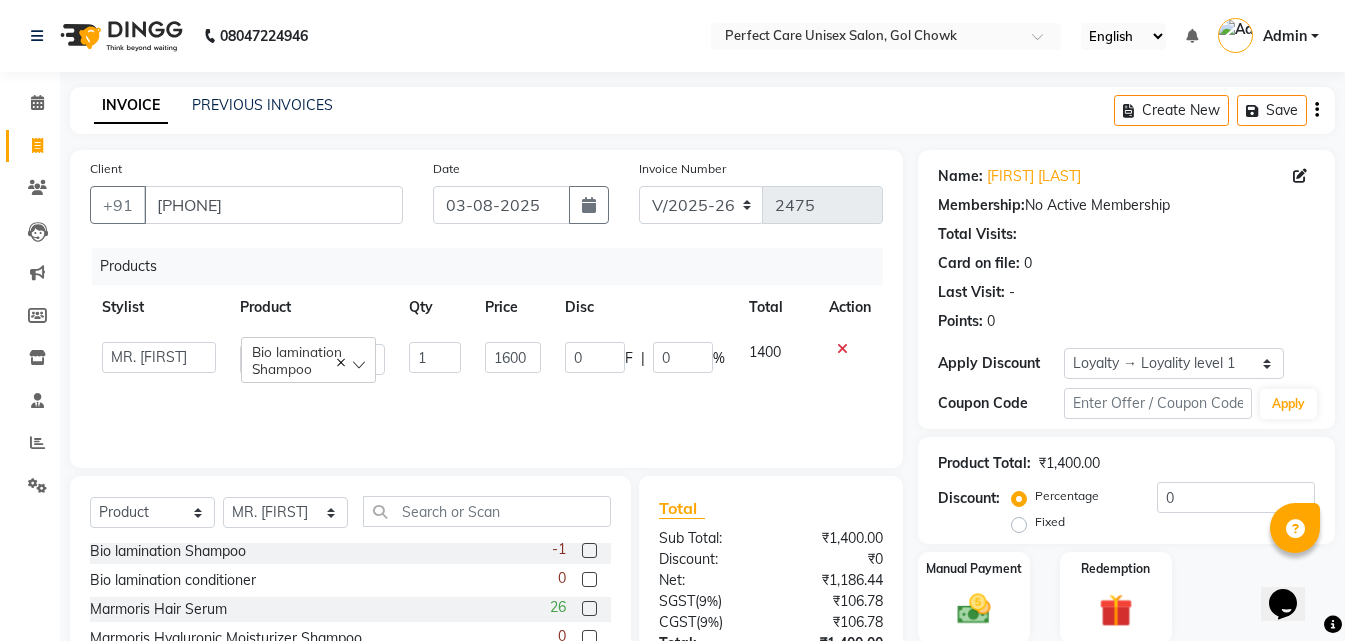 click on "Products Stylist Product Qty Price Disc Total Action  MISS [LAST]   MISS [LAST]   MISS [LAST]    MISS [LAST]   MISS [LAST]   MISS. [LAST]   MISS. [LAST]    MISS [LAST]    MISS. [LAST]   MISS [LAST]   [FIRST]   MR. [FIRST]   MR. [FIRST]   MR. [FIRST]   MR [FIRST]   MR. [FIRST]   MR. [FIRST]   MR. [FIRST]   MR. [FIRST]   MR. [FIRST]   MR. [FIRST]   MR. [FIRST]   MR. [FIRST]   MR. [FIRST]   MR. [FIRST]   MR [LAST]   NONE   [FIRST]   Bio lamination Shampoo  1 1600 0 F | 0 % 1400" 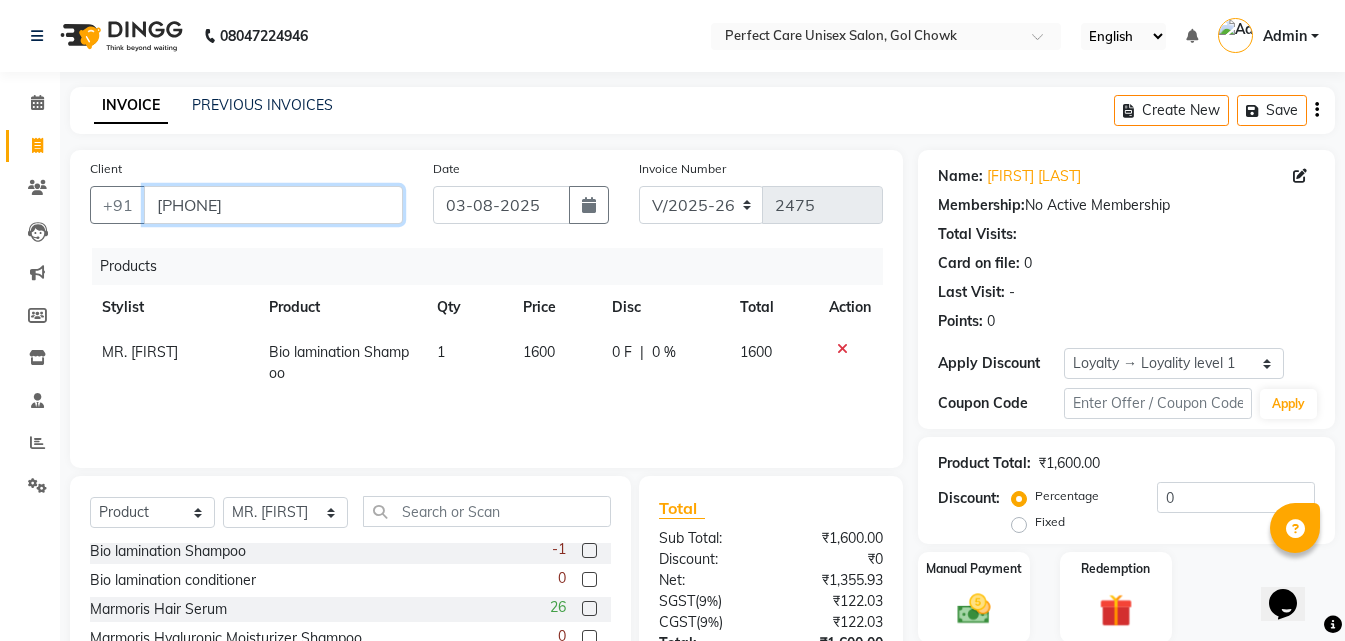 click on "[PHONE]" at bounding box center [273, 205] 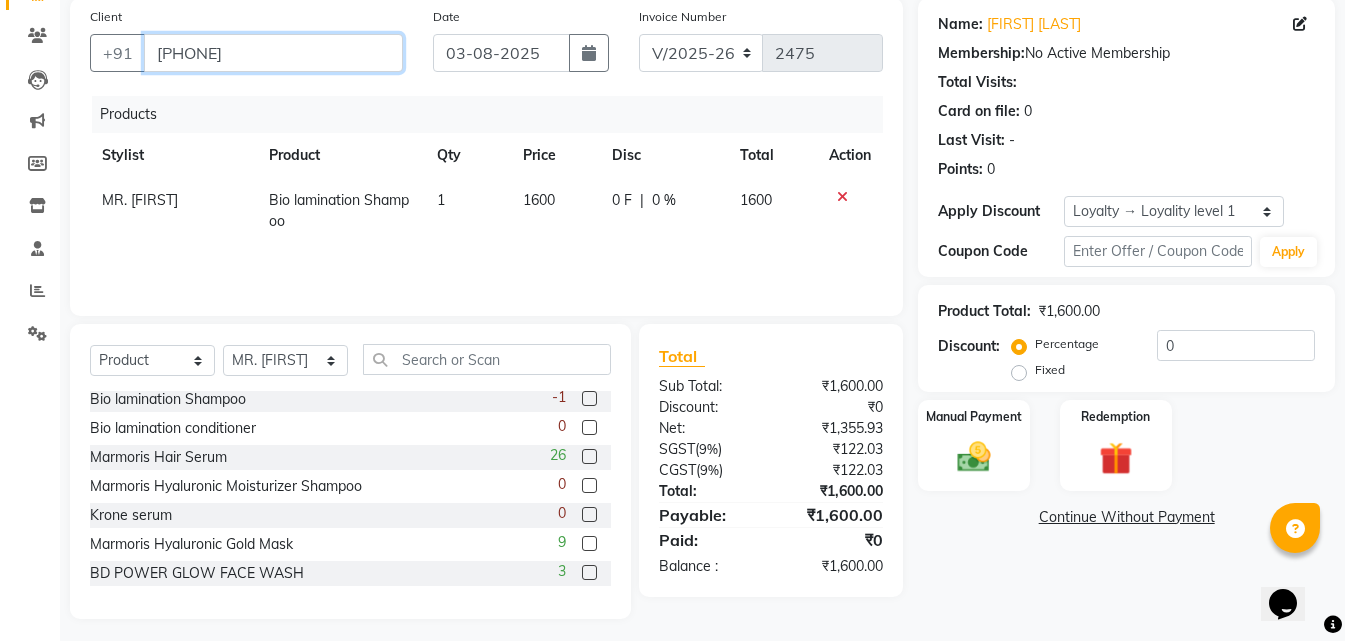 scroll, scrollTop: 160, scrollLeft: 0, axis: vertical 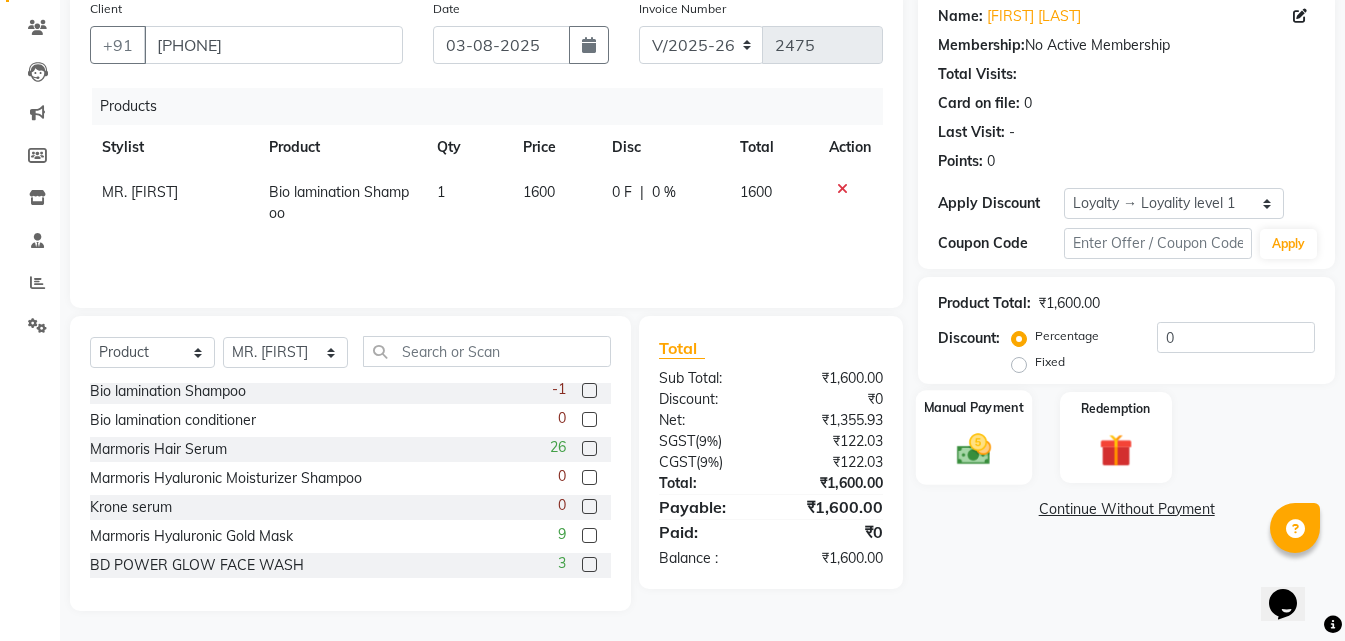 click on "Manual Payment" 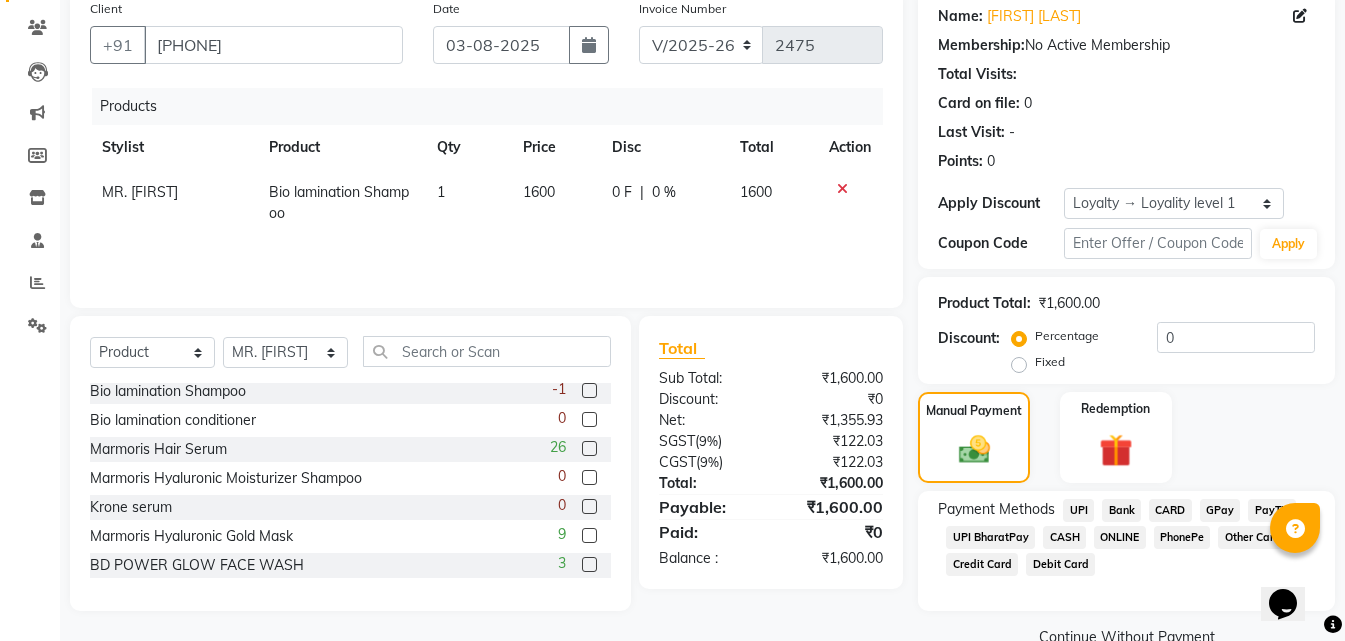 click on "ONLINE" 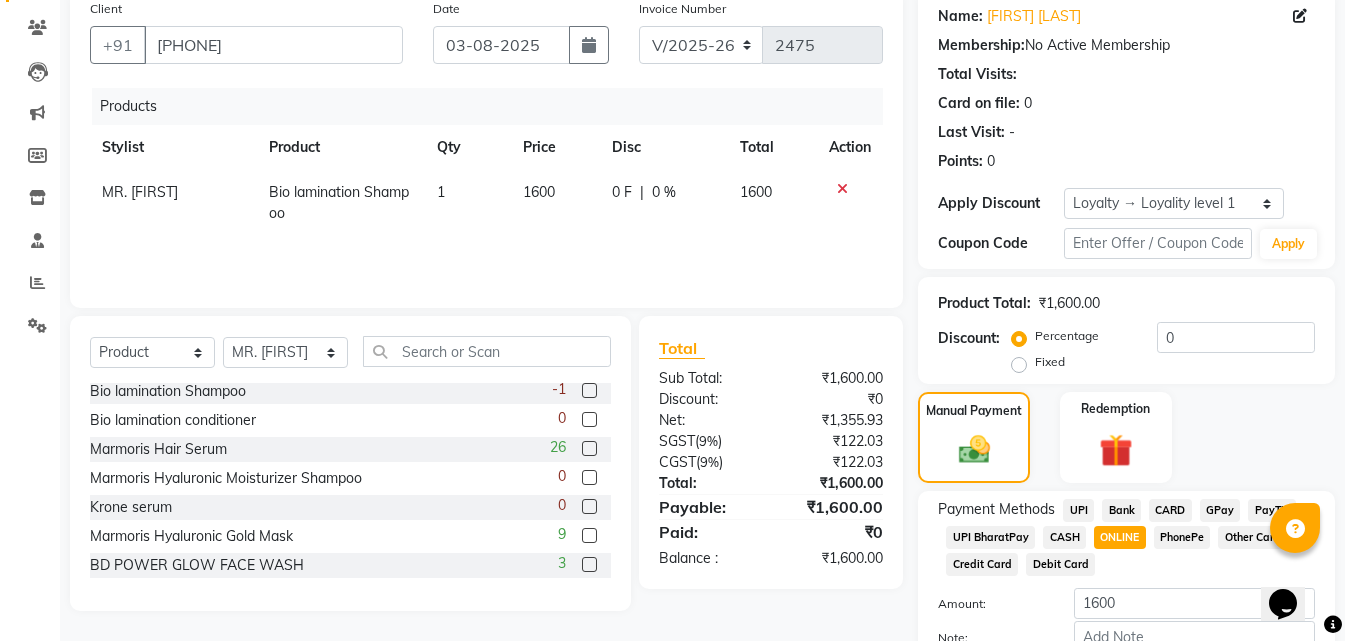click on "ONLINE" 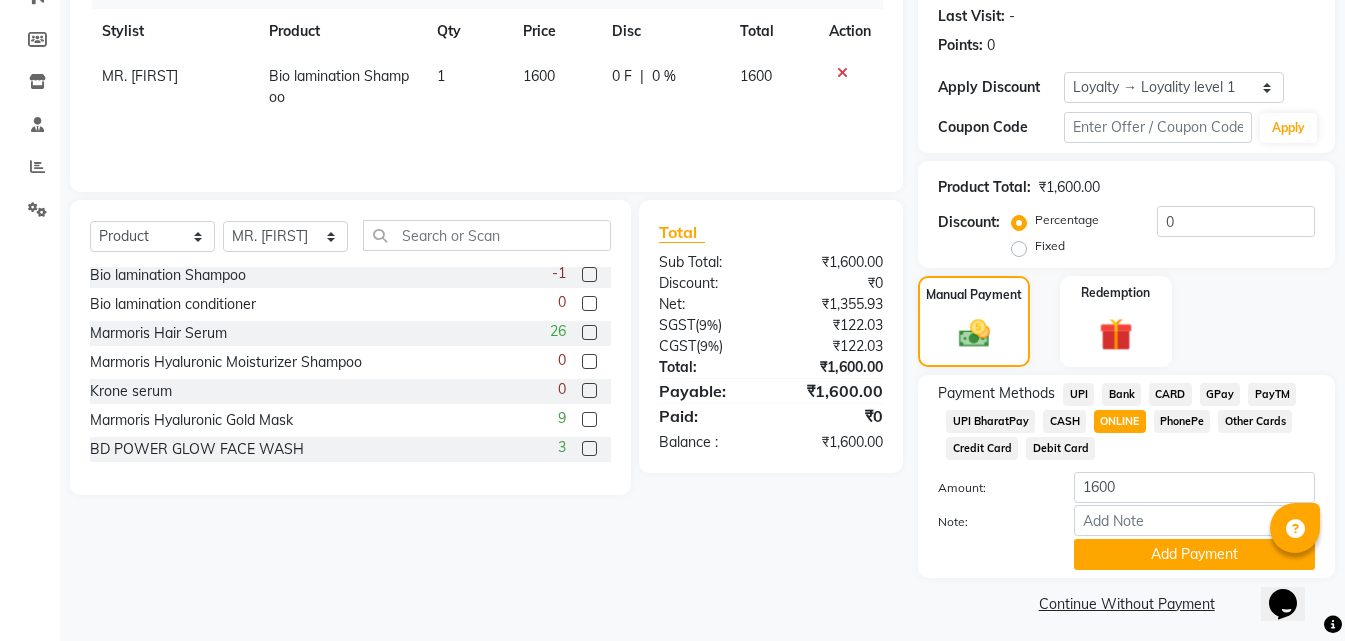 scroll, scrollTop: 284, scrollLeft: 0, axis: vertical 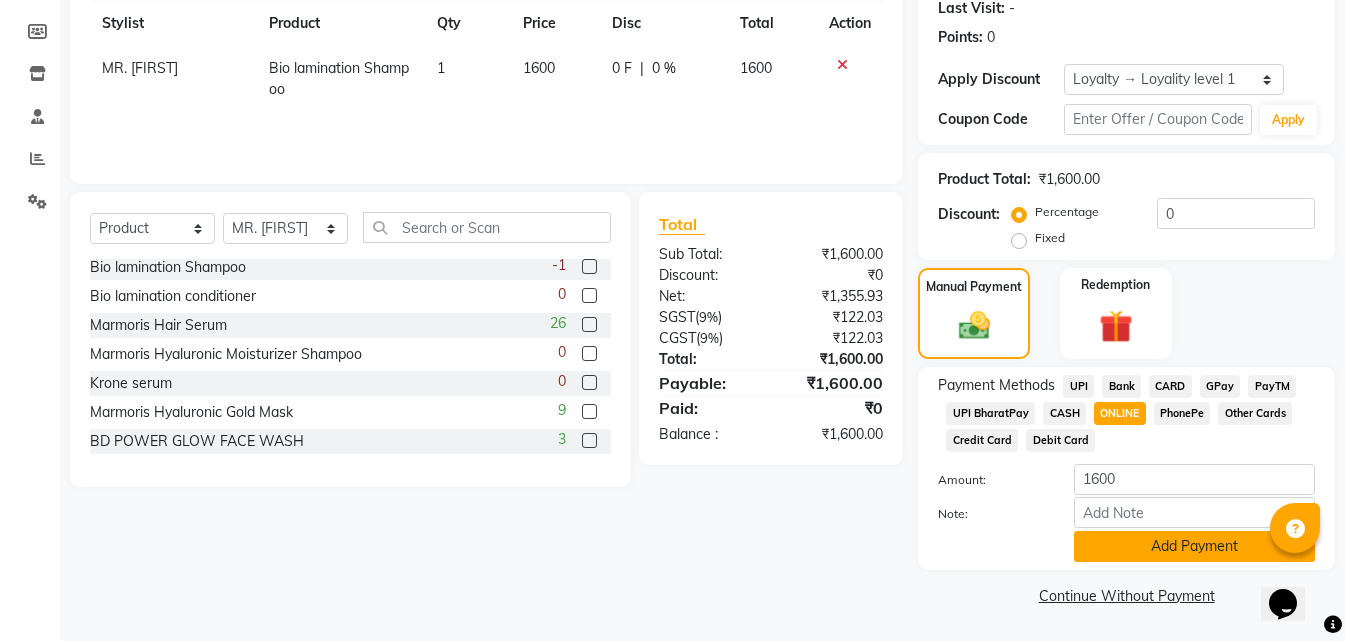 click on "Add Payment" 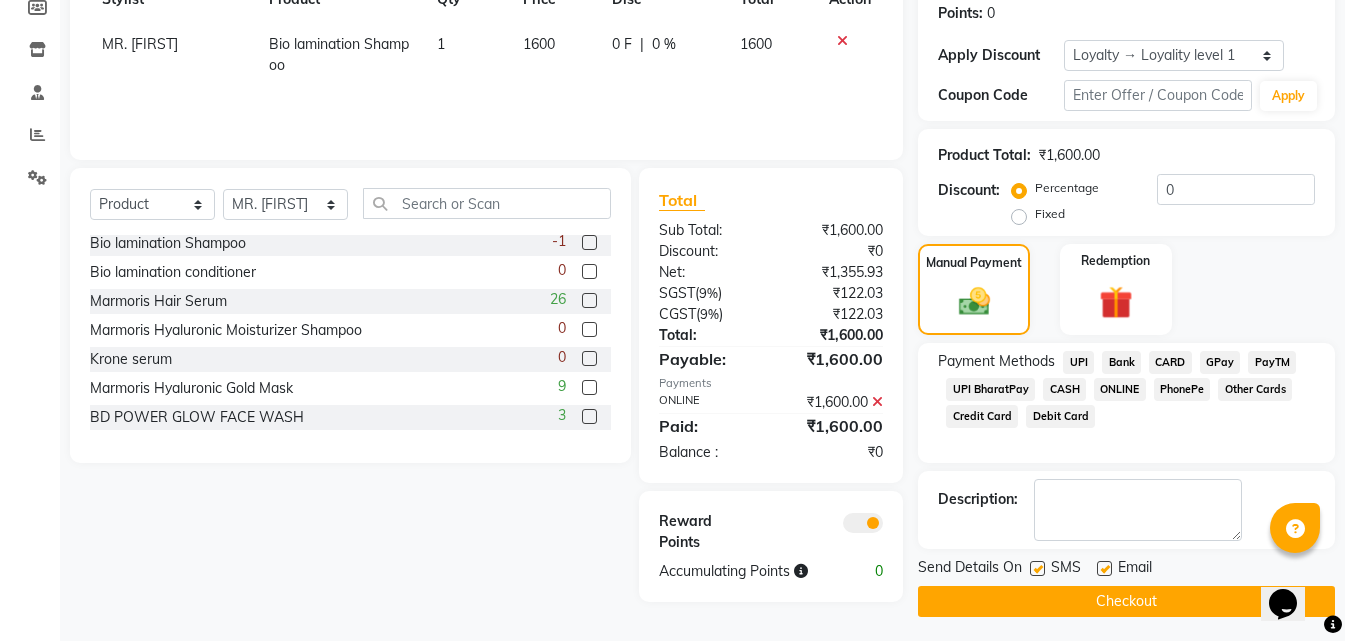 scroll, scrollTop: 314, scrollLeft: 0, axis: vertical 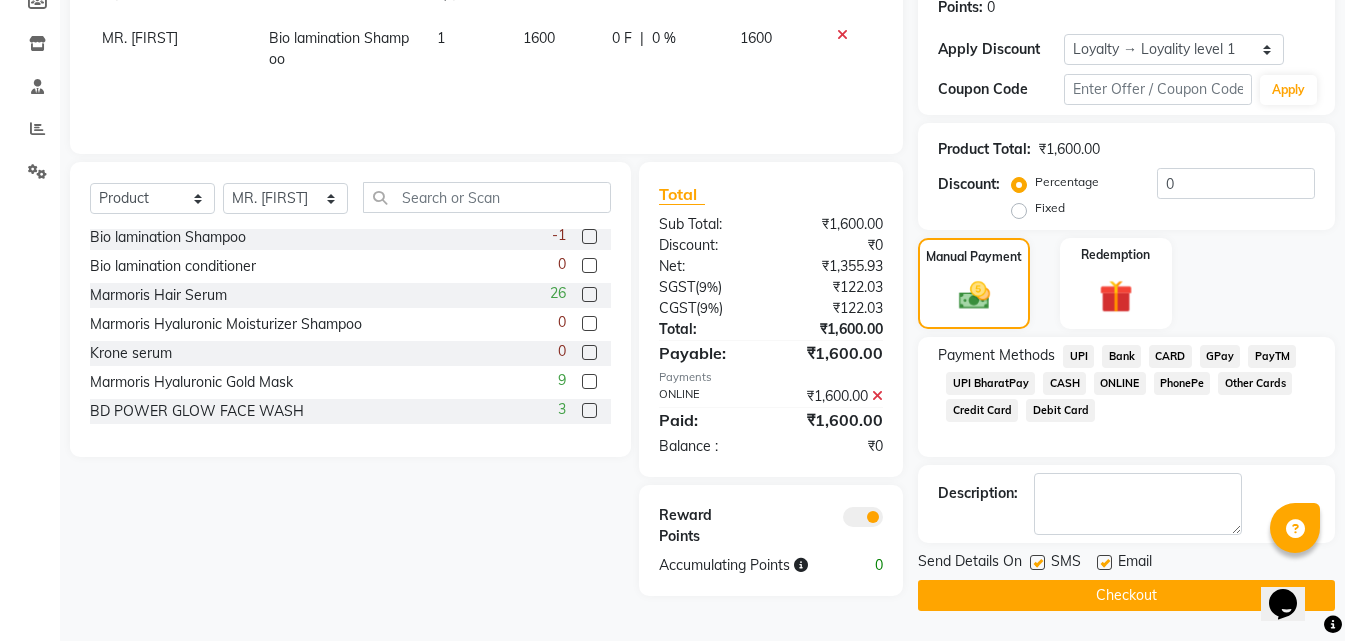 click on "Checkout" 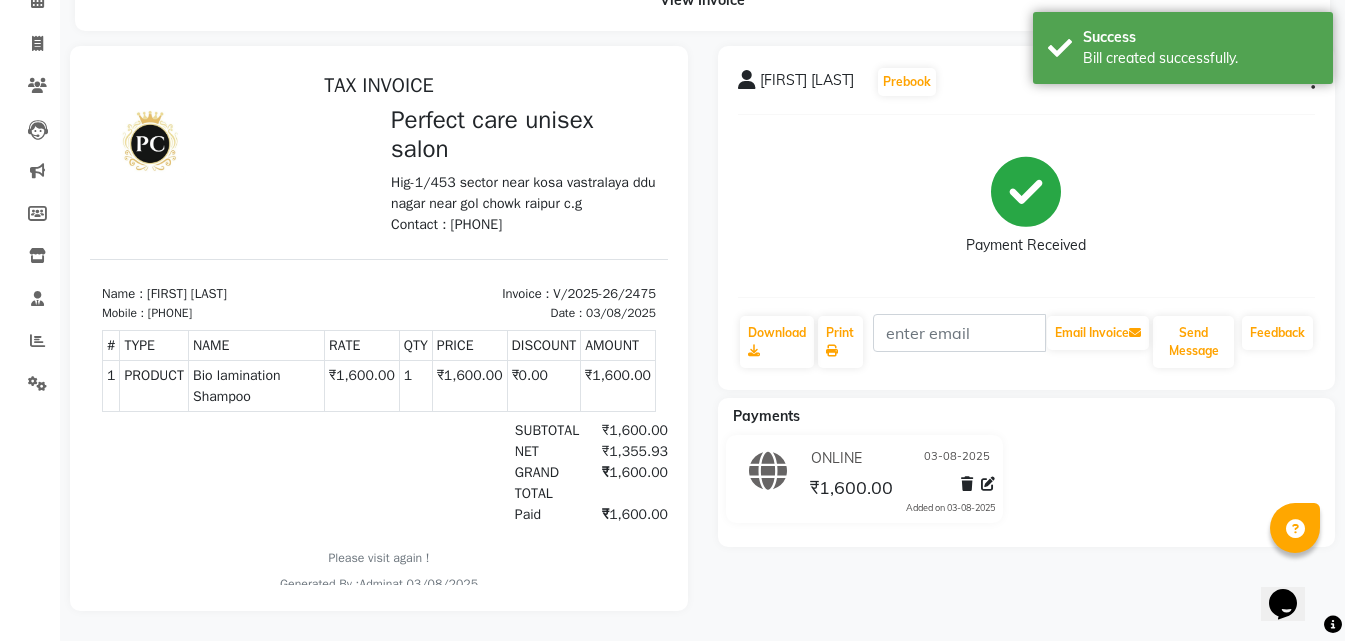 scroll, scrollTop: 0, scrollLeft: 0, axis: both 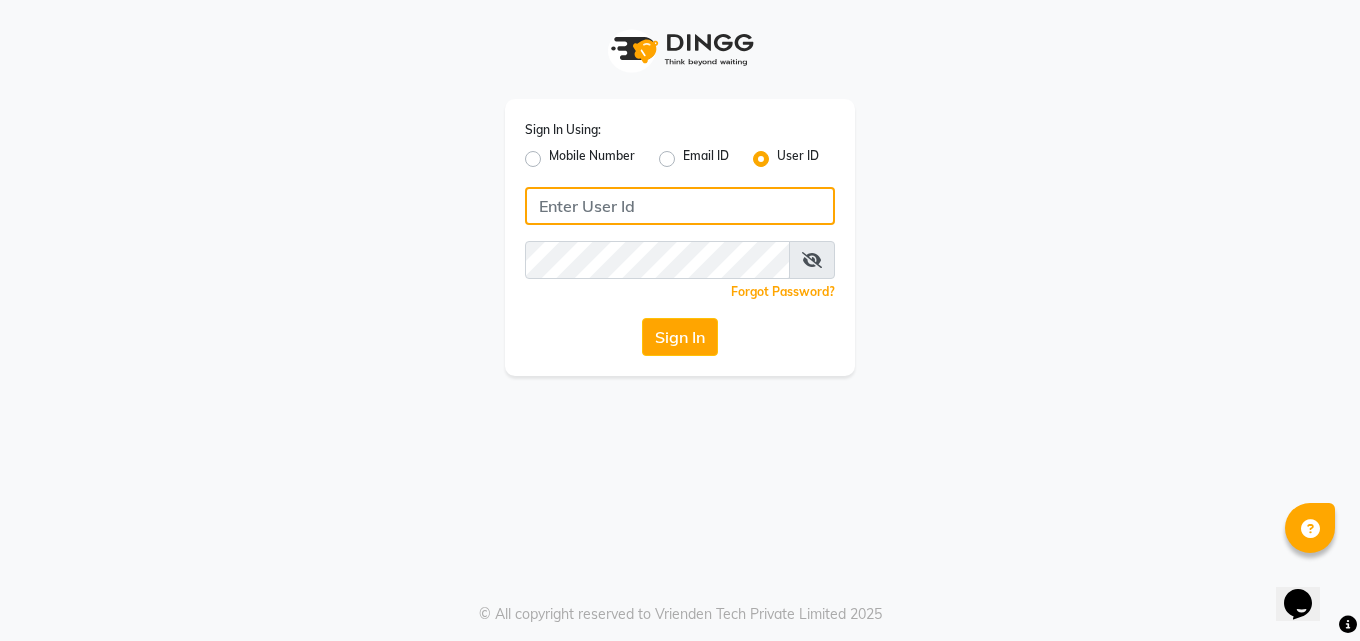 click 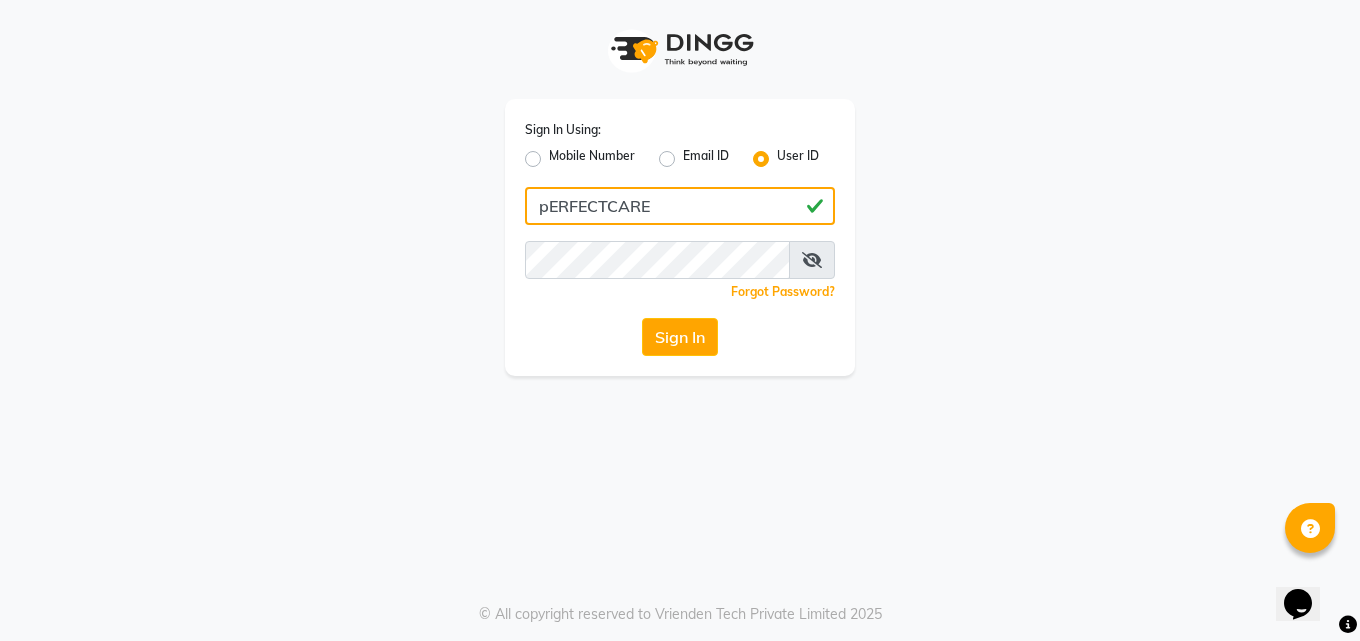 drag, startPoint x: 715, startPoint y: 206, endPoint x: 493, endPoint y: 179, distance: 223.63586 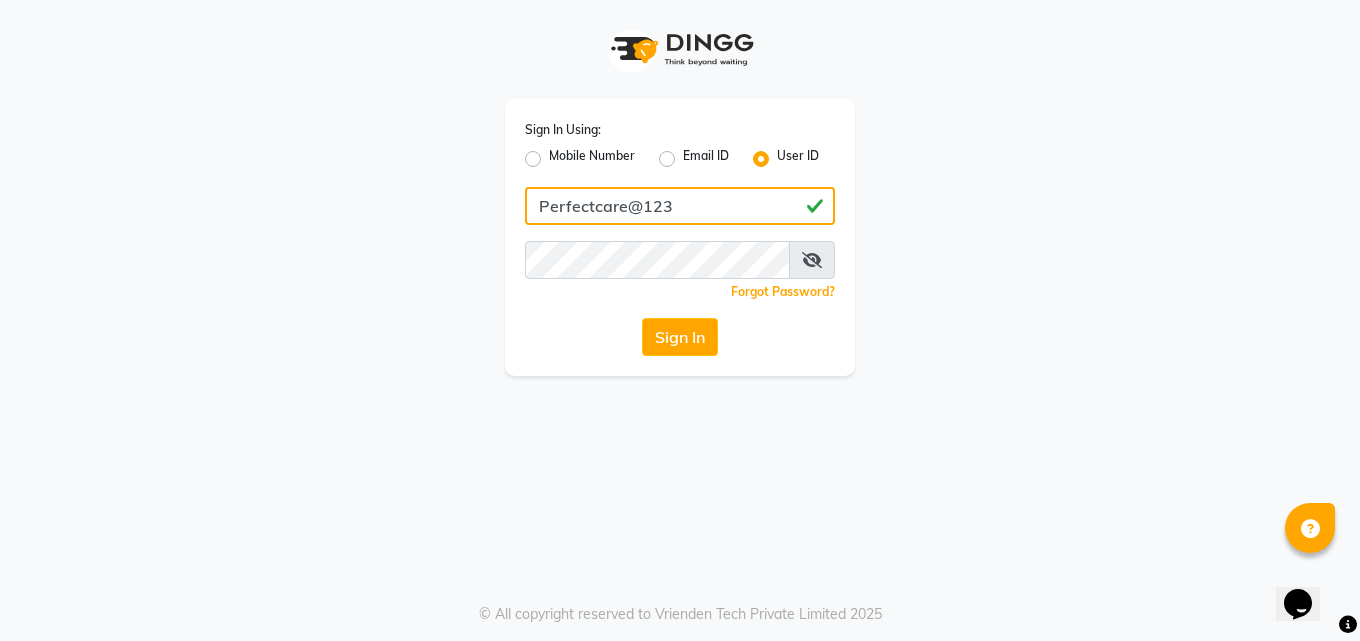 type on "Perfectcare@123" 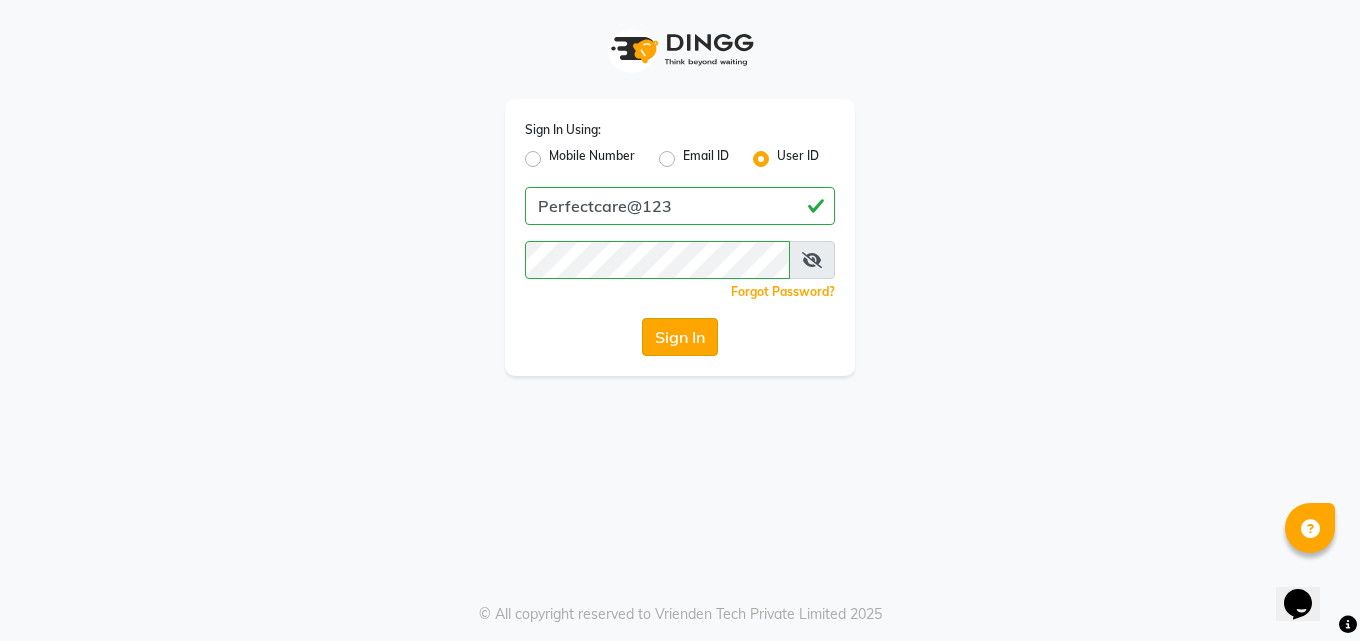 click on "Sign In" 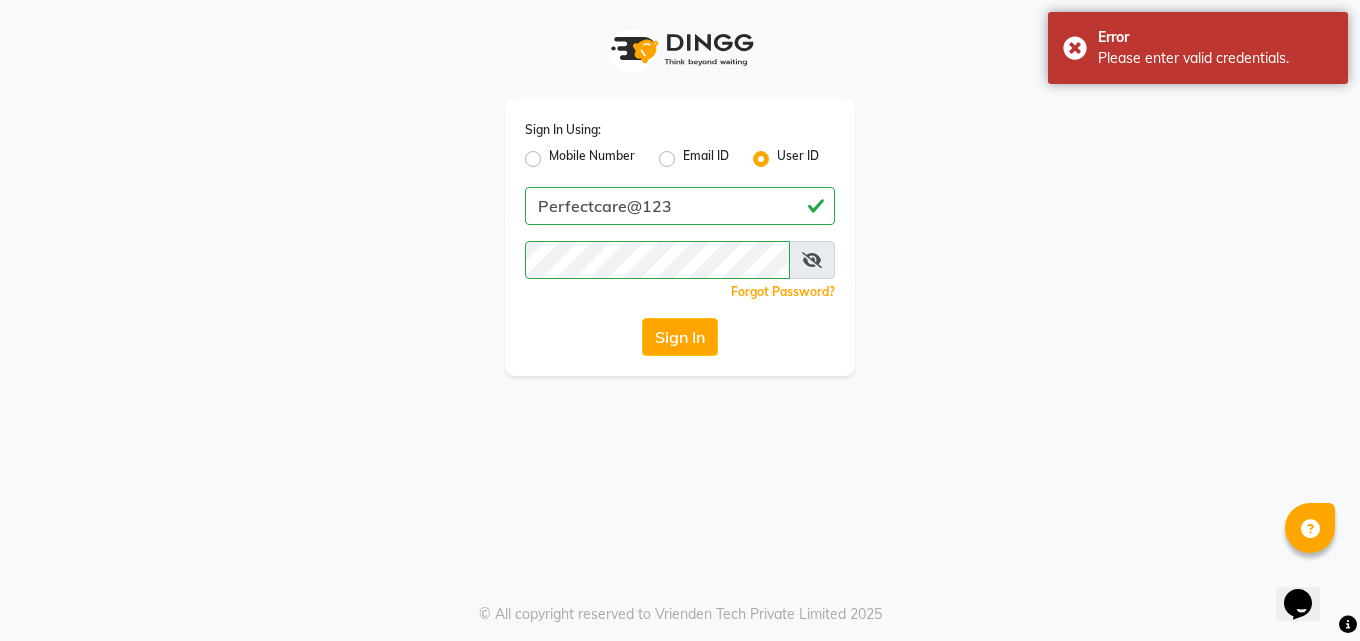 click at bounding box center [812, 260] 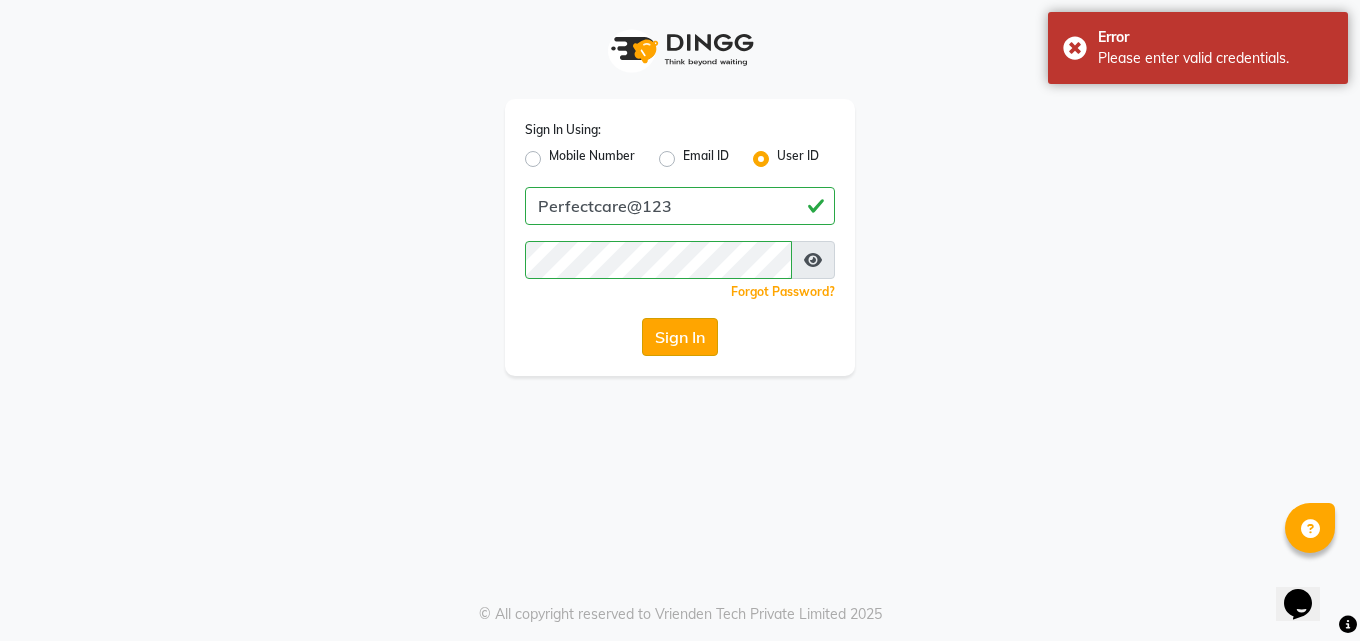 click on "Sign In" 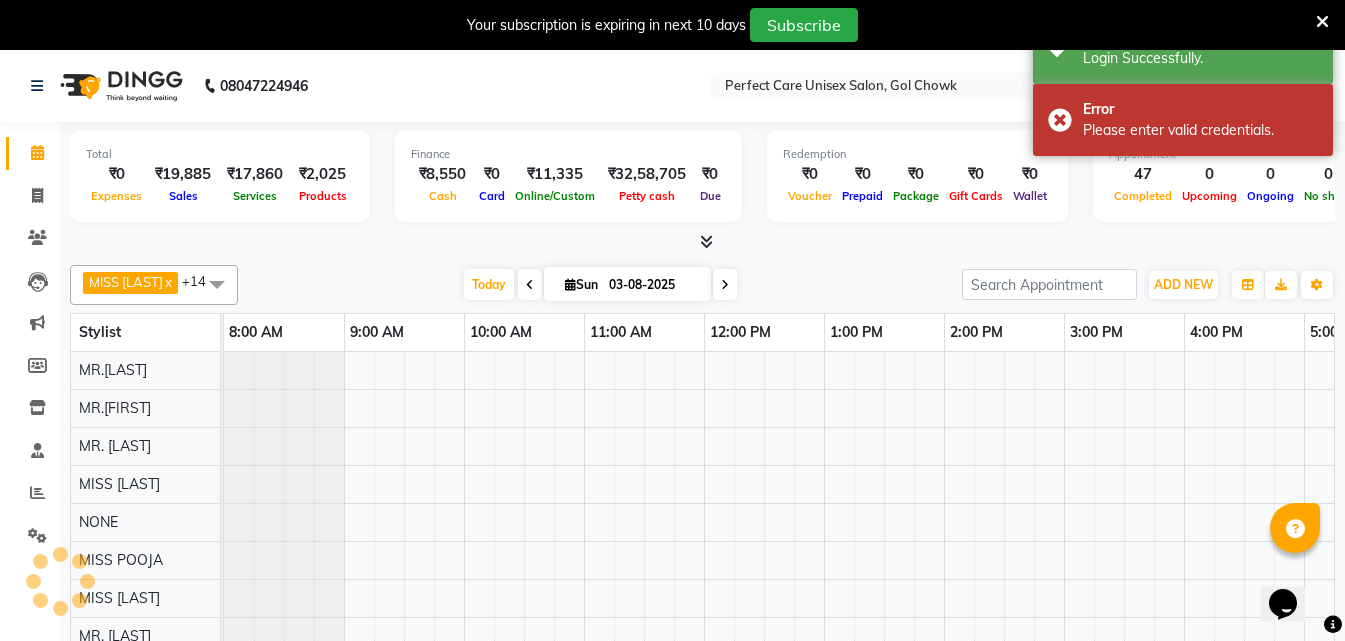 select on "en" 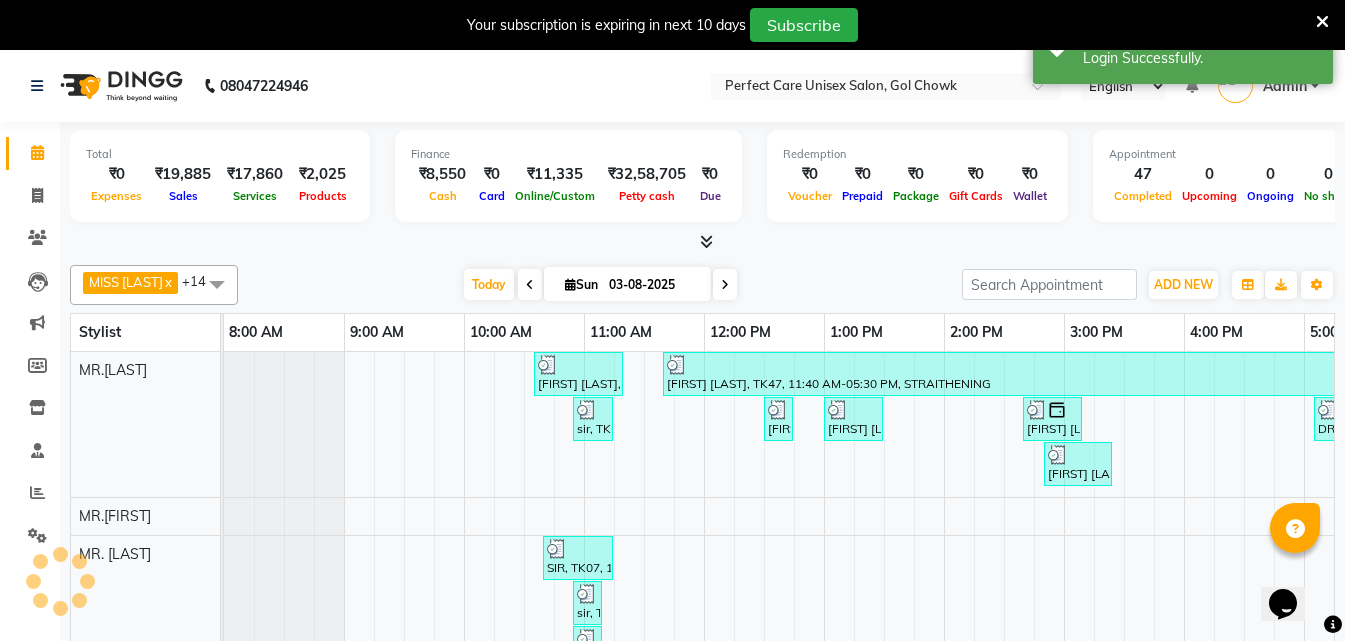 scroll, scrollTop: 0, scrollLeft: 0, axis: both 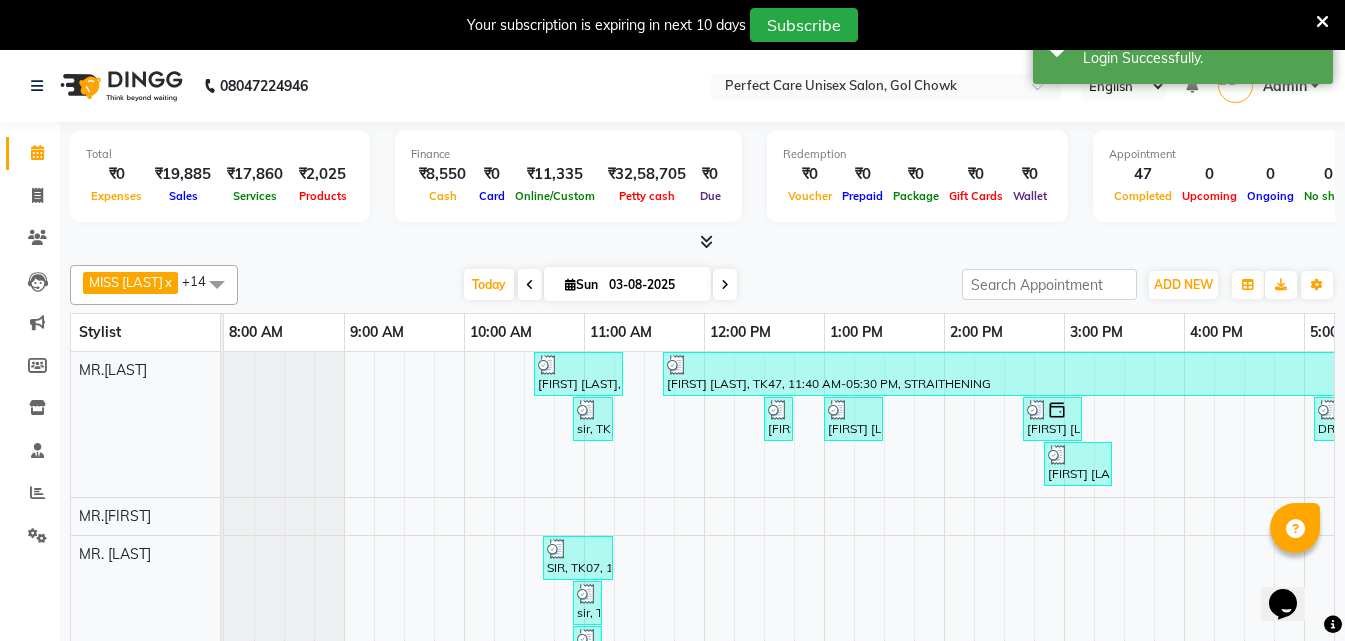 click at bounding box center [1322, 22] 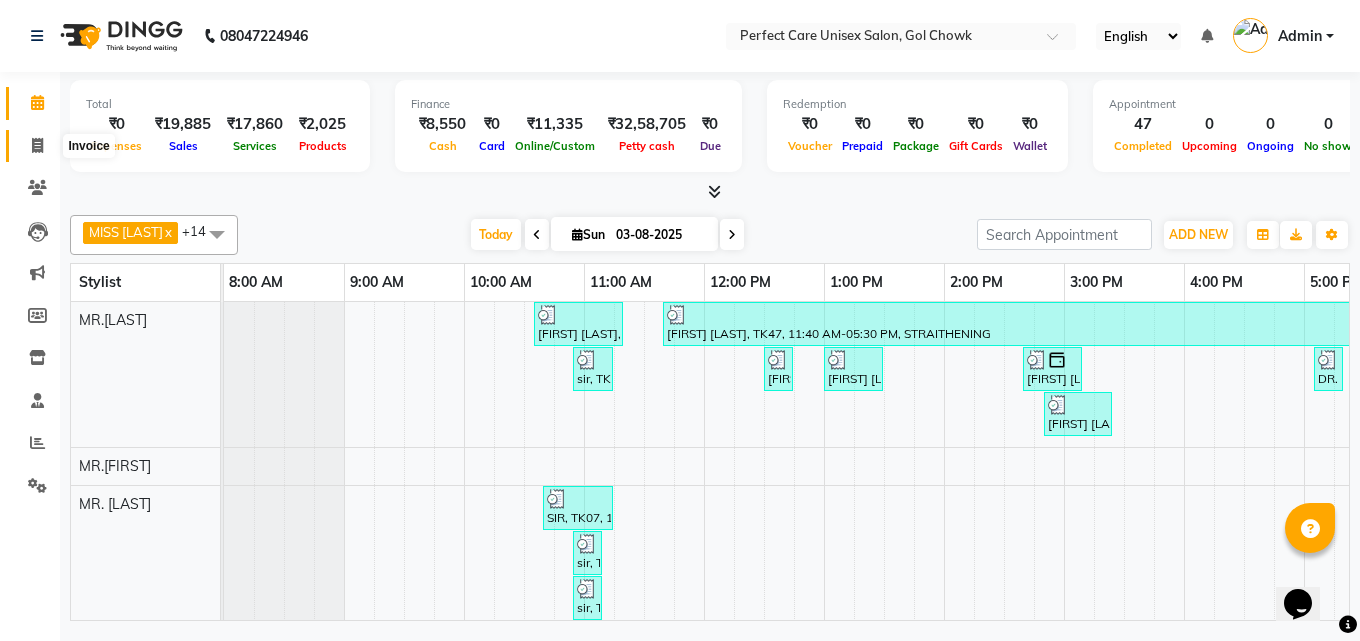 click 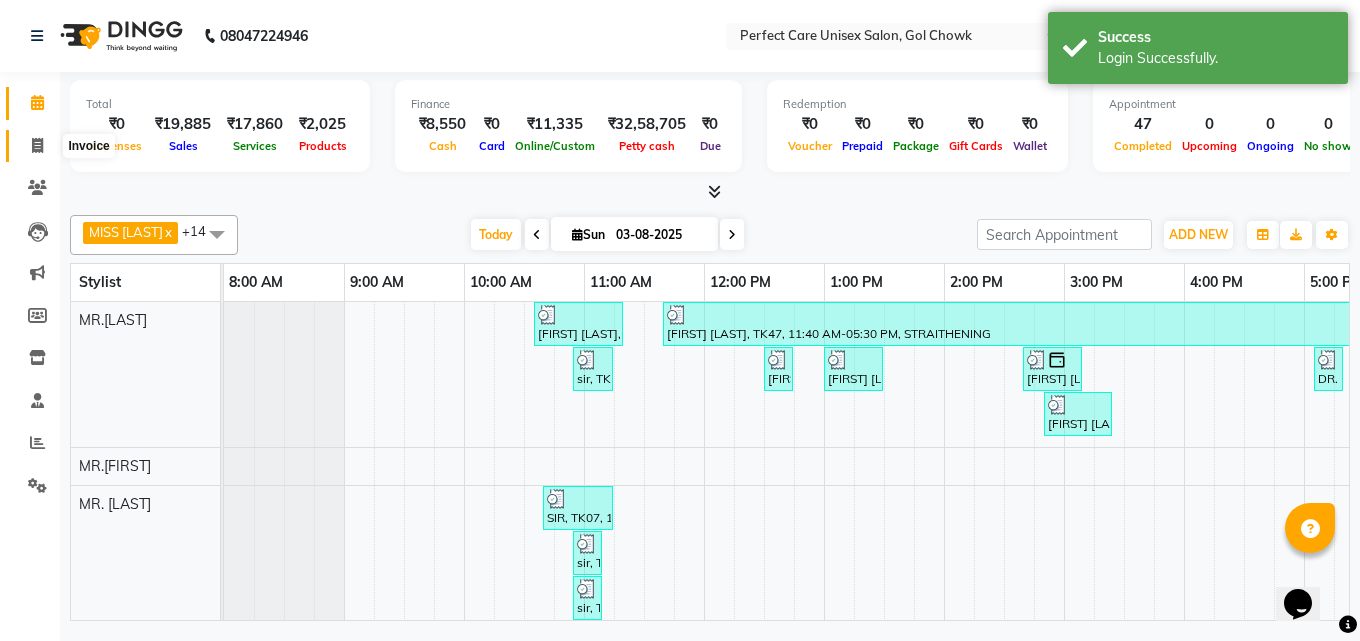 select on "service" 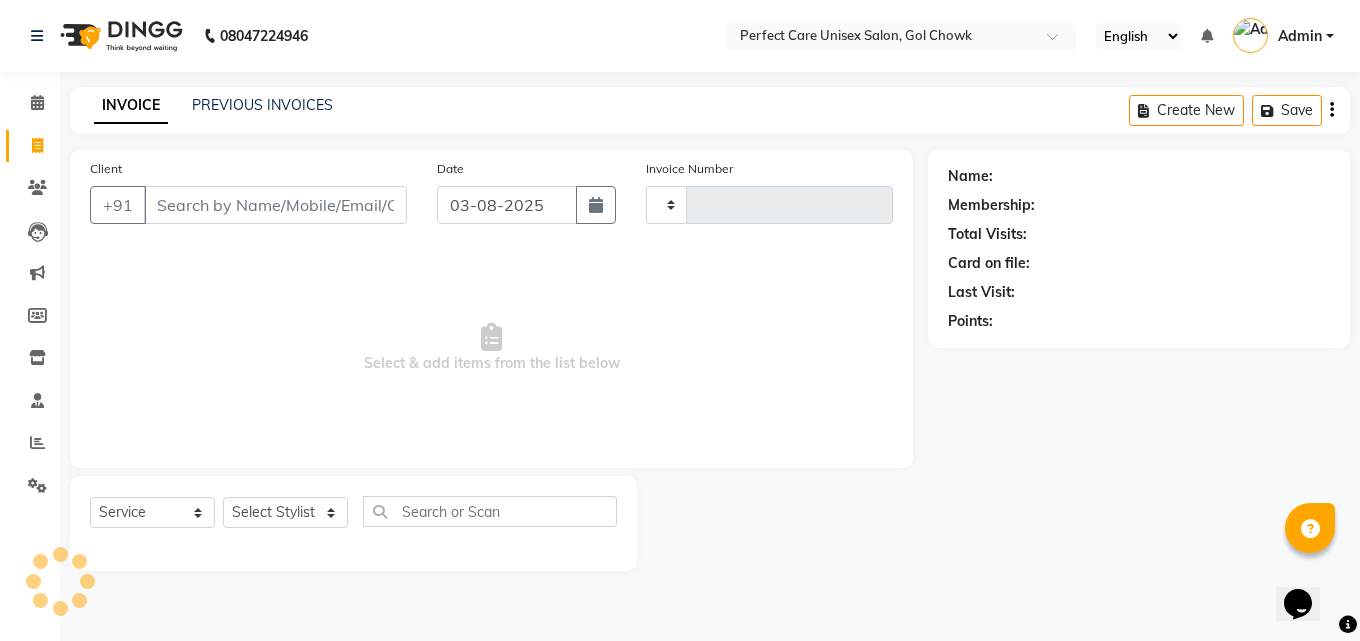 type on "2476" 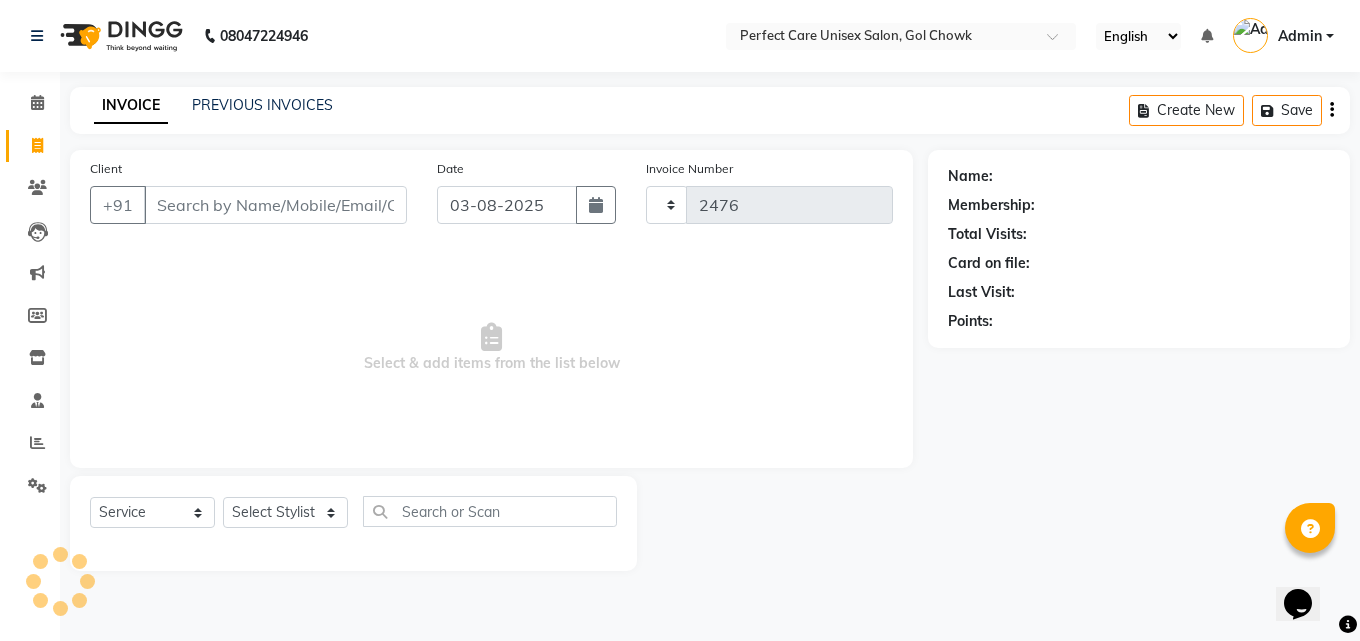 select on "4751" 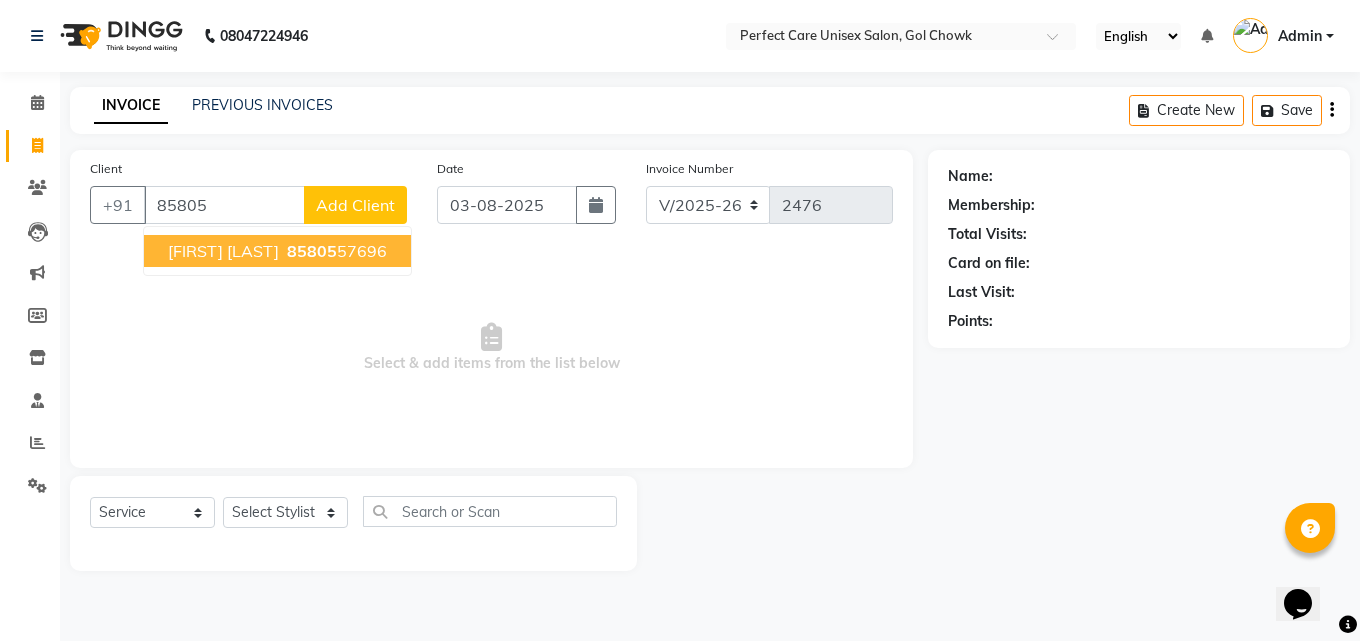 click on "VAISHALI VERMA   85805 57696" at bounding box center (277, 251) 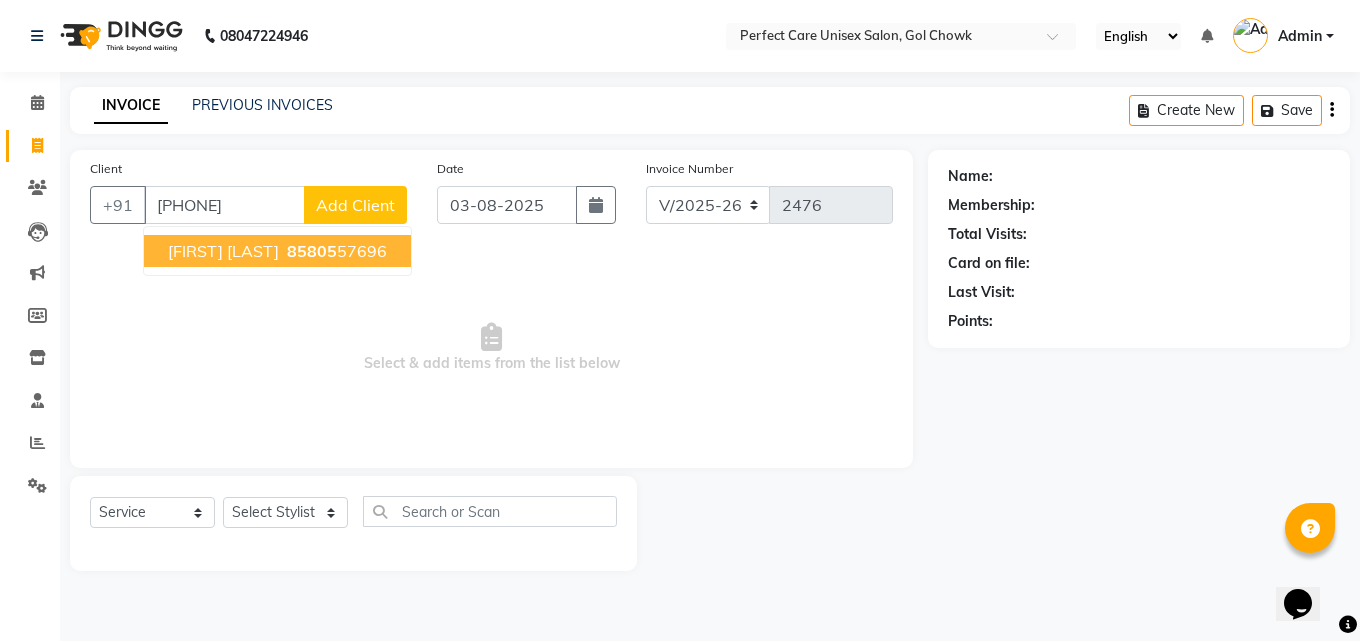 type on "[PHONE]" 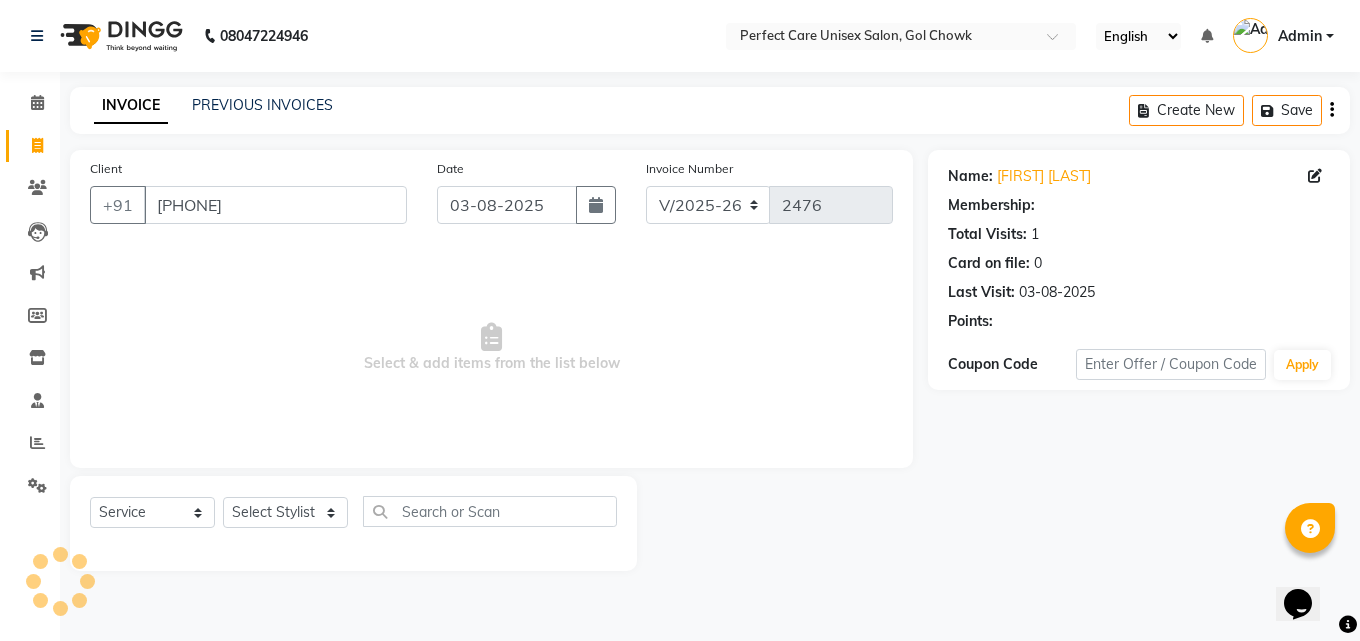 select on "1: Object" 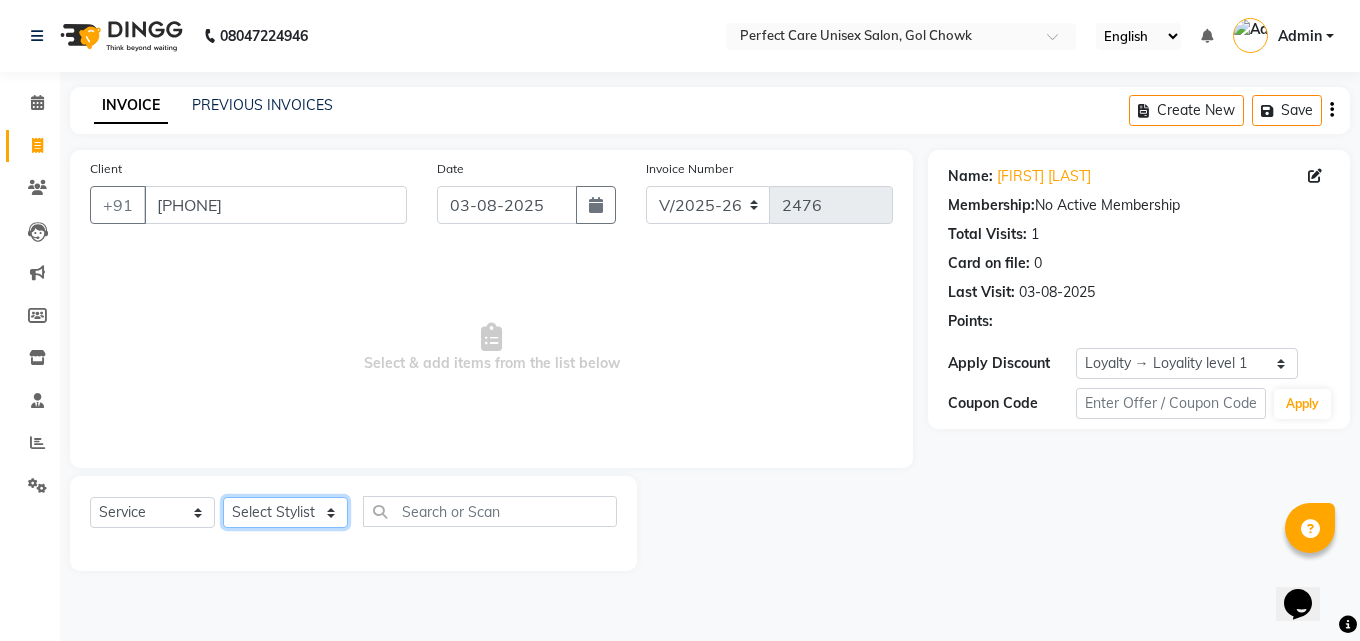 click on "Select Stylist MISS [LAST] MISS [LAST] MISS [LAST]  MISS [LAST] MISS [LAST] MISS. [LAST] MISS. [LAST]  MISS [LAST]    MISS. [LAST] MISS [LAST]  [FIRST] MR. [FIRST] MR. [FIRST] MR. [FIRST] MR [FIRST] MR. [FIRST] MR. [FIRST] MR. [FIRST] MR. [FIRST] MR. [FIRST] MR. [FIRST] MR. [FIRST] MR. [FIRST] MR. [FIRST] MR. [FIRST] MR [LAST]  NONE [FIRST]" 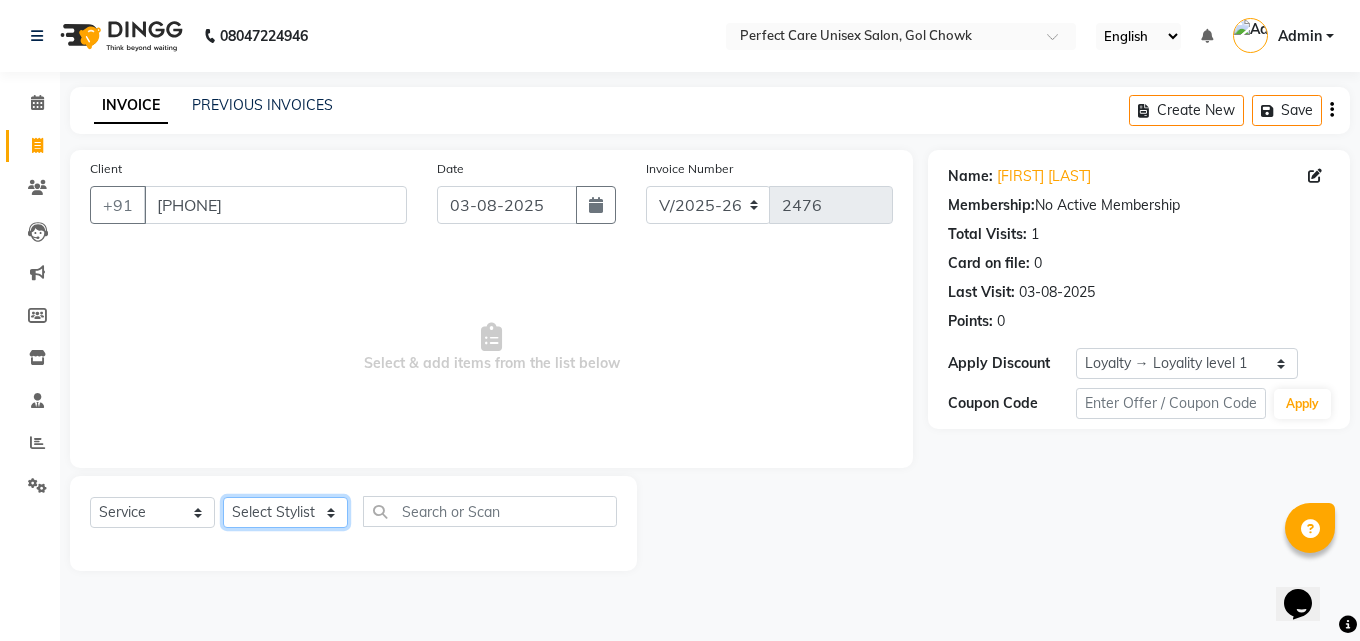 select on "52316" 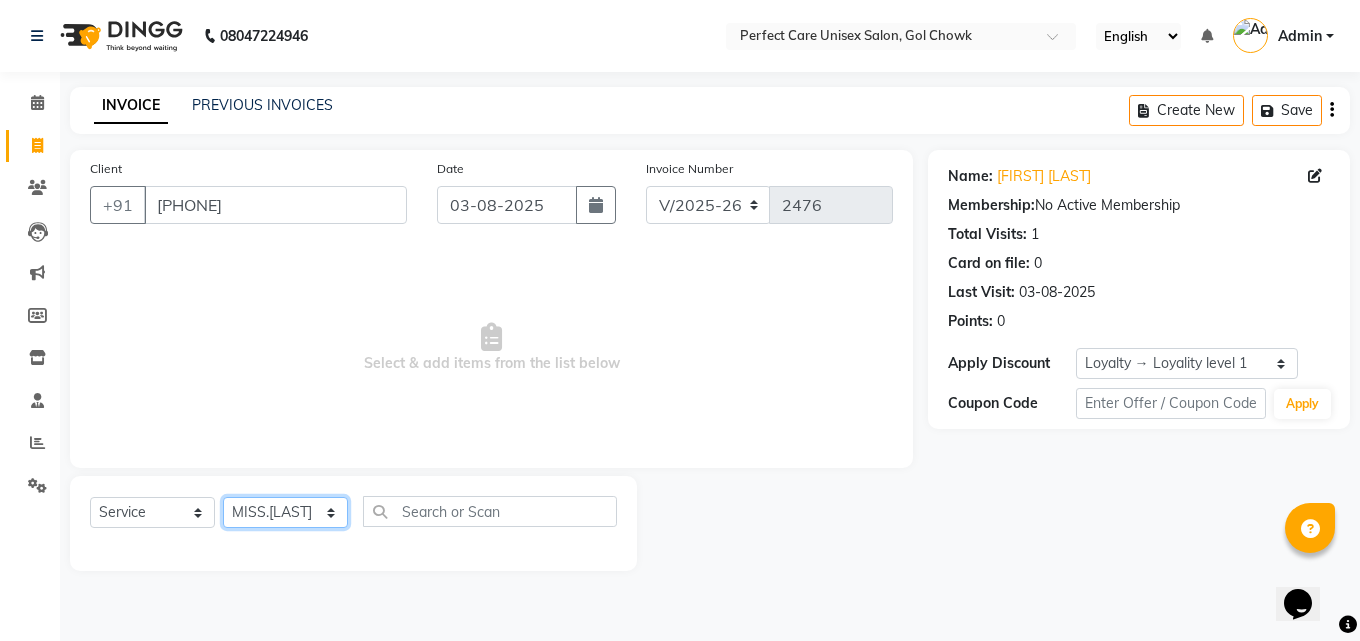 click on "Select Stylist MISS [LAST] MISS [LAST] MISS [LAST]  MISS [LAST] MISS [LAST] MISS. [LAST] MISS. [LAST]  MISS [LAST]    MISS. [LAST] MISS [LAST]  [FIRST] MR. [FIRST] MR. [FIRST] MR. [FIRST] MR [FIRST] MR. [FIRST] MR. [FIRST] MR. [FIRST] MR. [FIRST] MR. [FIRST] MR. [FIRST] MR. [FIRST] MR. [FIRST] MR. [FIRST] MR. [FIRST] MR [LAST]  NONE [FIRST]" 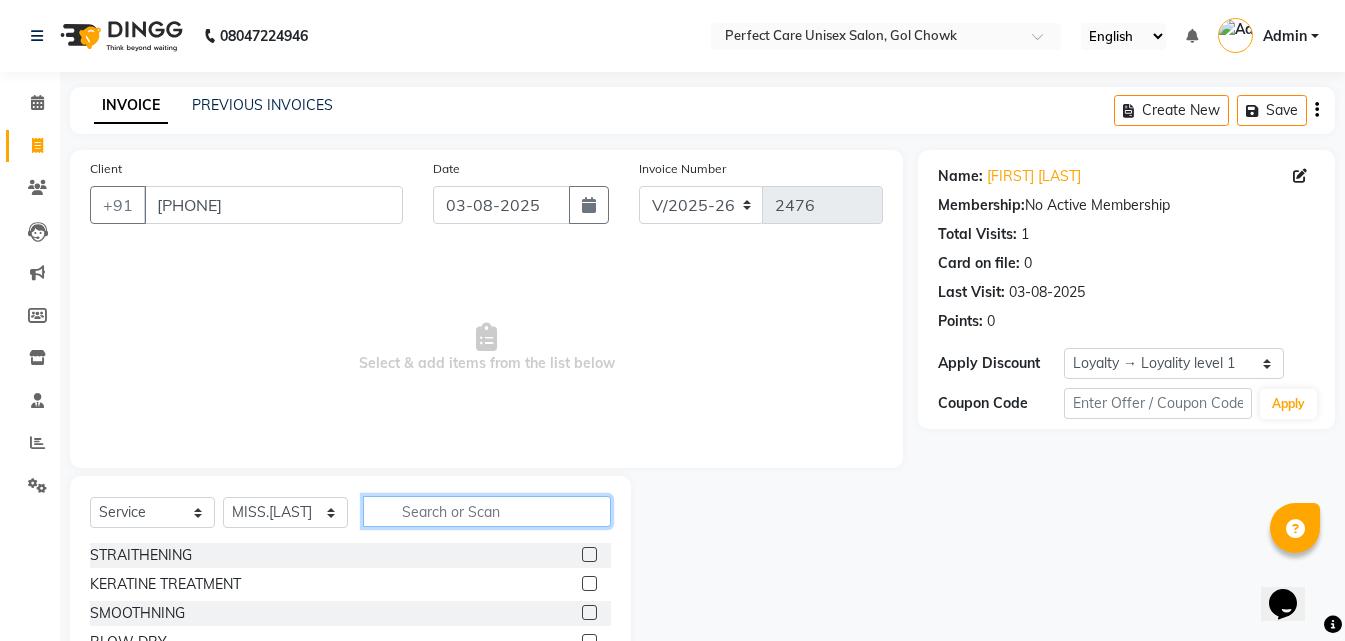 click 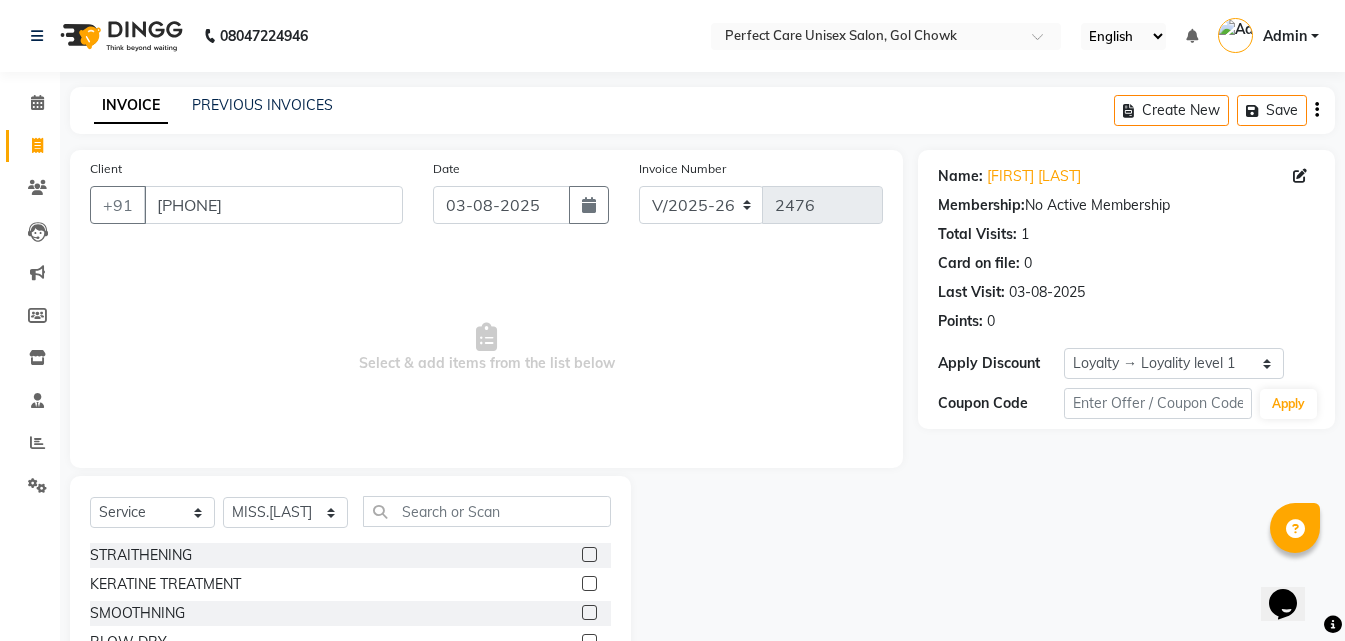 click 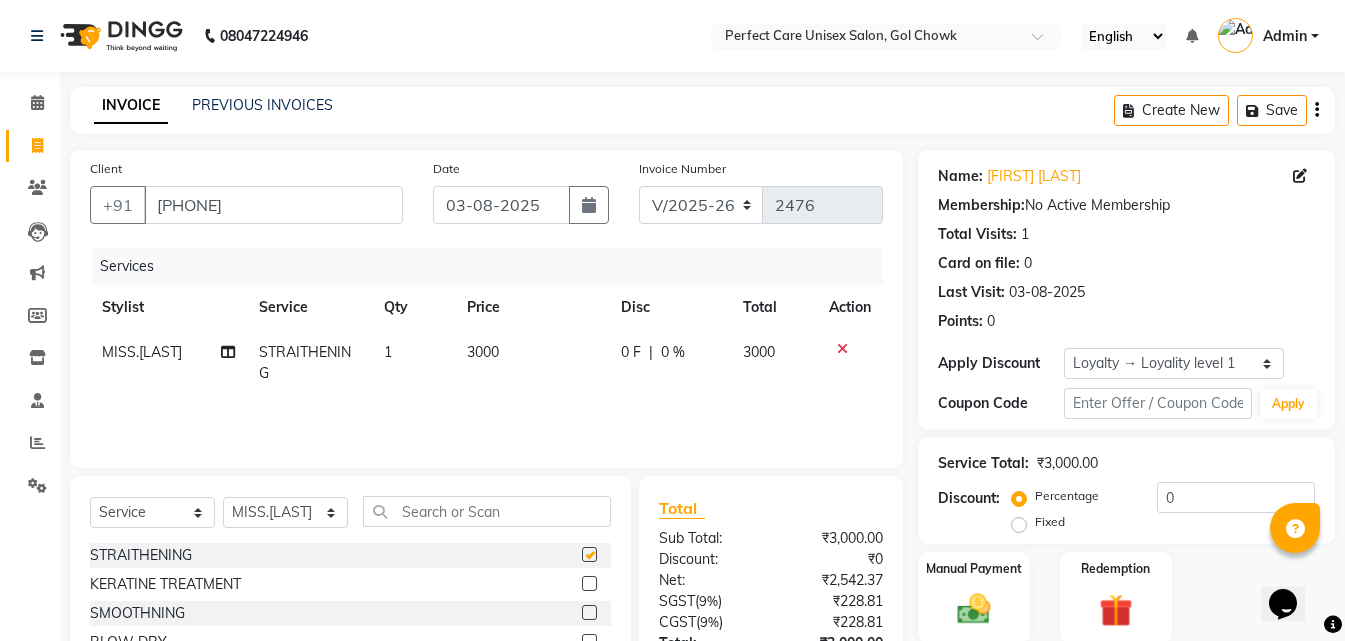 checkbox on "false" 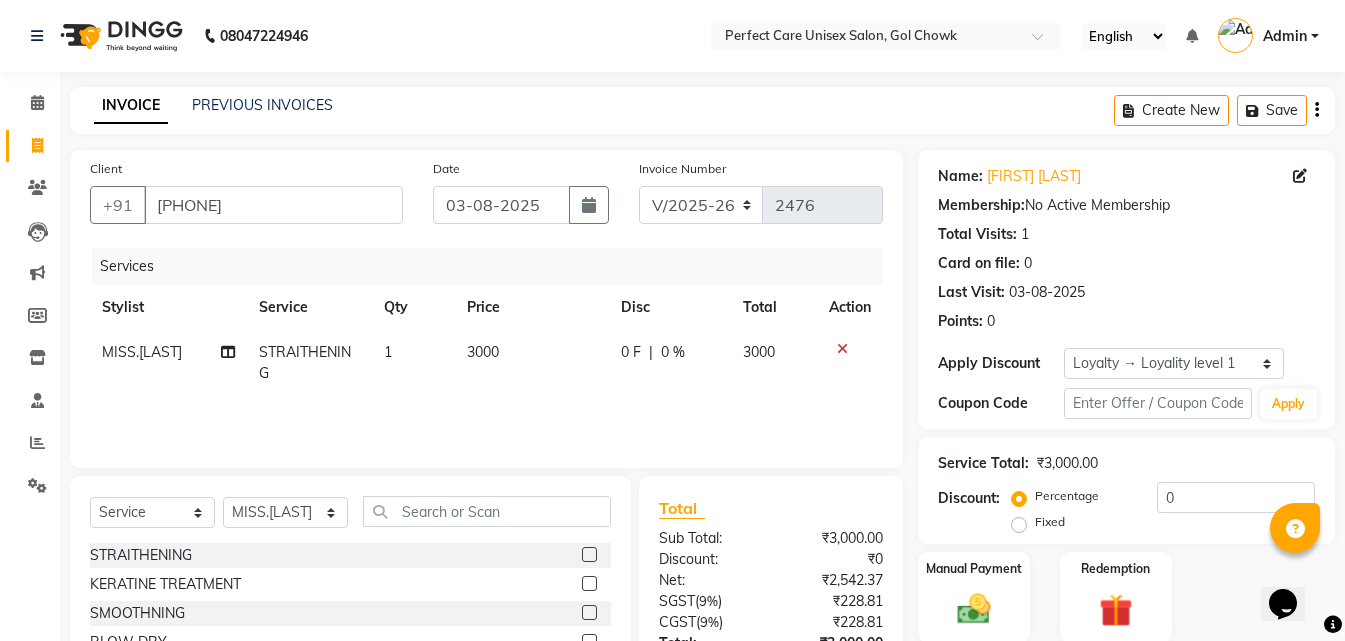 click on "3000" 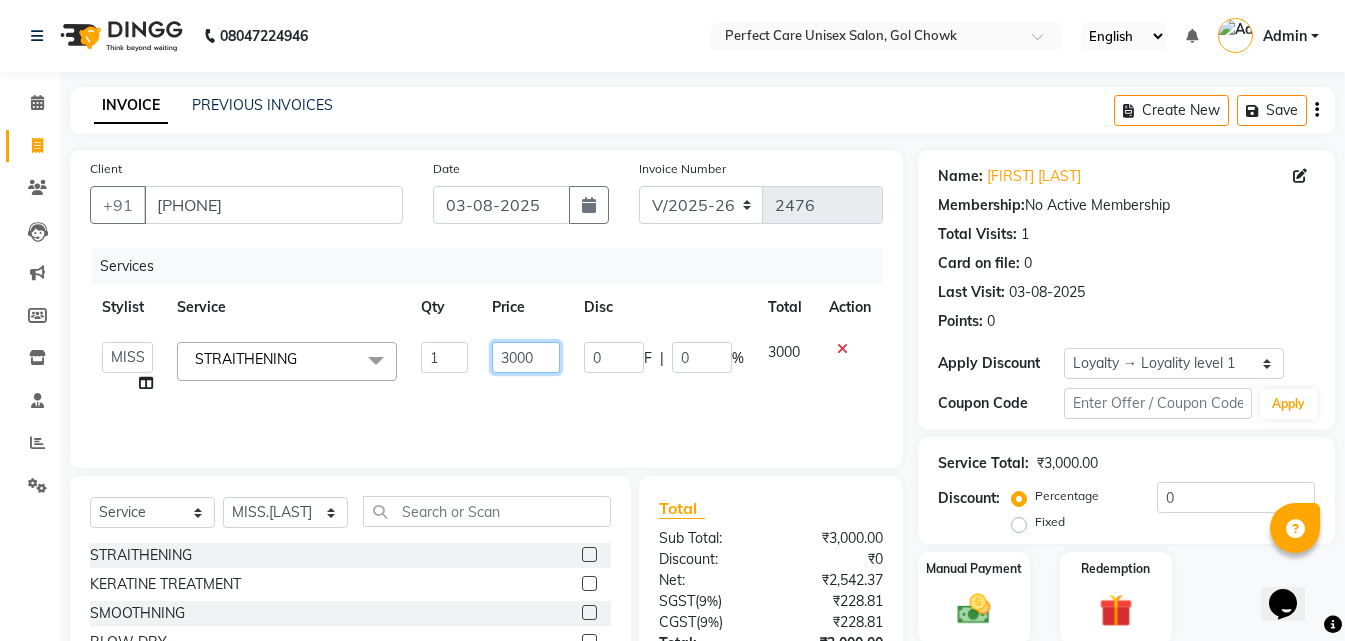 click on "3000" 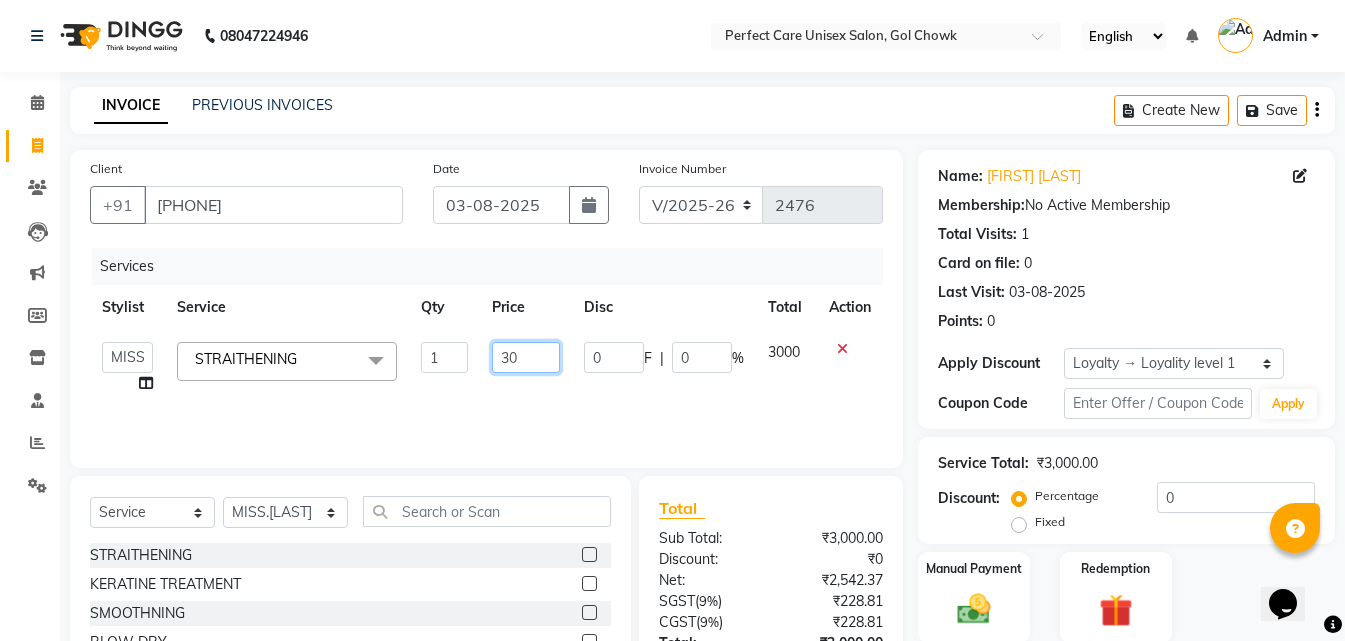 type on "3" 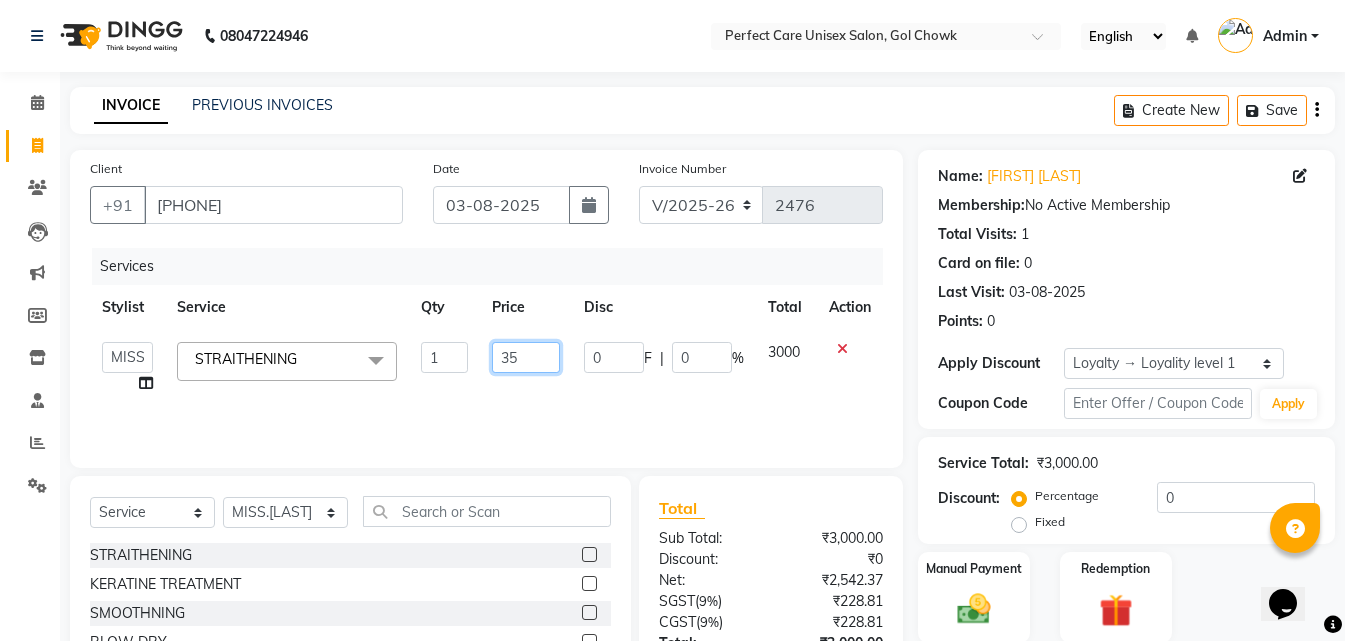 type on "350" 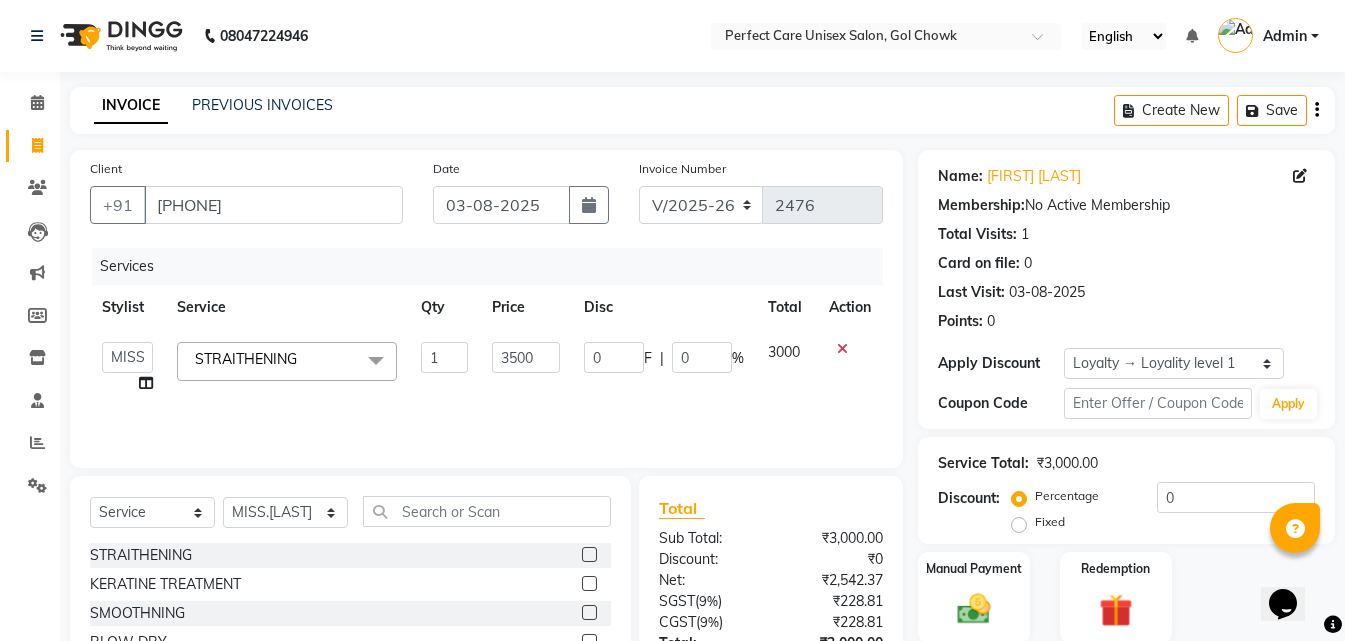 click on "Services Stylist Service Qty Price Disc Total Action  MISS [LAST]   MISS [LAST]   MISS [LAST]    MISS [LAST]   MISS [LAST]   MISS. [LAST]   MISS. [LAST]    MISS [LAST]    MISS. [LAST]   MISS [LAST]   [FIRST]   MR. [FIRST]   MR. [FIRST]   MR. [FIRST]   MR [FIRST]   MR. [FIRST]   MR. [FIRST]   MR. [FIRST]   MR. [FIRST]   MR. [FIRST]   MR. [FIRST]   MR. [FIRST]   MR. [FIRST]   MR. [FIRST]   MR. [FIRST]   MR [LAST]   NONE   [FIRST]  STRAITHENING  x STRAITHENING KERATINE TREATMENT  SMOOTHNING BLOW DRY HiGHLIGHTS  PER STREAK( 300 ) MENS HAIR COLOUR  MENS BEARD COLOUR  ROOT TOUCHUP FEMALE FULL HAND  CHOCLATE WAX FULL LEG CHOCLATE WAX UNDERARMS CHOCLATE WAX FULL HAND NORMAL WAX UNDERARMS NORMAL WAX FULL LEG NORMAL WAX FULL HAND RICA WAX FULL LEG RICA WAX EYE BROWS  UPPER LIP FOR HEAD  CHIN SIDE LOCK NORMAL WAX SIDE LOCK THREAD SIDE LOCK RICA WAX  HAIR SPA HAIR IRONING  FEMALE HAIR WASH  FEMALE HAIR DO  NOSE WAX HAIR CUT FEMALE TOUCH-UP FACIAL BLEACH BODY POLISH BEARD STYLING GLOBAL COLOR B WAXING HALF LEG RICA WAX UNDERARMS RICA WAX 1 0" 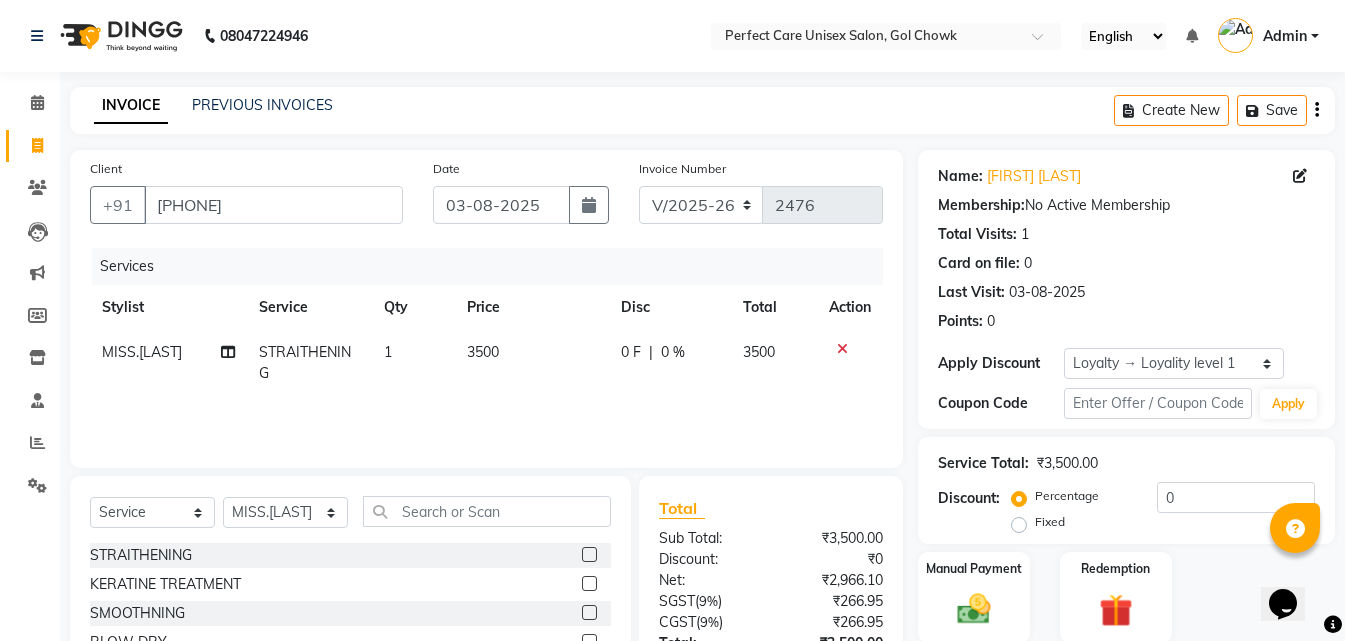 click on "Services Stylist Service Qty Price Disc Total Action MISS.SHRADDHA STRAITHENING 1 3500 0 F | 0 % 3500" 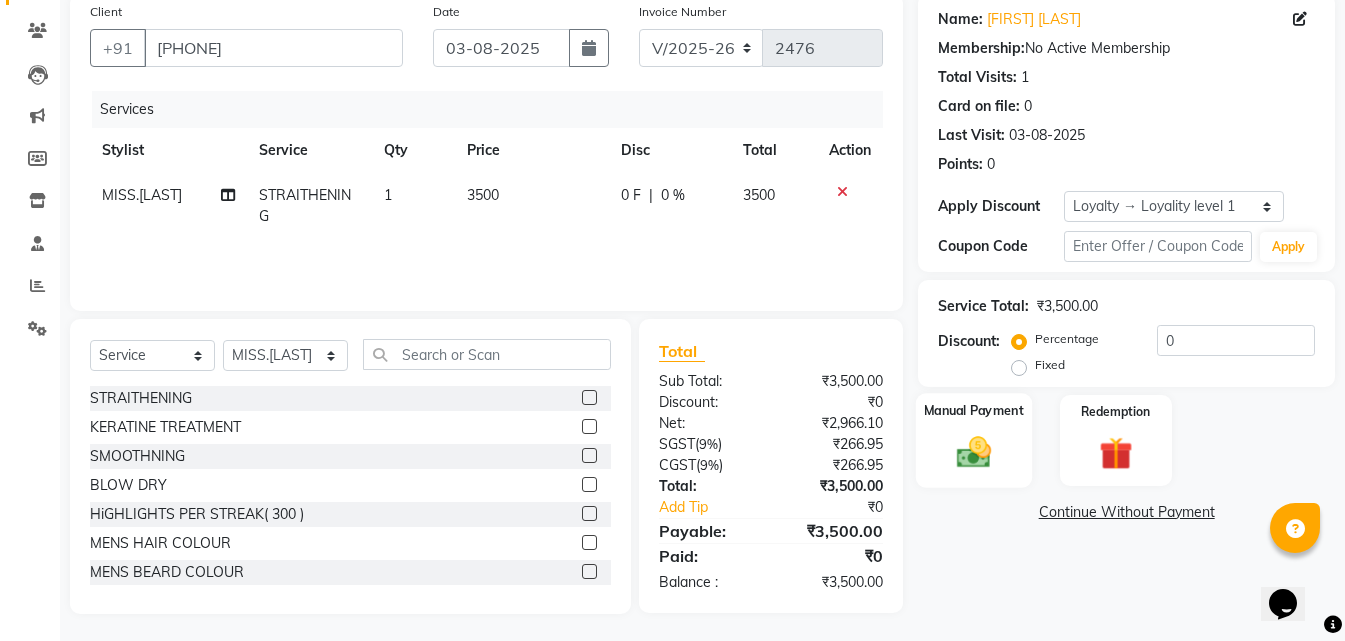 scroll, scrollTop: 160, scrollLeft: 0, axis: vertical 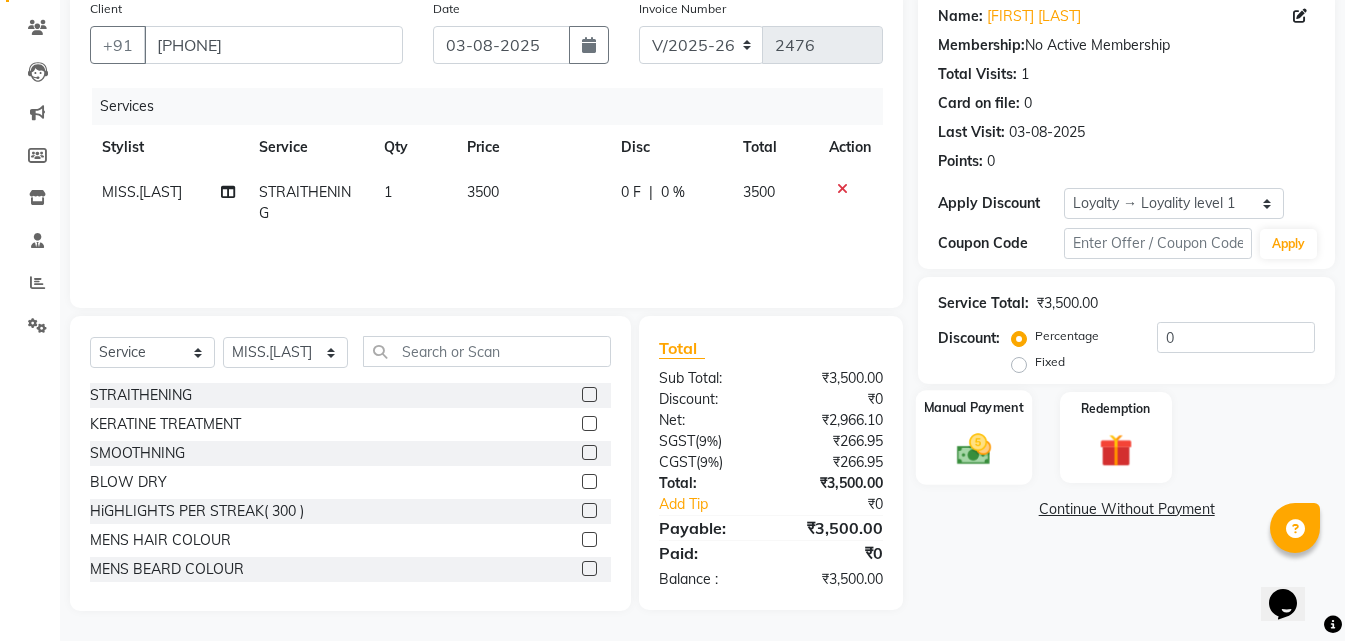click 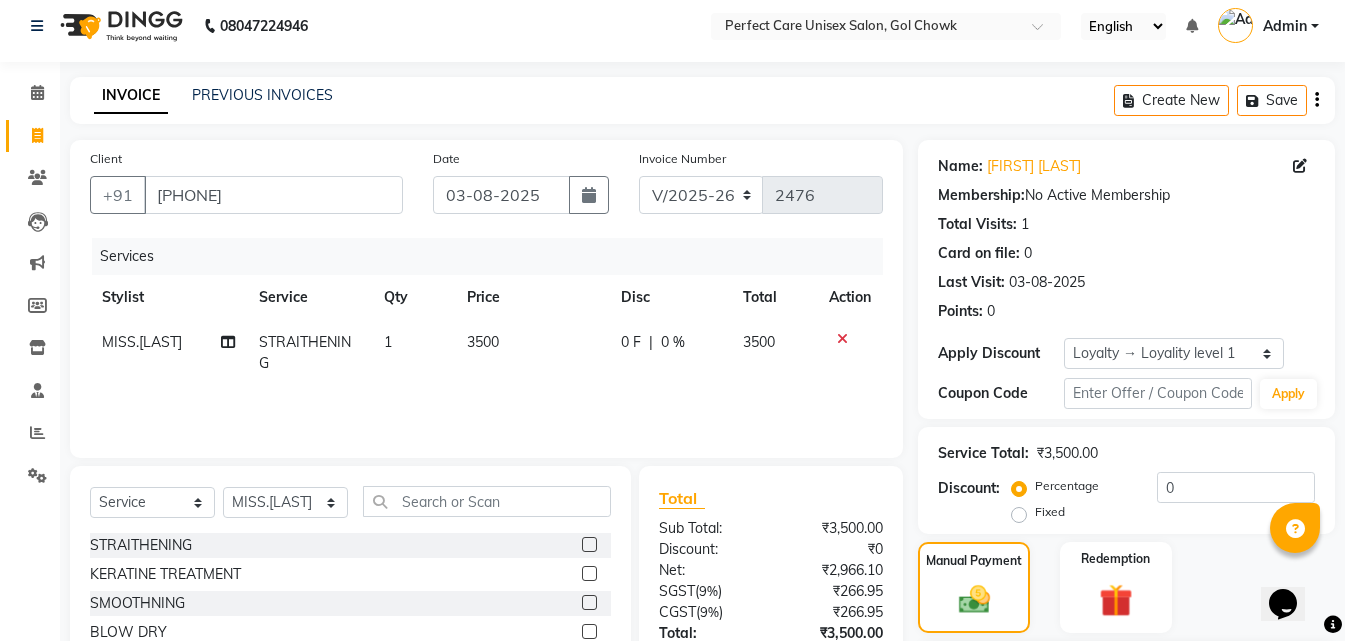 scroll, scrollTop: 0, scrollLeft: 0, axis: both 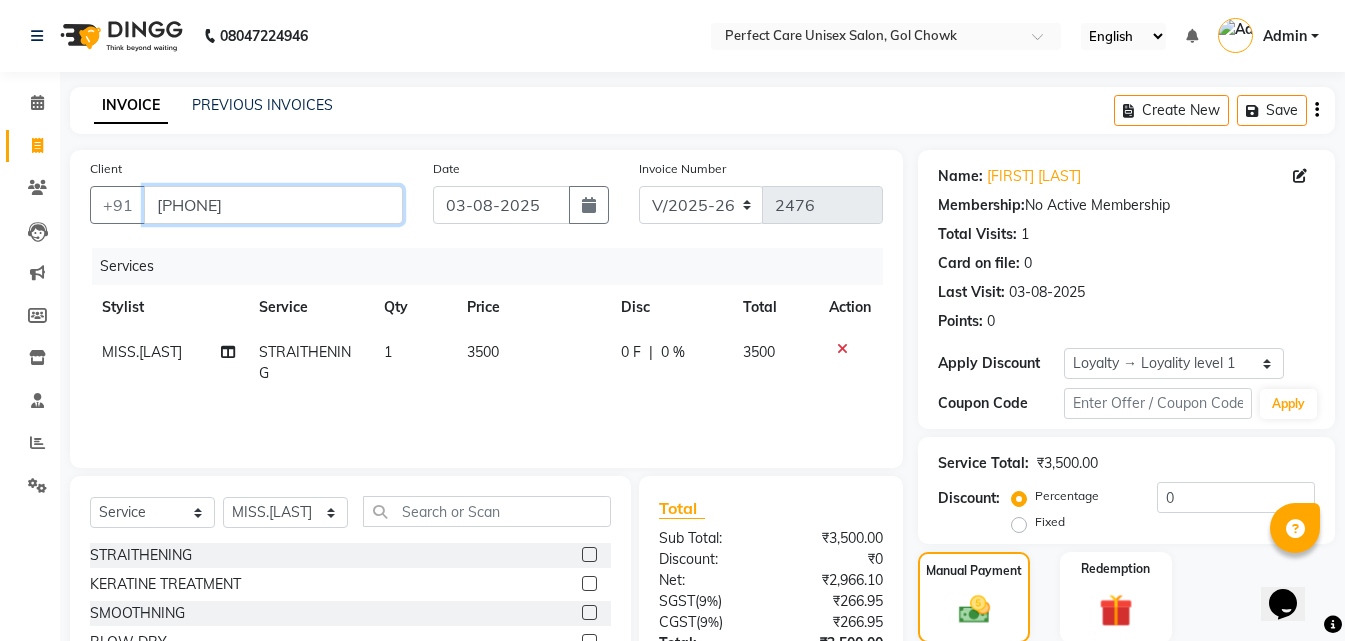 click on "[PHONE]" at bounding box center [273, 205] 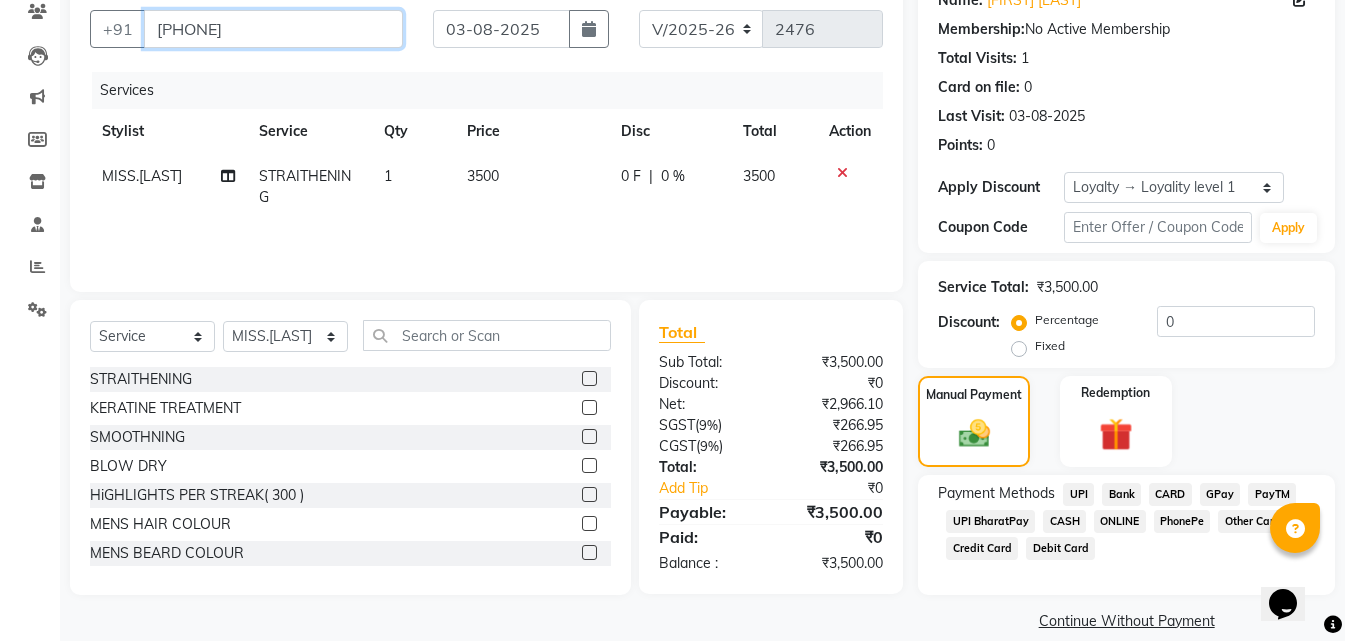 scroll, scrollTop: 201, scrollLeft: 0, axis: vertical 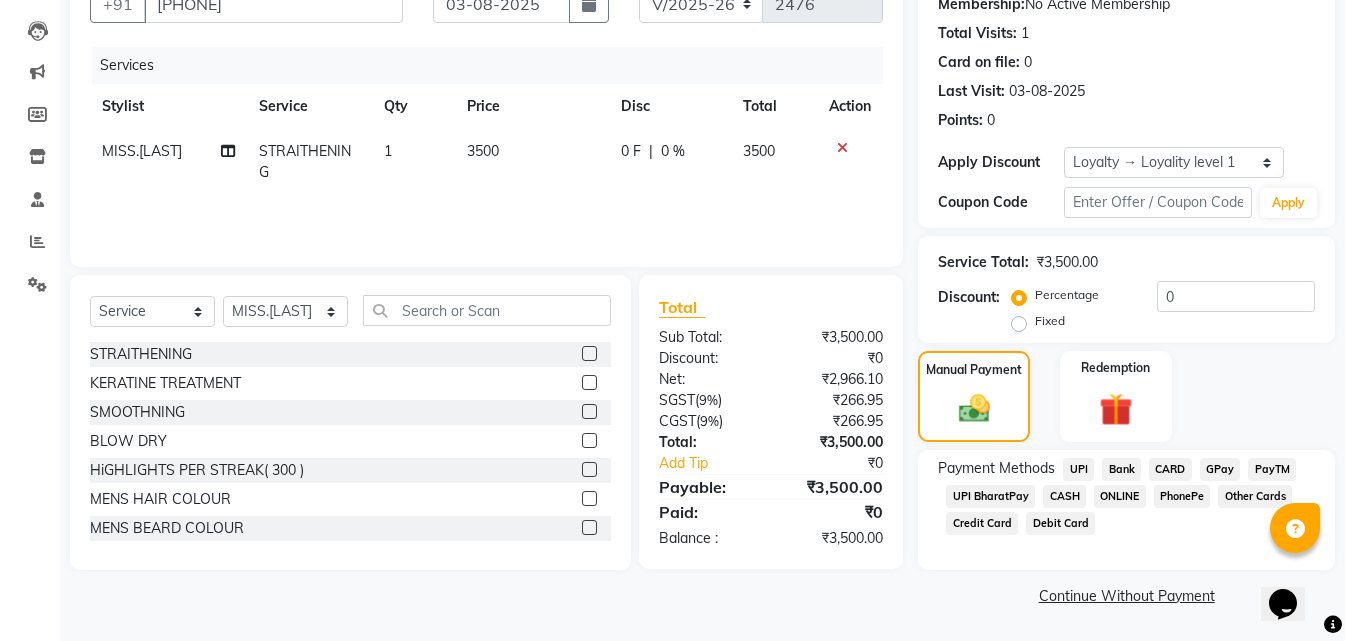 click on "ONLINE" 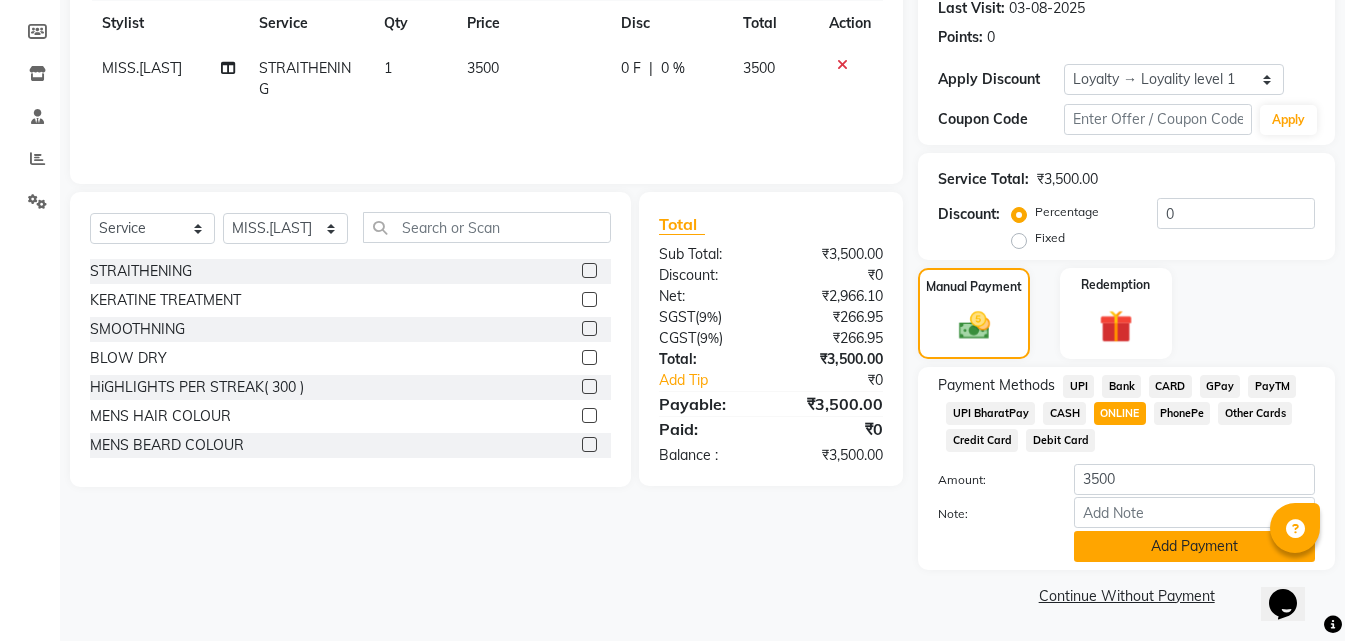 click on "Add Payment" 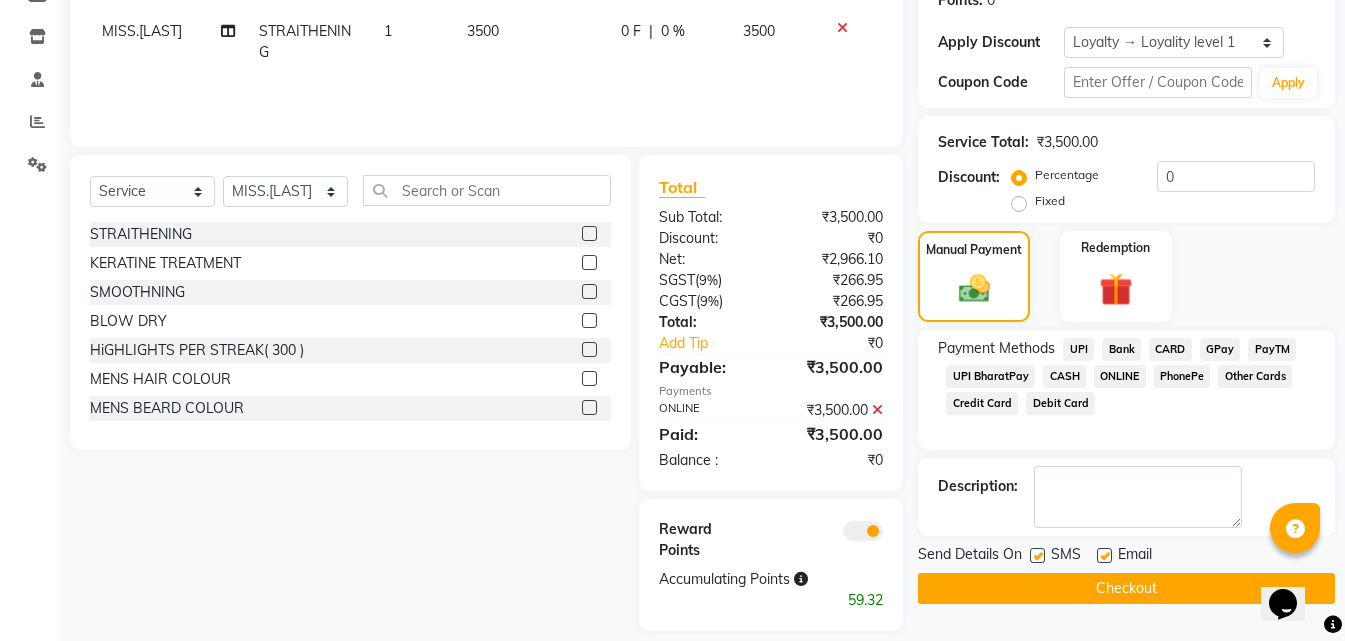 scroll, scrollTop: 341, scrollLeft: 0, axis: vertical 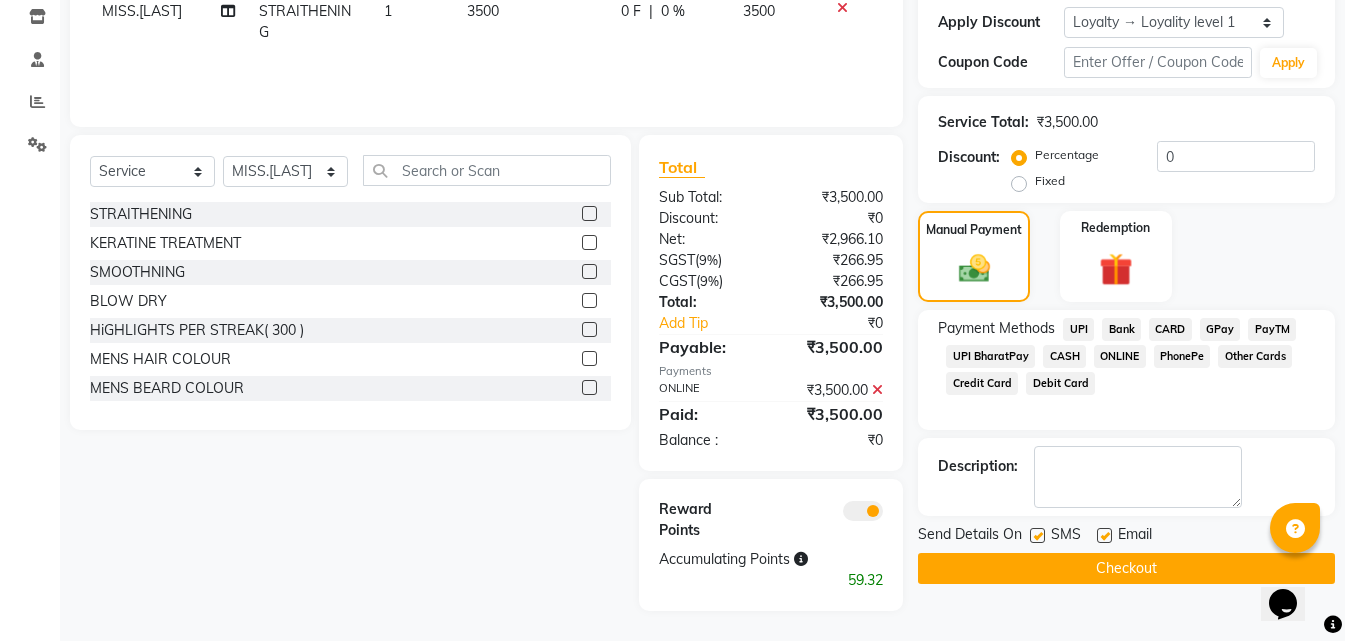 click on "Checkout" 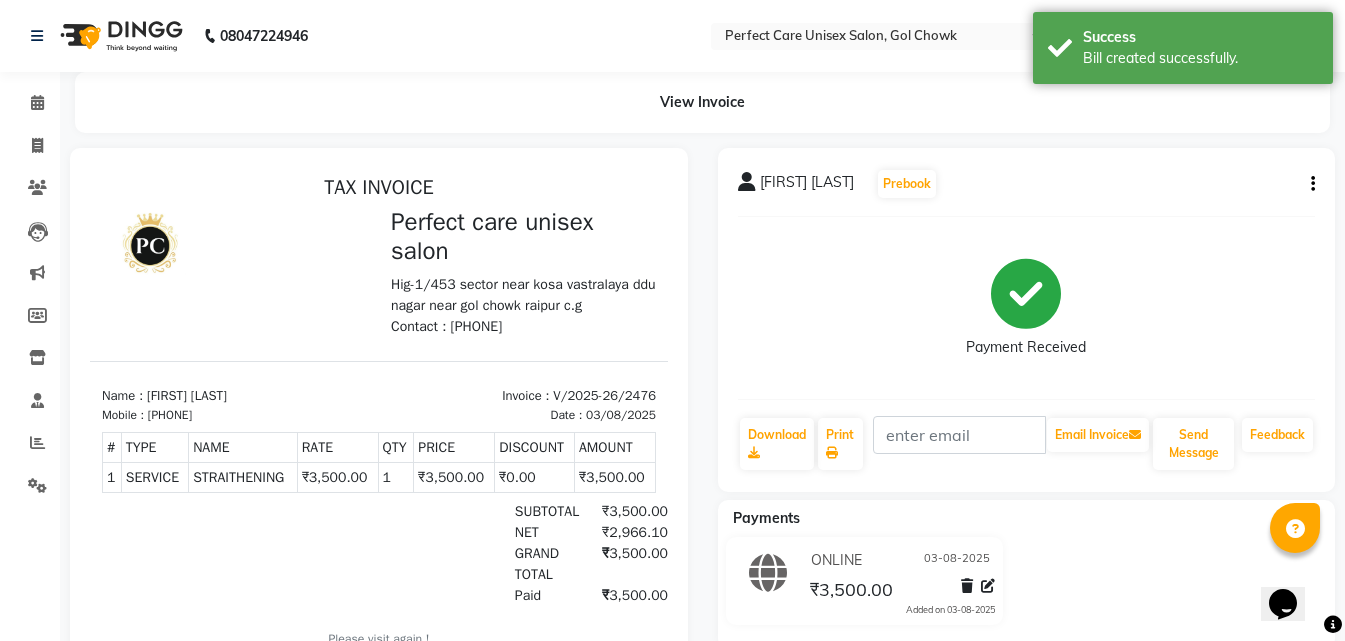 scroll, scrollTop: 0, scrollLeft: 0, axis: both 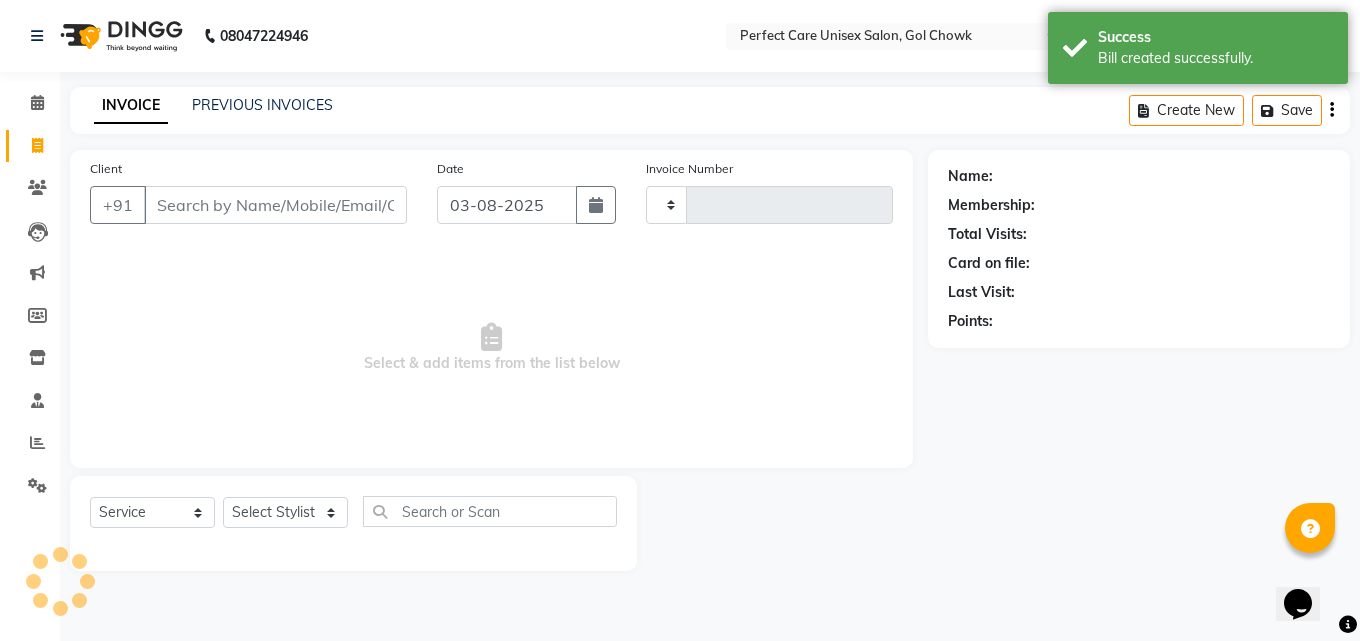 type on "2477" 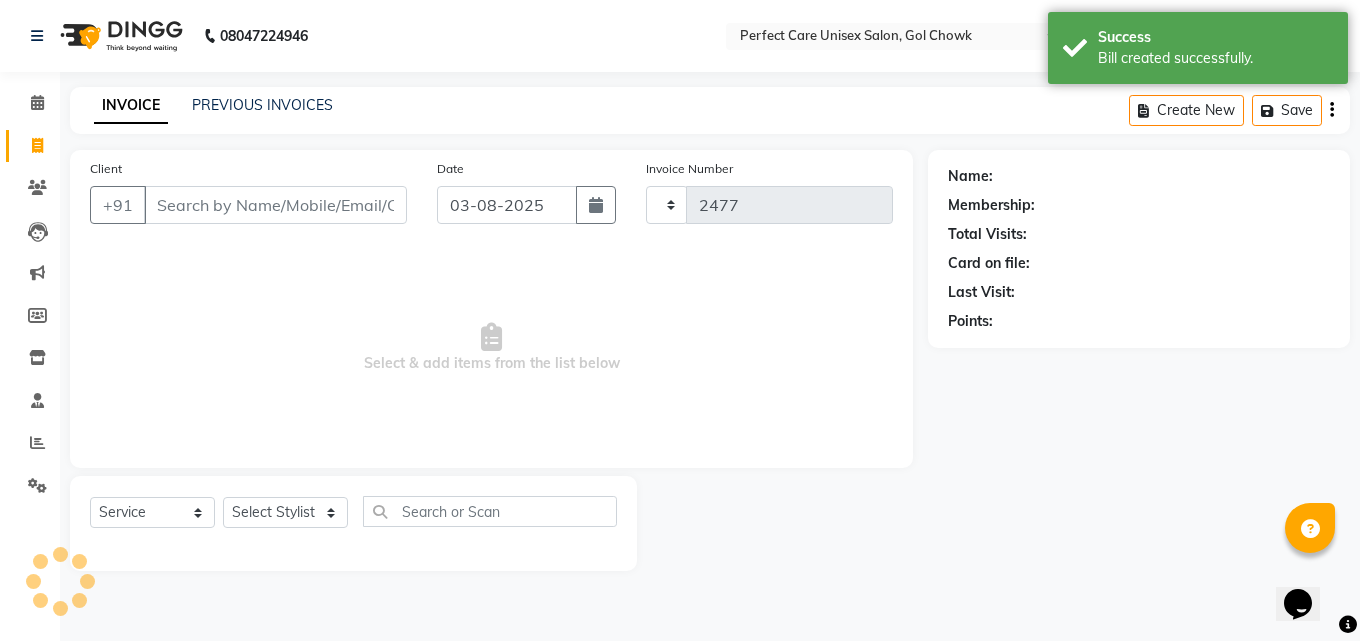select on "4751" 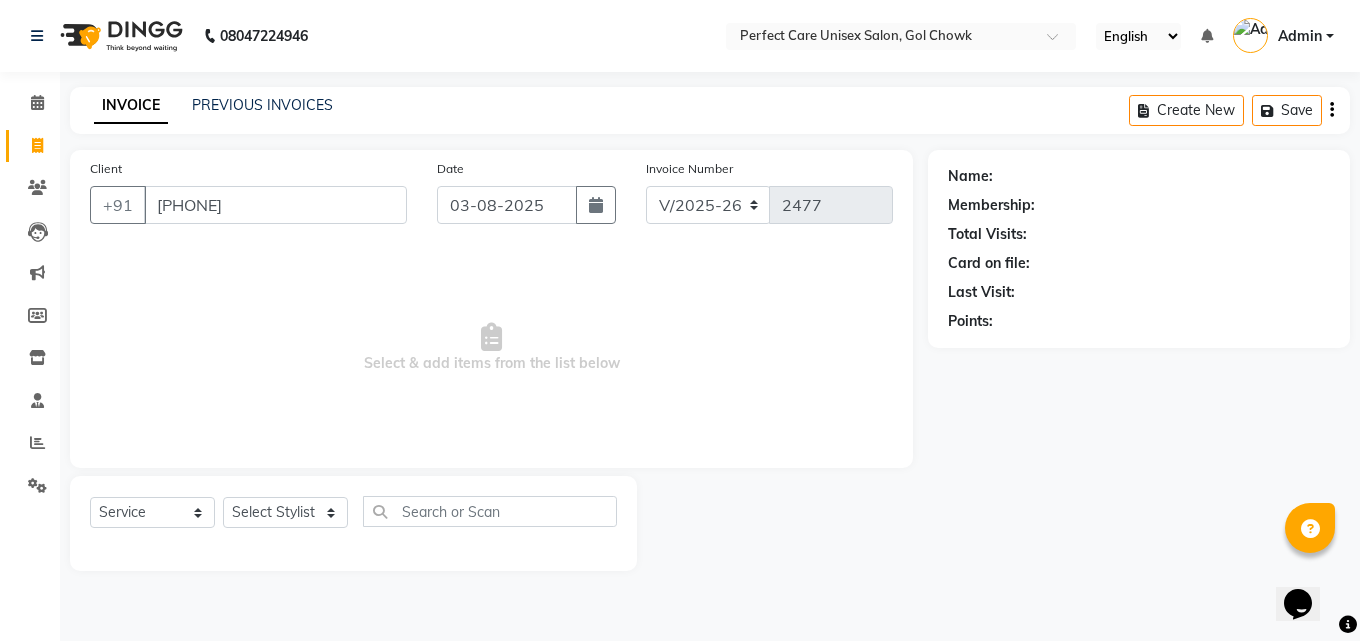 type on "[PHONE]" 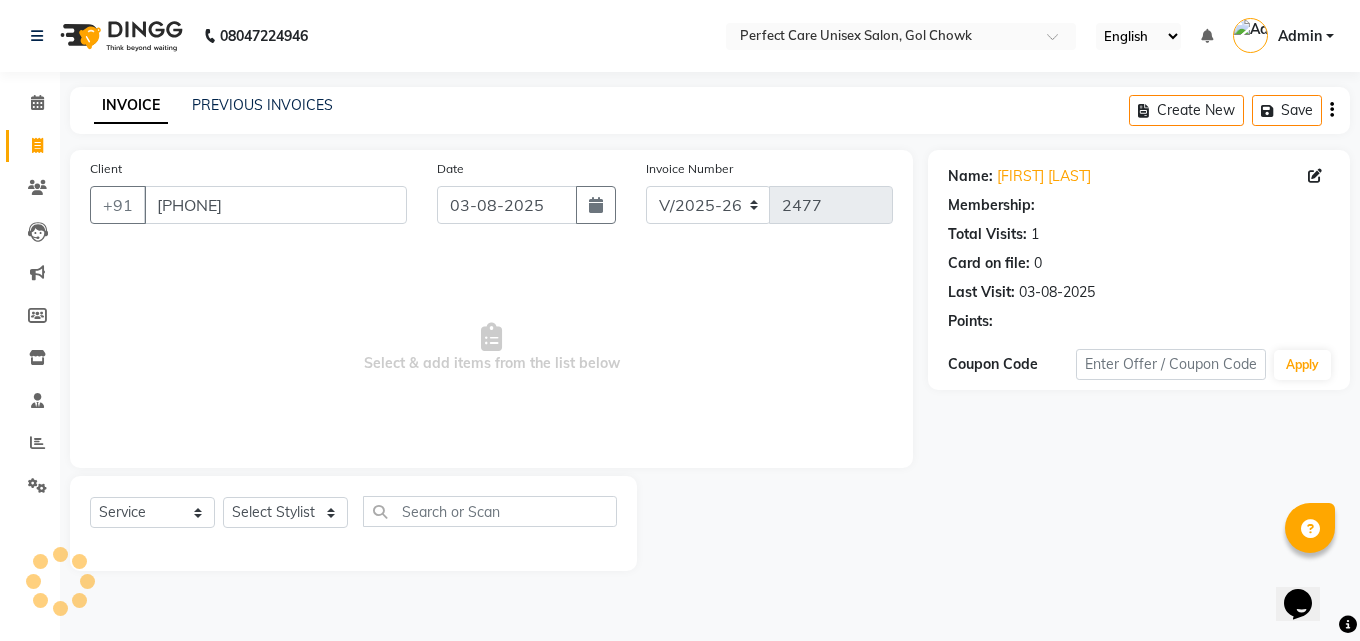 select on "1: Object" 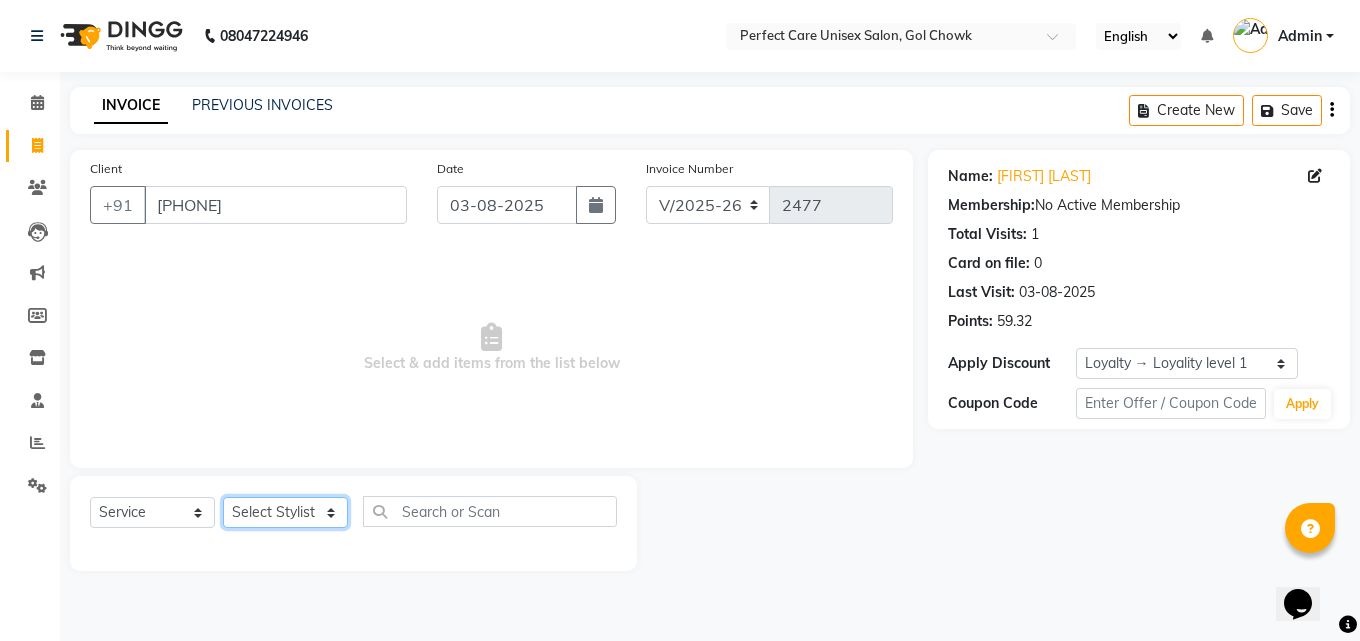 click on "Select Stylist MISS [LAST] MISS [LAST] MISS [LAST]  MISS [LAST] MISS [LAST] MISS. [LAST] MISS. [LAST]  MISS [LAST]    MISS. [LAST] MISS [LAST]  [FIRST] MR. [FIRST] MR. [FIRST] MR. [FIRST] MR [FIRST] MR. [FIRST] MR. [FIRST] MR. [FIRST] MR. [FIRST] MR. [FIRST] MR. [FIRST] MR. [FIRST] MR. [FIRST] MR. [FIRST] MR. [FIRST] MR [LAST]  NONE [FIRST]" 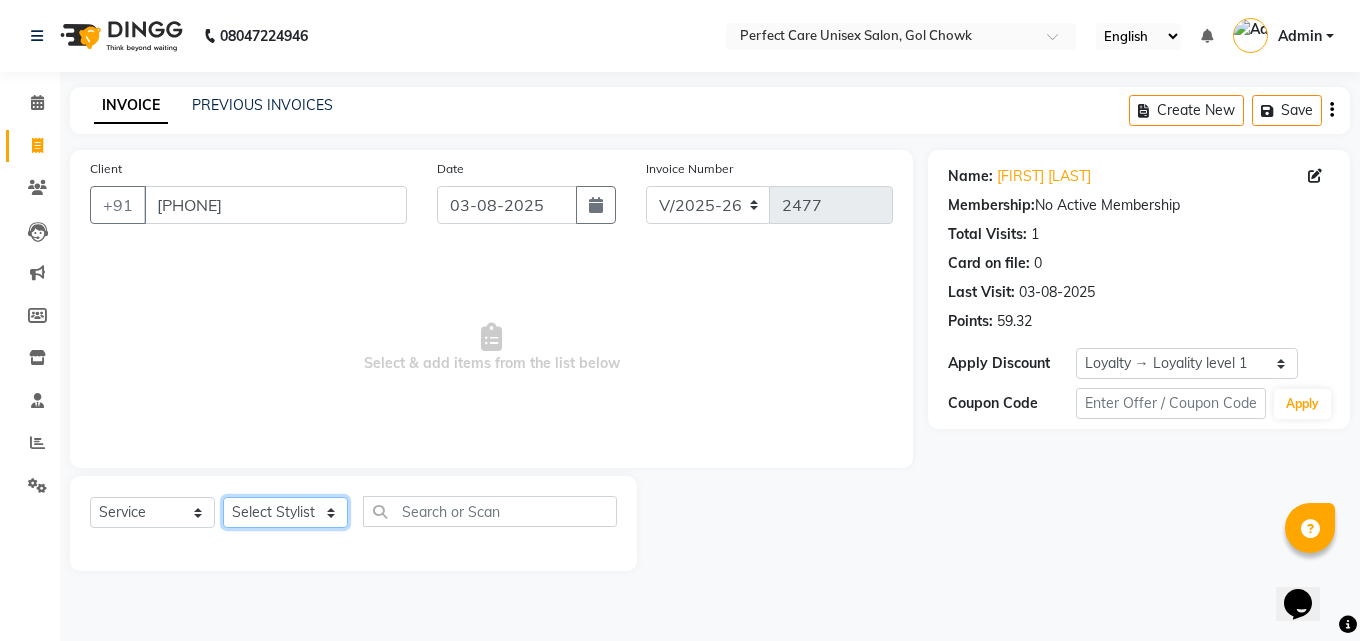 select on "86172" 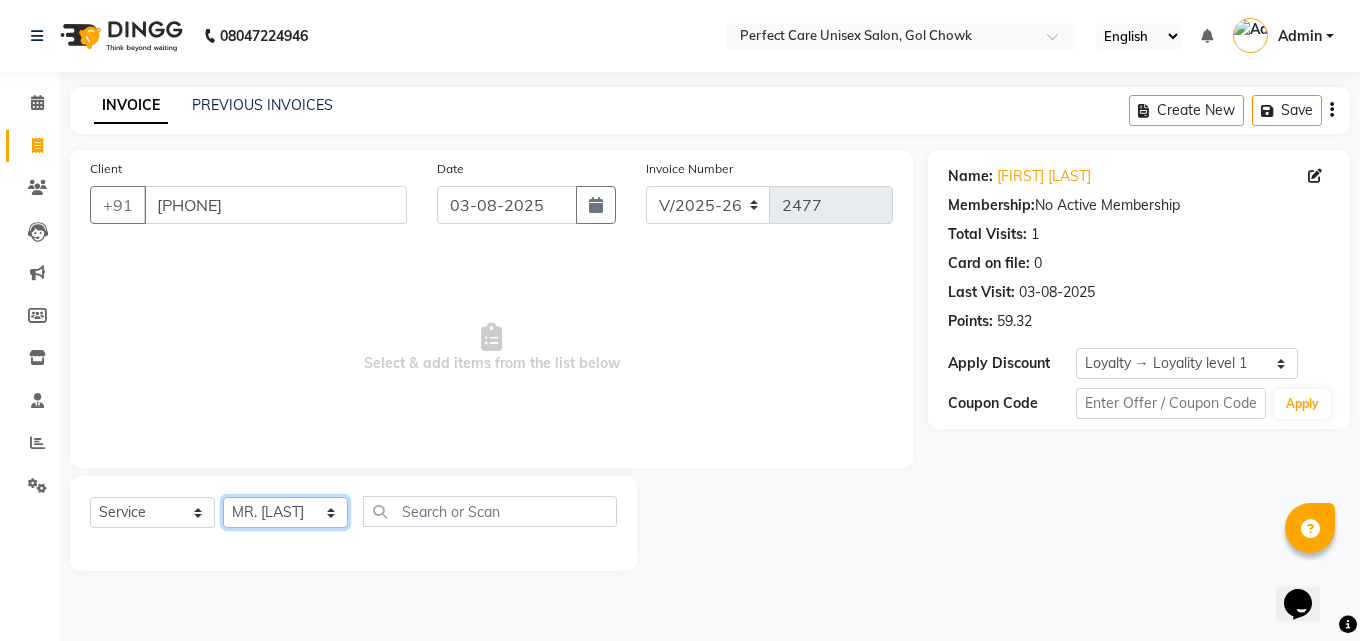 click on "Select Stylist MISS [LAST] MISS [LAST] MISS [LAST]  MISS [LAST] MISS [LAST] MISS. [LAST] MISS. [LAST]  MISS [LAST]    MISS. [LAST] MISS [LAST]  [FIRST] MR. [FIRST] MR. [FIRST] MR. [FIRST] MR [FIRST] MR. [FIRST] MR. [FIRST] MR. [FIRST] MR. [FIRST] MR. [FIRST] MR. [FIRST] MR. [FIRST] MR. [FIRST] MR. [FIRST] MR. [FIRST] MR [LAST]  NONE [FIRST]" 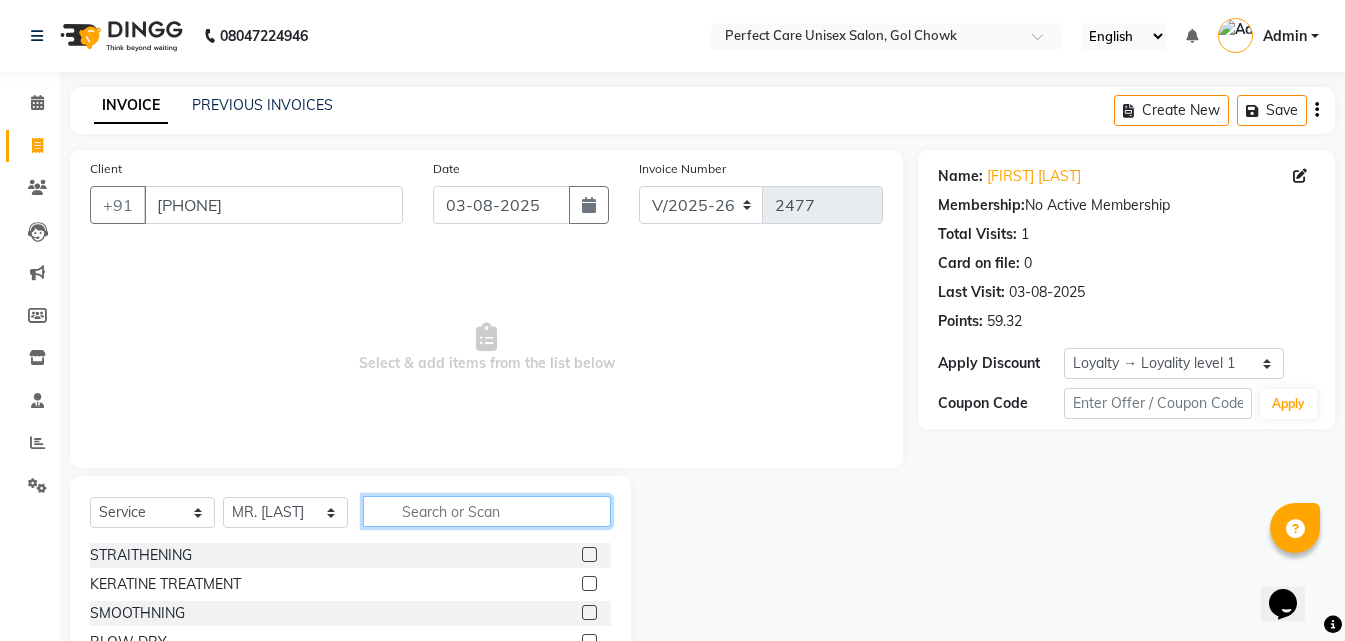 click 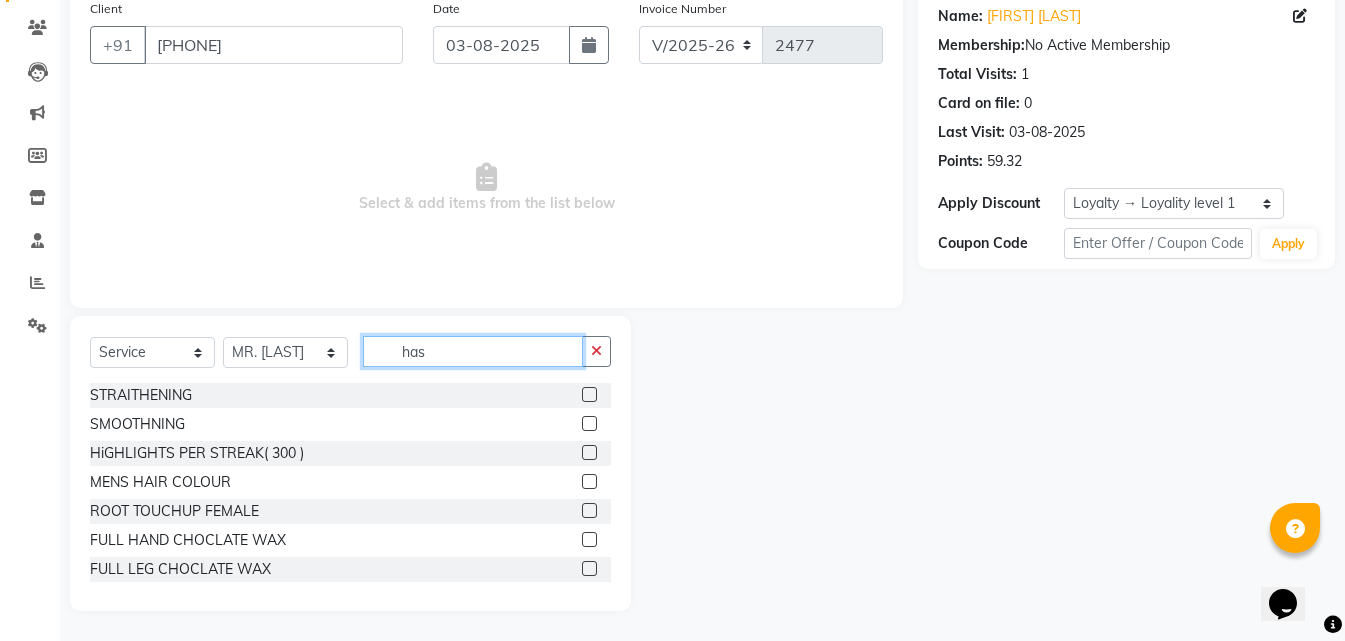 scroll, scrollTop: 0, scrollLeft: 0, axis: both 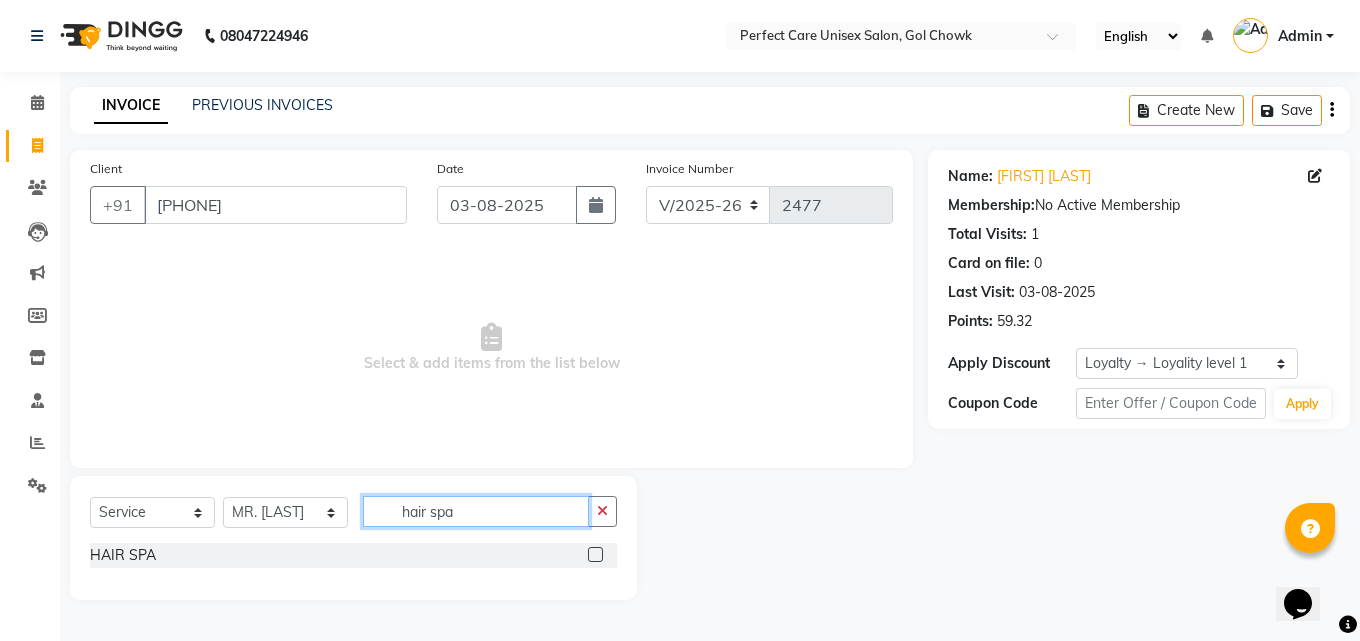 type on "hair spa" 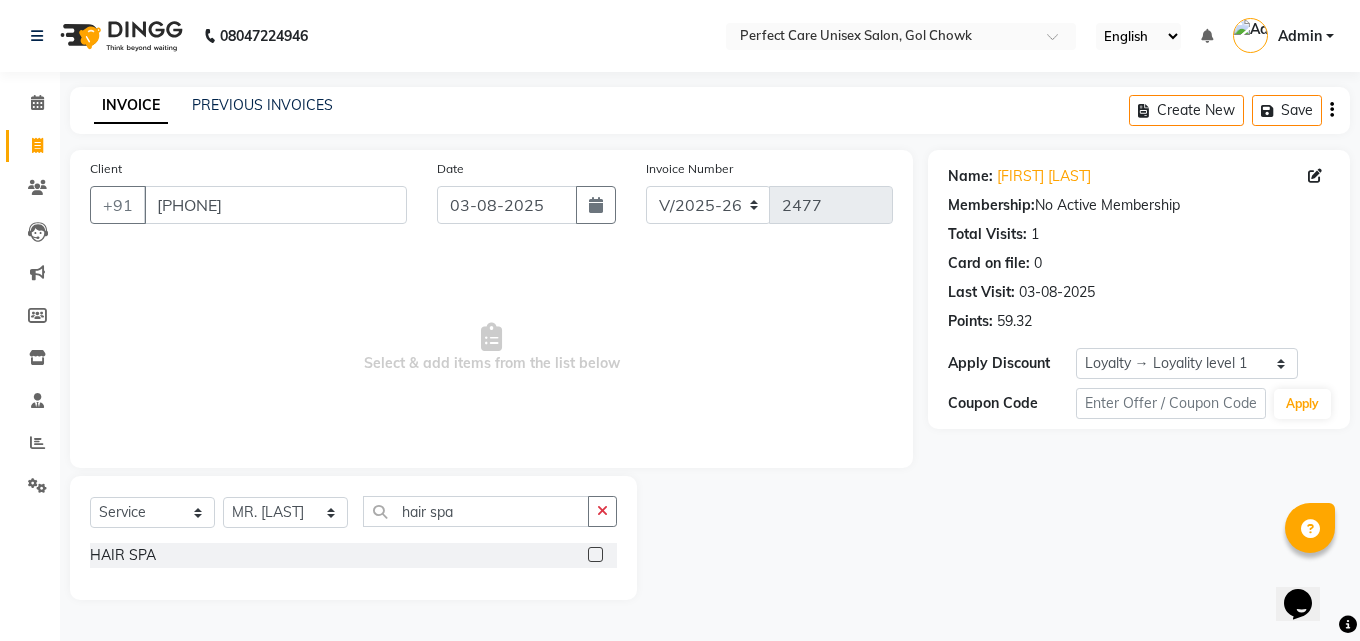 click 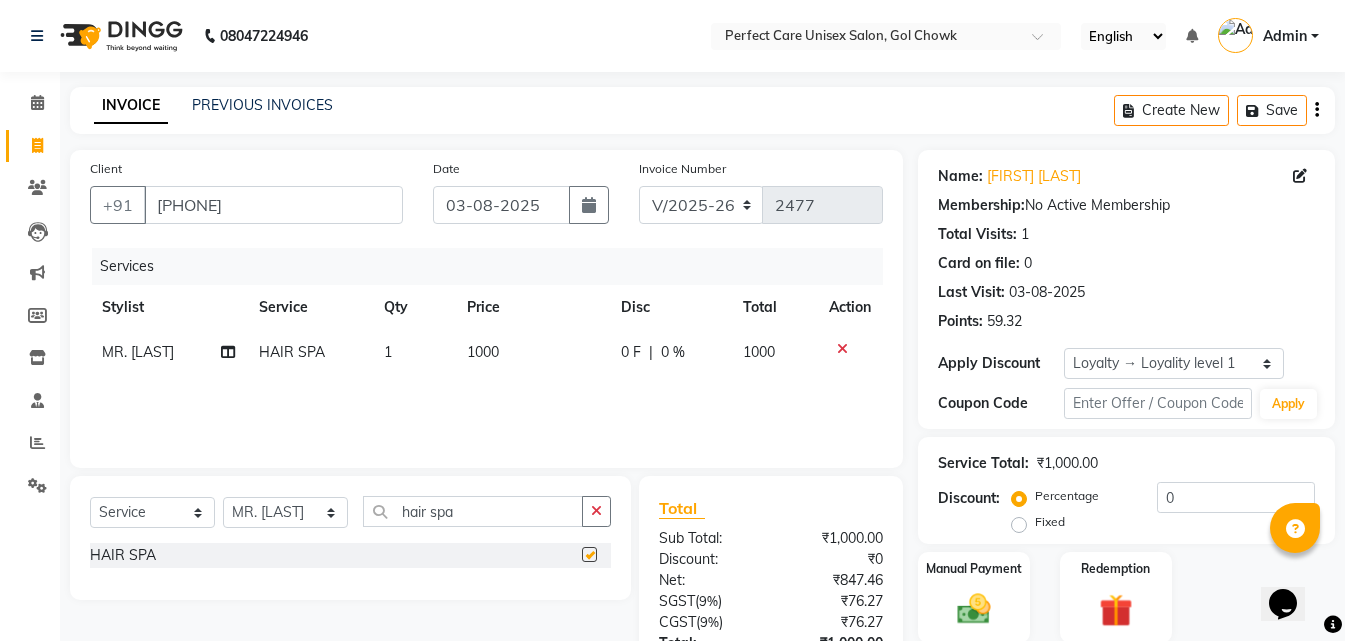 checkbox on "false" 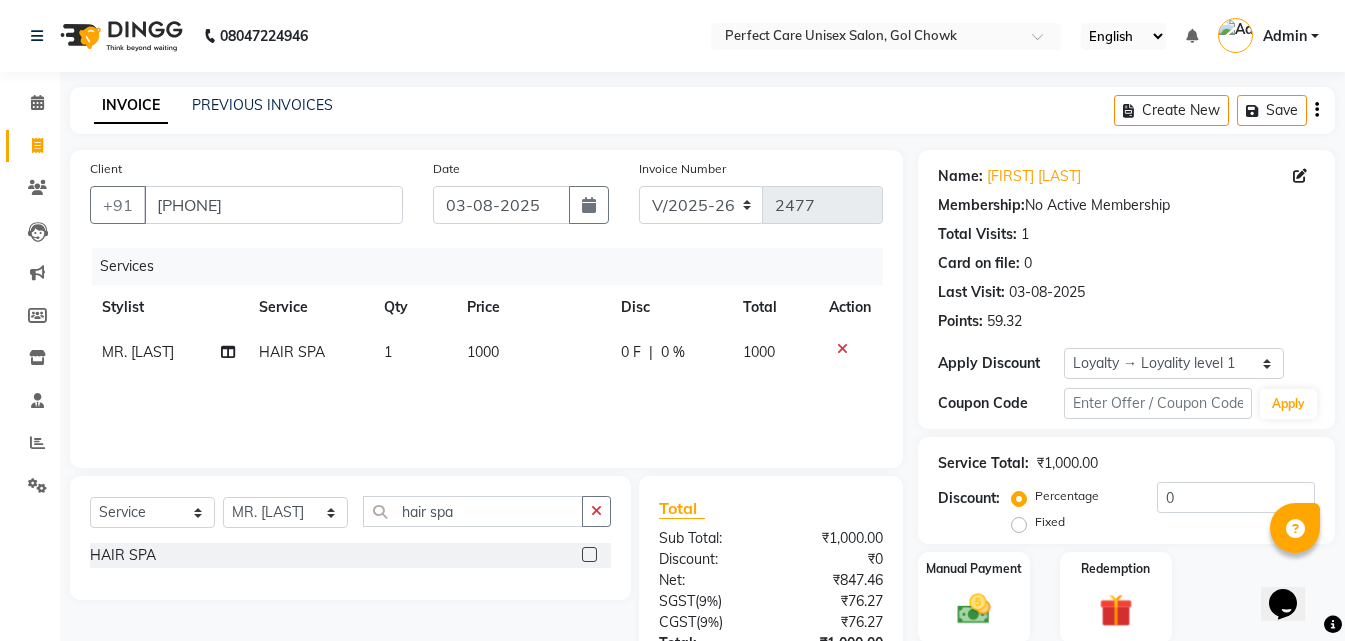 click on "1000" 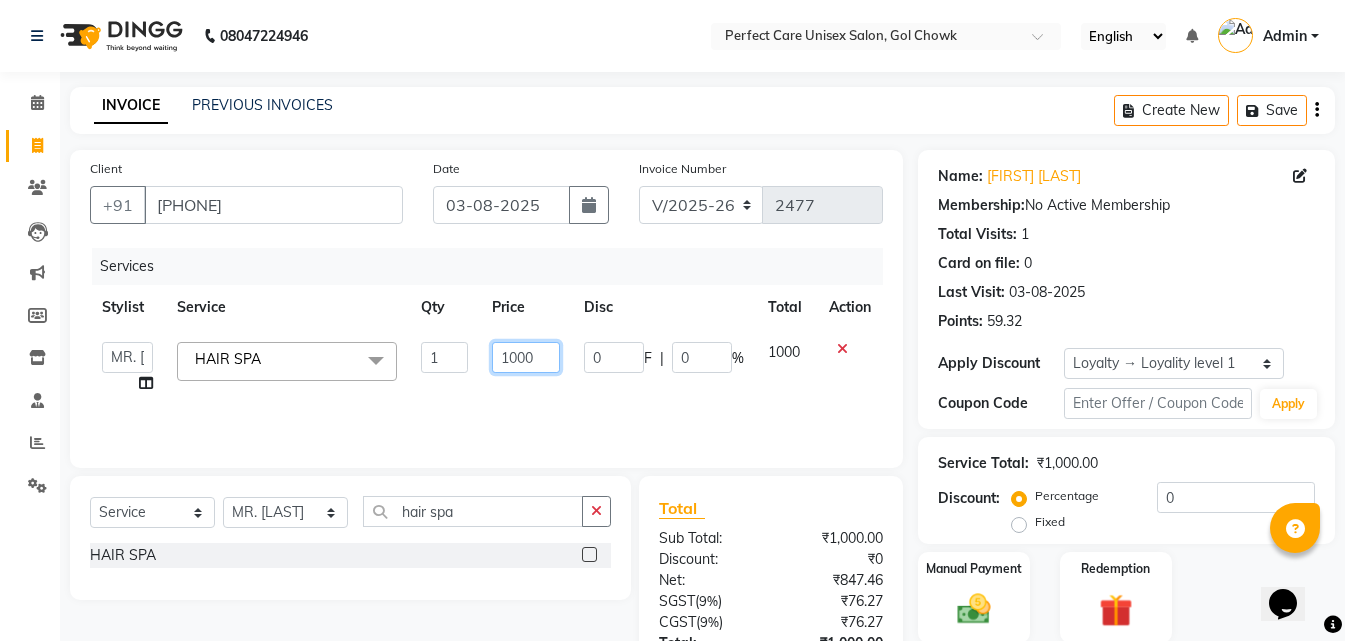 drag, startPoint x: 533, startPoint y: 350, endPoint x: 543, endPoint y: 353, distance: 10.440307 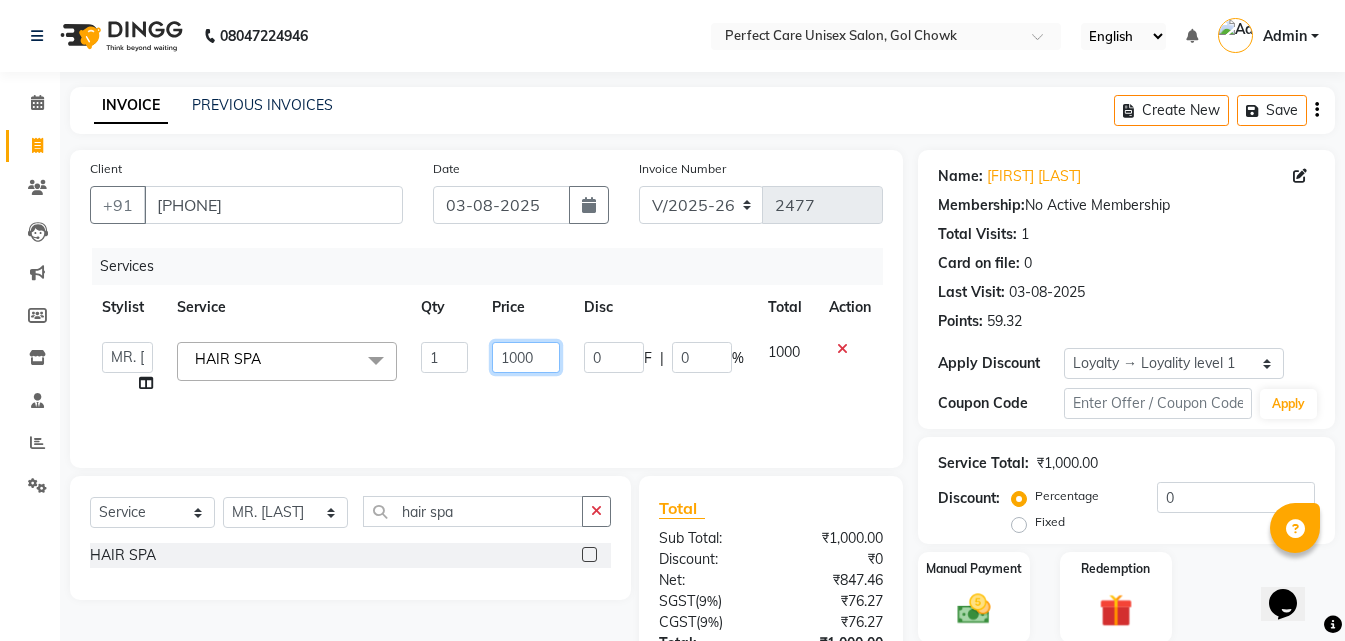 click on "1000" 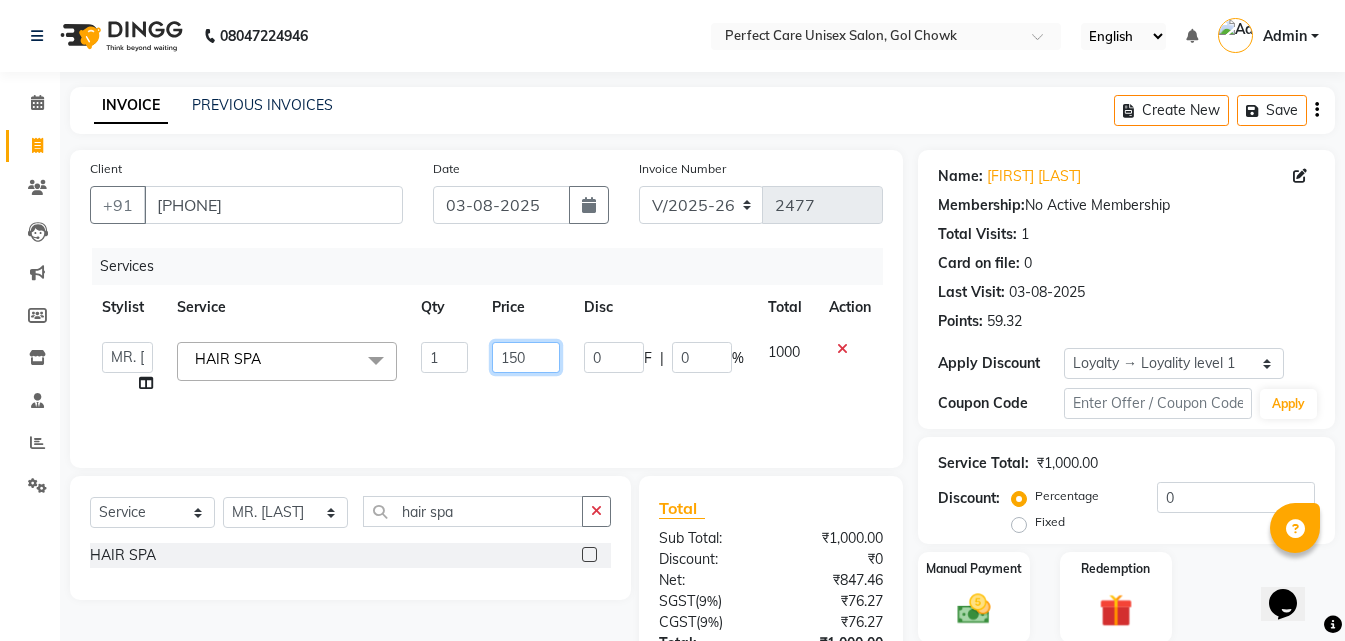 type on "1500" 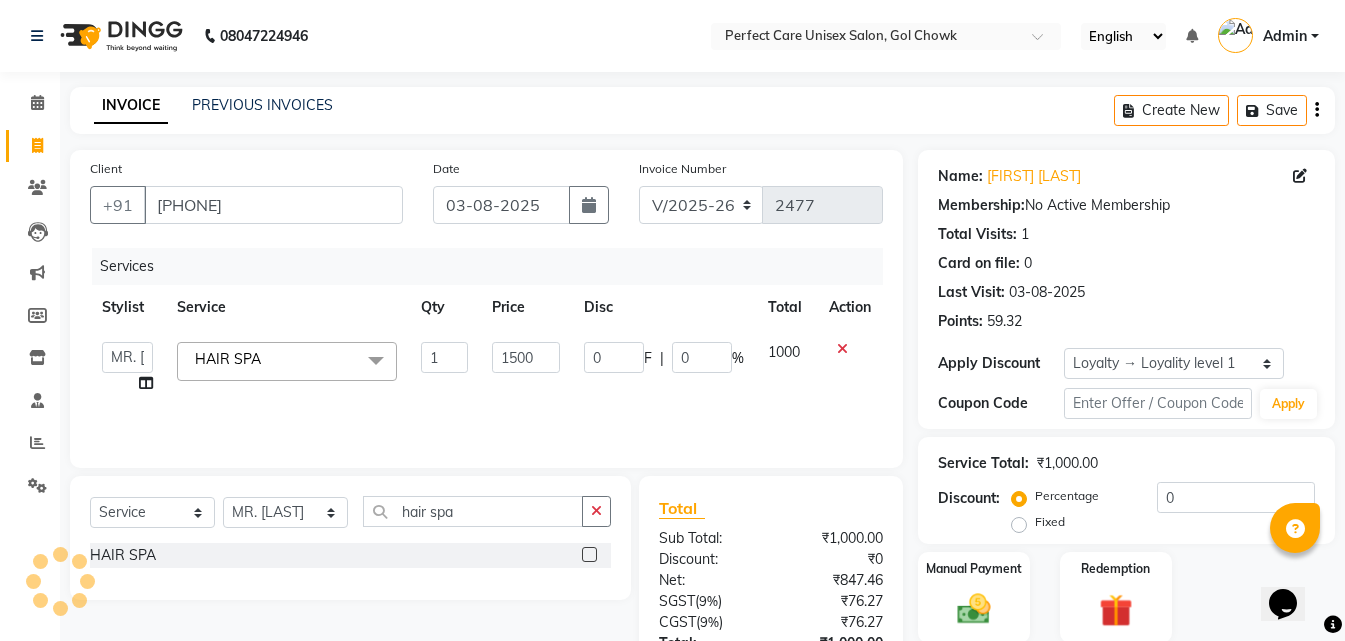 click on "Services Stylist Service Qty Price Disc Total Action  MISS CHANDA   MISS KAYNAT   MISS KRITIKA    MISS PIHU   MISS POOJA   MISS.SHRADDHA   MISS.SHREYA    MISS SUDHA    MISS. USHA   MISS YAMINI   mohbat   MR. AARIF   MR.ANGAD   MR. ARBAZ   MR. ARUN    MR ARYAN   MR. AVINASH   MR. FARMAN   MR.KARAN   MR.KASIM   MR. NAUSHAD   MR.NAZIM   MR. SAM   MR.SAMEER   MR.VIKASH   MR.VISHAL   MS RAMCHARAN   NONE   rashmi   HAIR SPA  x STRAITHENING KERATINE TREATMENT  SMOOTHNING BLOW DRY HiGHLIGHTS  PER STREAK( 300 ) MENS HAIR COLOUR  MENS BEARD COLOUR  ROOT TOUCHUP FEMALE FULL HAND  CHOCLATE WAX FULL LEG CHOCLATE WAX UNDERARMS CHOCLATE WAX FULL HAND NORMAL WAX UNDERARMS NORMAL WAX FULL LEG NORMAL WAX FULL HAND RICA WAX FULL LEG RICA WAX EYE BROWS  UPPER LIP FOR HEAD  CHIN SIDE LOCK NORMAL WAX SIDE LOCK THREAD SIDE LOCK RICA WAX  HAIR SPA HAIR IRONING  FEMALE HAIR WASH  FEMALE HAIR DO  NOSE WAX HAIR CUT FEMALE TOUCH-UP FACIAL BLEACH BODY POLISH BEARD STYLING GLOBAL COLOR B WAXING HALF LEG RICA WAX UNDERARMS RICA WAX D-TAN" 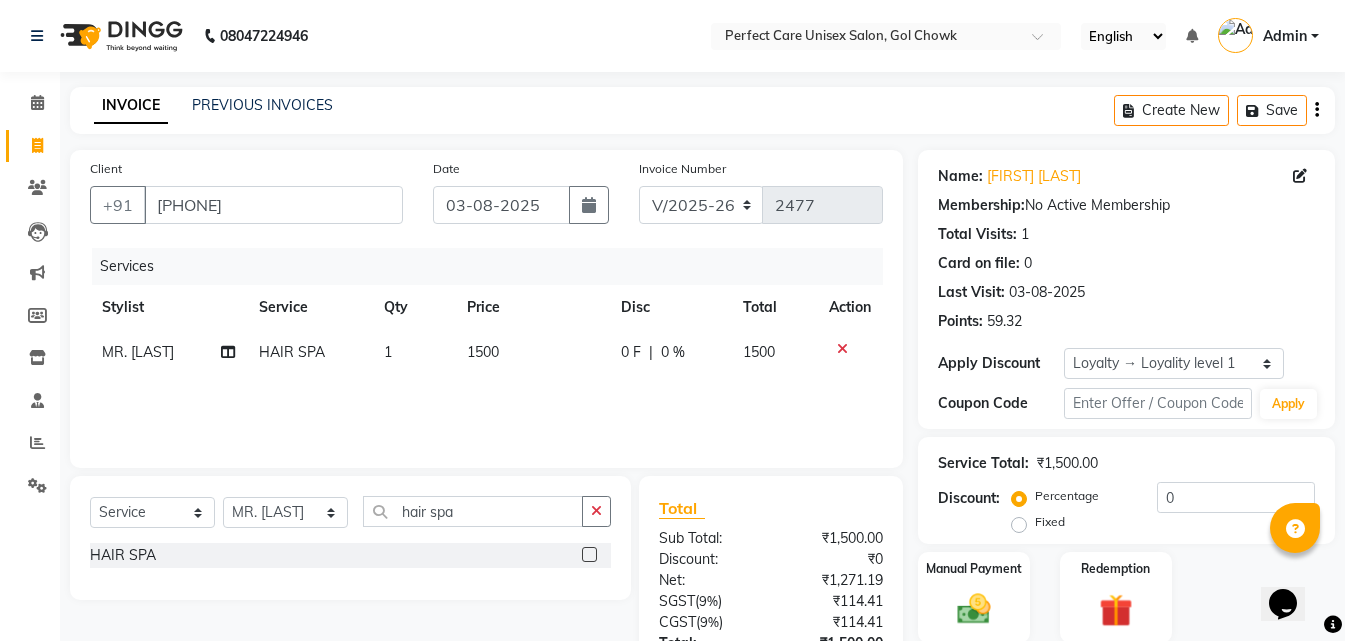 click on "Services Stylist Service Qty Price Disc Total Action MR. ARBAZ  HAIR SPA 1 1500 0 F | 0 % 1500" 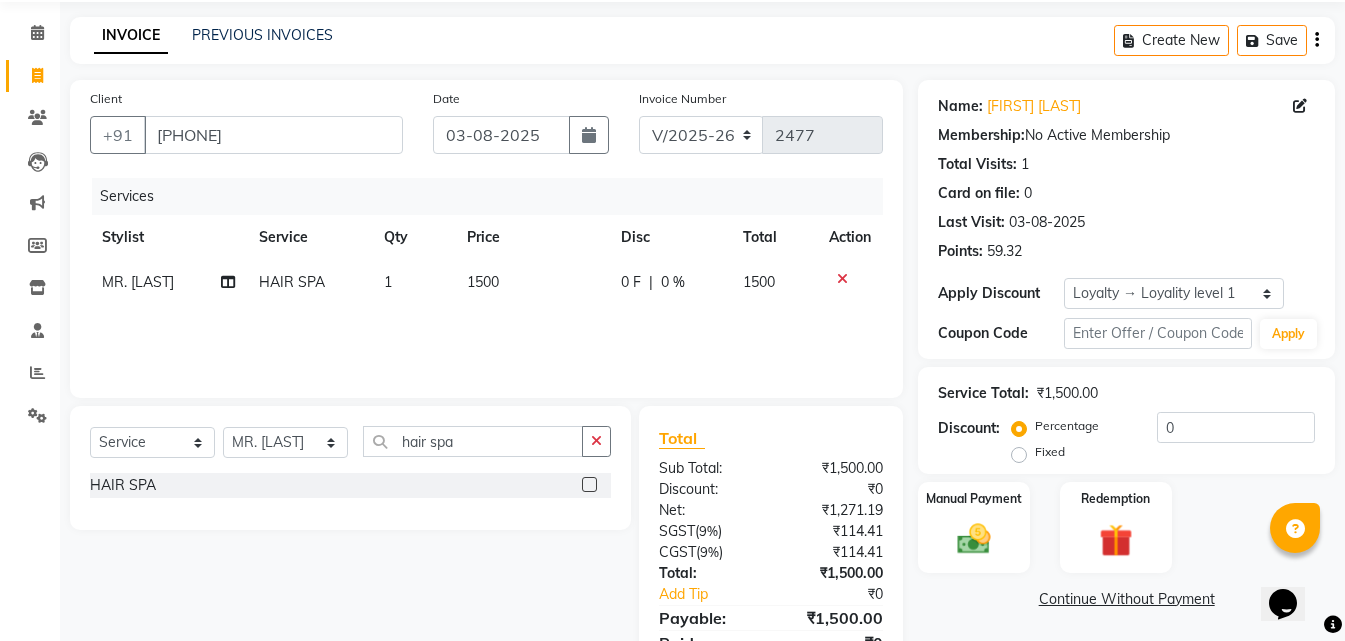 scroll, scrollTop: 159, scrollLeft: 0, axis: vertical 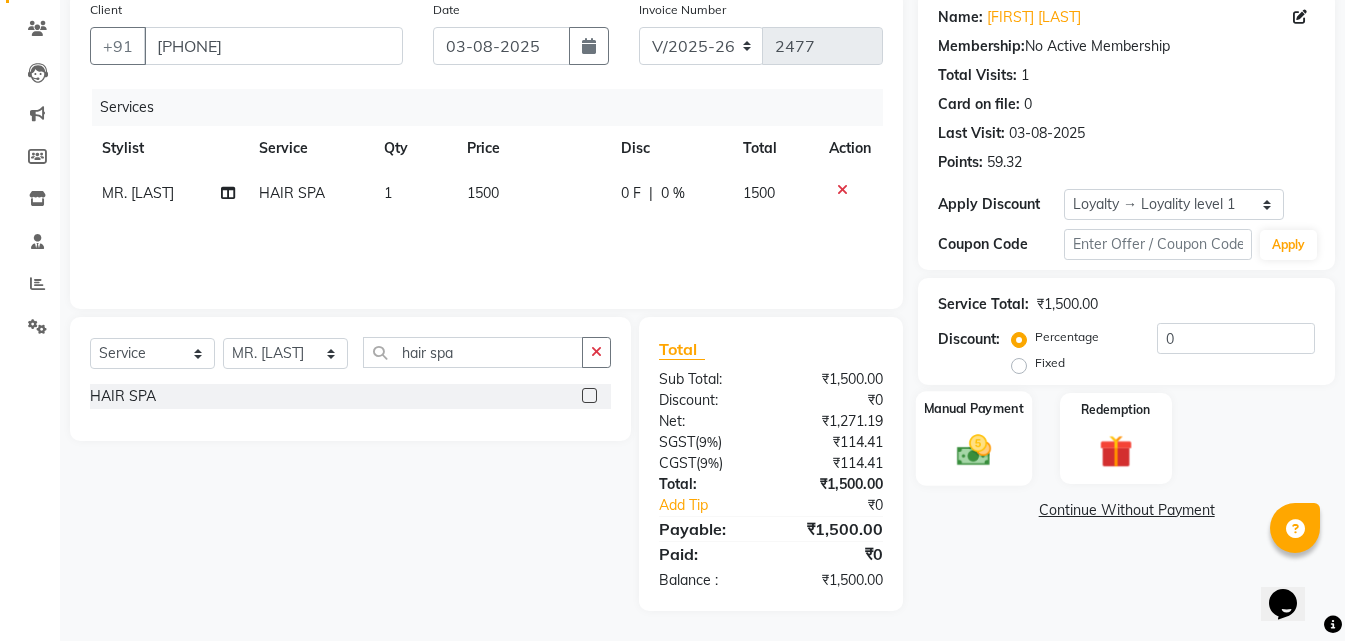 click 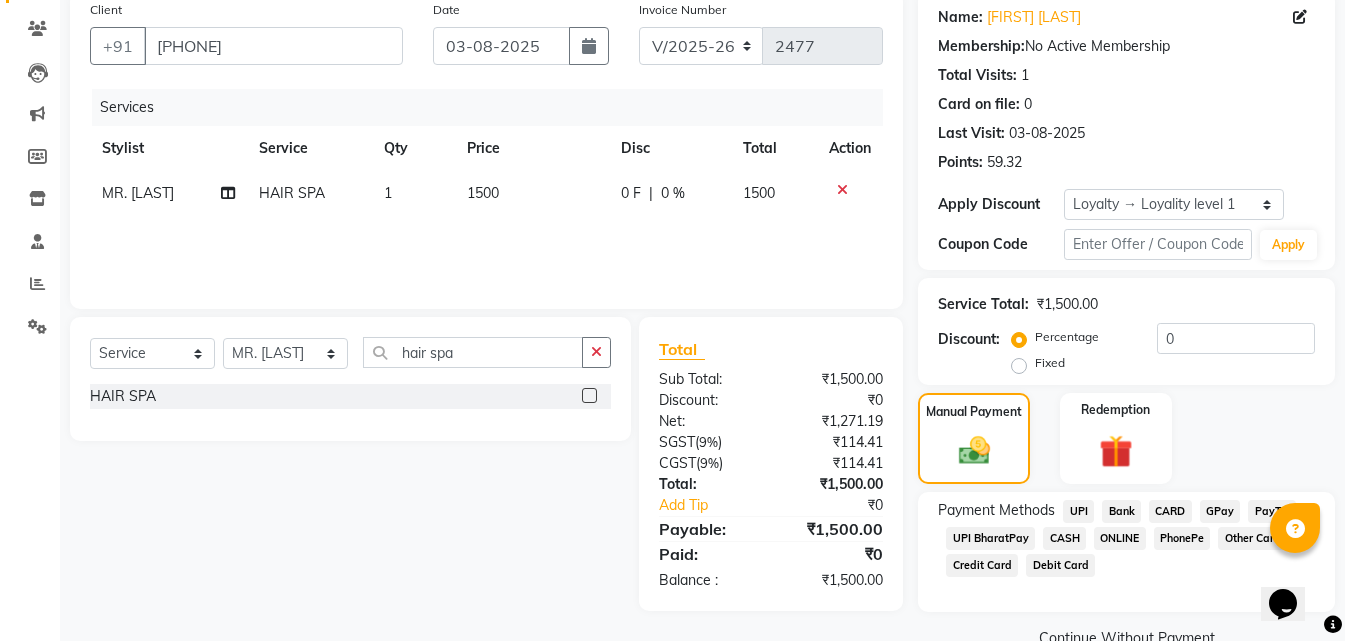 click on "ONLINE" 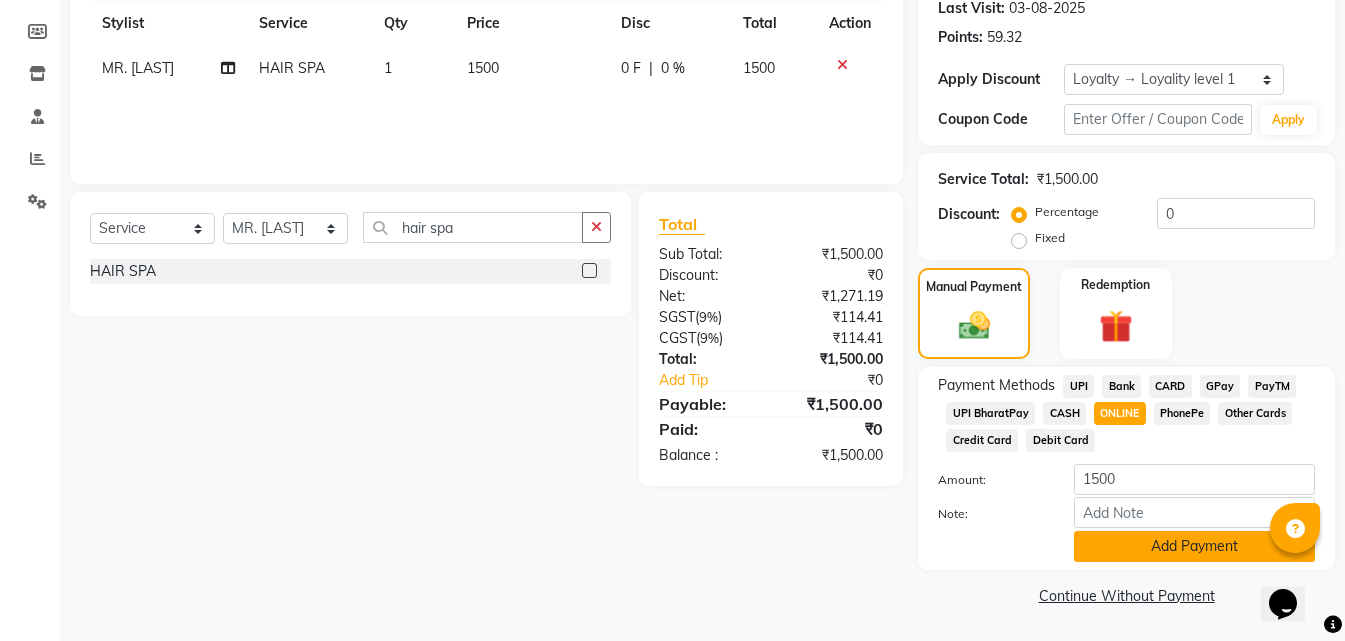 click on "Add Payment" 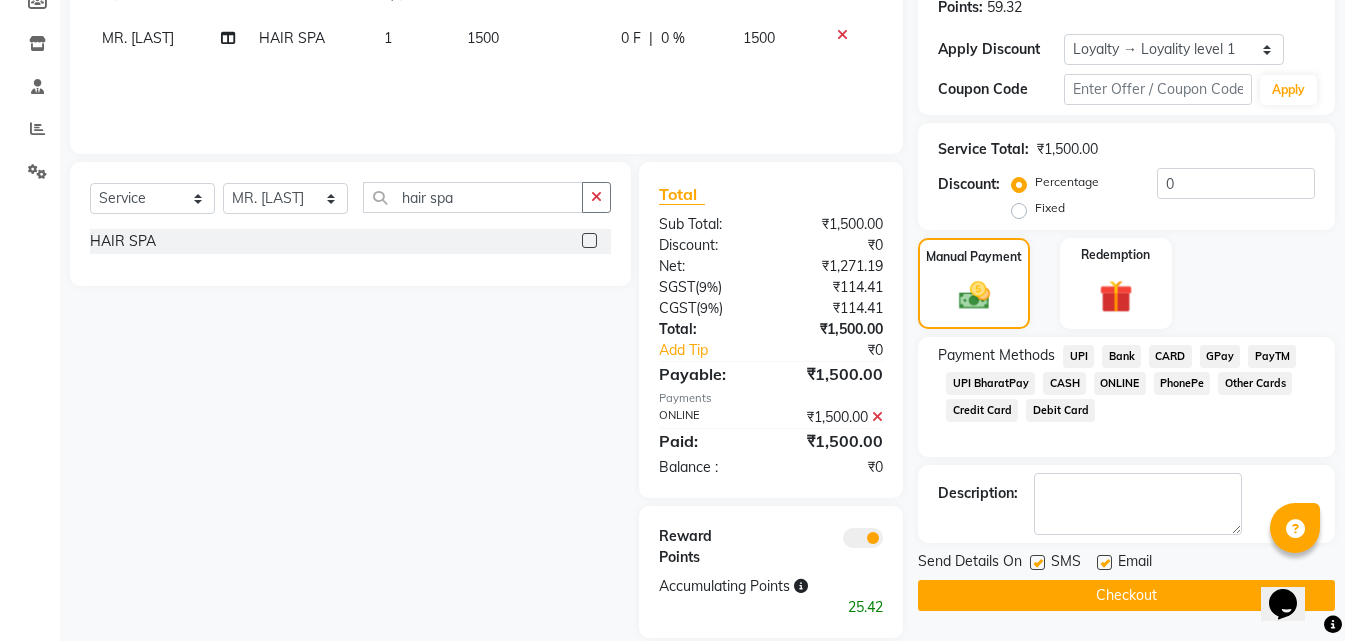 scroll, scrollTop: 341, scrollLeft: 0, axis: vertical 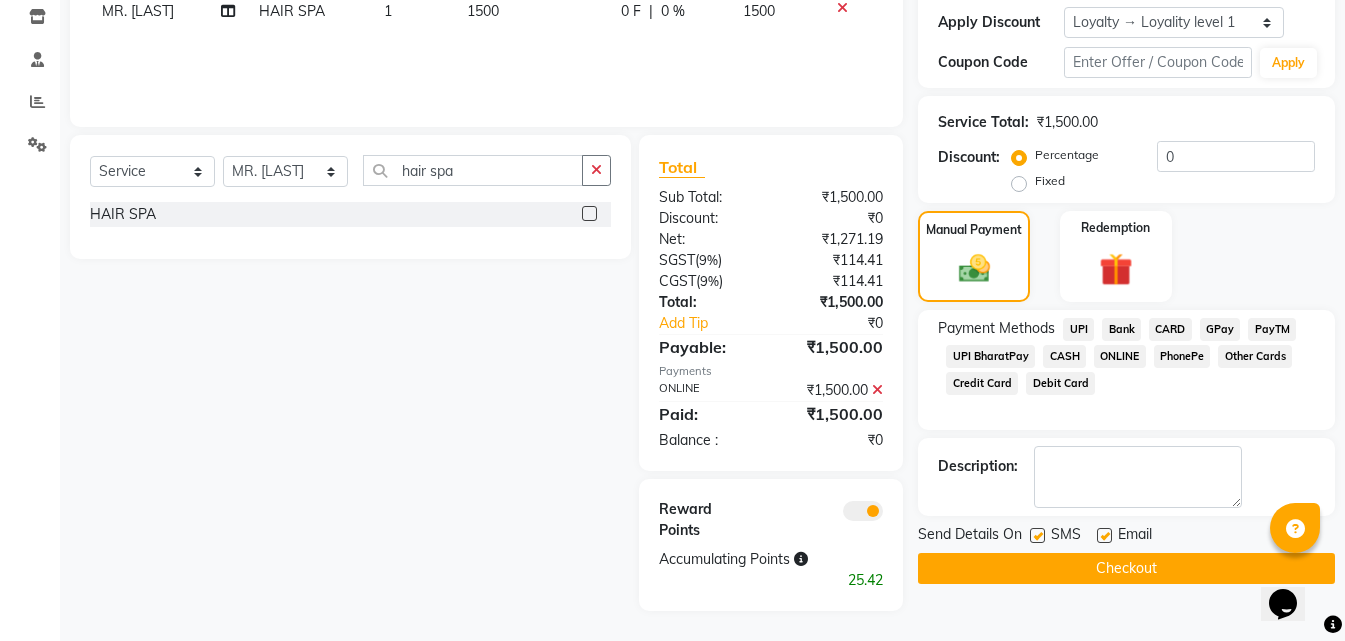 click on "Checkout" 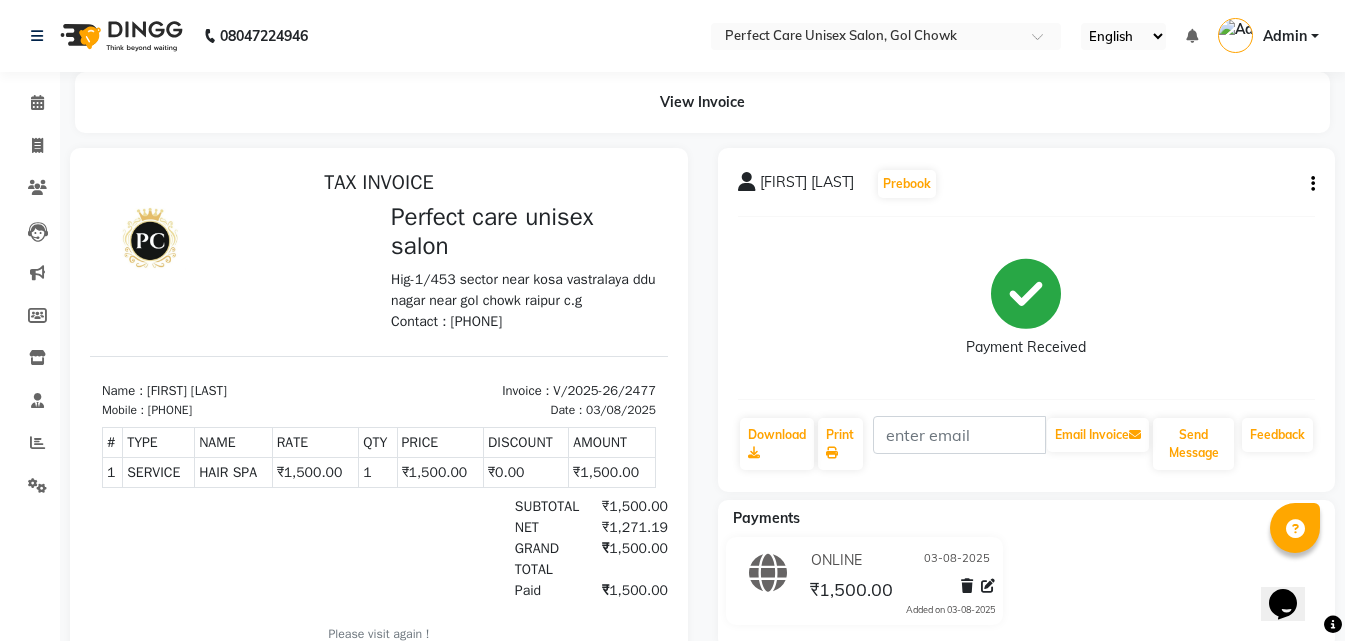 scroll, scrollTop: 0, scrollLeft: 0, axis: both 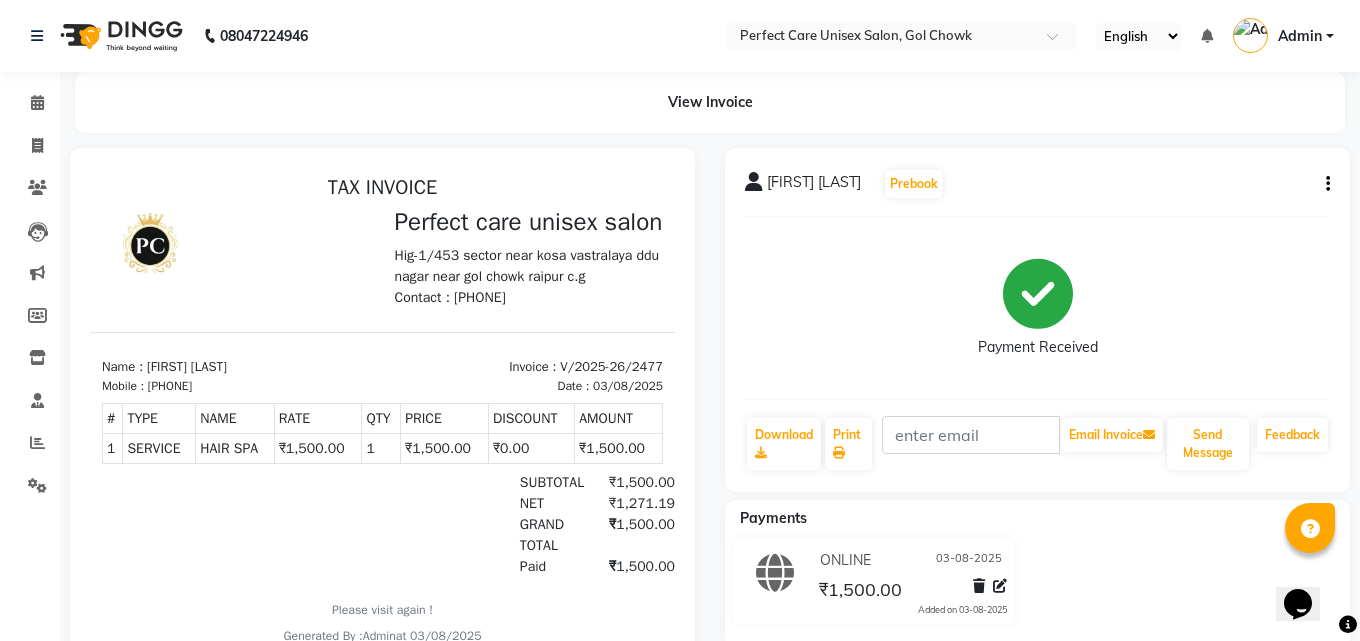 select on "4751" 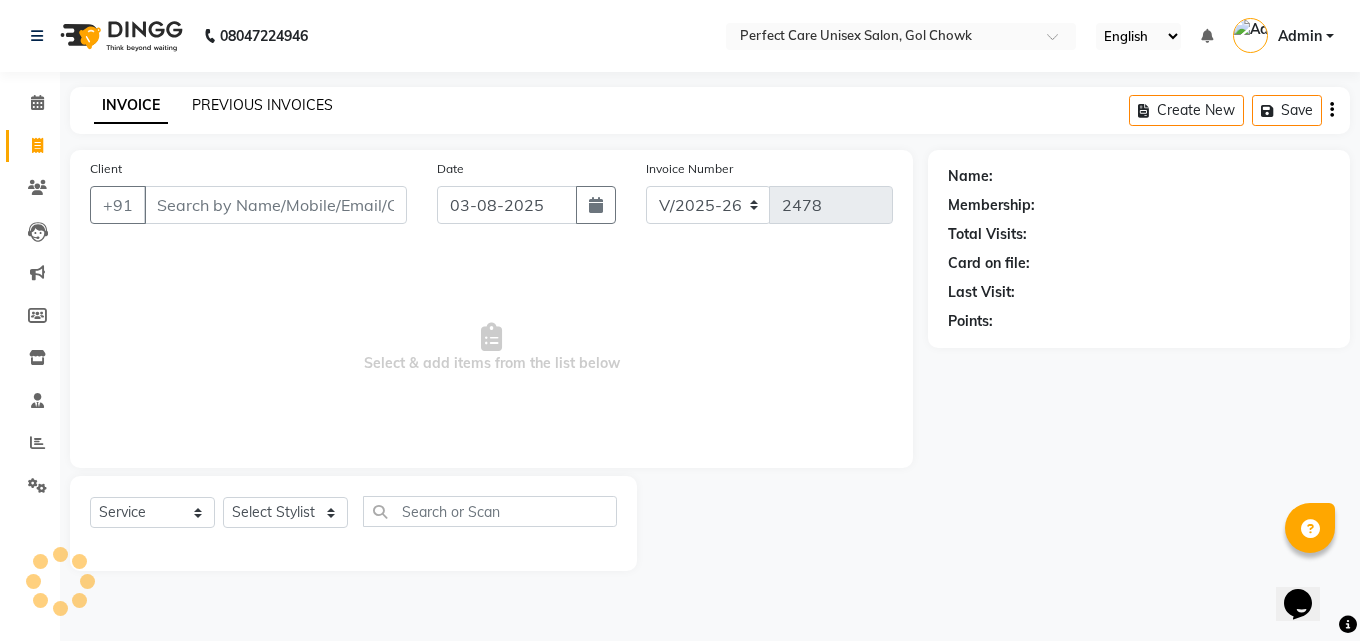 click on "PREVIOUS INVOICES" 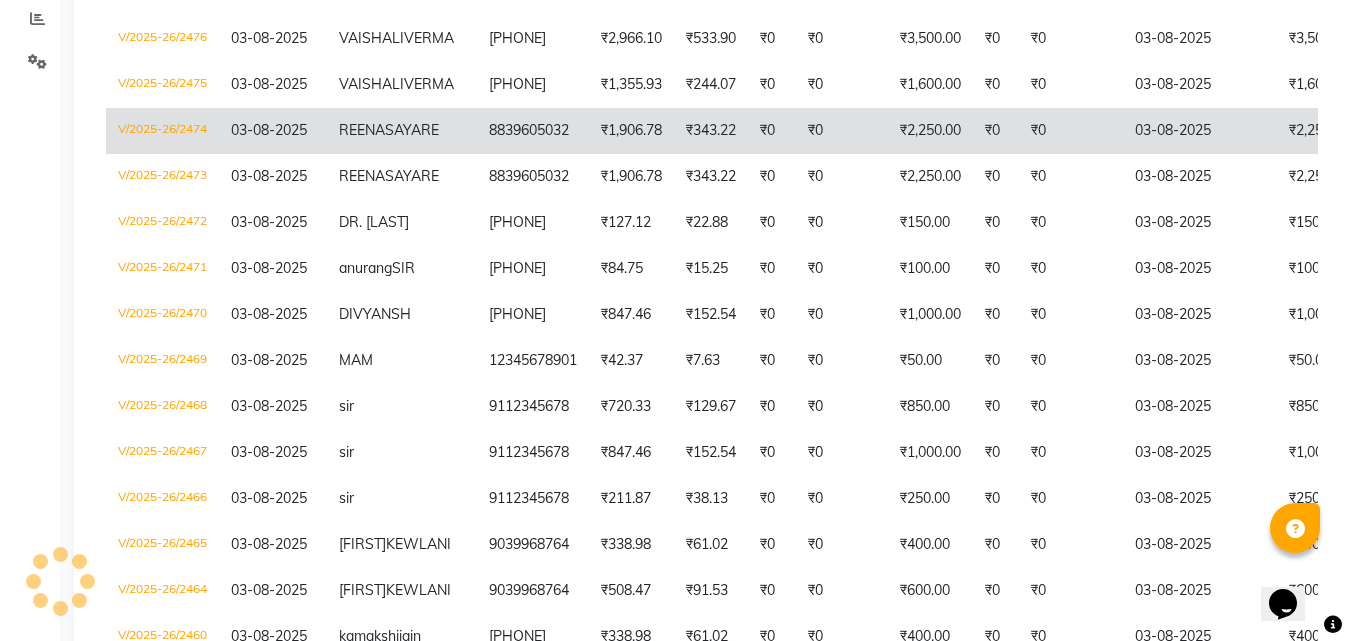 scroll, scrollTop: 200, scrollLeft: 0, axis: vertical 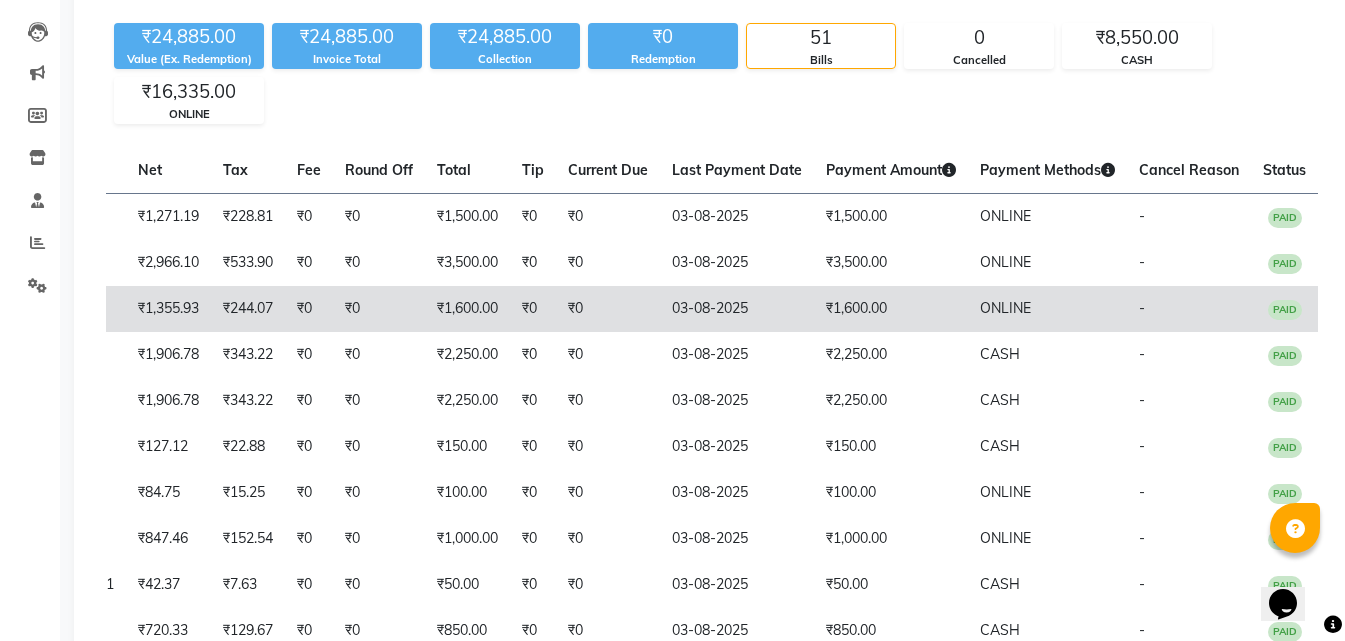 drag, startPoint x: 714, startPoint y: 315, endPoint x: 916, endPoint y: 330, distance: 202.55617 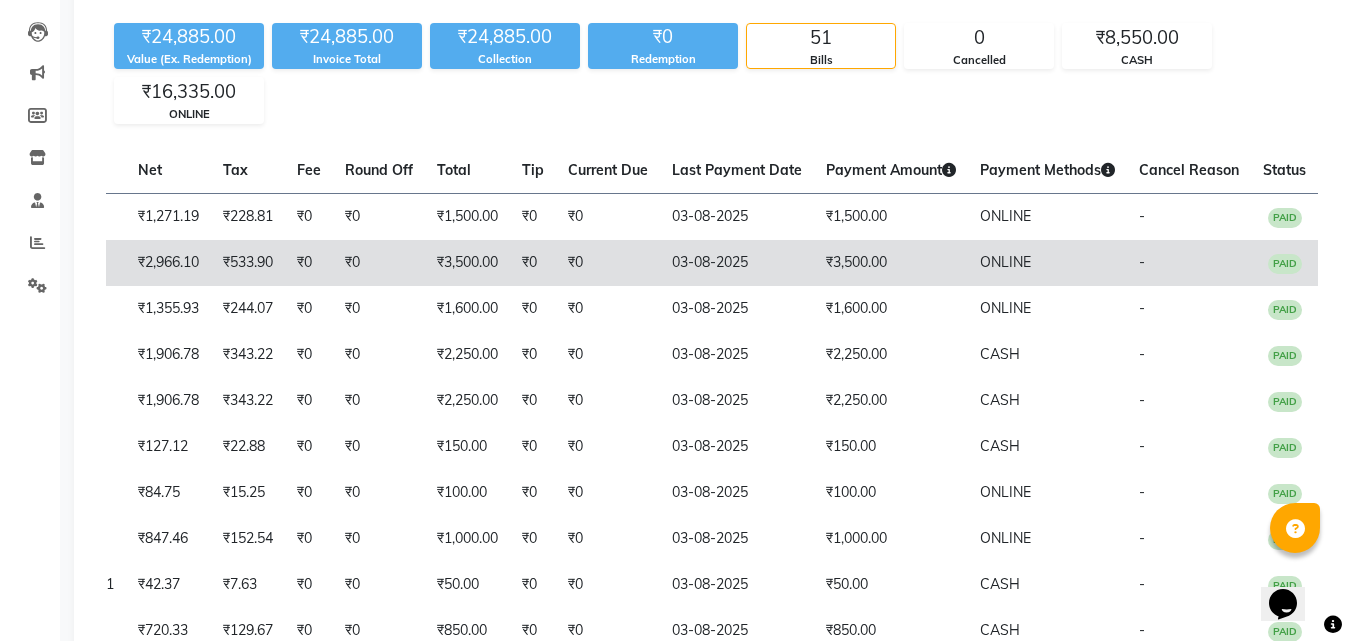 scroll, scrollTop: 0, scrollLeft: 0, axis: both 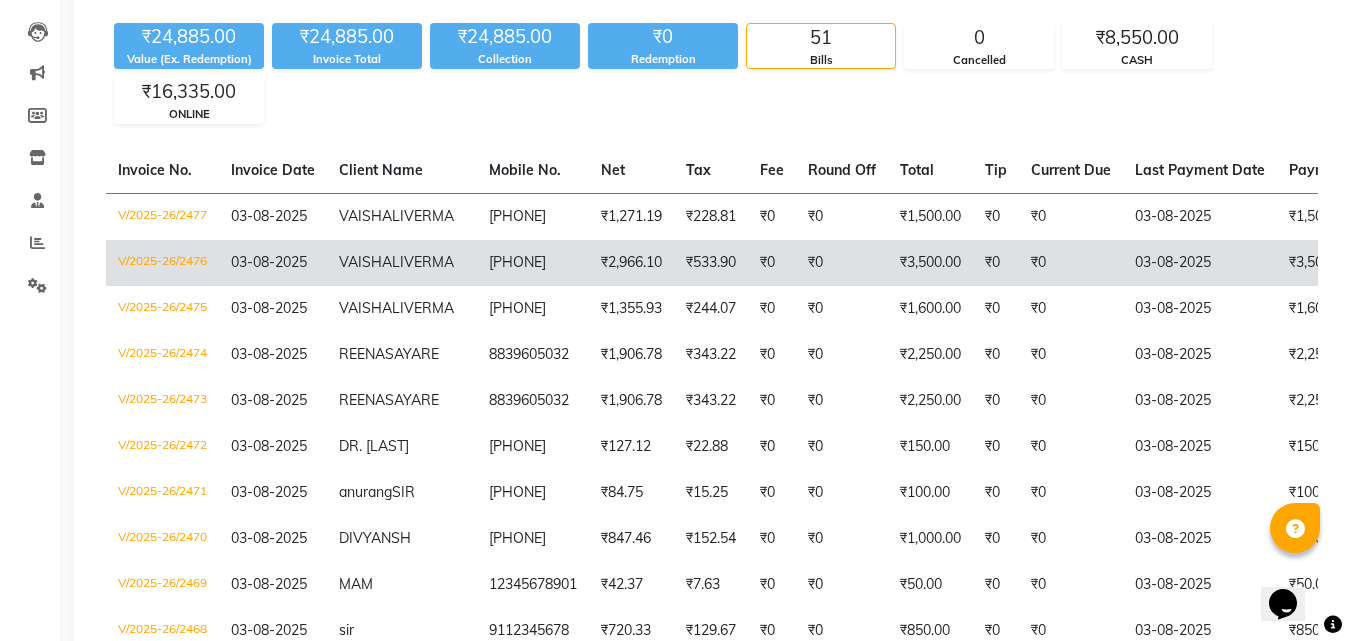 drag, startPoint x: 565, startPoint y: 318, endPoint x: 407, endPoint y: 294, distance: 159.8124 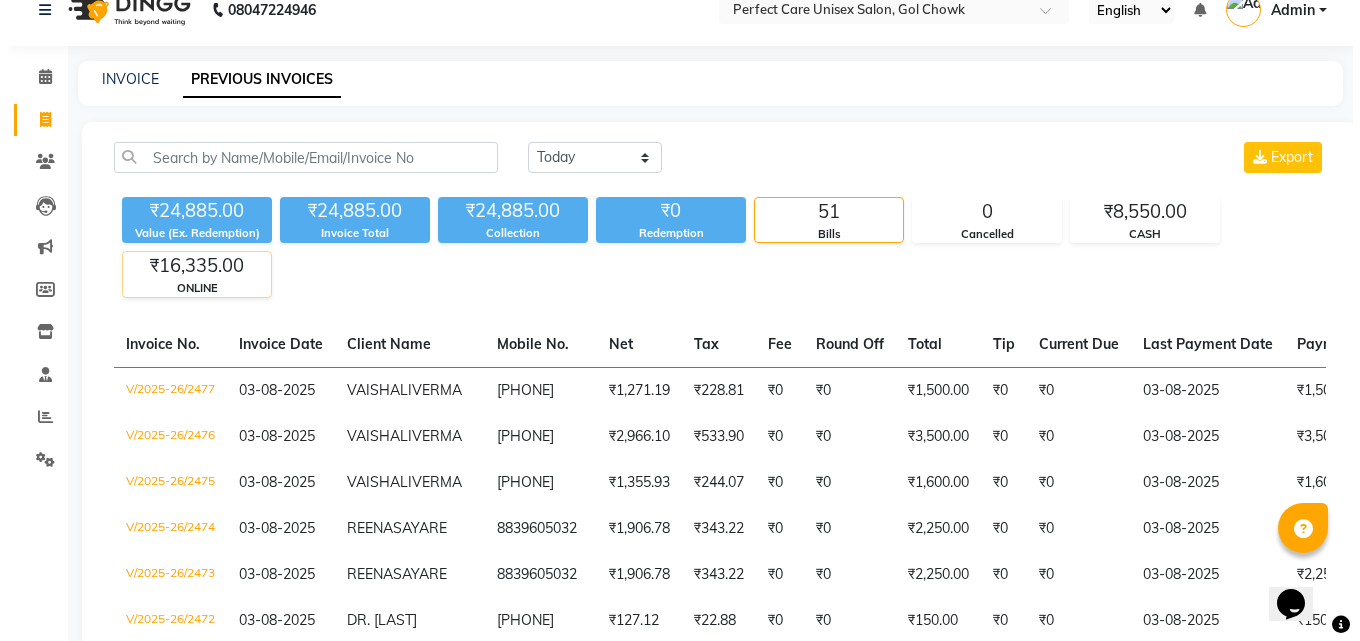 scroll, scrollTop: 0, scrollLeft: 0, axis: both 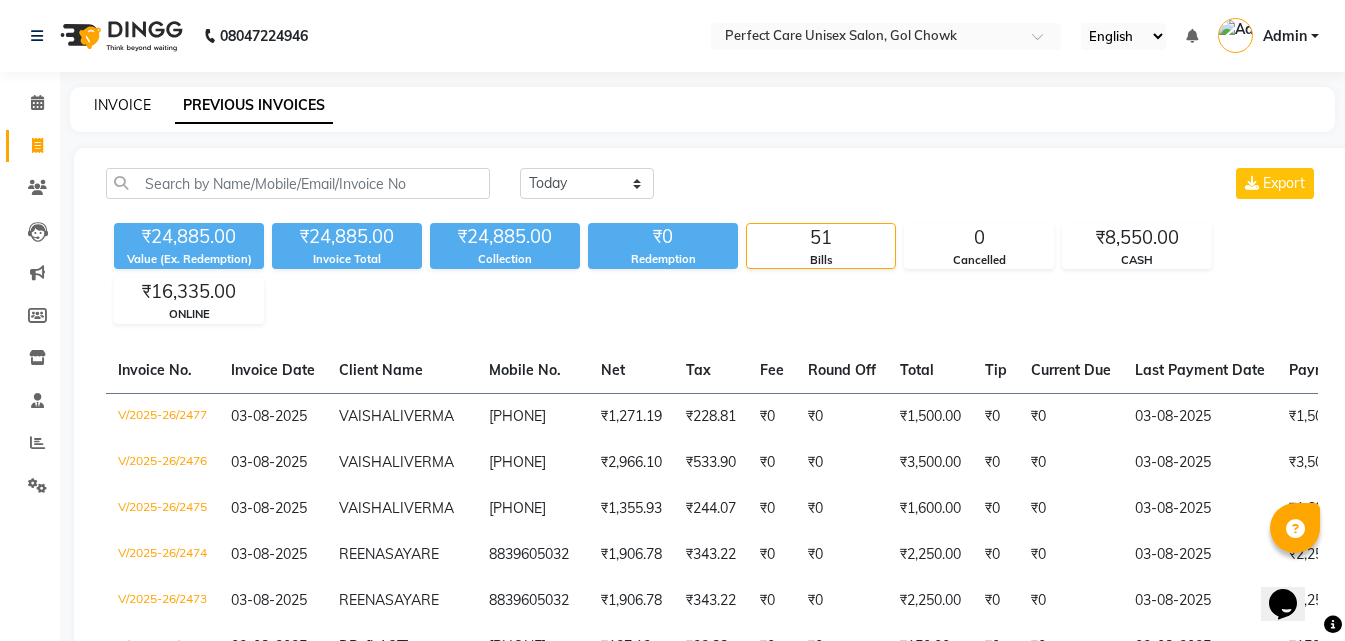 click on "INVOICE" 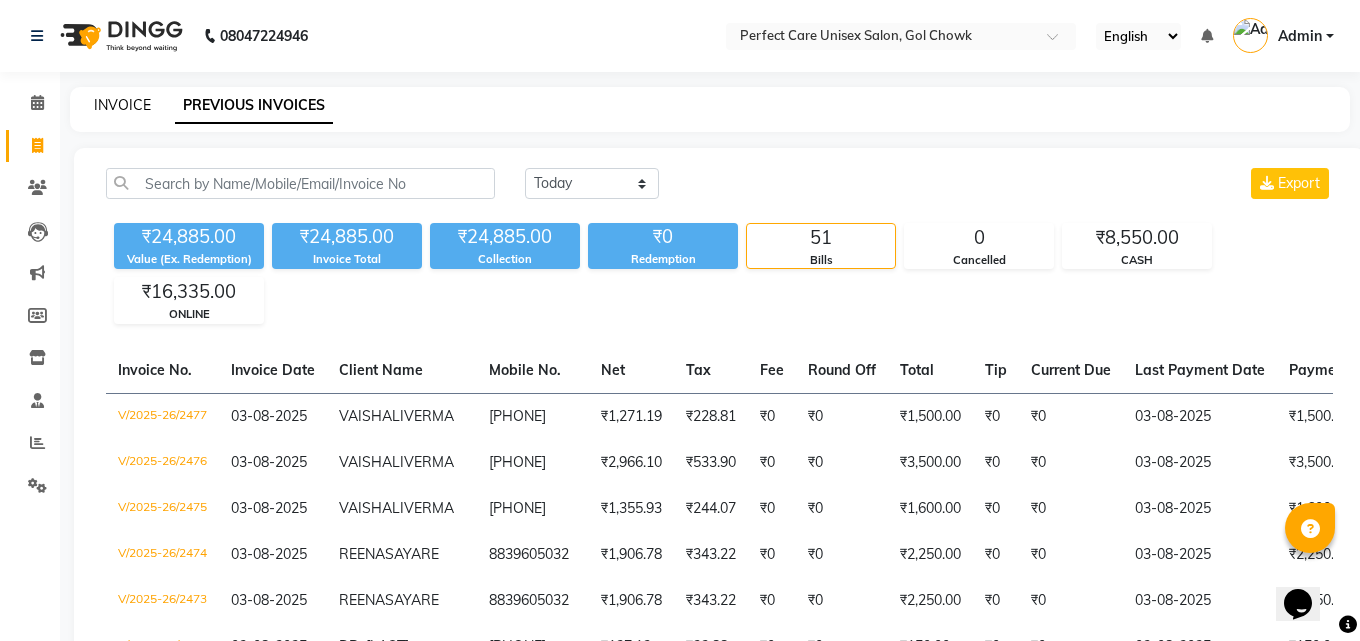 select on "service" 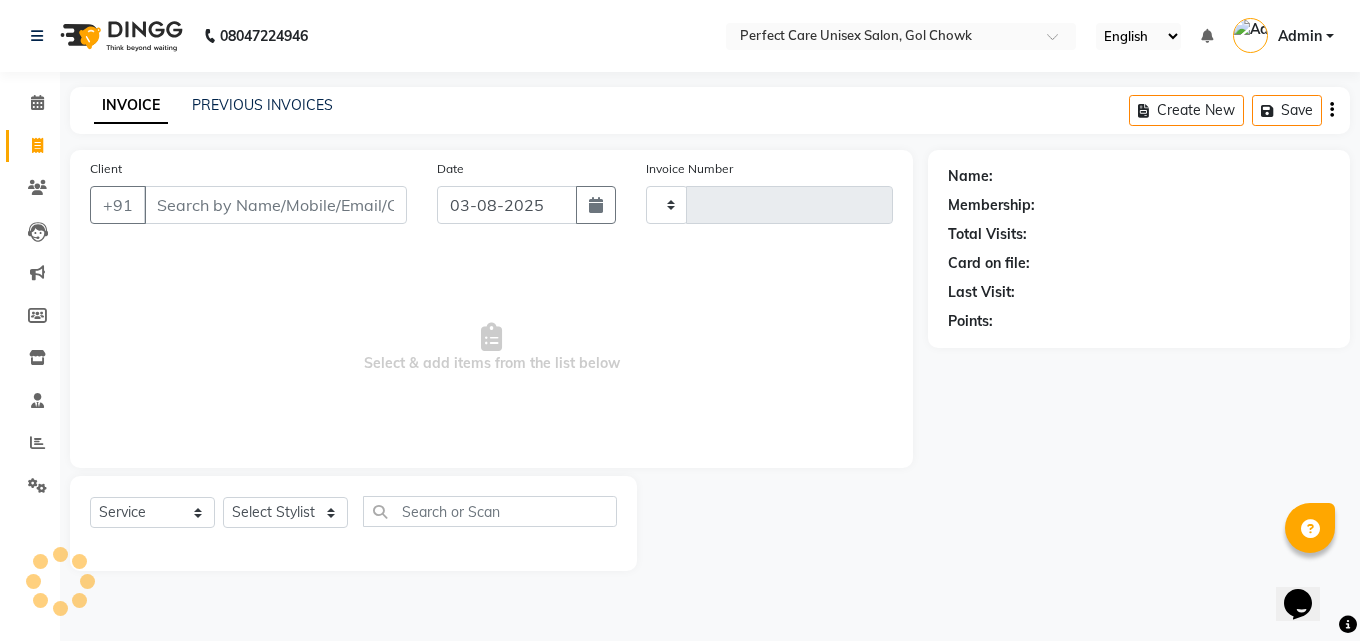 type on "2478" 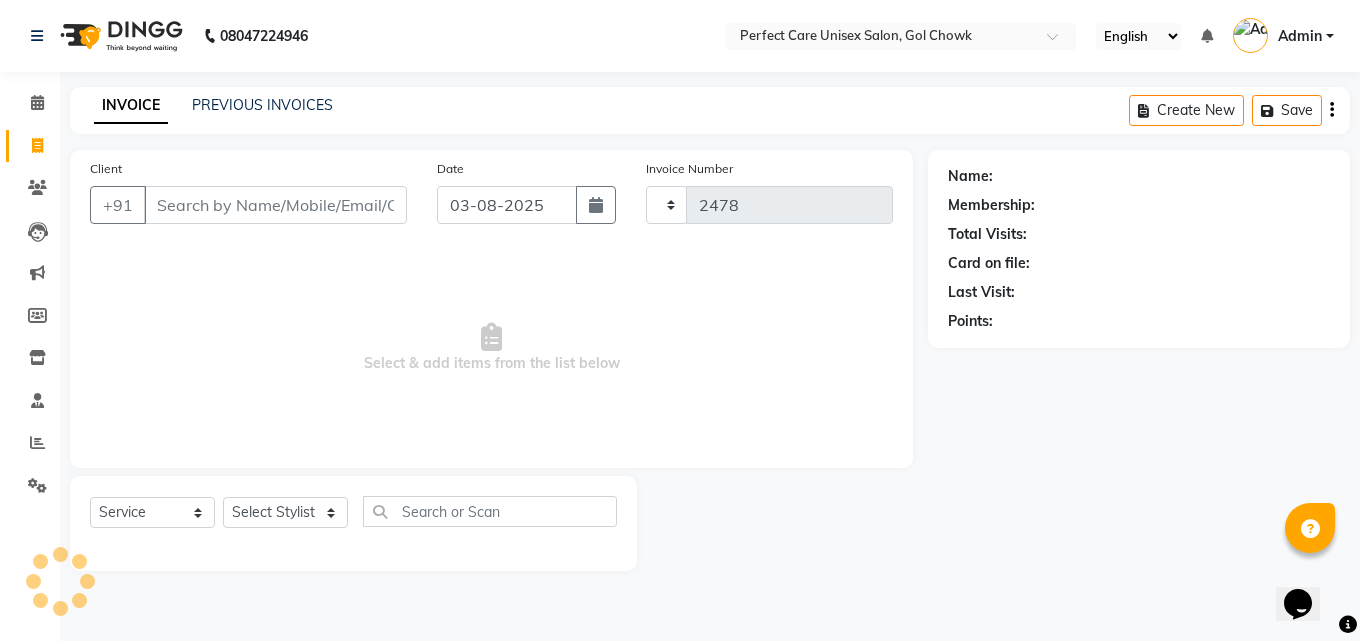 select on "4751" 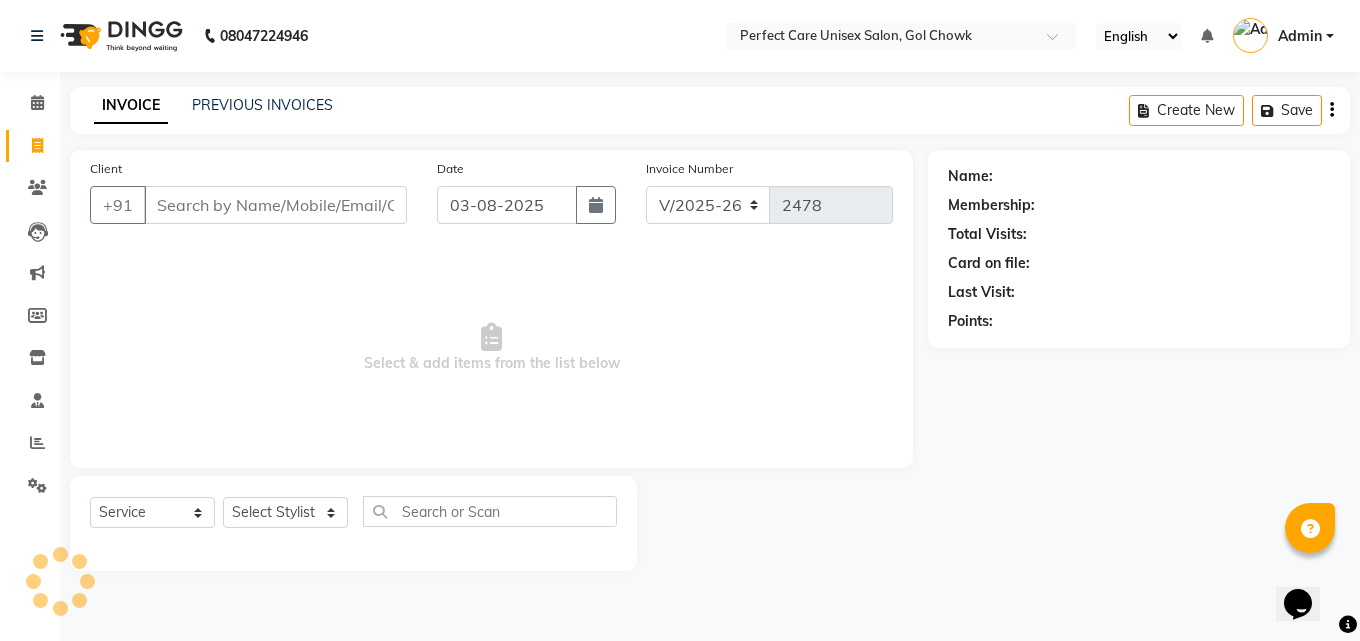drag, startPoint x: 182, startPoint y: 279, endPoint x: 151, endPoint y: 184, distance: 99.92998 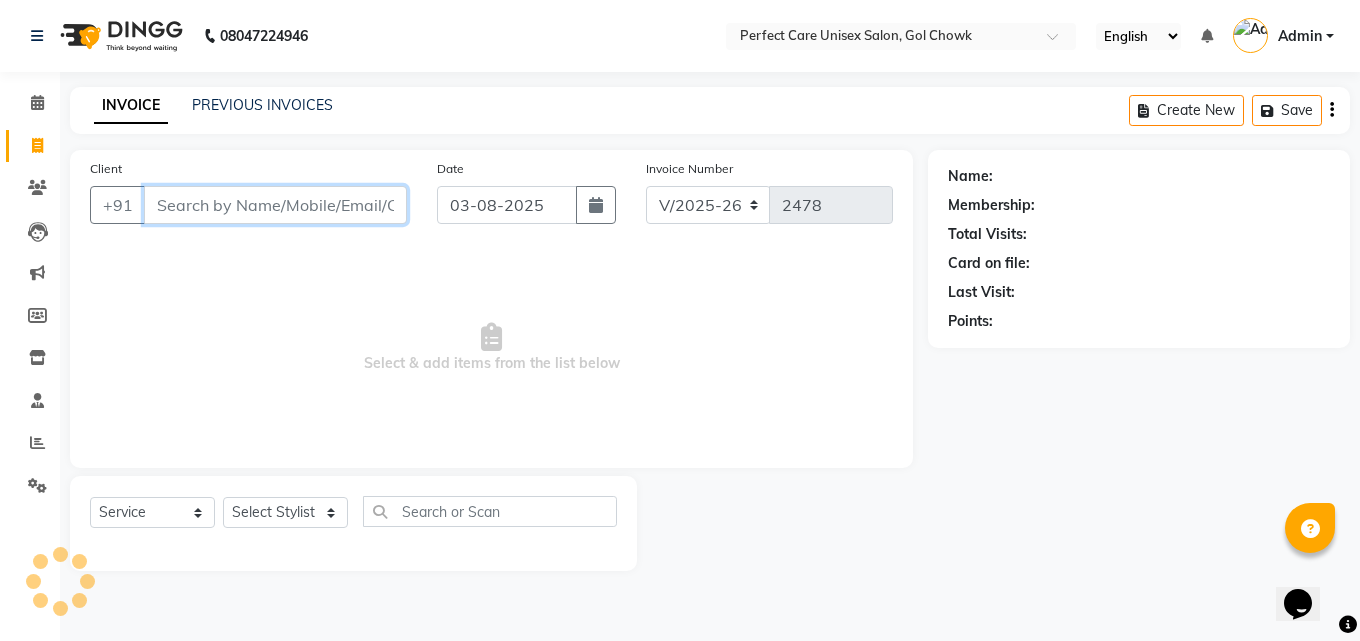 click on "Client" at bounding box center (275, 205) 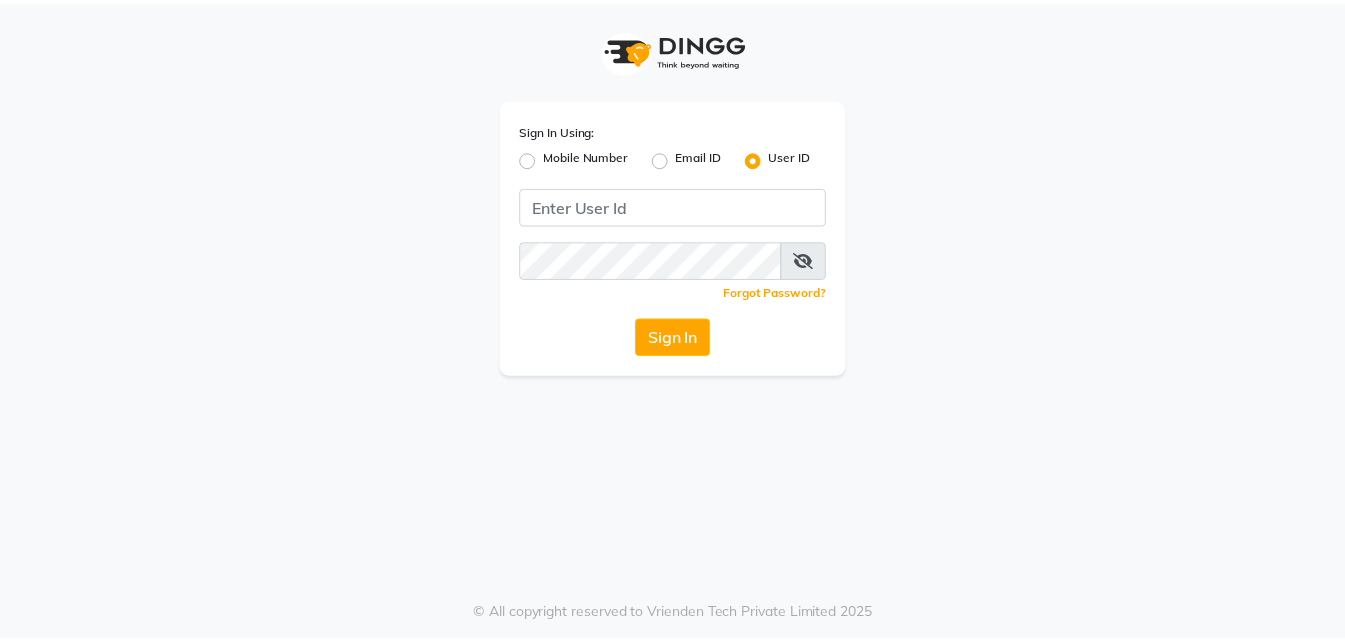 scroll, scrollTop: 0, scrollLeft: 0, axis: both 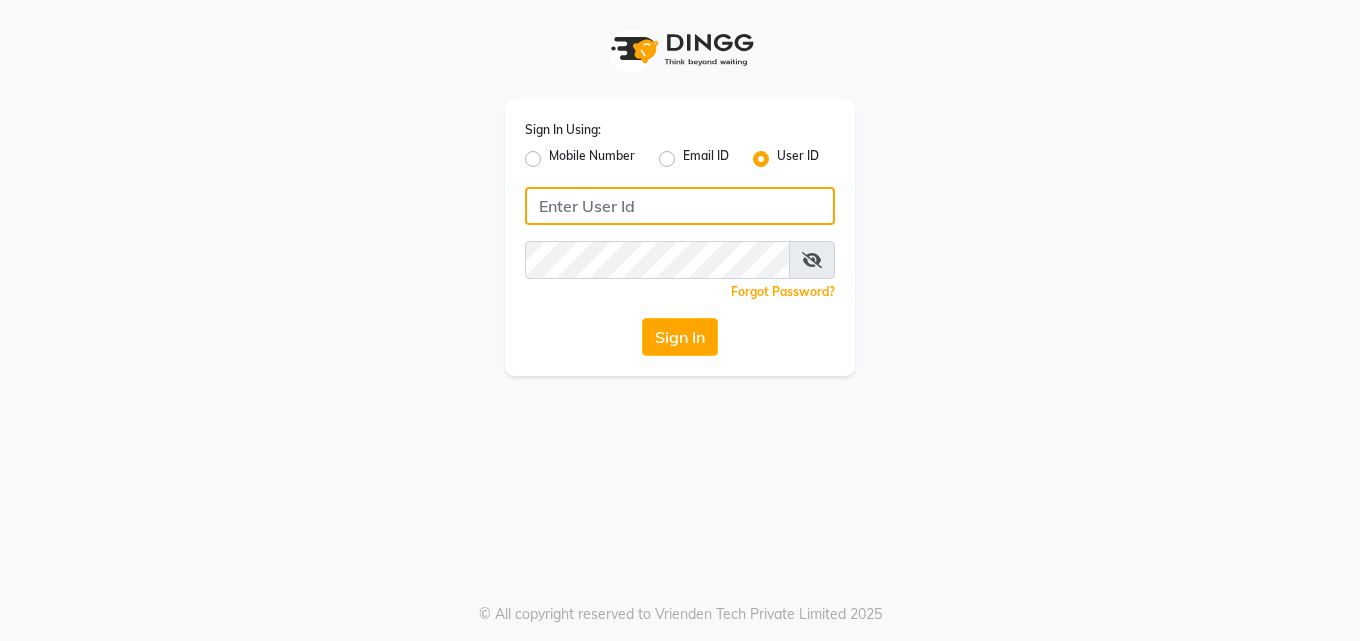 click 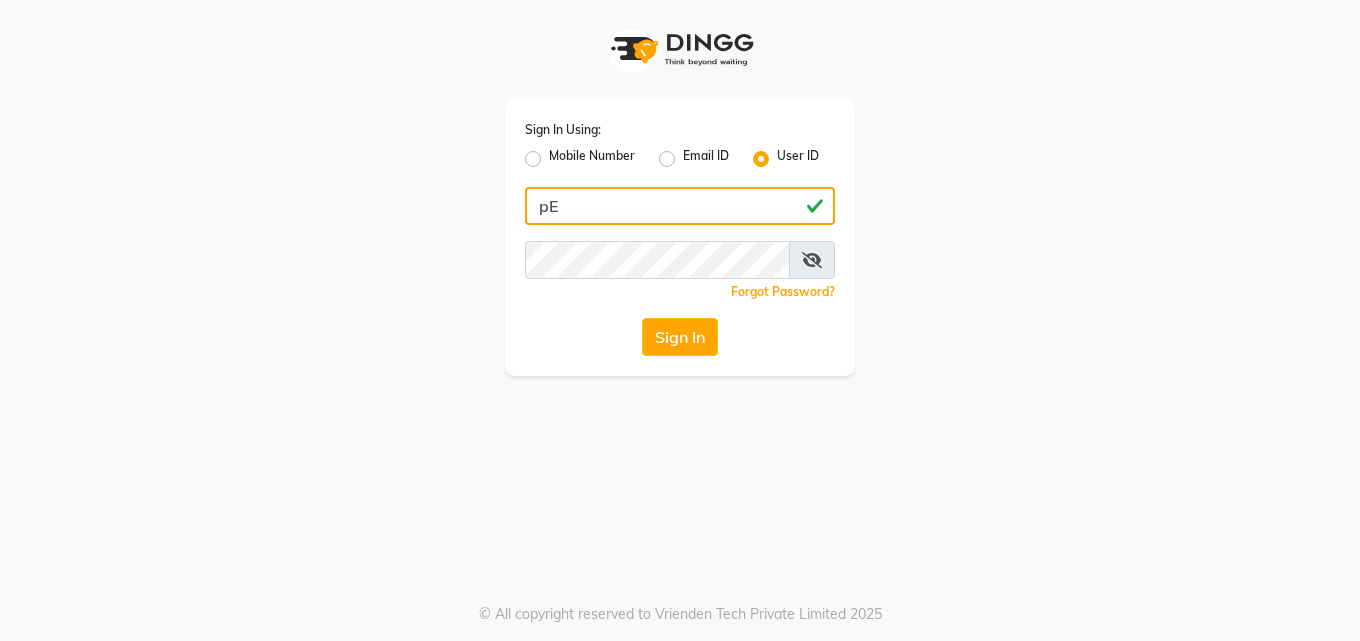 type on "p" 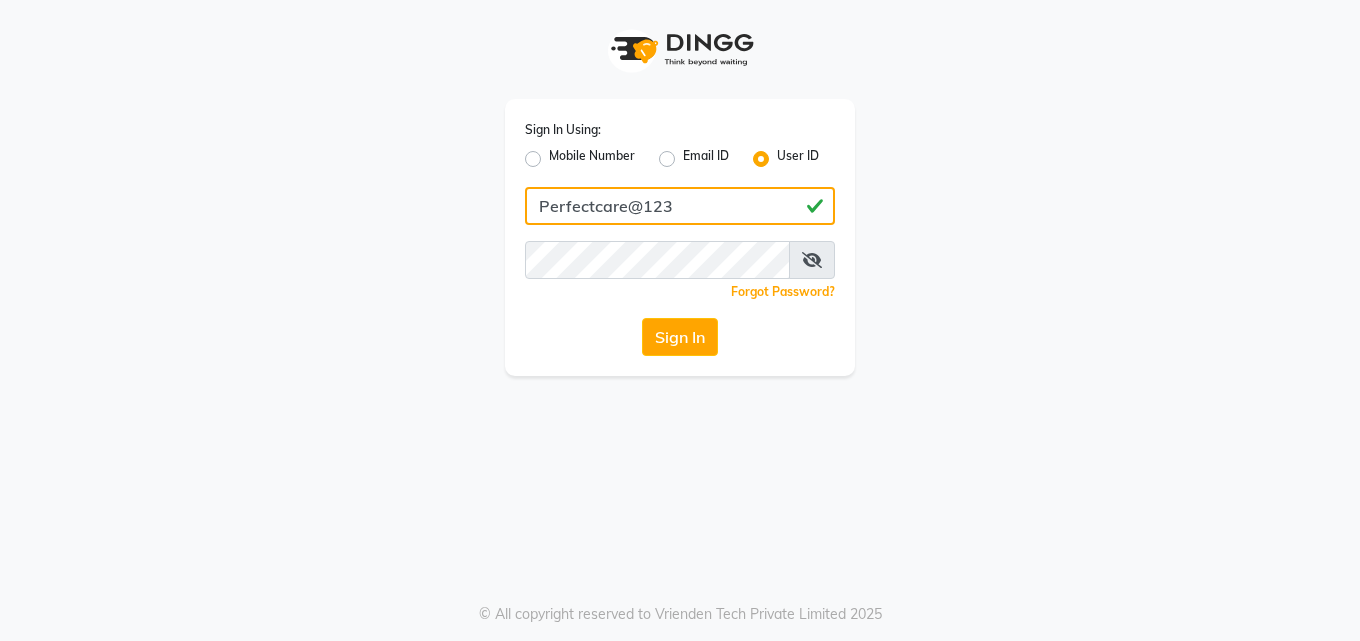 type on "Perfectcare@123" 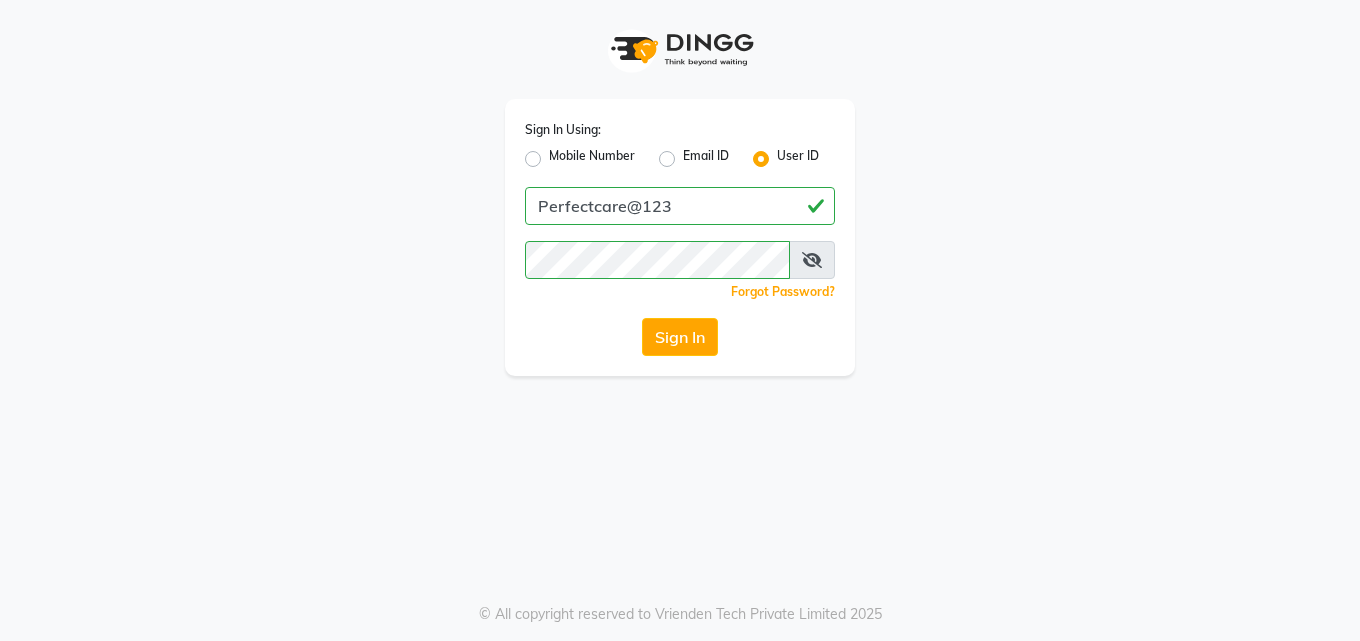 click at bounding box center (812, 260) 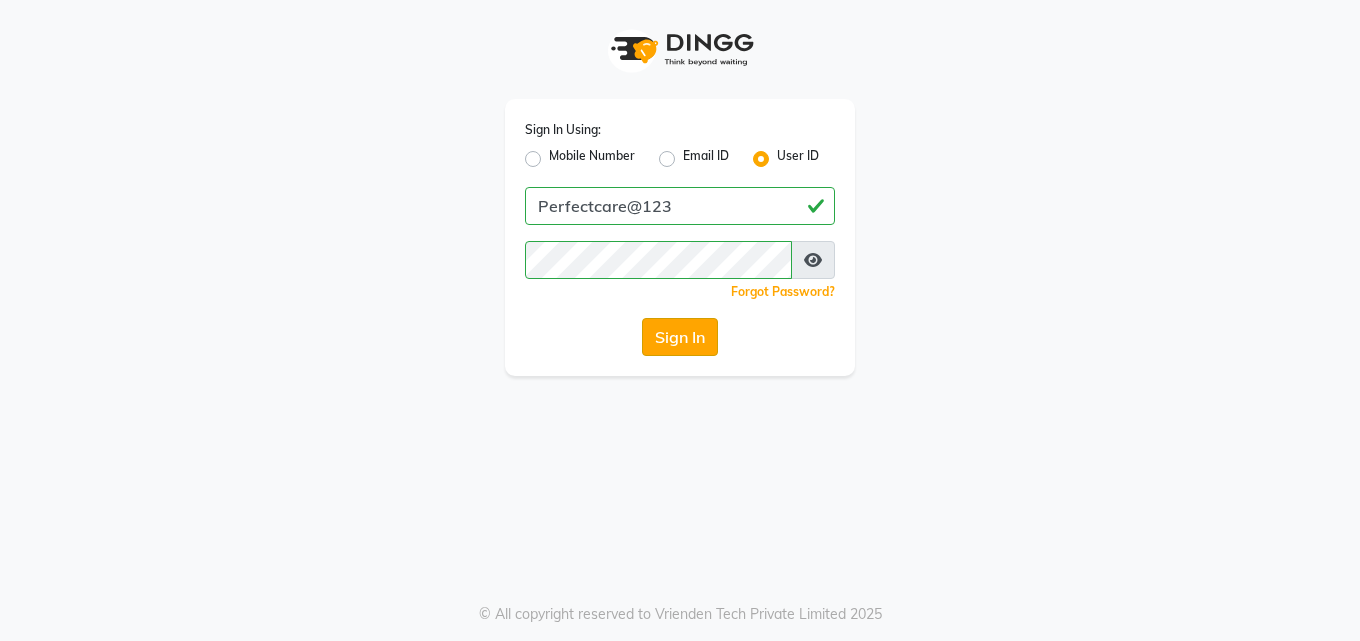 click on "Sign In" 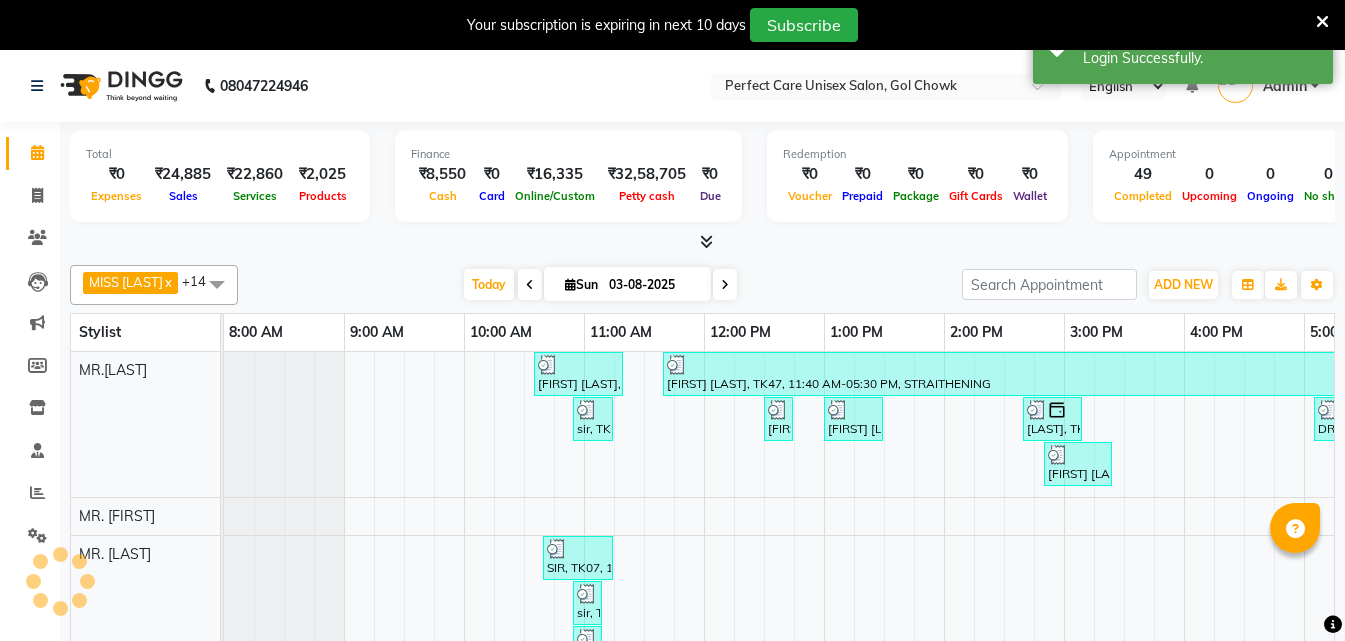 scroll, scrollTop: 0, scrollLeft: 0, axis: both 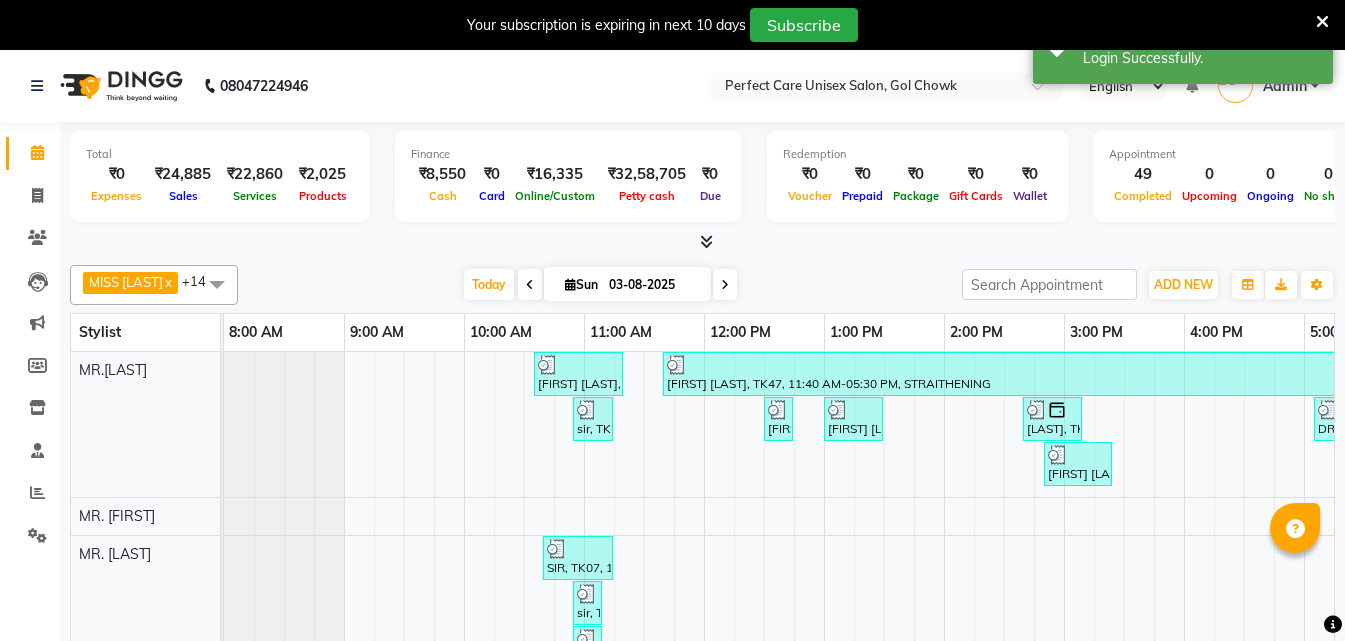 click at bounding box center [1322, 22] 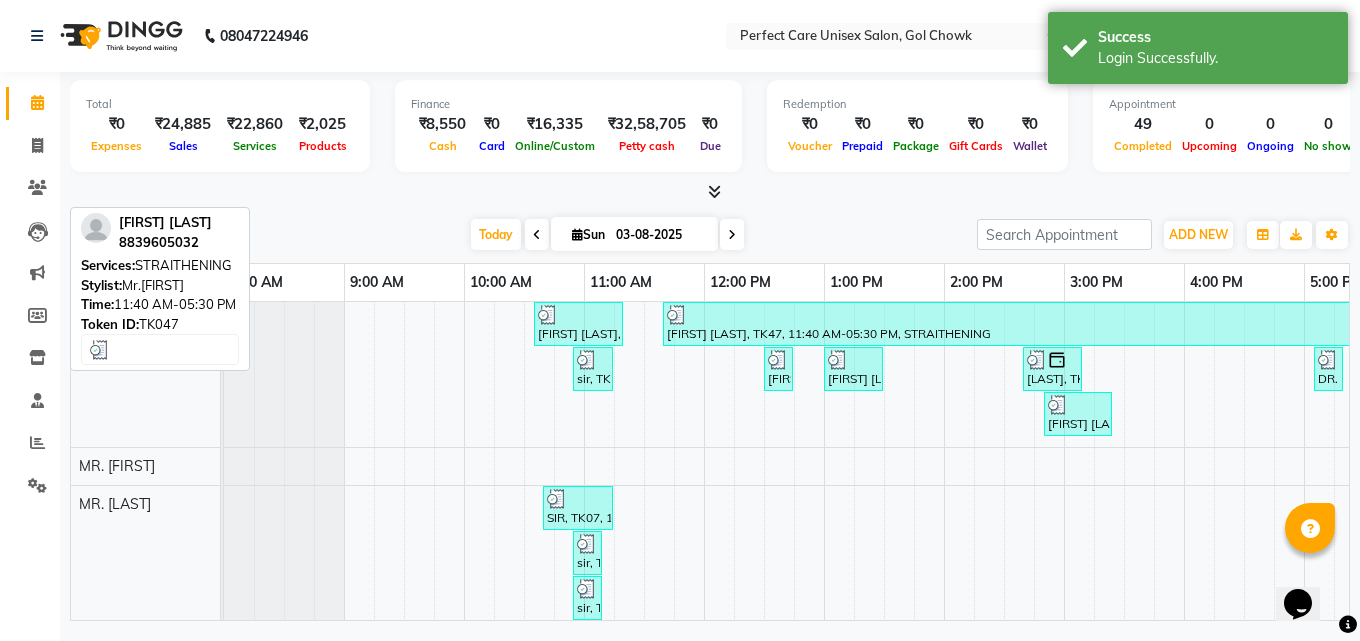 scroll, scrollTop: 0, scrollLeft: 0, axis: both 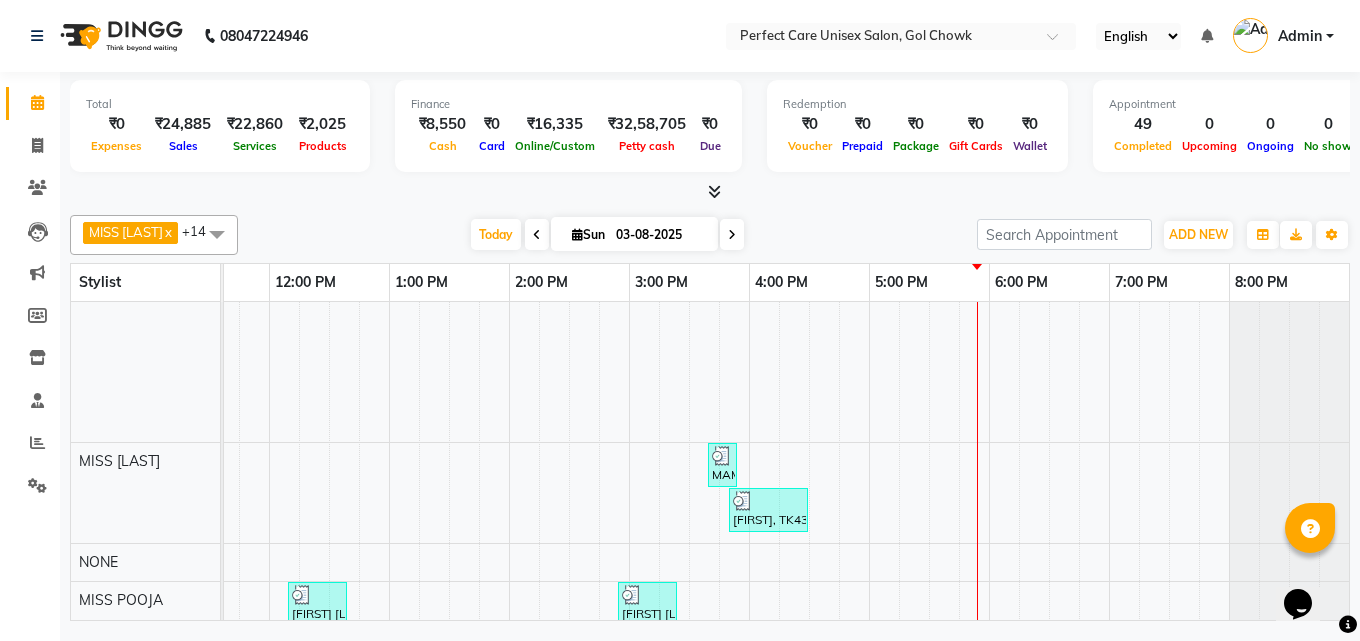 drag, startPoint x: 826, startPoint y: 504, endPoint x: 990, endPoint y: 504, distance: 164 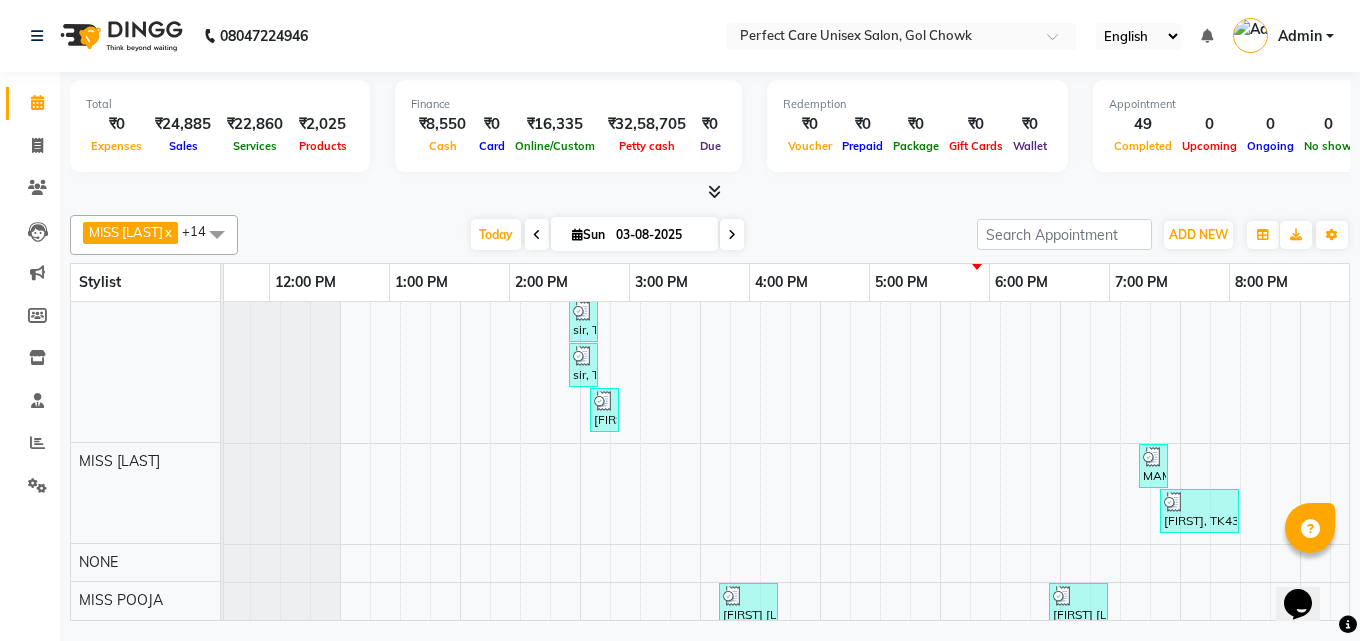 scroll, scrollTop: 0, scrollLeft: 0, axis: both 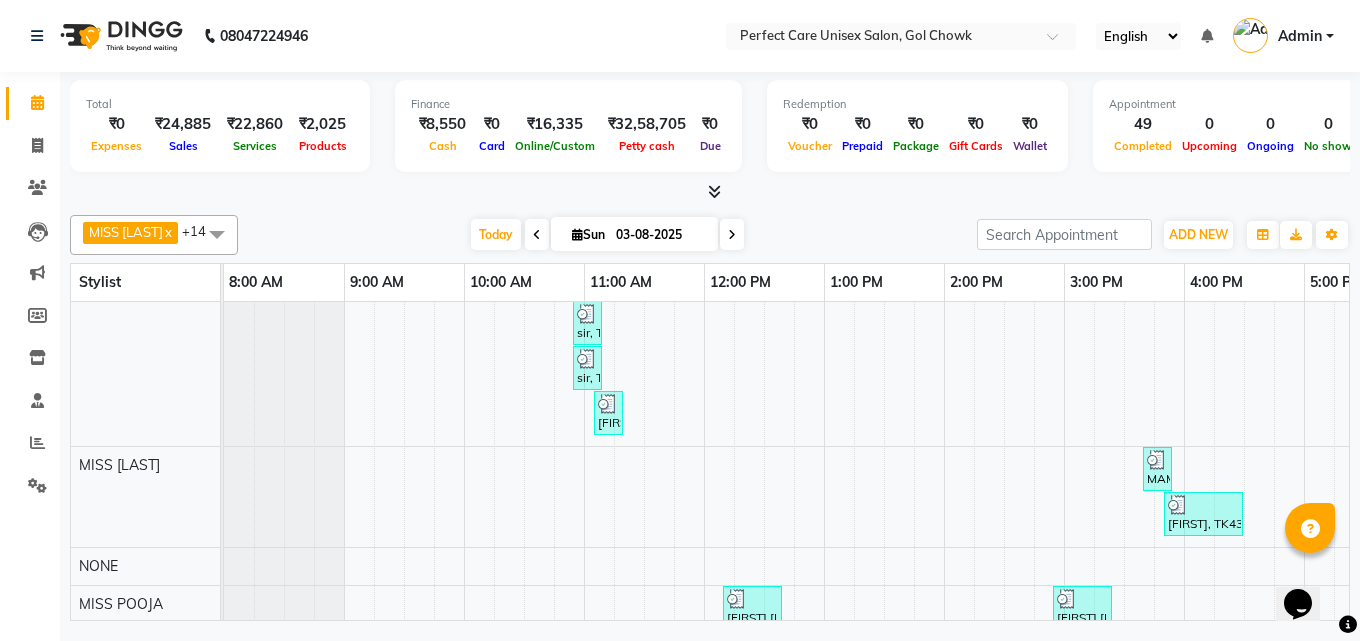 drag, startPoint x: 1045, startPoint y: 486, endPoint x: 662, endPoint y: 456, distance: 384.17313 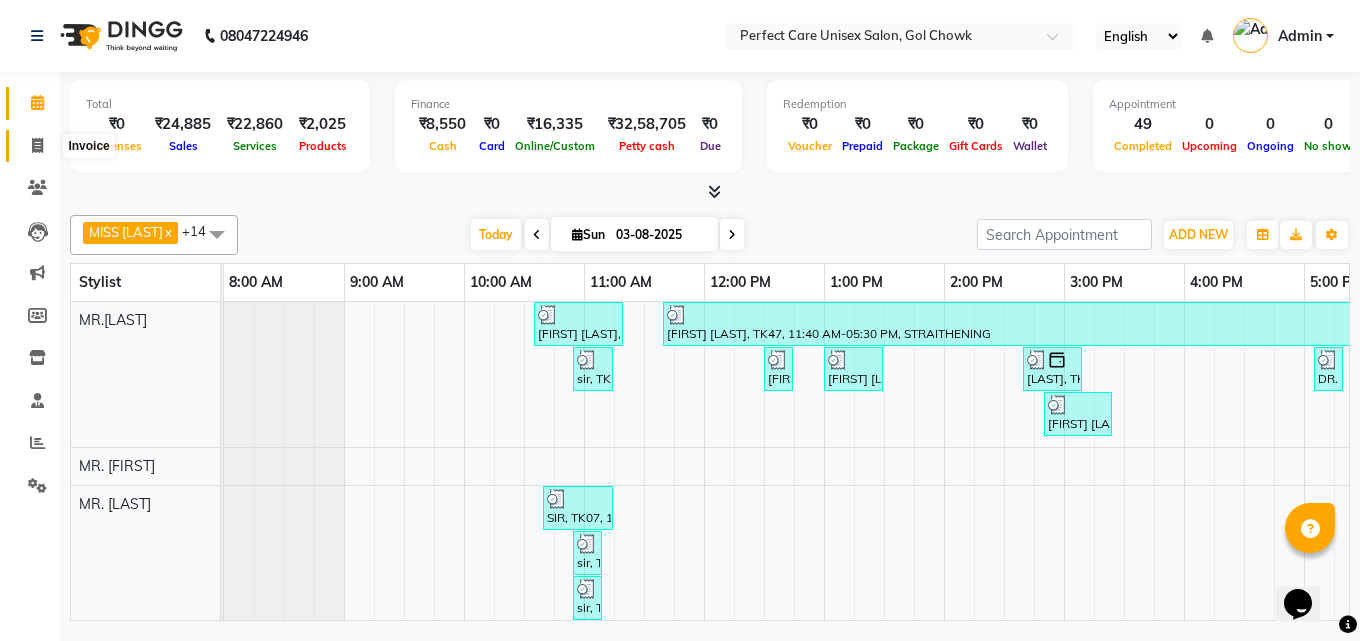 click 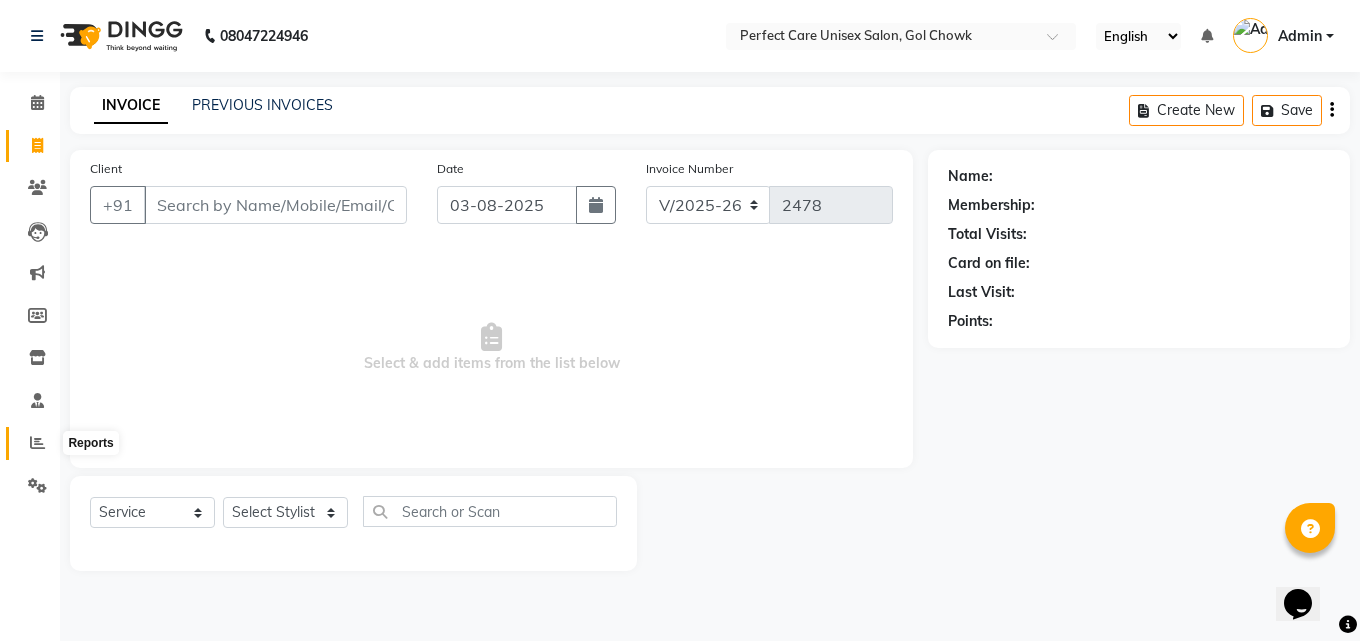 click 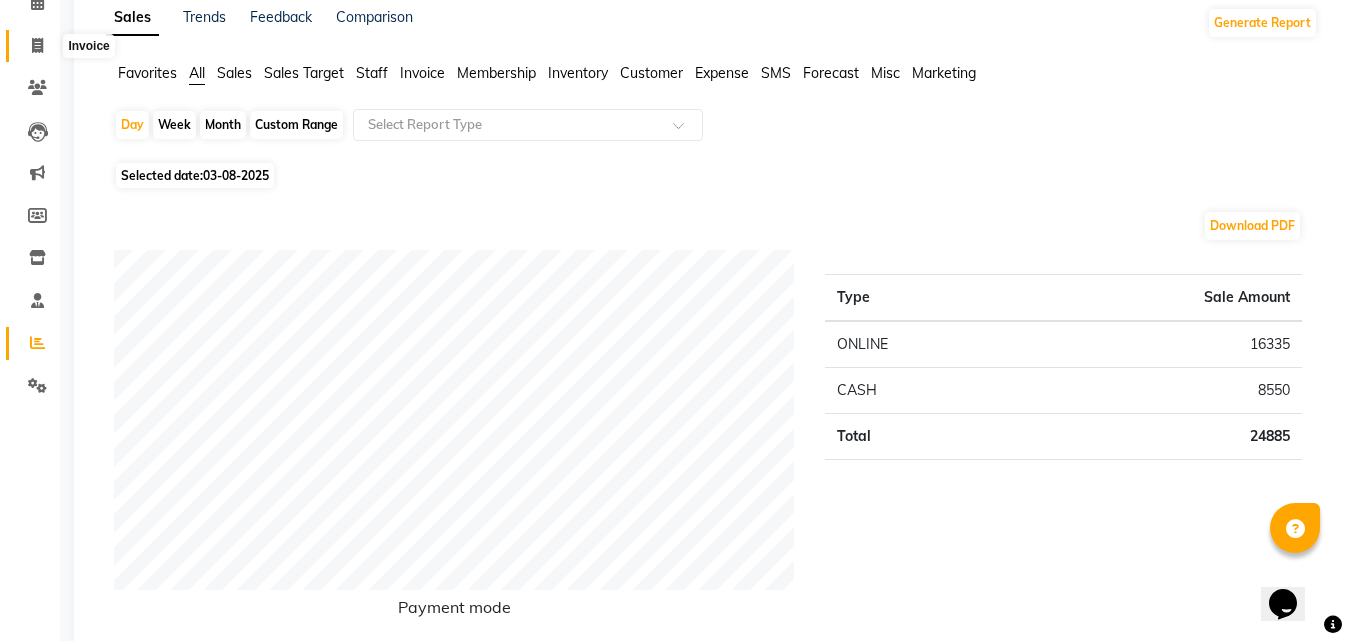 click 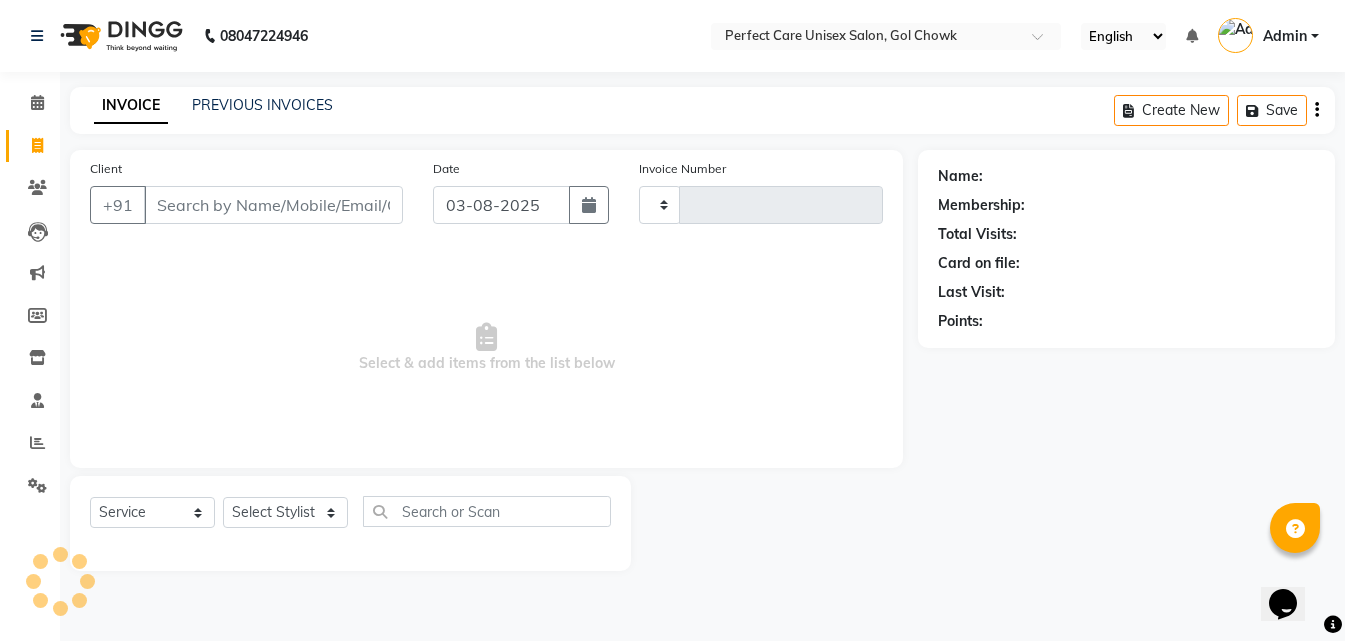 scroll, scrollTop: 0, scrollLeft: 0, axis: both 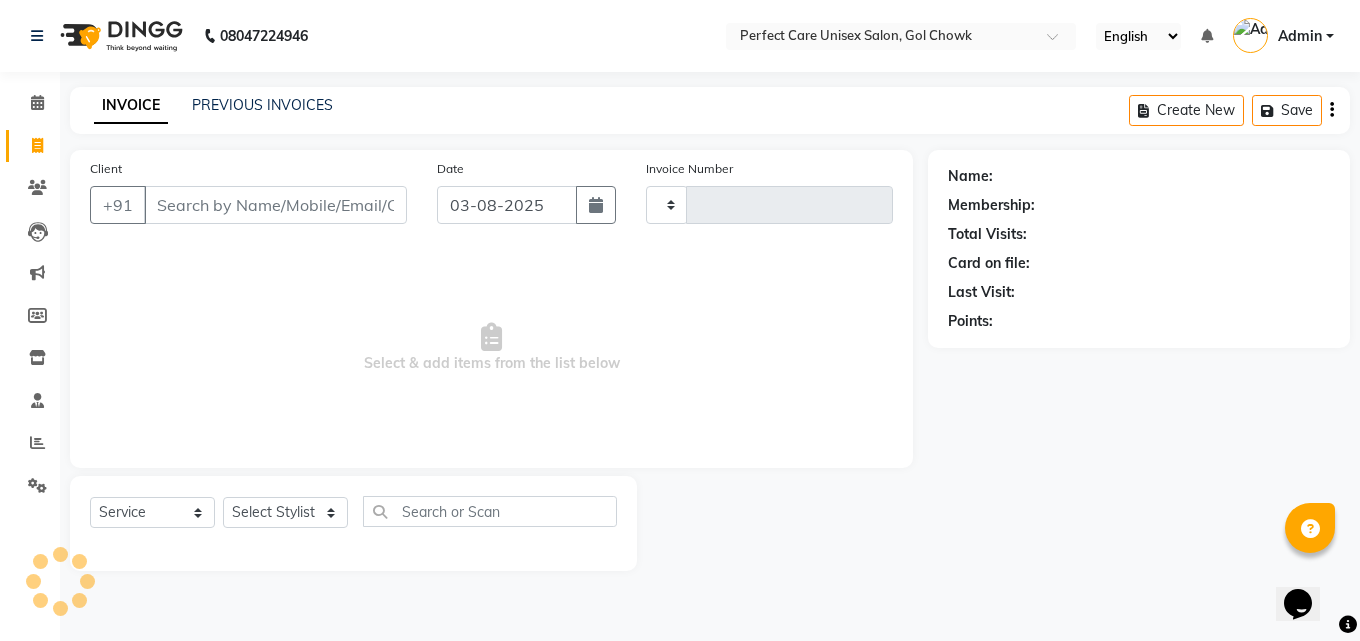 type on "2478" 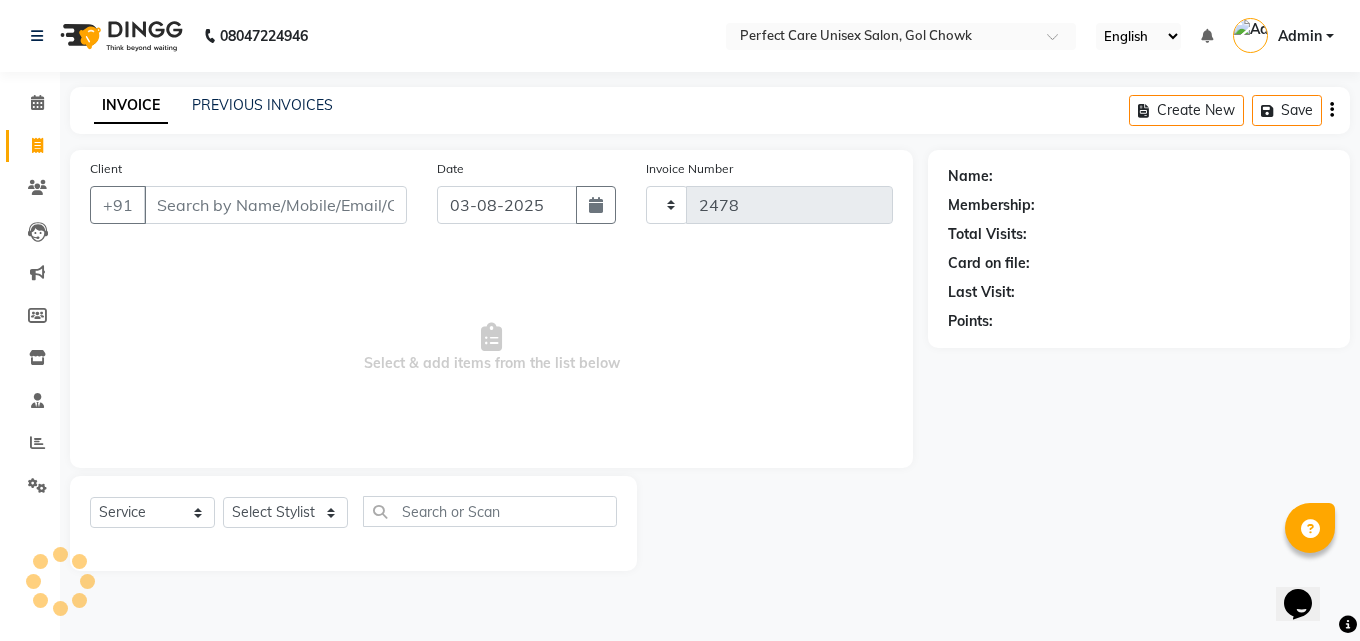select on "4751" 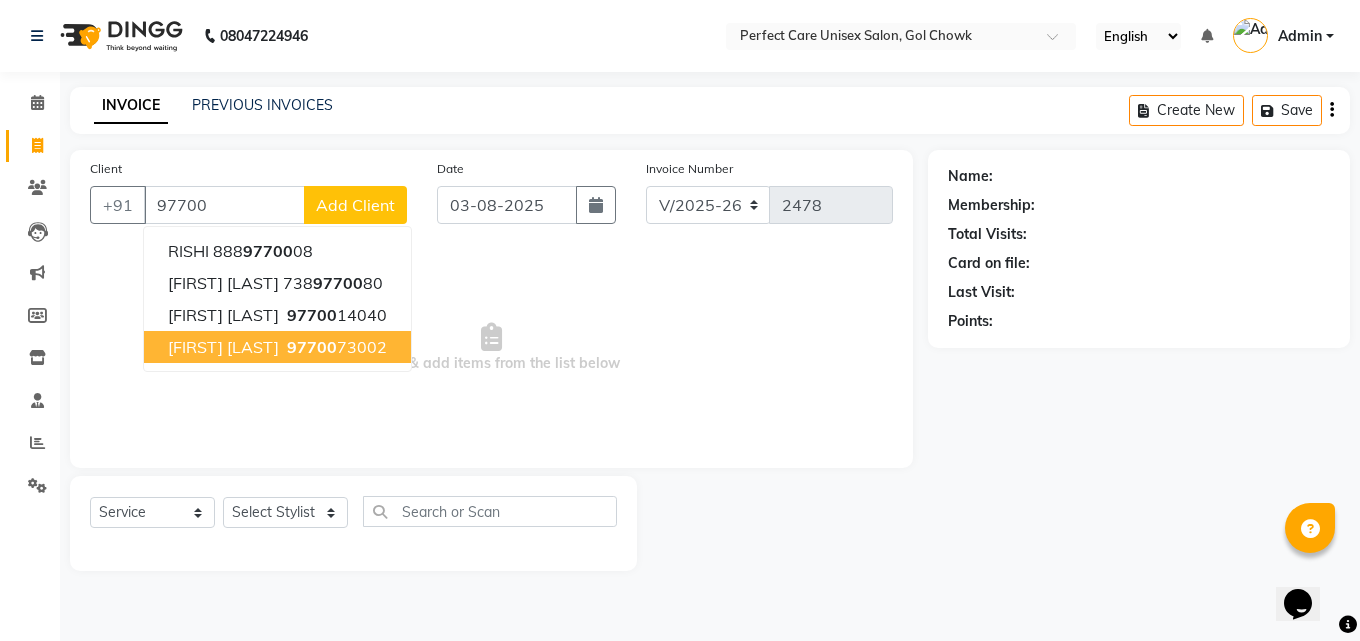 click on "KUNDAN DIWAN" at bounding box center (223, 347) 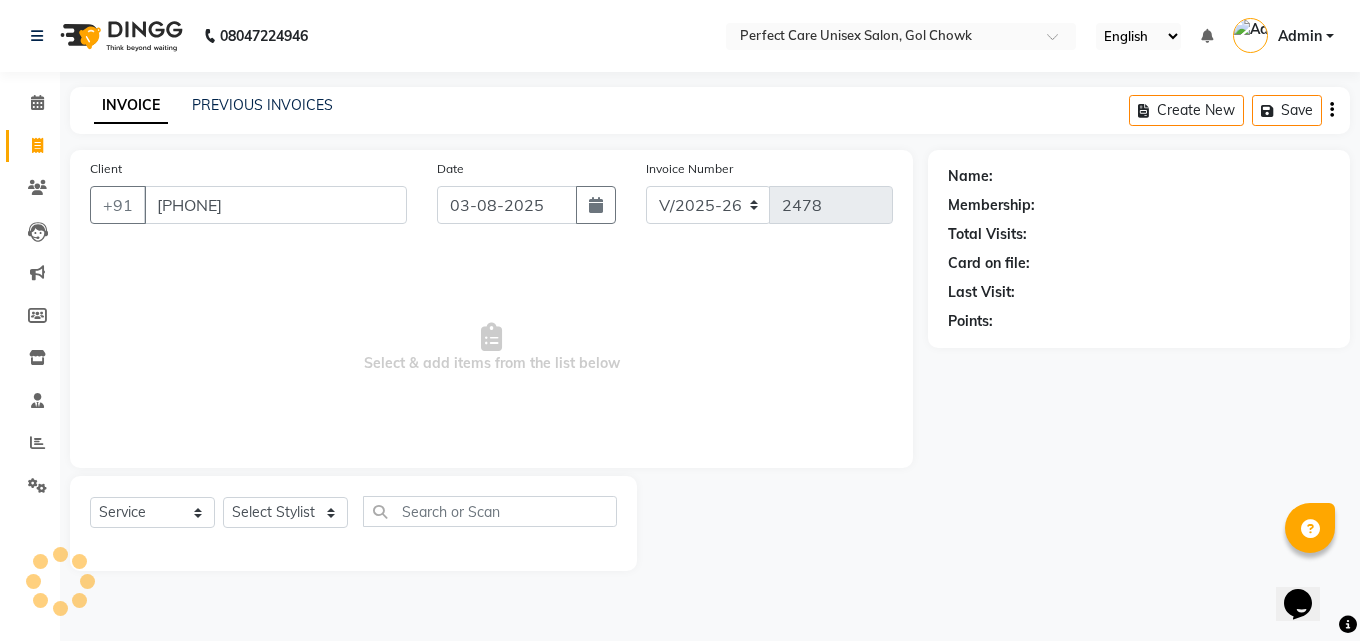 type on "9770073002" 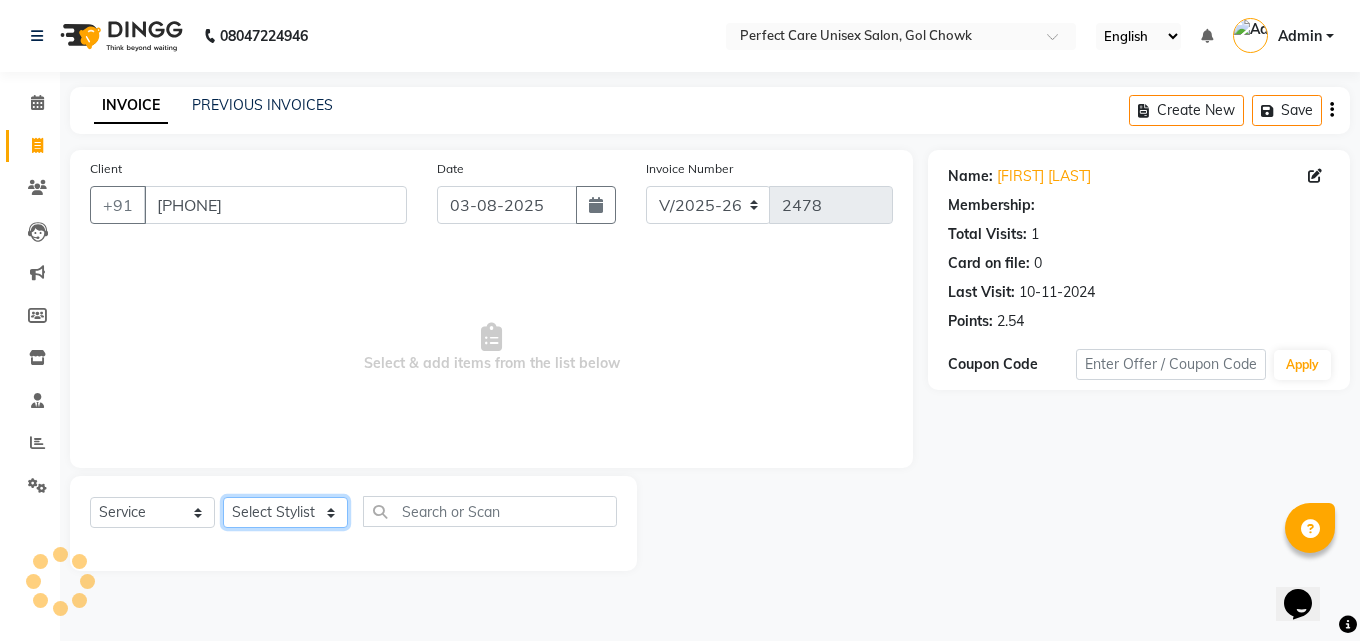 click on "Select Stylist MISS [LAST] MISS [LAST] MISS [LAST]  MISS [LAST] MISS [LAST] MISS. [LAST] MISS. [LAST]  MISS [LAST]    MISS. [LAST] MISS [LAST]  [FIRST] MR. [FIRST] MR. [FIRST] MR. [FIRST] MR [FIRST] MR. [FIRST] MR. [FIRST] MR. [FIRST] MR. [FIRST] MR. [FIRST] MR. [FIRST] MR. [FIRST] MR. [FIRST] MR. [FIRST] MR. [FIRST] MR [LAST]  NONE [FIRST]" 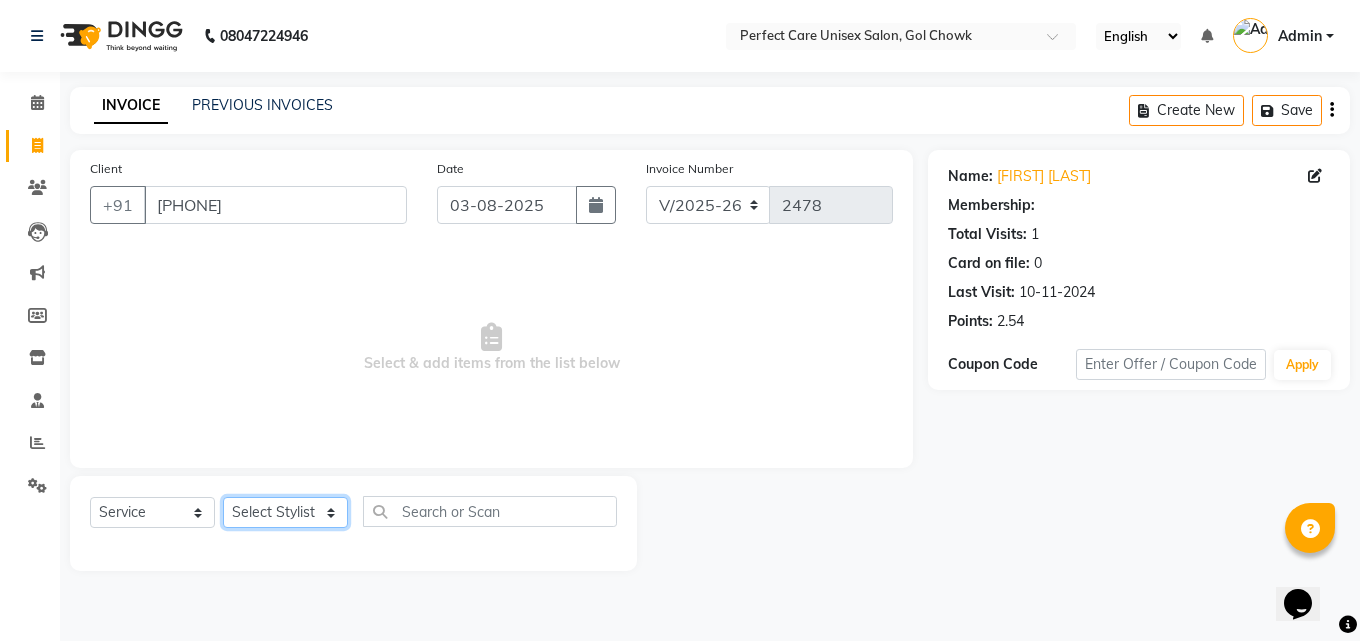select on "78640" 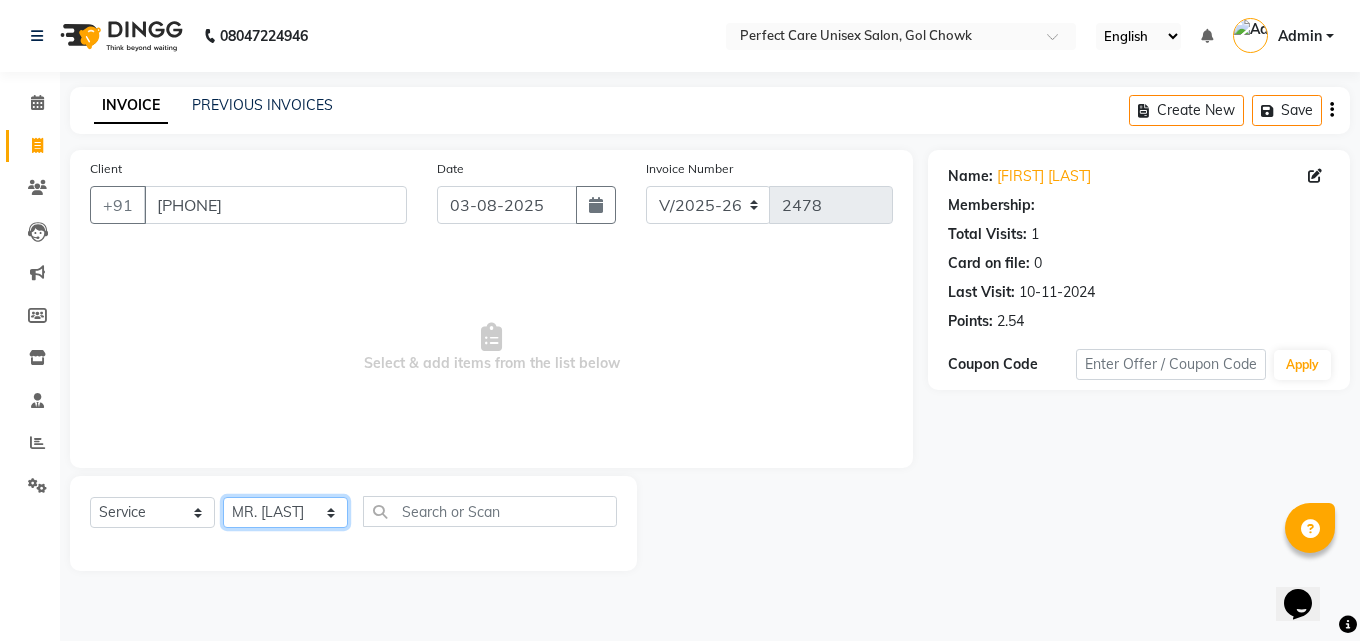 click on "Select Stylist MISS [LAST] MISS [LAST] MISS [LAST]  MISS [LAST] MISS [LAST] MISS. [LAST] MISS. [LAST]  MISS [LAST]    MISS. [LAST] MISS [LAST]  [FIRST] MR. [FIRST] MR. [FIRST] MR. [FIRST] MR [FIRST] MR. [FIRST] MR. [FIRST] MR. [FIRST] MR. [FIRST] MR. [FIRST] MR. [FIRST] MR. [FIRST] MR. [FIRST] MR. [FIRST] MR. [FIRST] MR [LAST]  NONE [FIRST]" 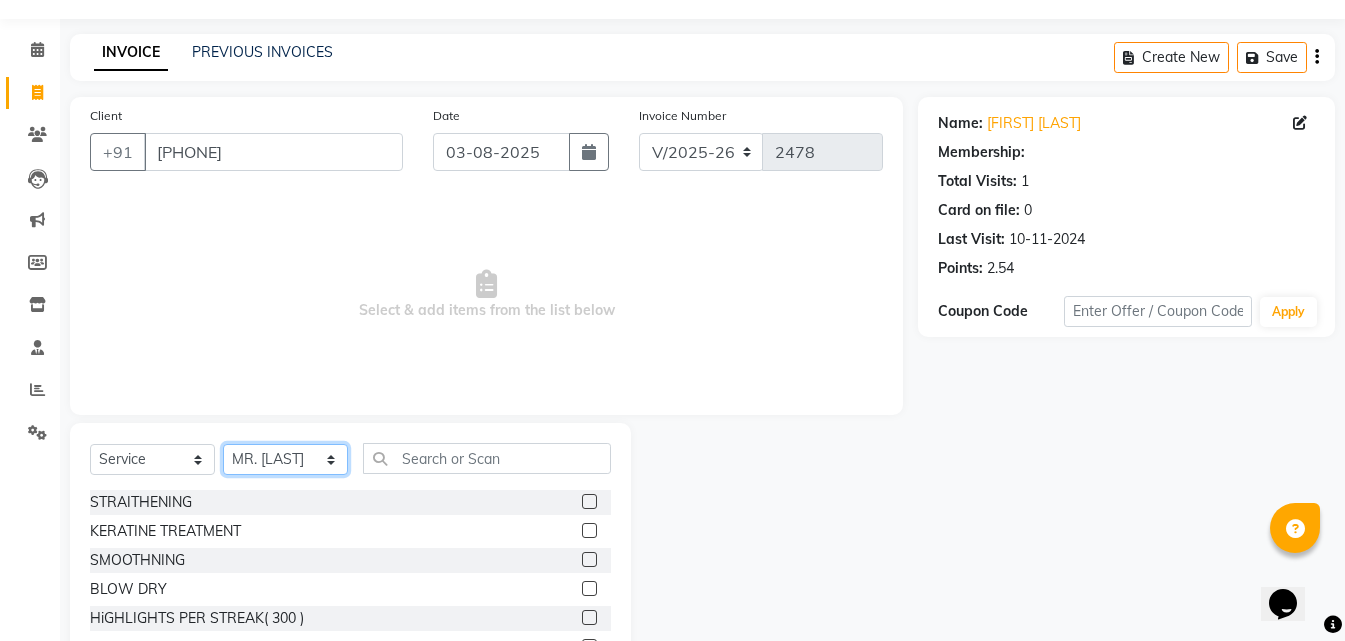 scroll, scrollTop: 160, scrollLeft: 0, axis: vertical 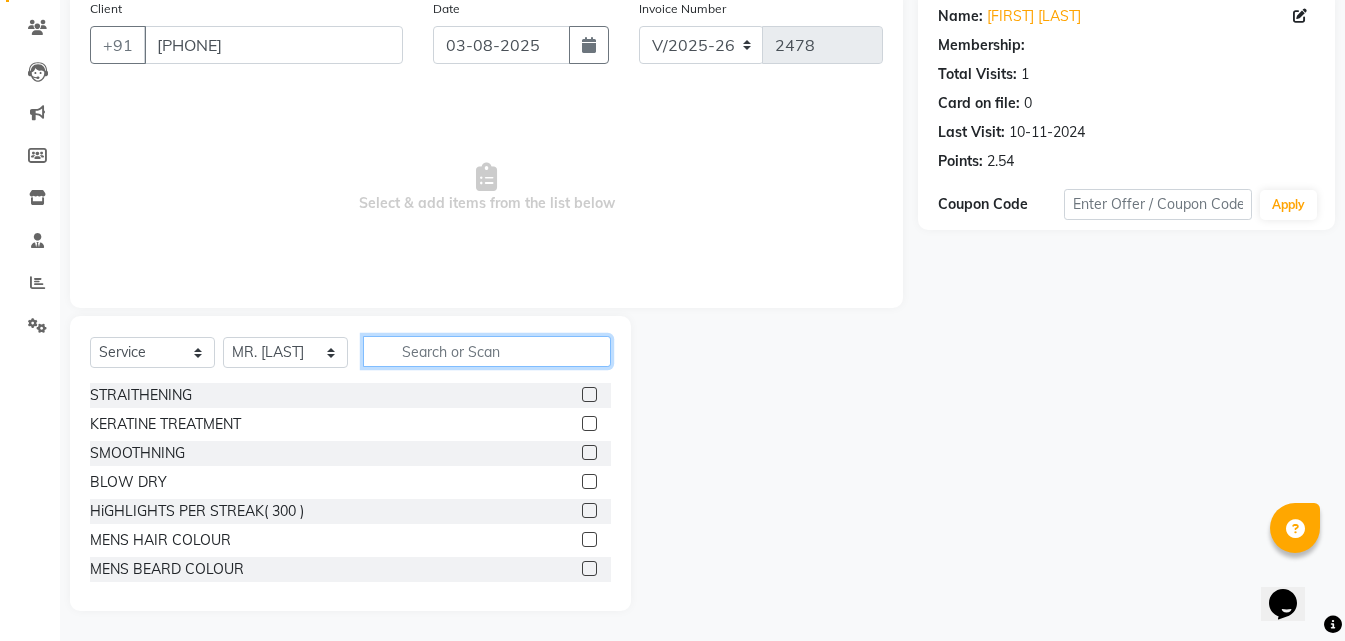 click 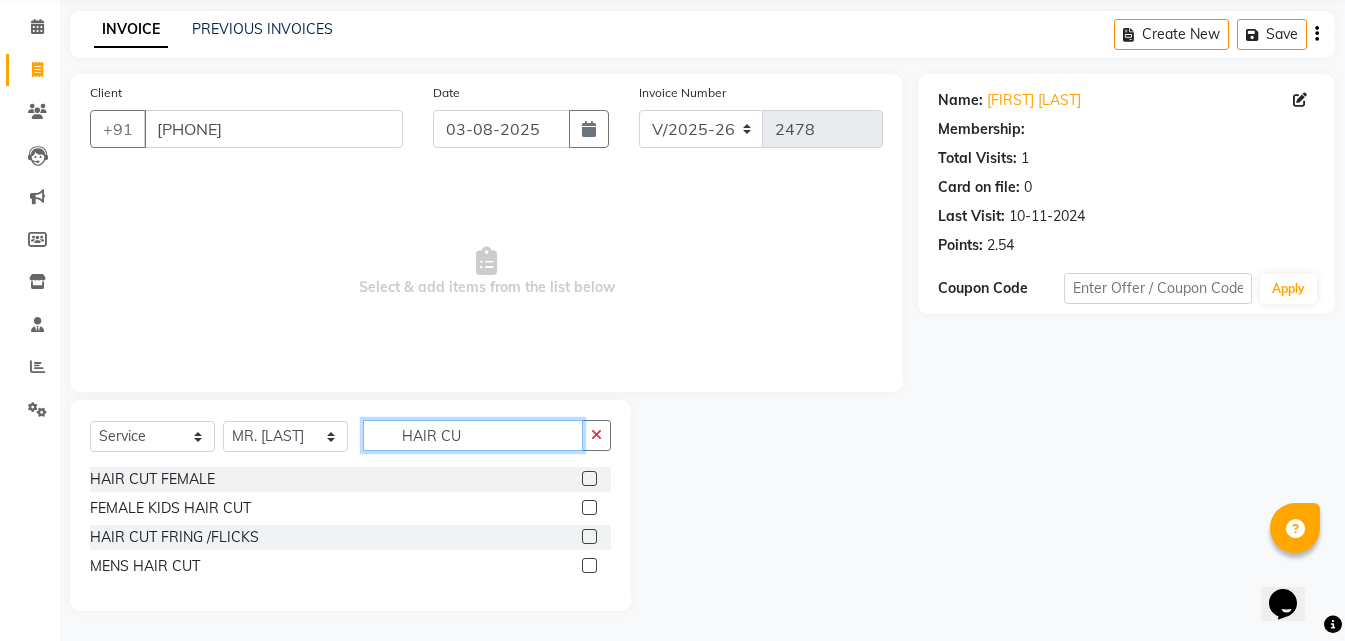 scroll, scrollTop: 76, scrollLeft: 0, axis: vertical 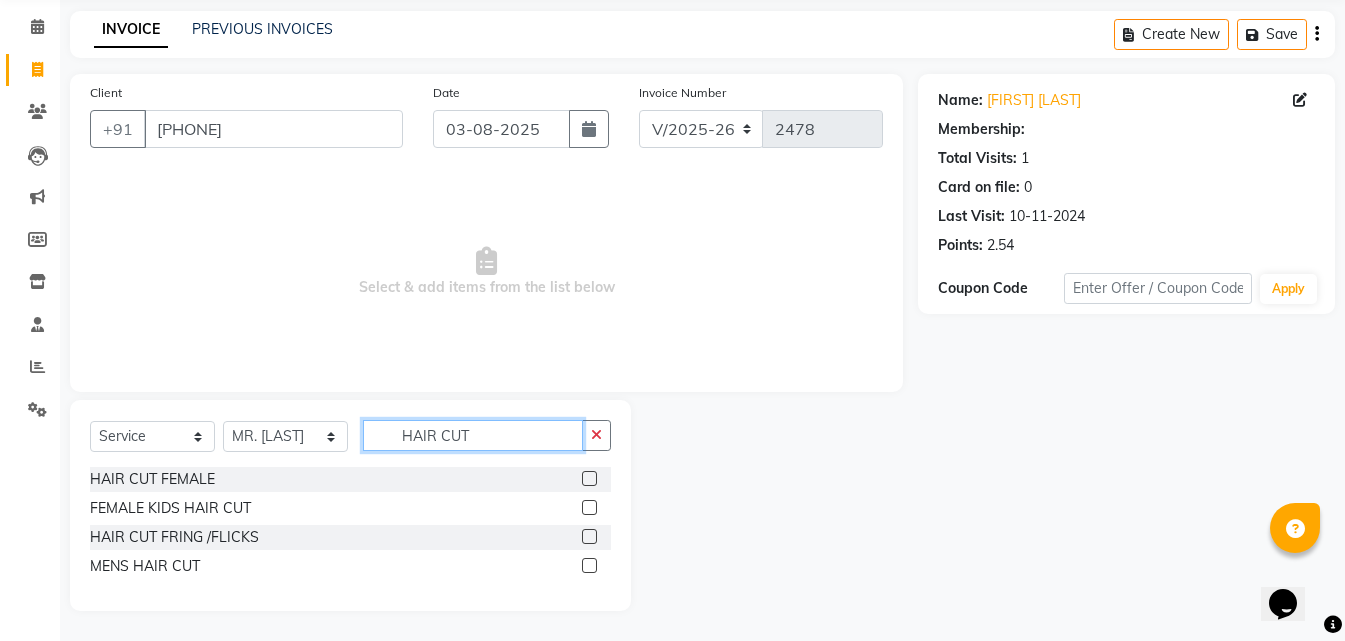 type on "HAIR CUT" 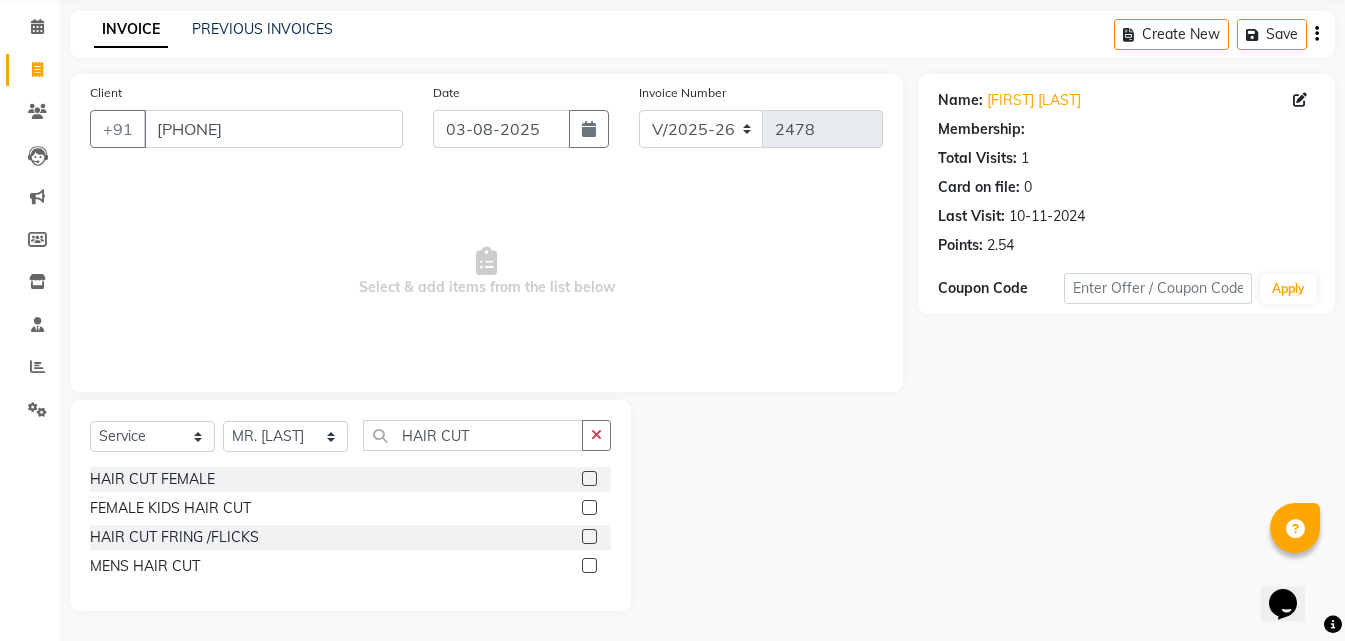 click 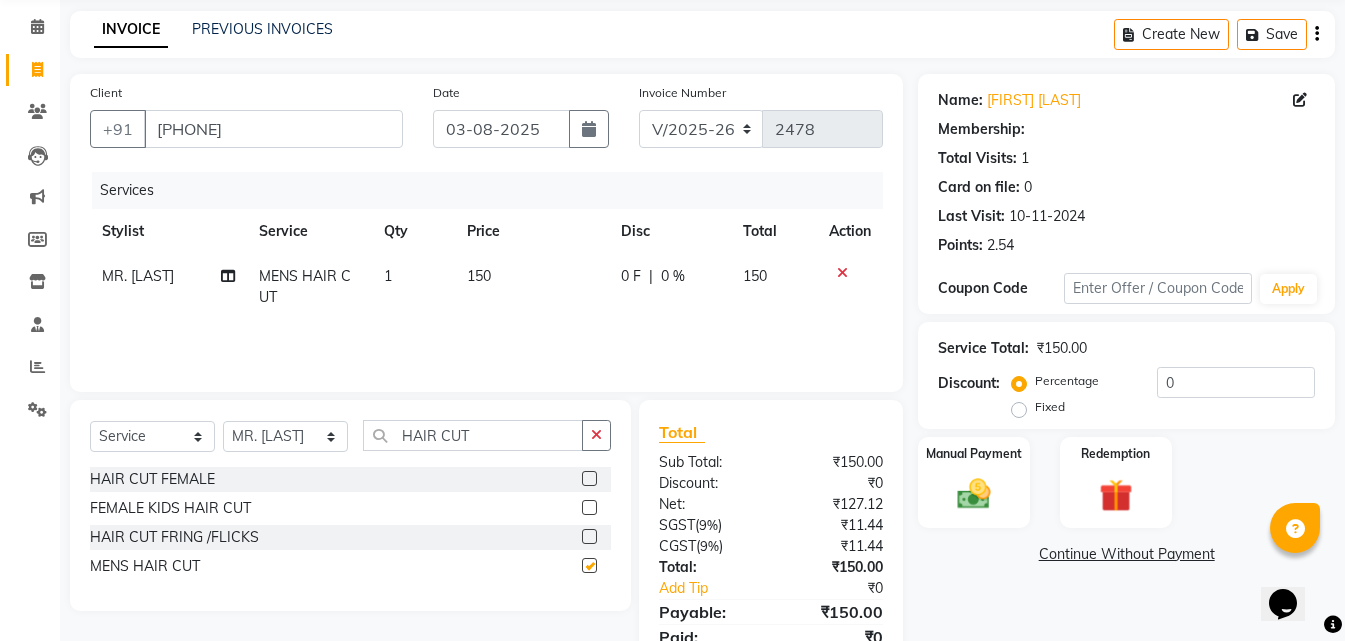 checkbox on "false" 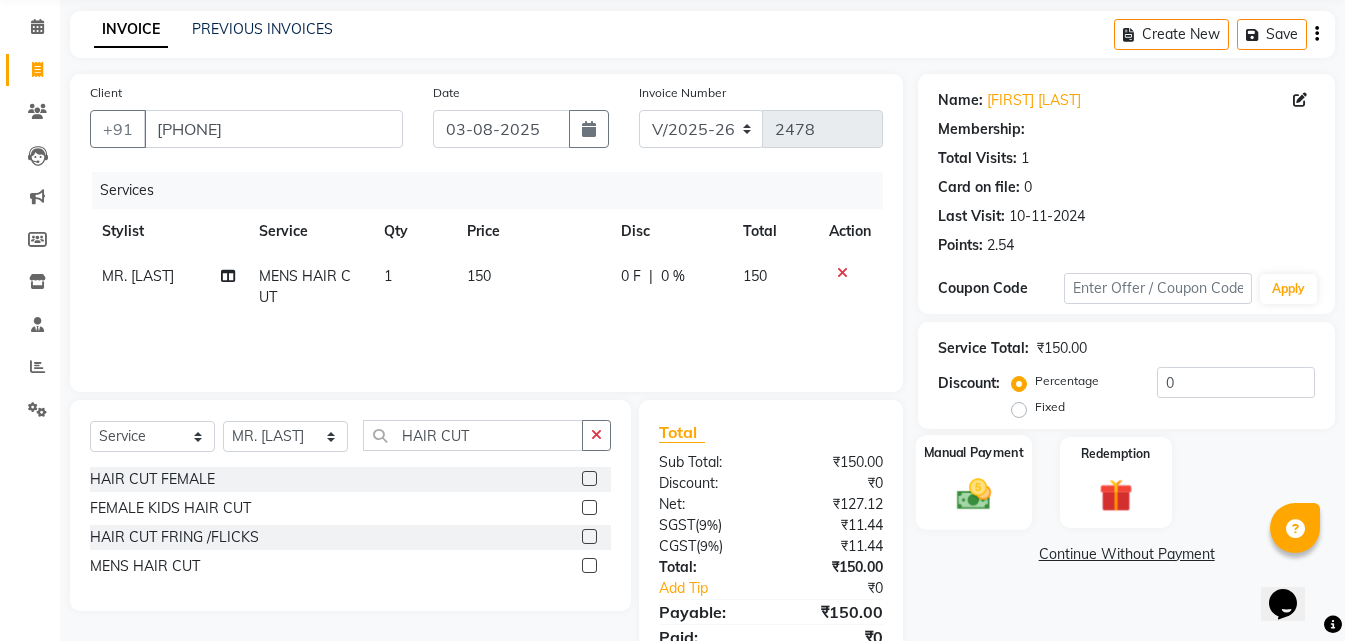 click on "Manual Payment" 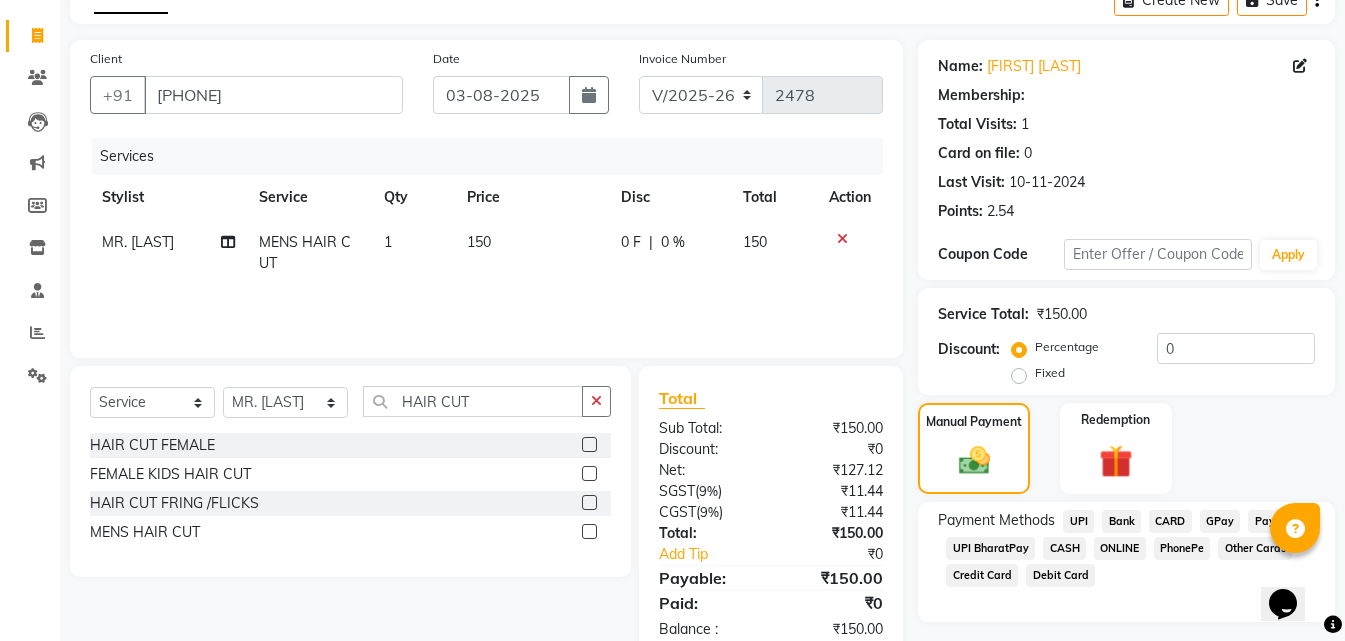 scroll, scrollTop: 162, scrollLeft: 0, axis: vertical 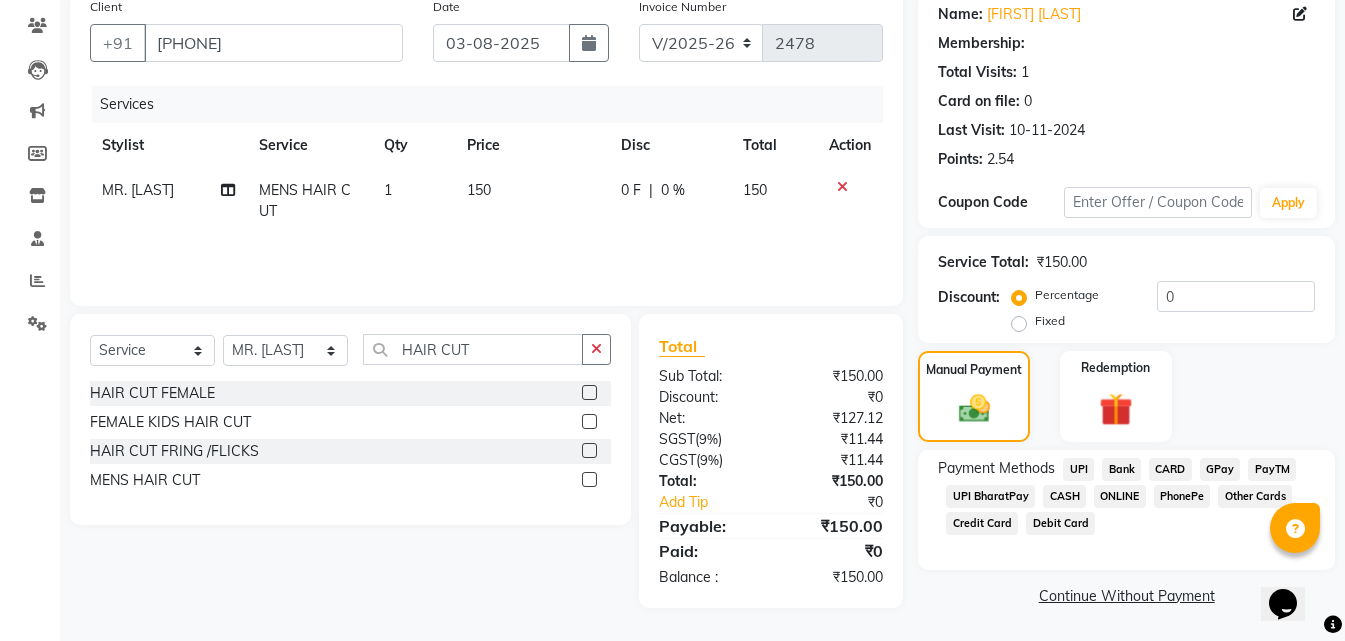 click on "ONLINE" 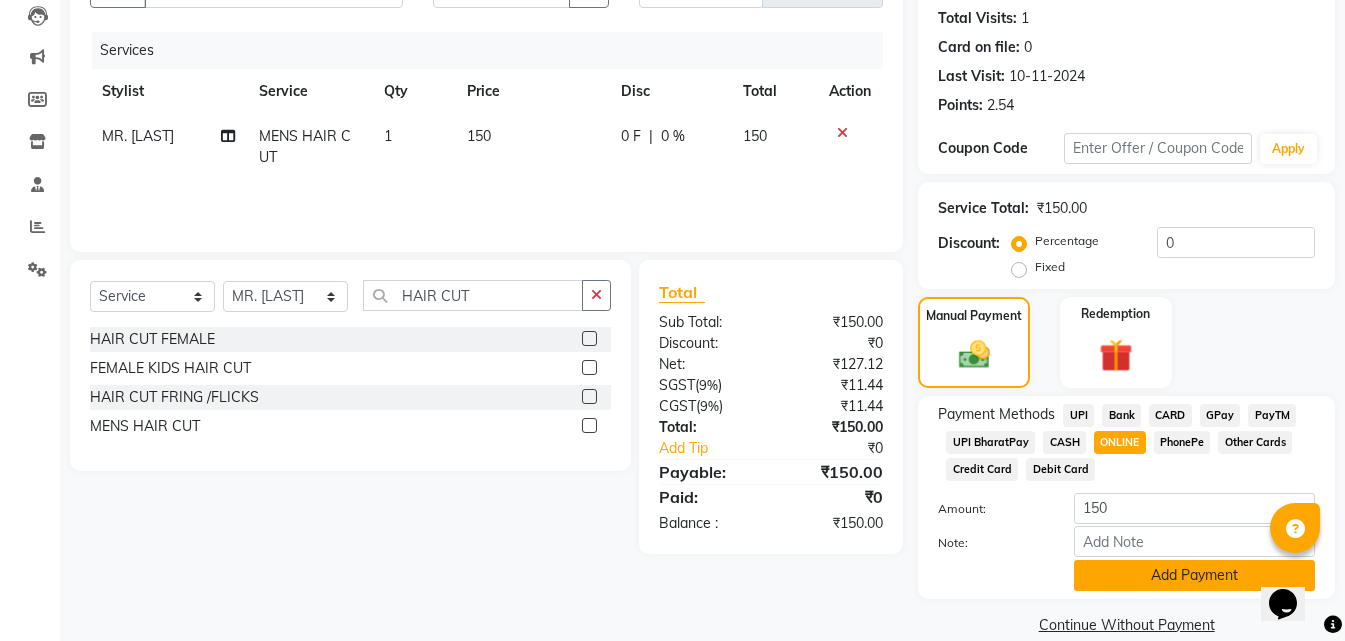 scroll, scrollTop: 245, scrollLeft: 0, axis: vertical 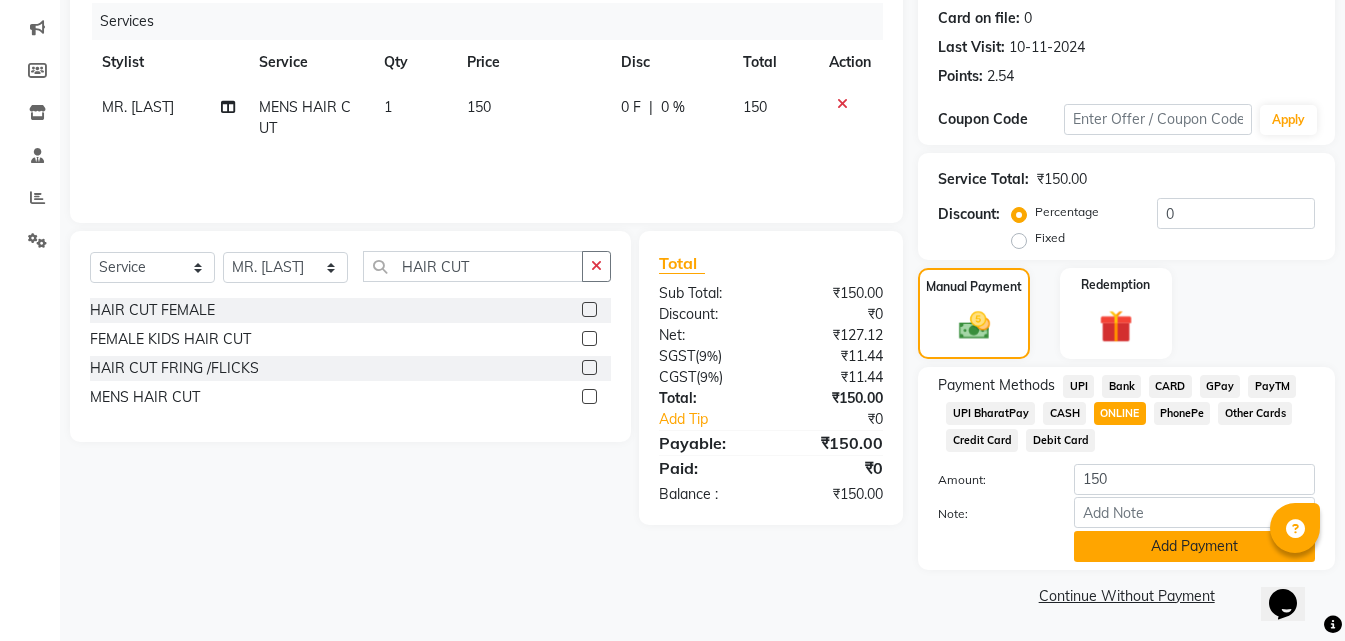 click on "Add Payment" 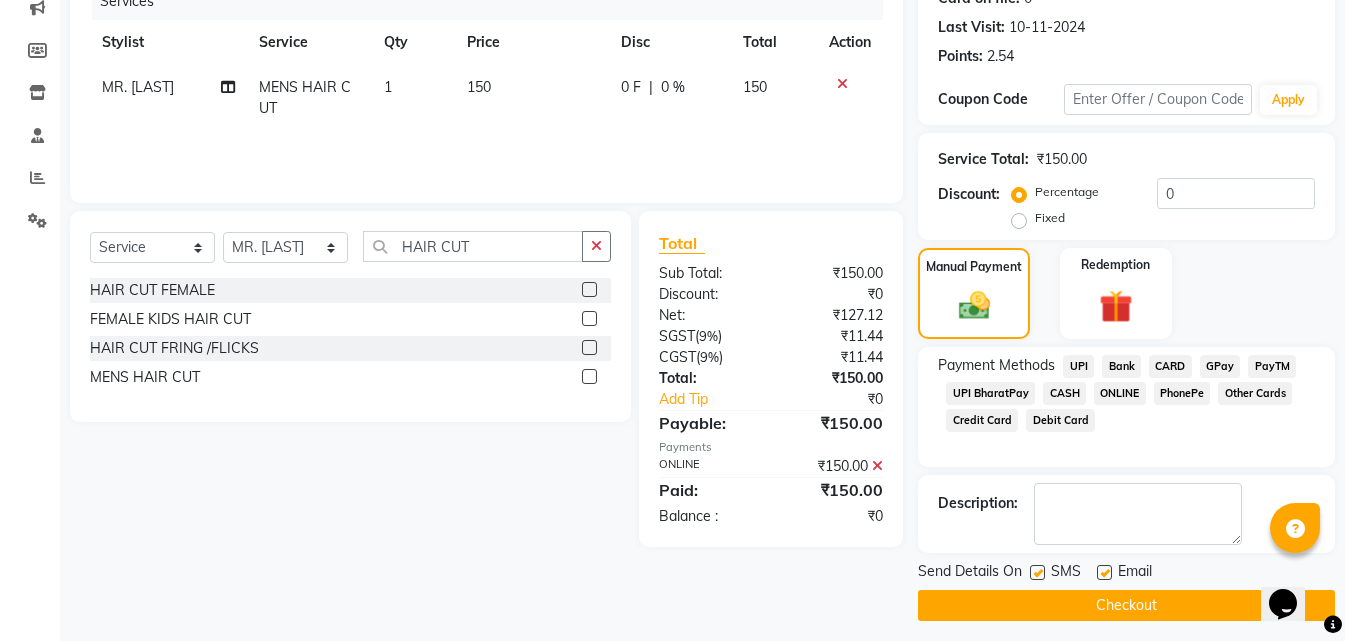 scroll, scrollTop: 275, scrollLeft: 0, axis: vertical 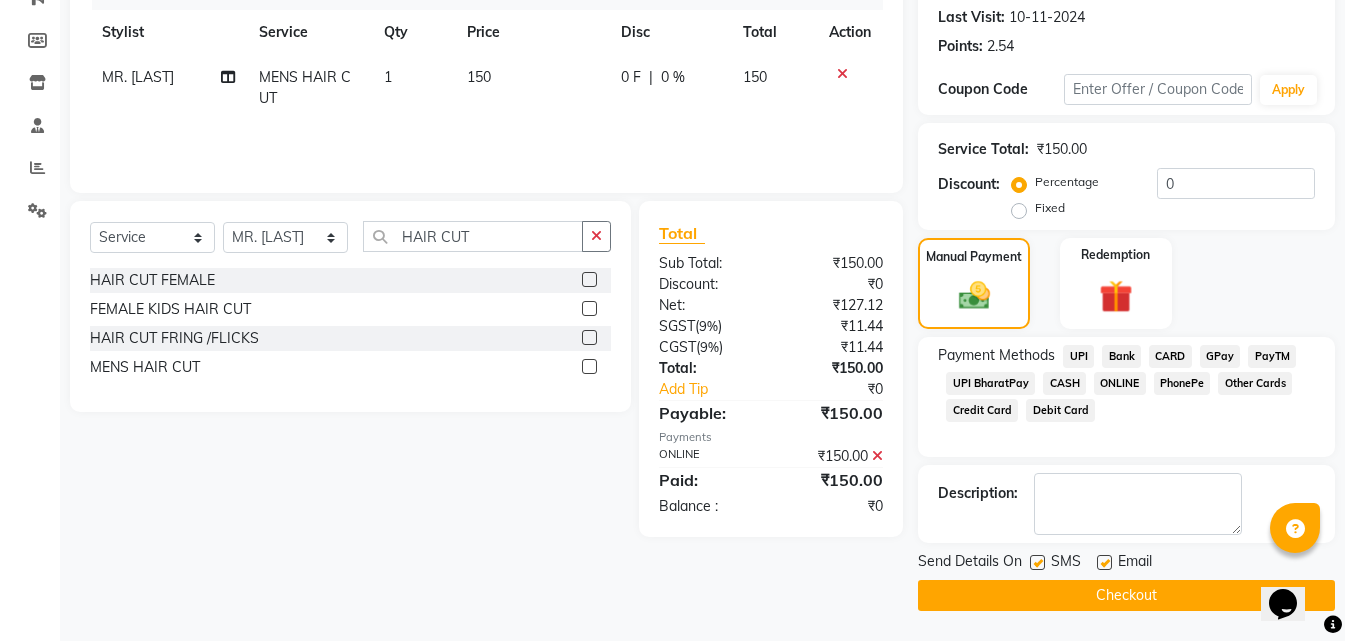 click on "Checkout" 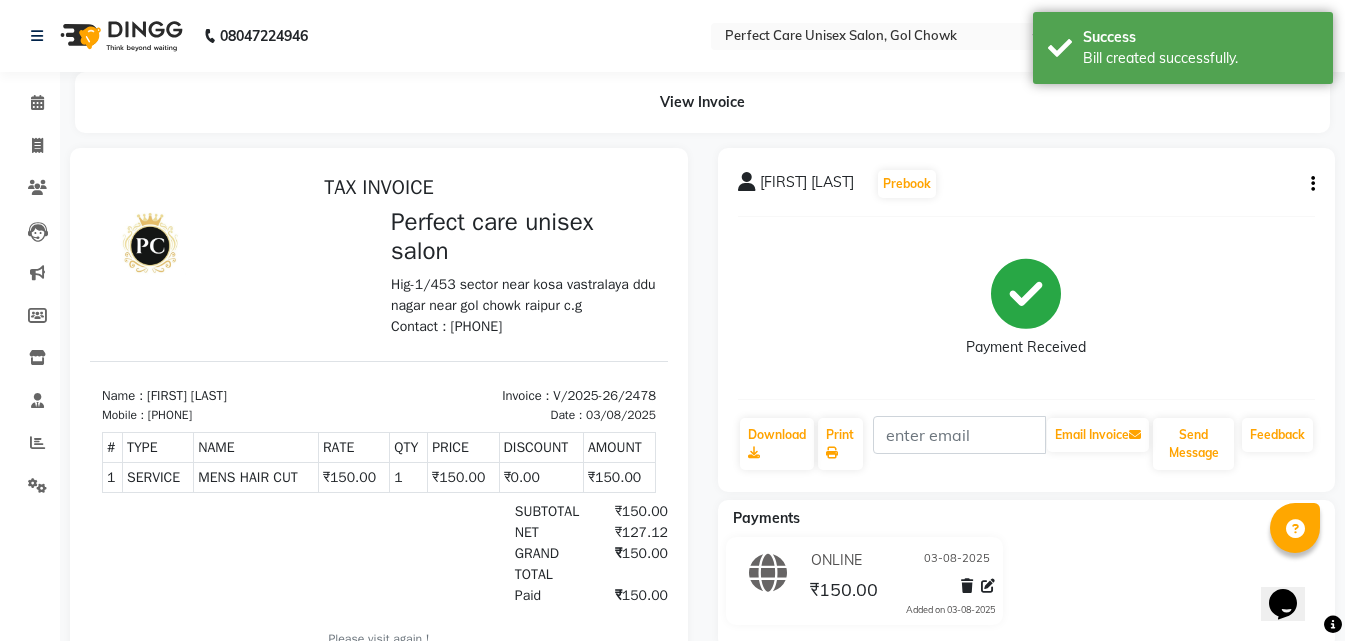 scroll, scrollTop: 0, scrollLeft: 0, axis: both 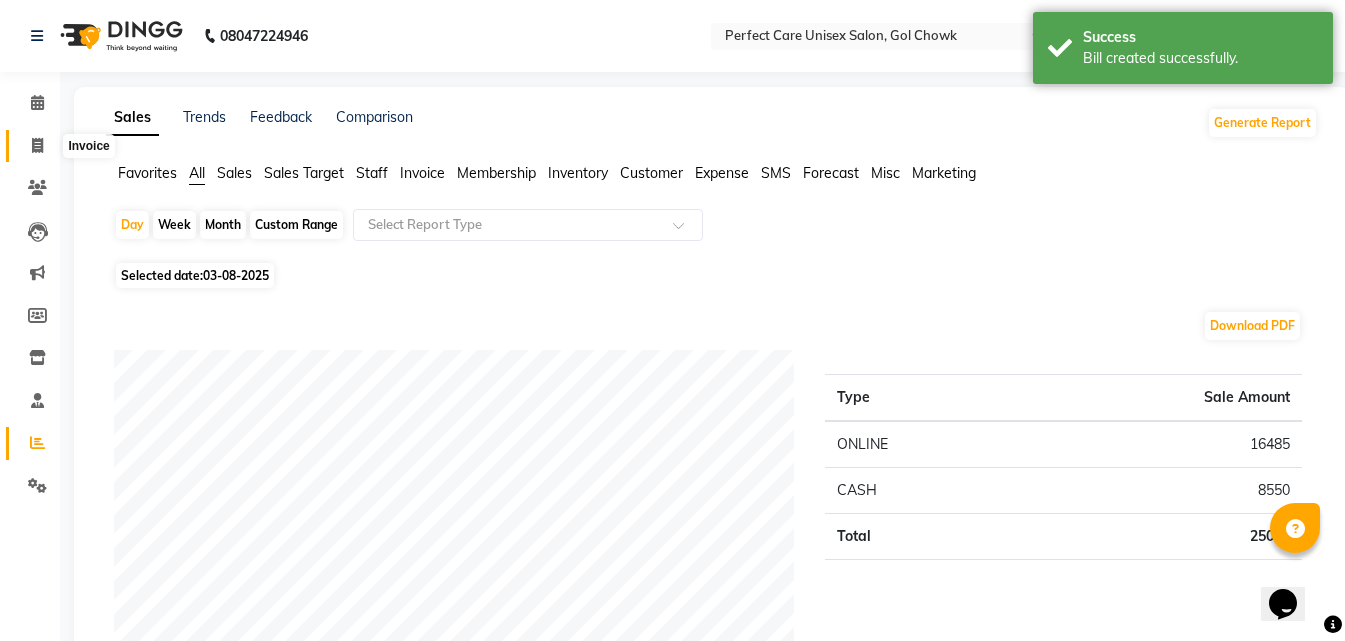 click 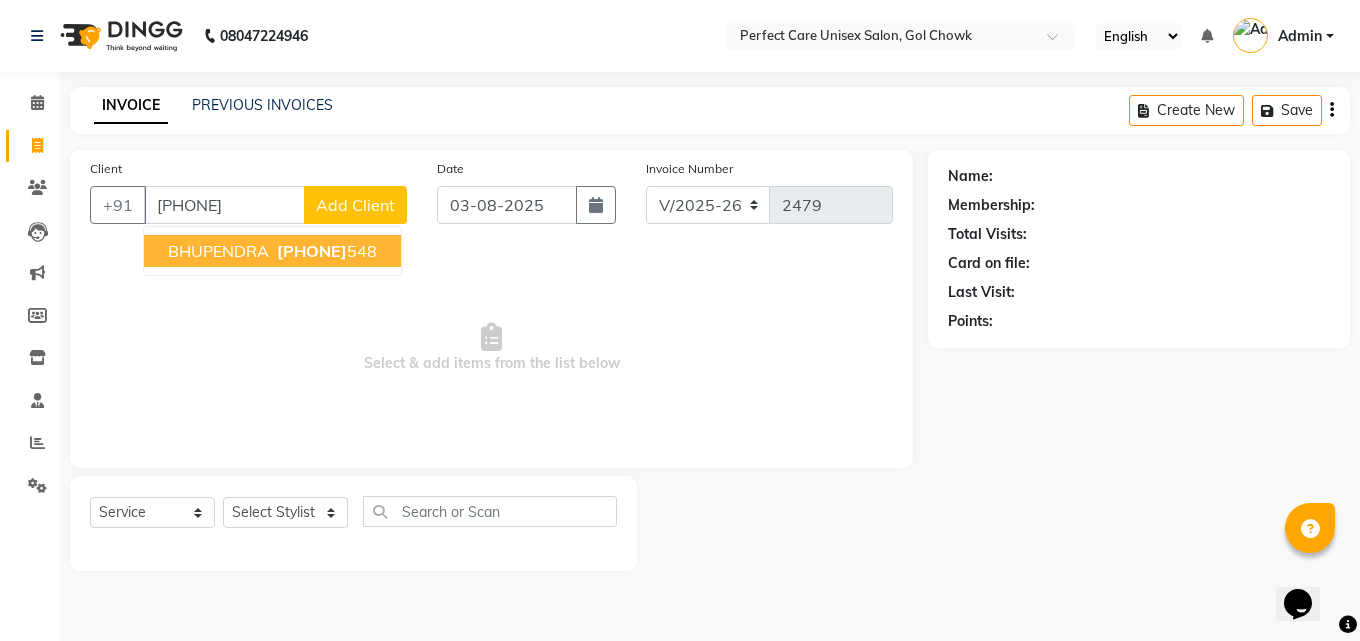 type on "9755091548" 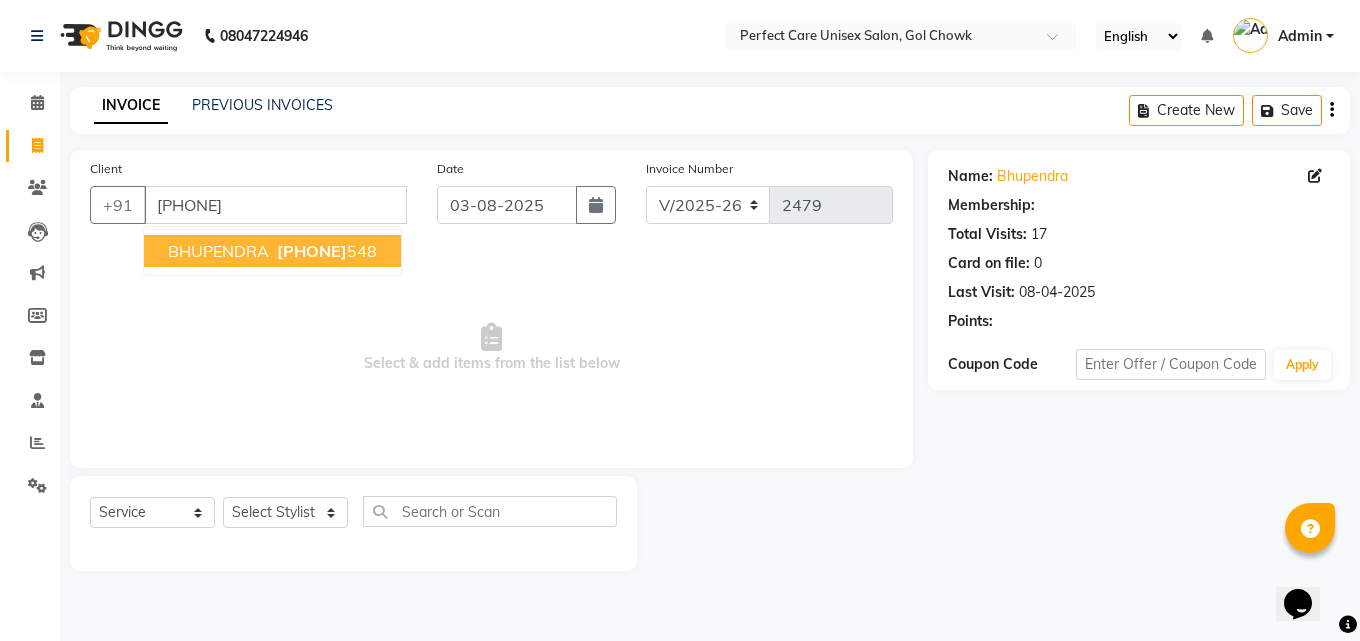 select on "1: Object" 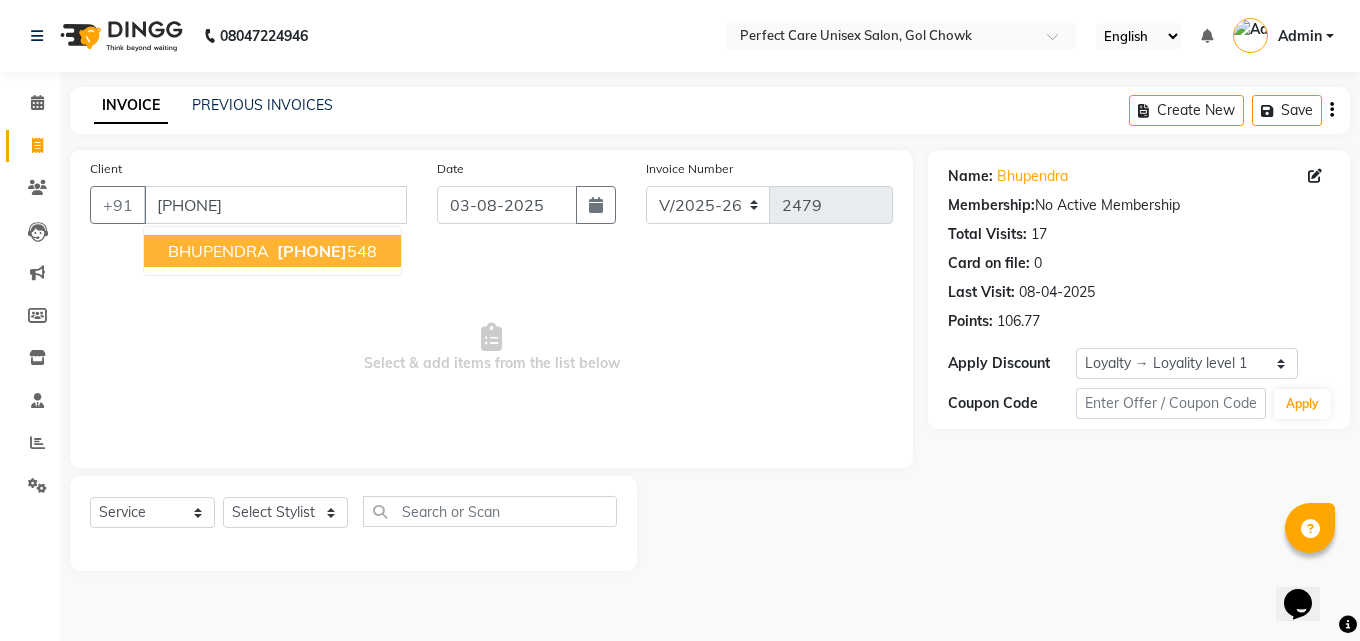 click on "BHUPENDRA" at bounding box center (218, 251) 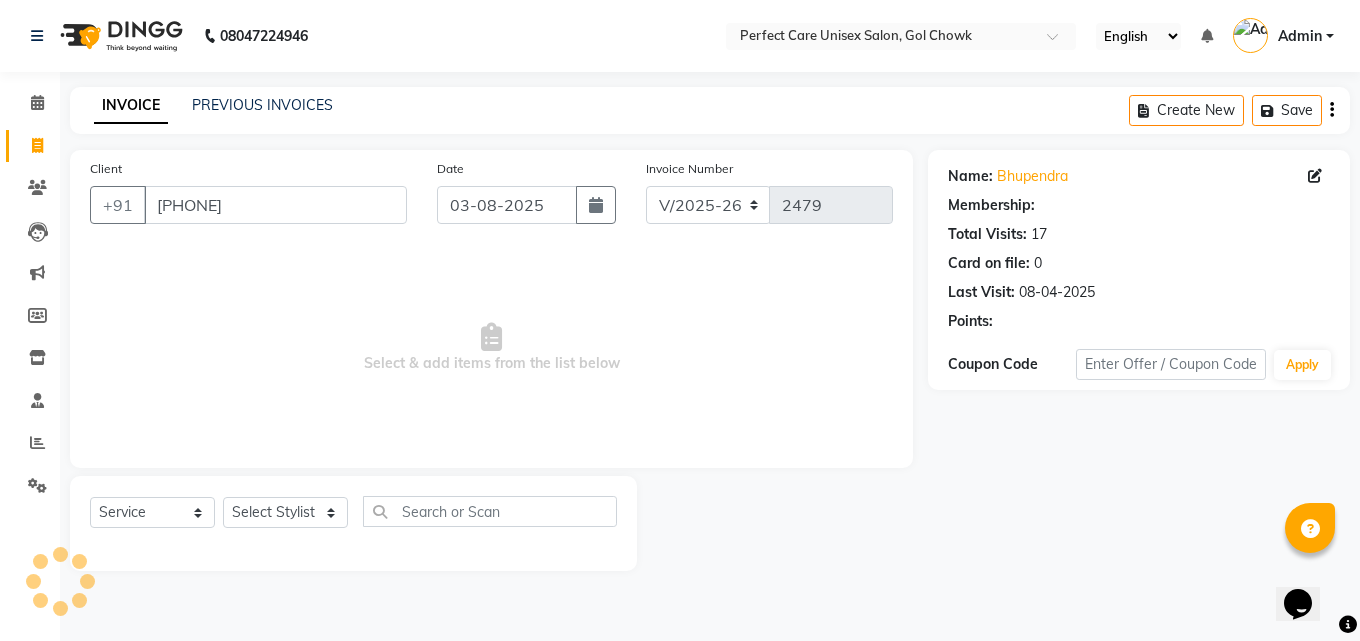 select on "1: Object" 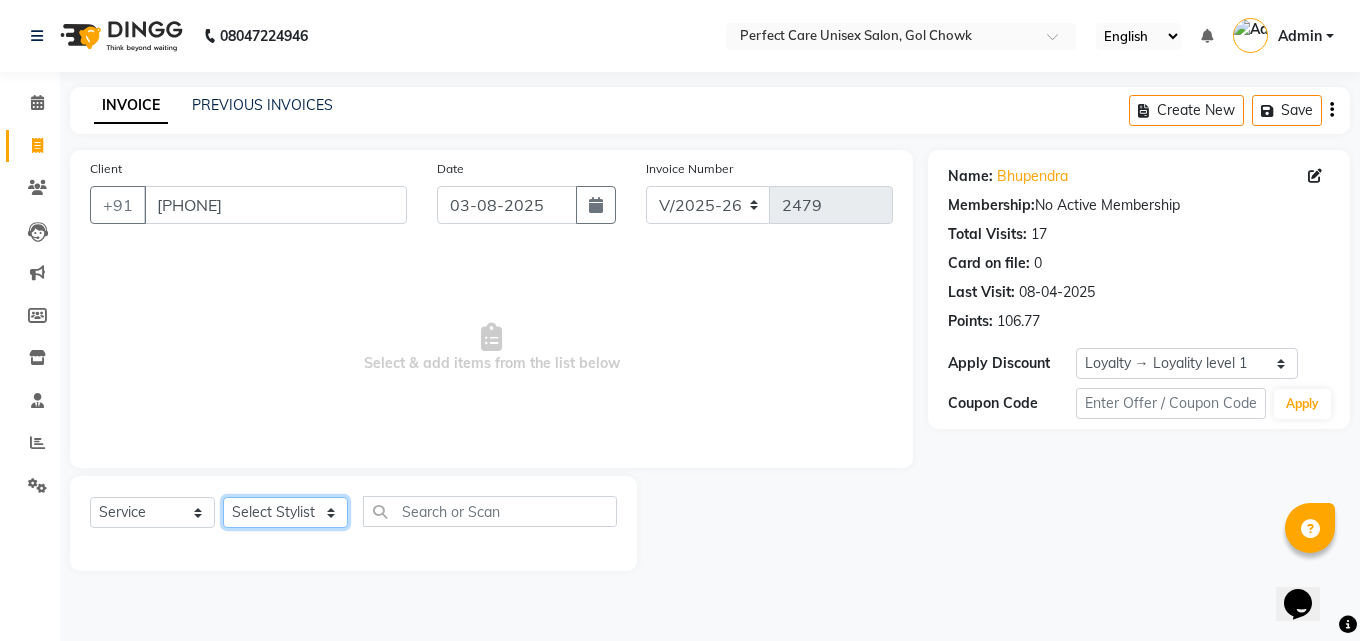 click on "Select Stylist MISS [LAST] MISS [LAST] MISS [LAST]  MISS [LAST] MISS [LAST] MISS. [LAST] MISS. [LAST]  MISS [LAST]    MISS. [LAST] MISS [LAST]  [FIRST] MR. [FIRST] MR. [FIRST] MR. [FIRST] MR [FIRST] MR. [FIRST] MR. [FIRST] MR. [FIRST] MR. [FIRST] MR. [FIRST] MR. [FIRST] MR. [FIRST] MR. [FIRST] MR. [FIRST] MR. [FIRST] MR [LAST]  NONE [FIRST]" 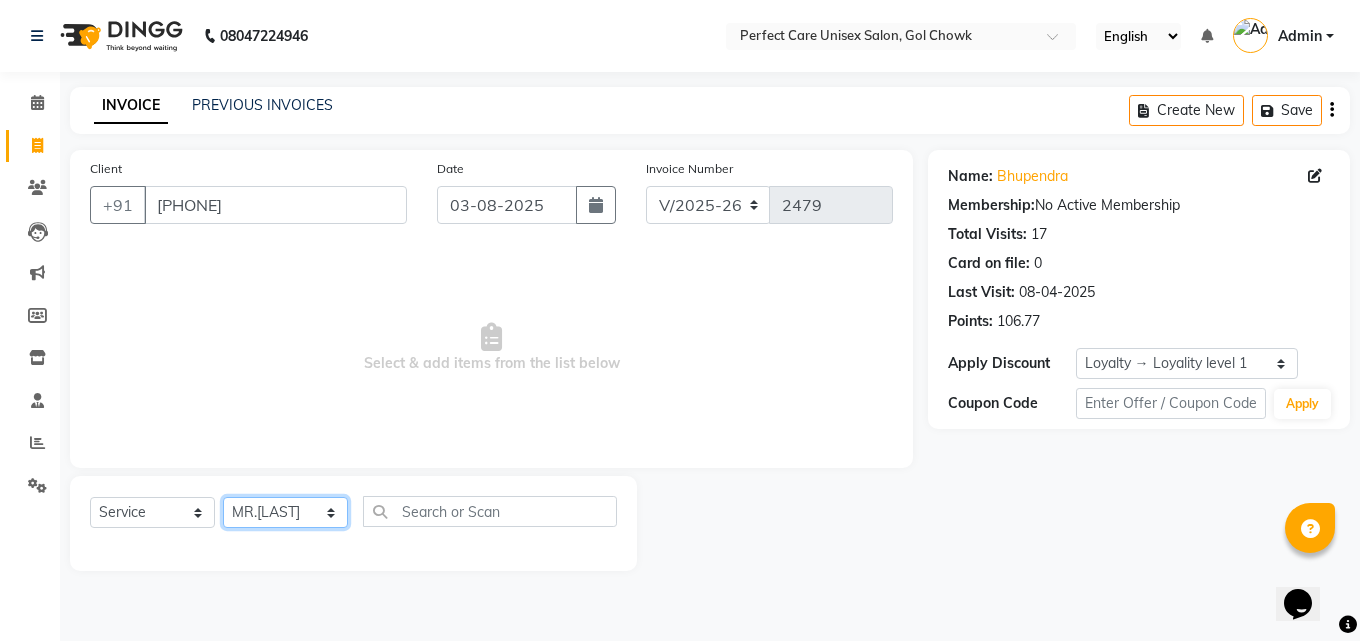 click on "Select Stylist MISS [LAST] MISS [LAST] MISS [LAST]  MISS [LAST] MISS [LAST] MISS. [LAST] MISS. [LAST]  MISS [LAST]    MISS. [LAST] MISS [LAST]  [FIRST] MR. [FIRST] MR. [FIRST] MR. [FIRST] MR [FIRST] MR. [FIRST] MR. [FIRST] MR. [FIRST] MR. [FIRST] MR. [FIRST] MR. [FIRST] MR. [FIRST] MR. [FIRST] MR. [FIRST] MR. [FIRST] MR [LAST]  NONE [FIRST]" 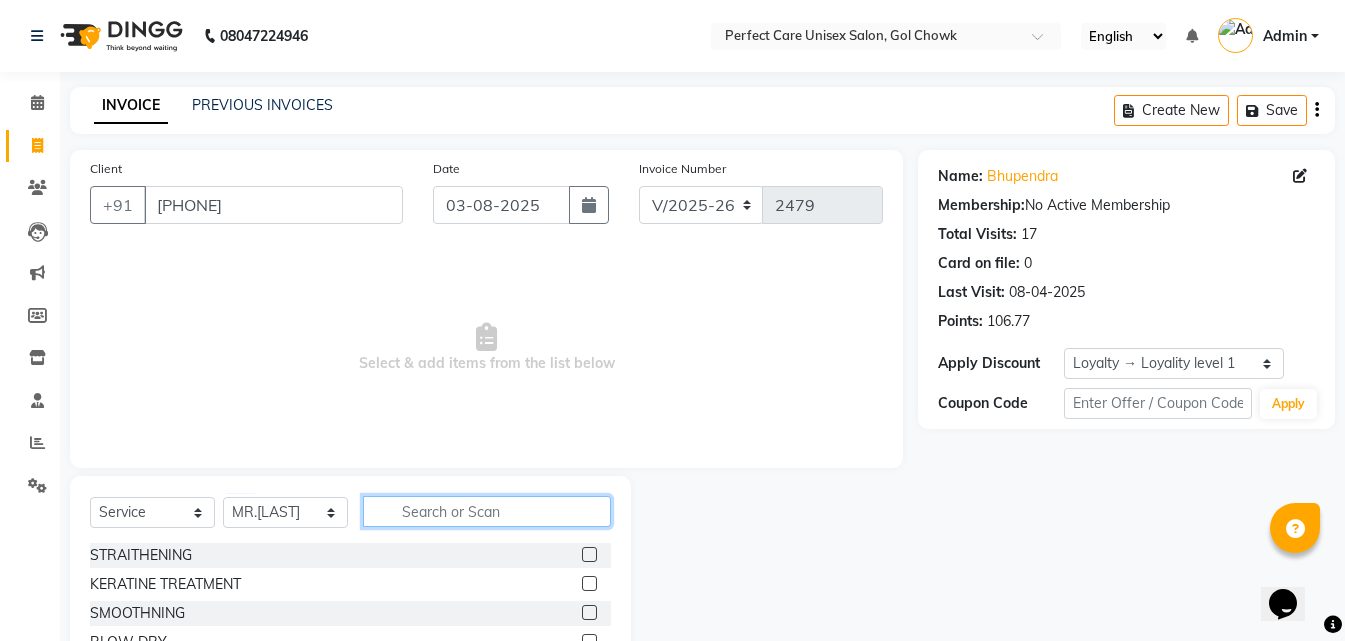 click 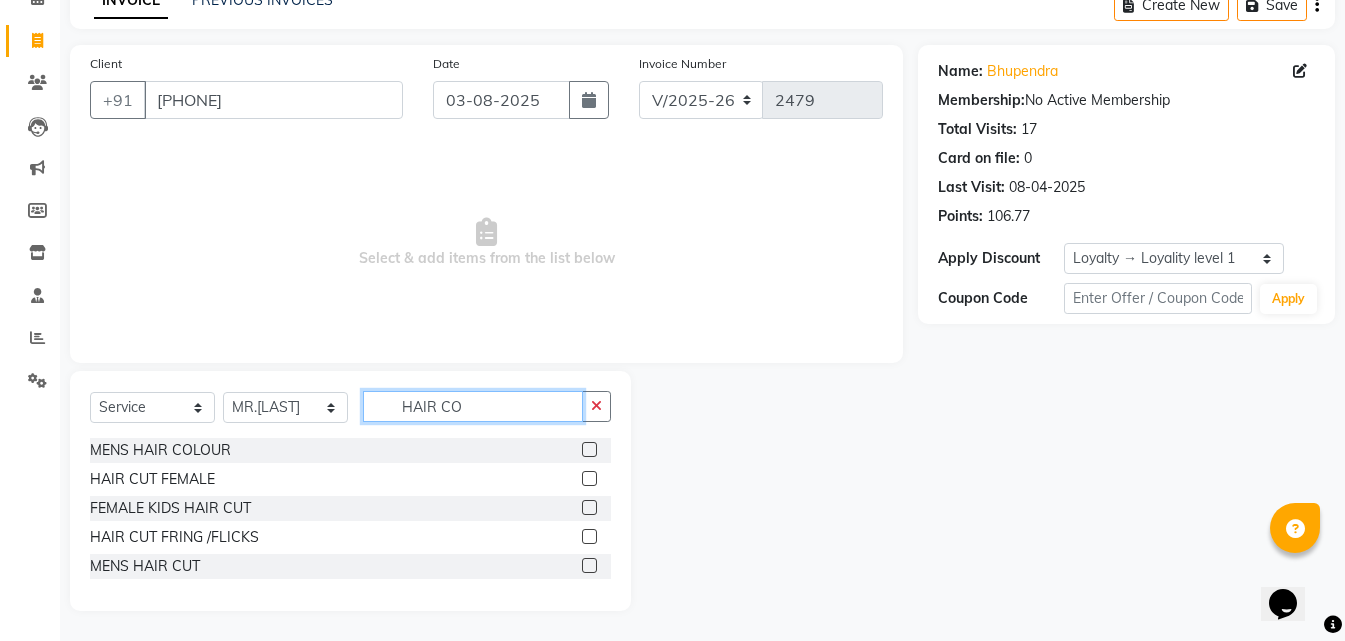 scroll, scrollTop: 0, scrollLeft: 0, axis: both 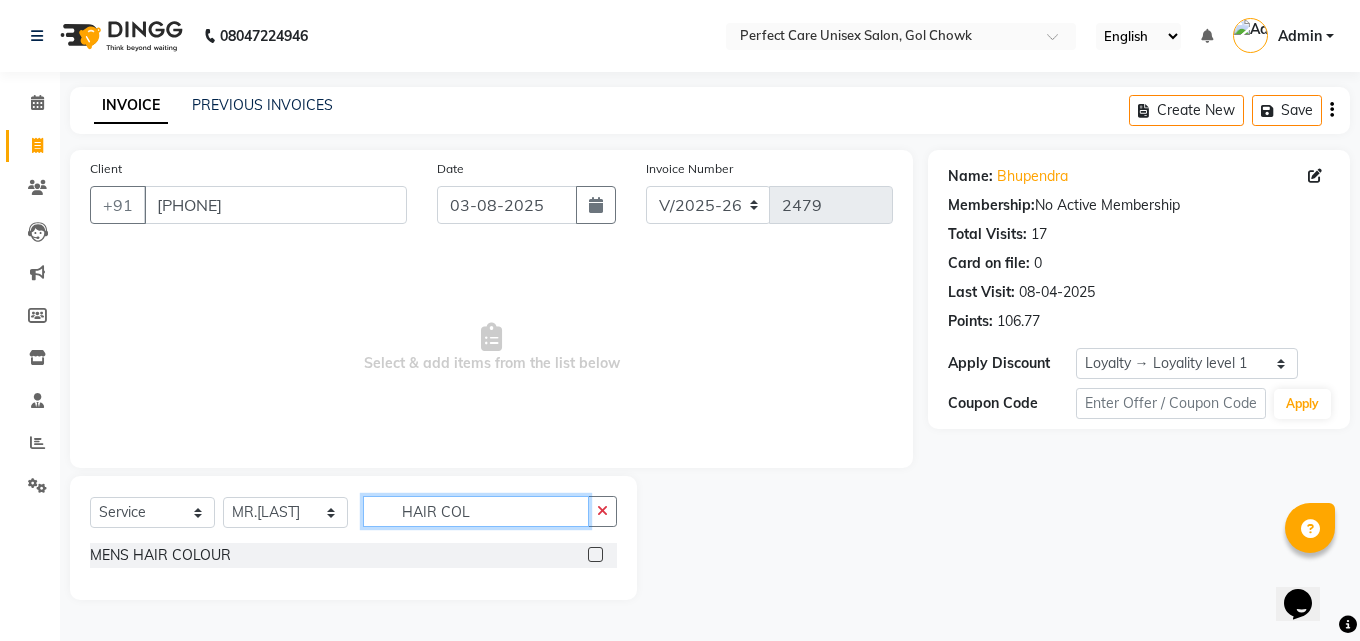 type on "HAIR COL" 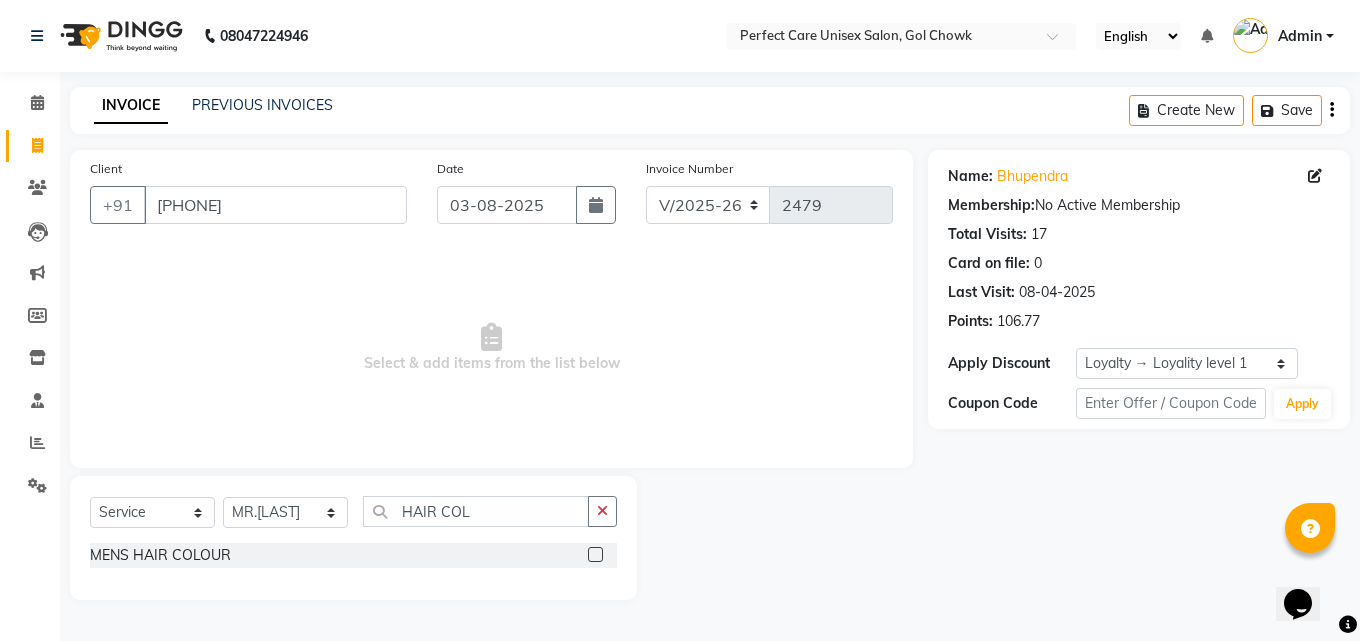 click 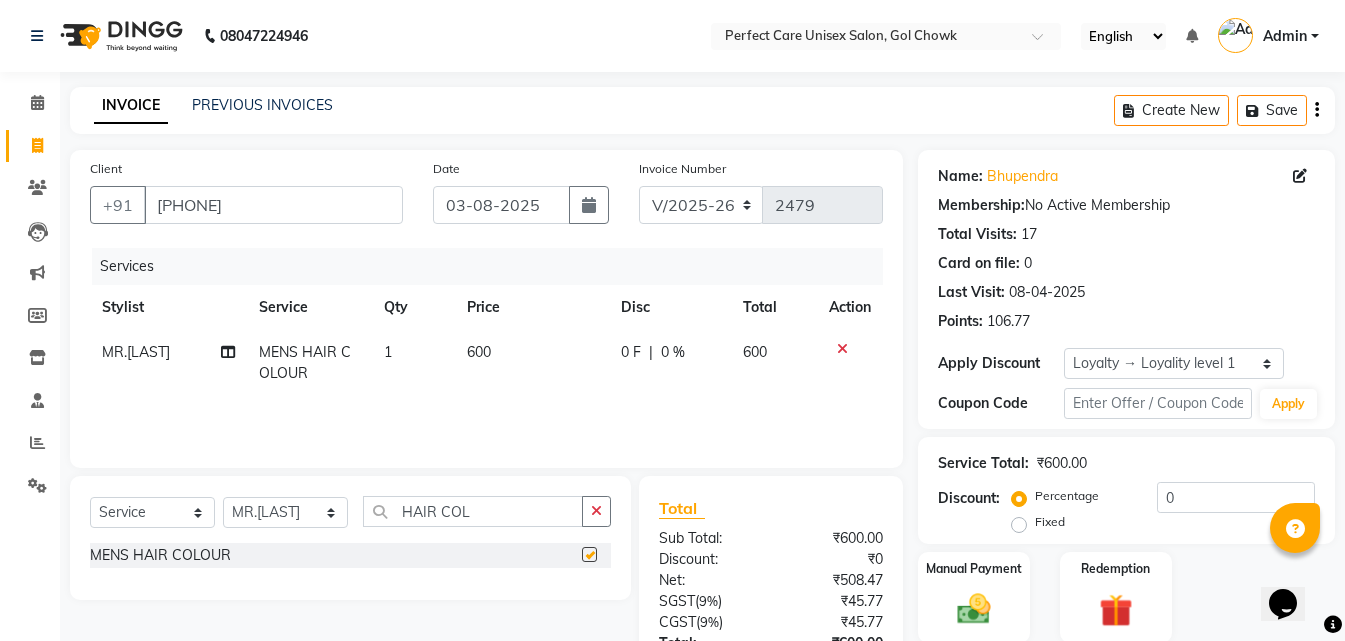 checkbox on "false" 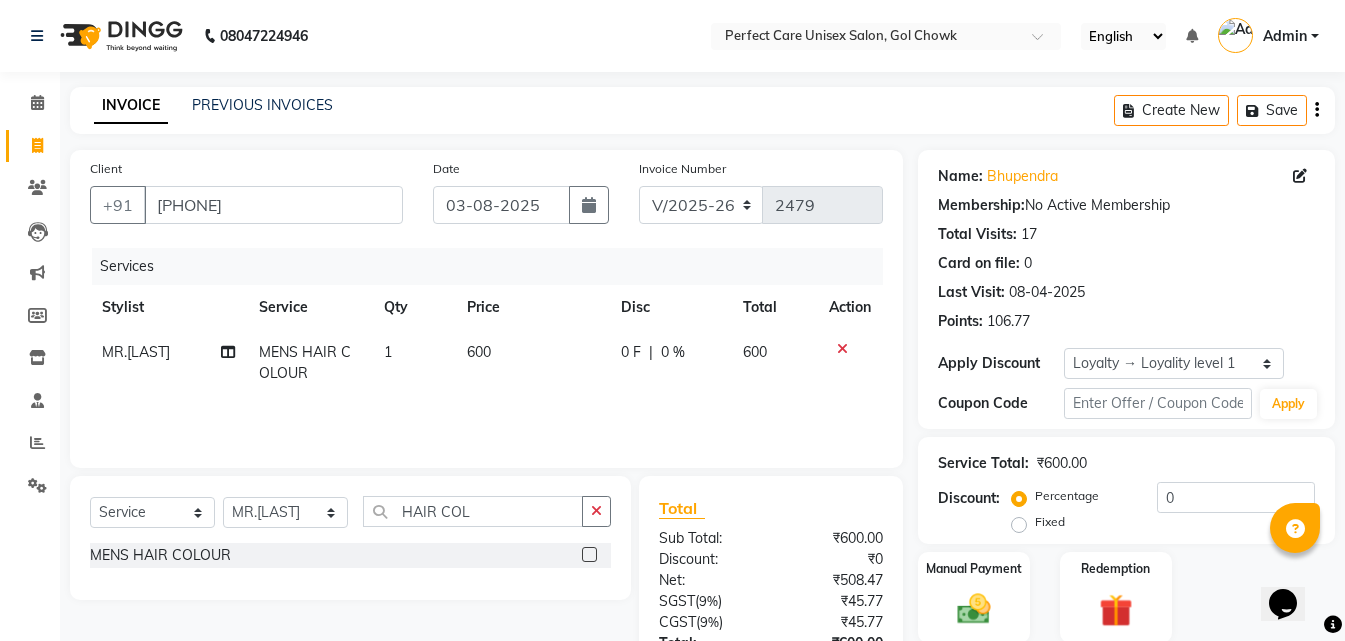click on "600" 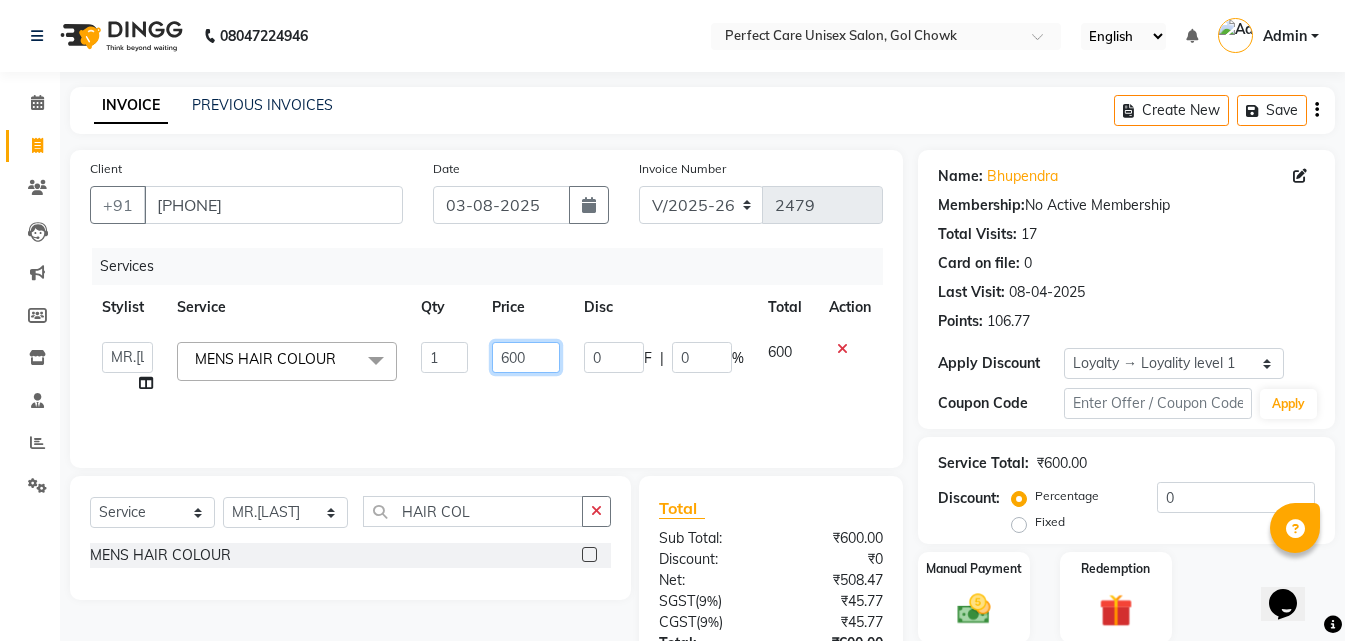 click on "600" 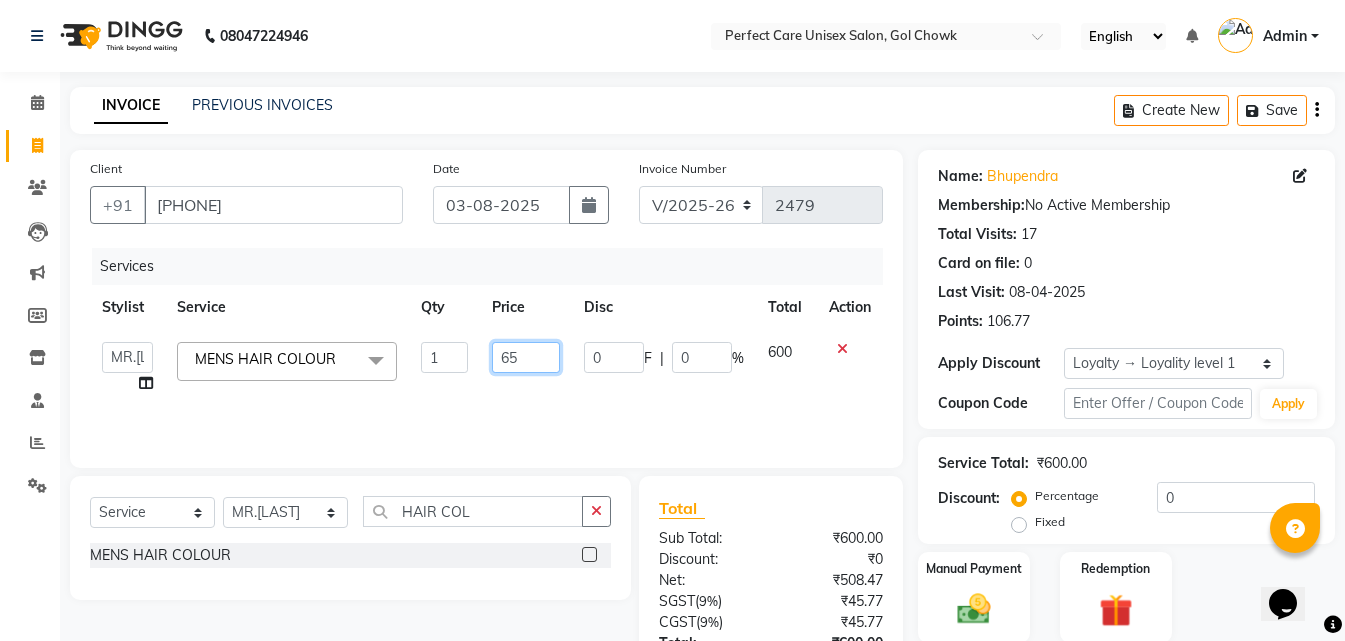 type on "650" 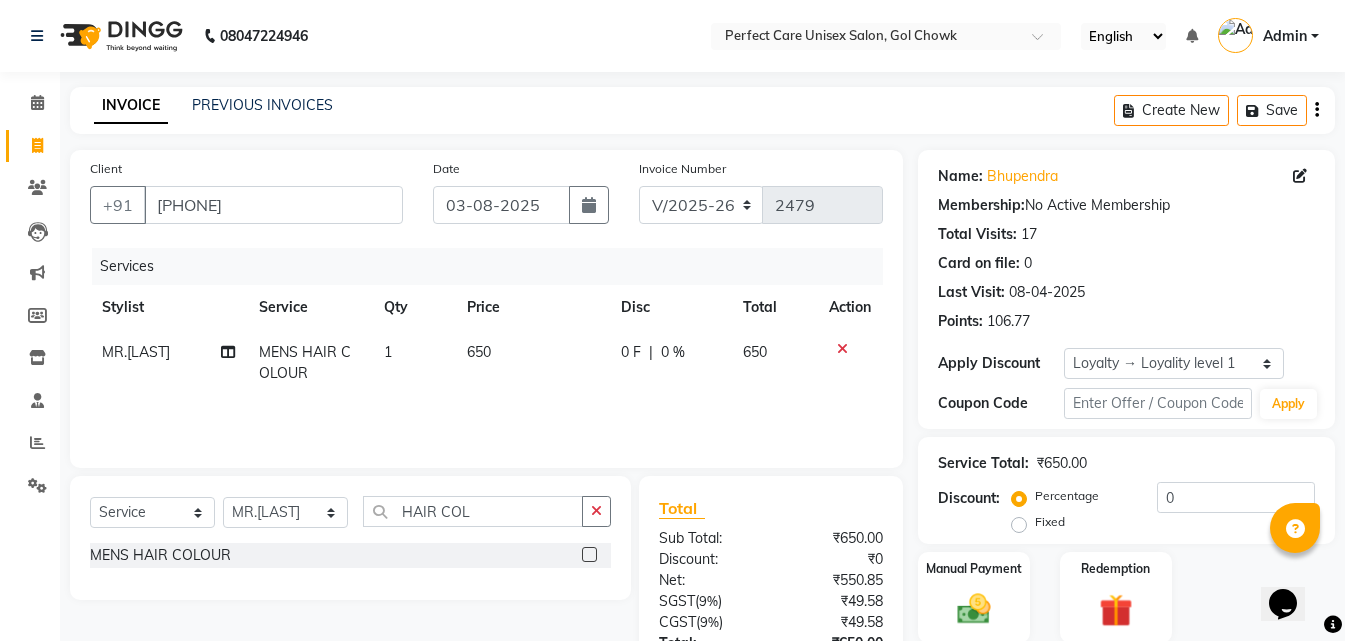 click on "0 F | 0 %" 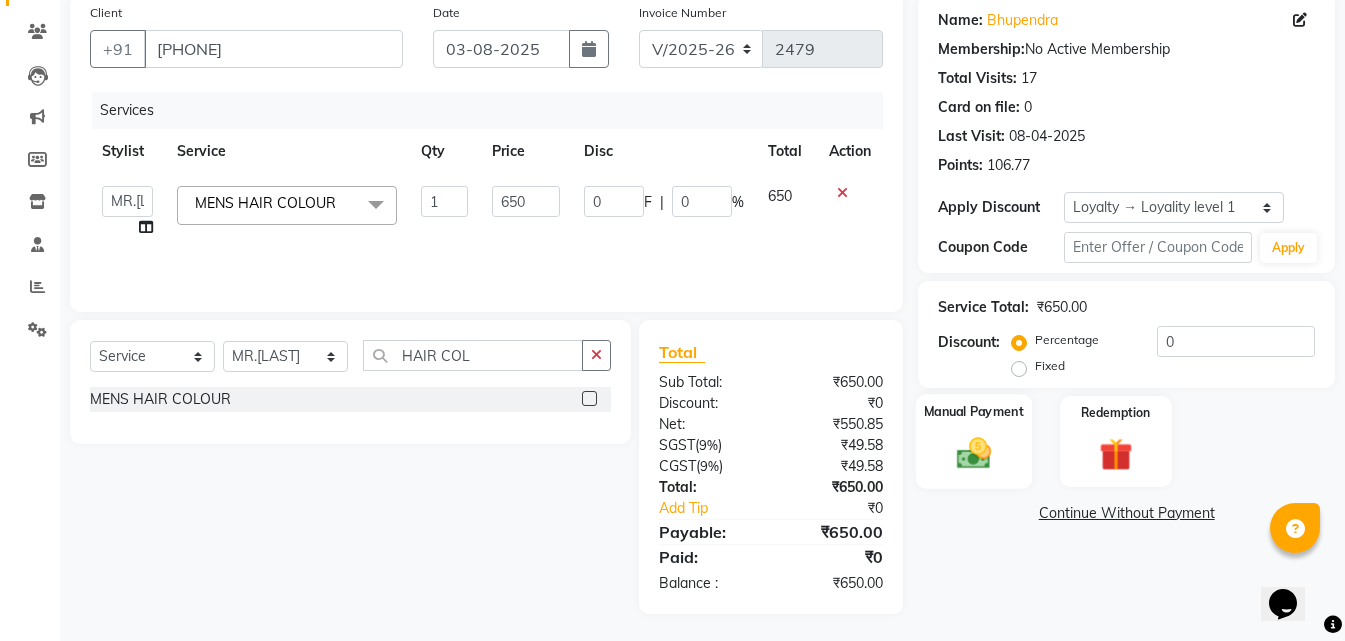 scroll, scrollTop: 159, scrollLeft: 0, axis: vertical 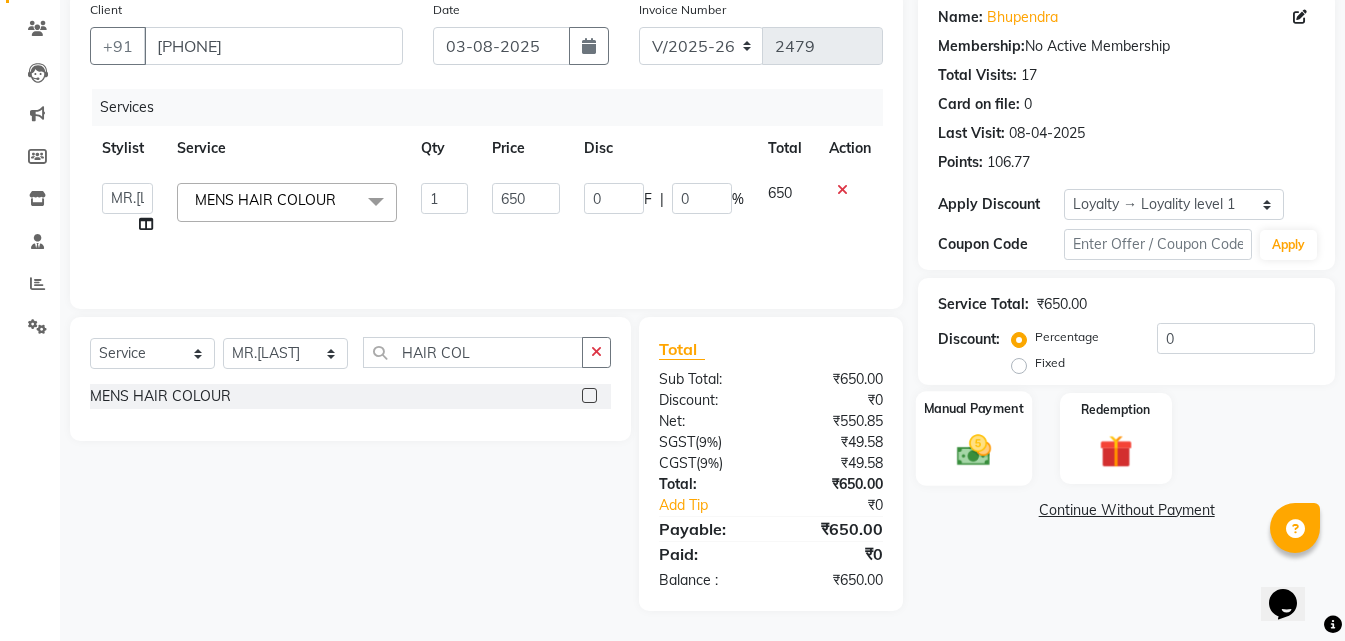 click on "Manual Payment" 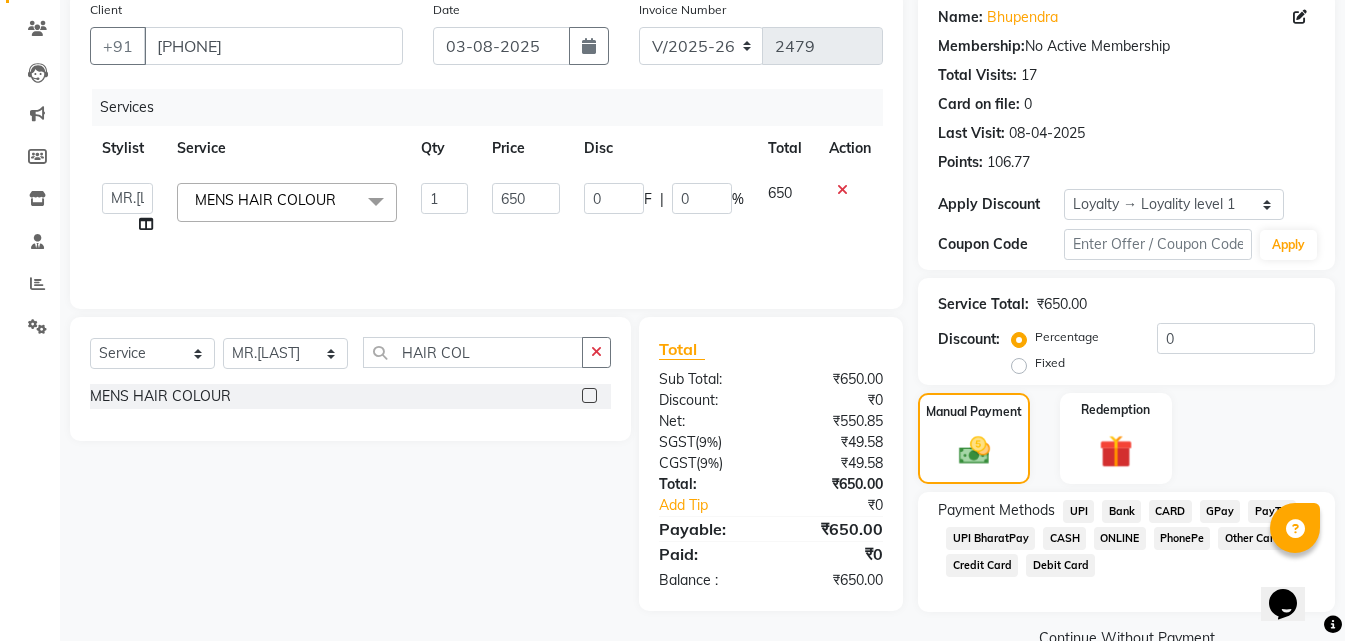 click on "ONLINE" 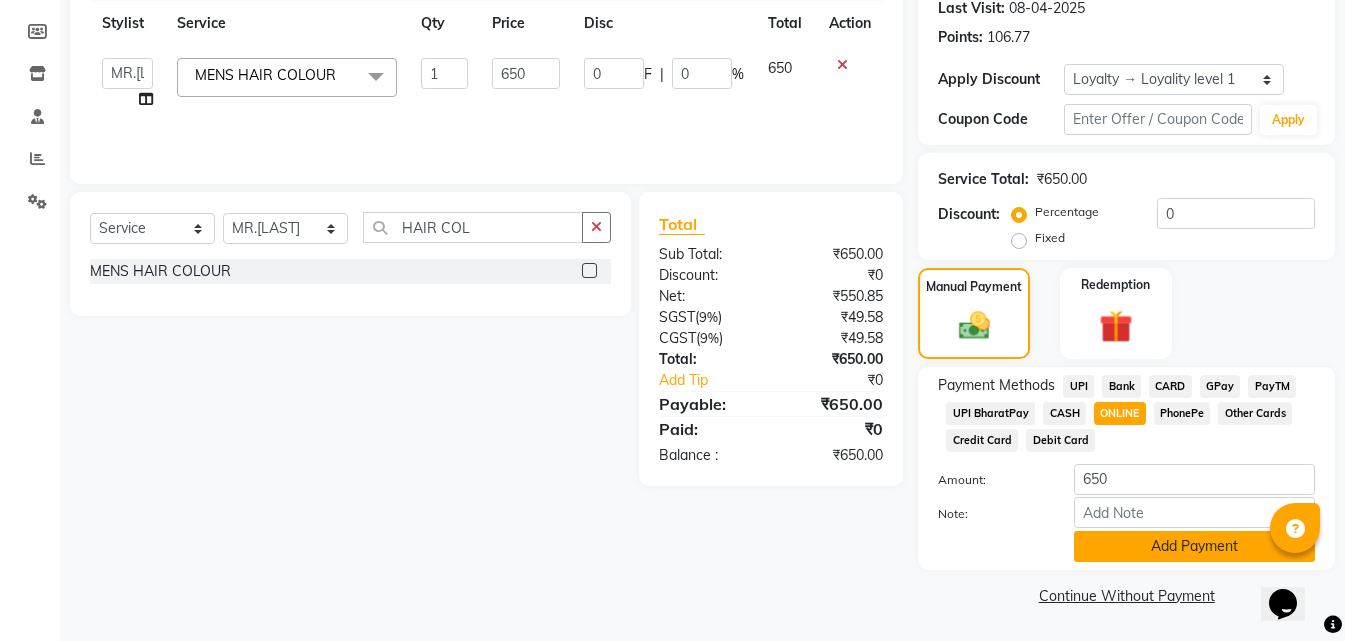 click on "Add Payment" 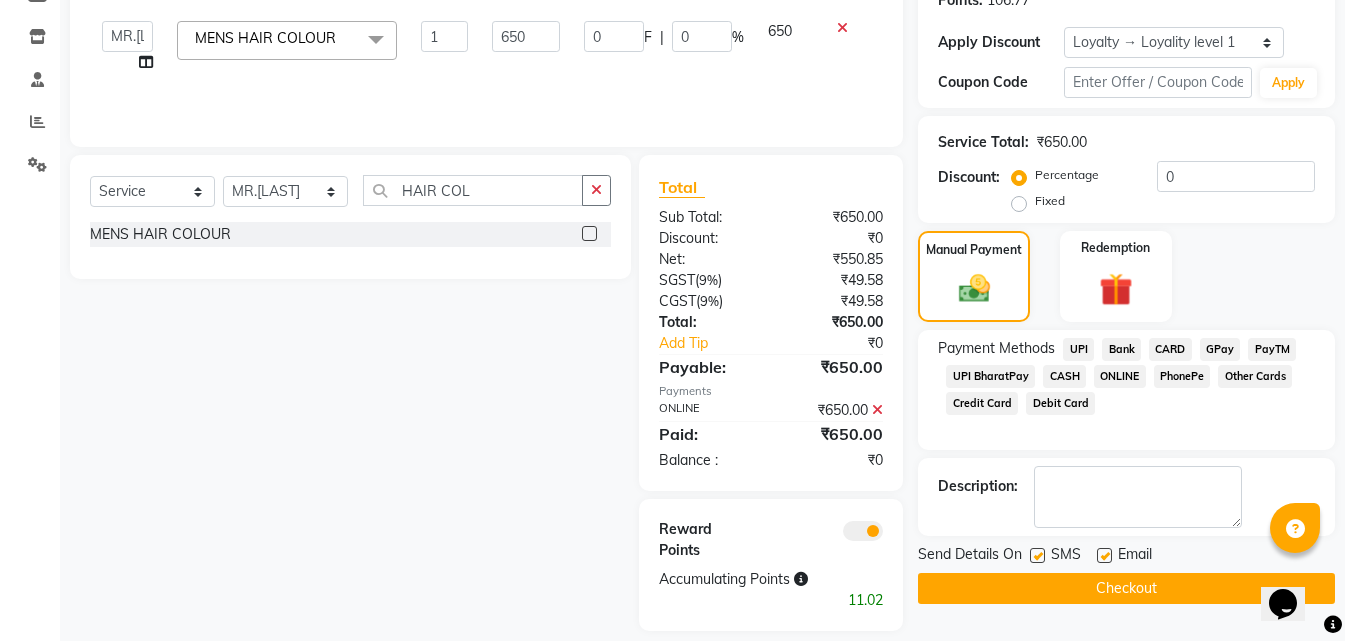 scroll, scrollTop: 341, scrollLeft: 0, axis: vertical 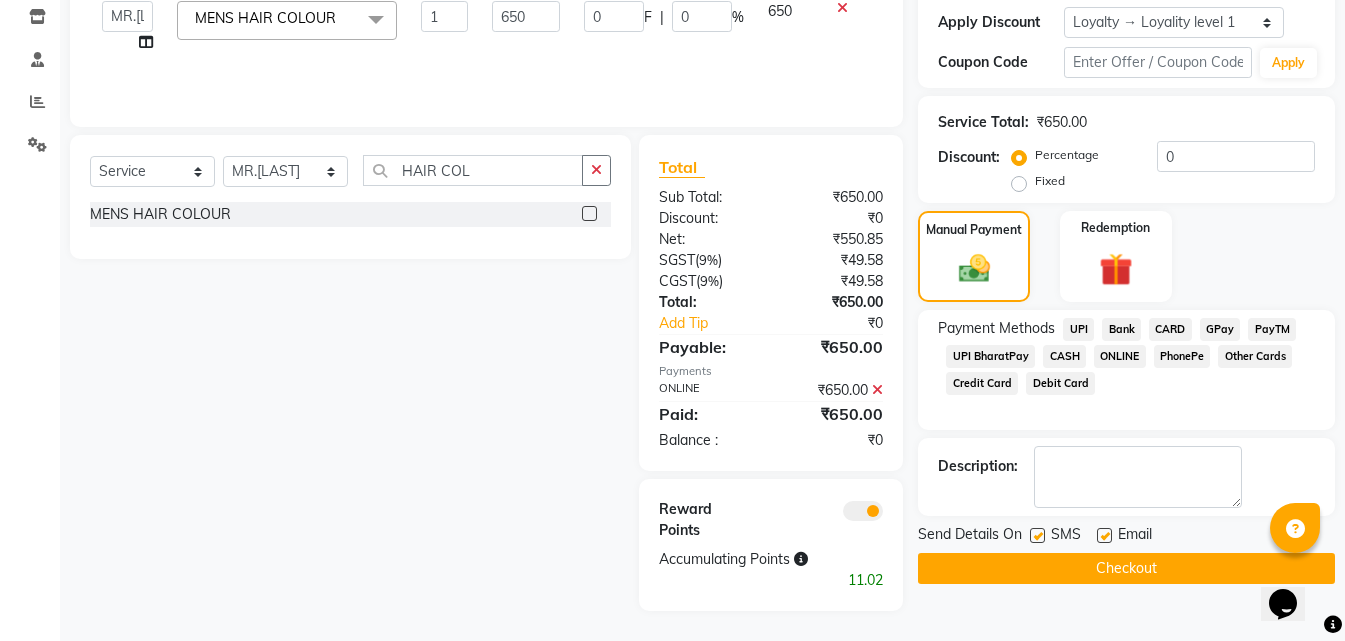 click on "Checkout" 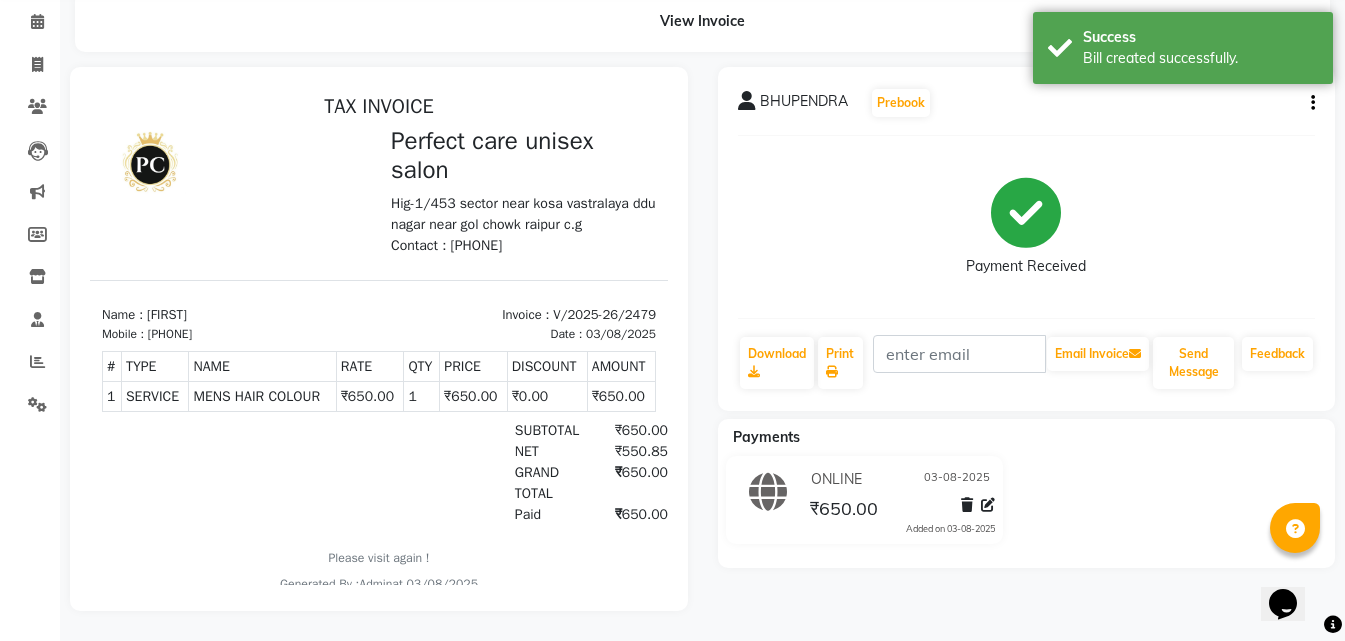 scroll, scrollTop: 0, scrollLeft: 0, axis: both 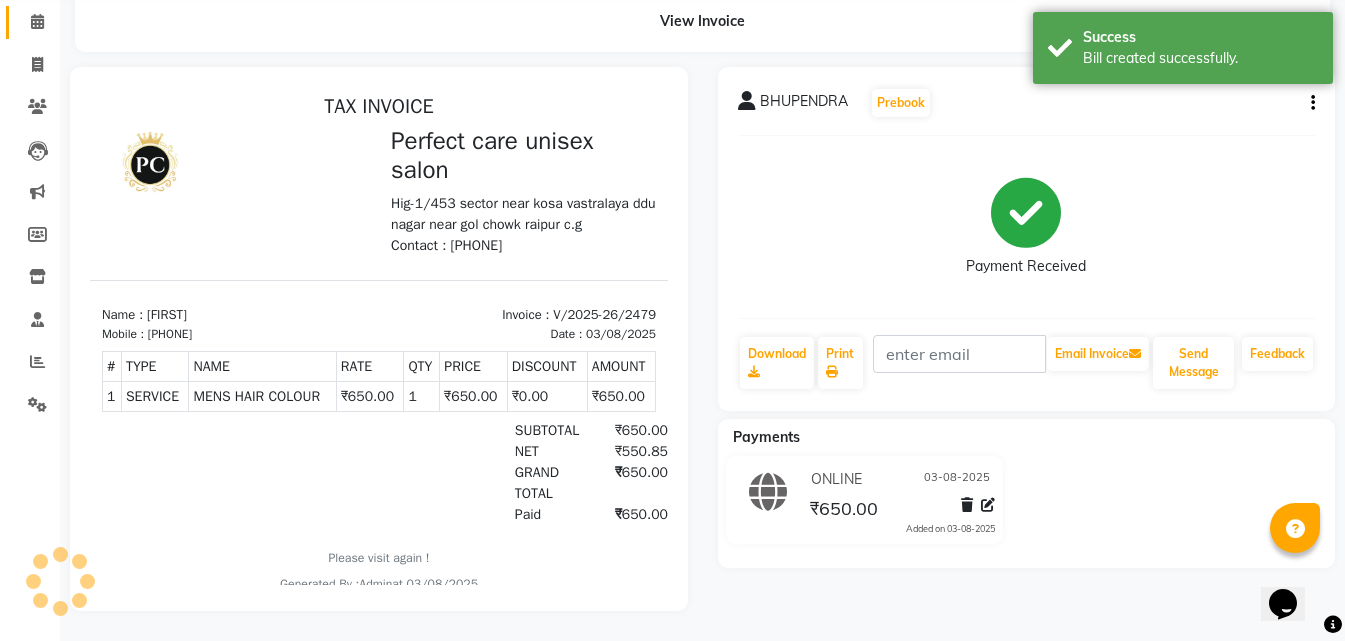 select on "service" 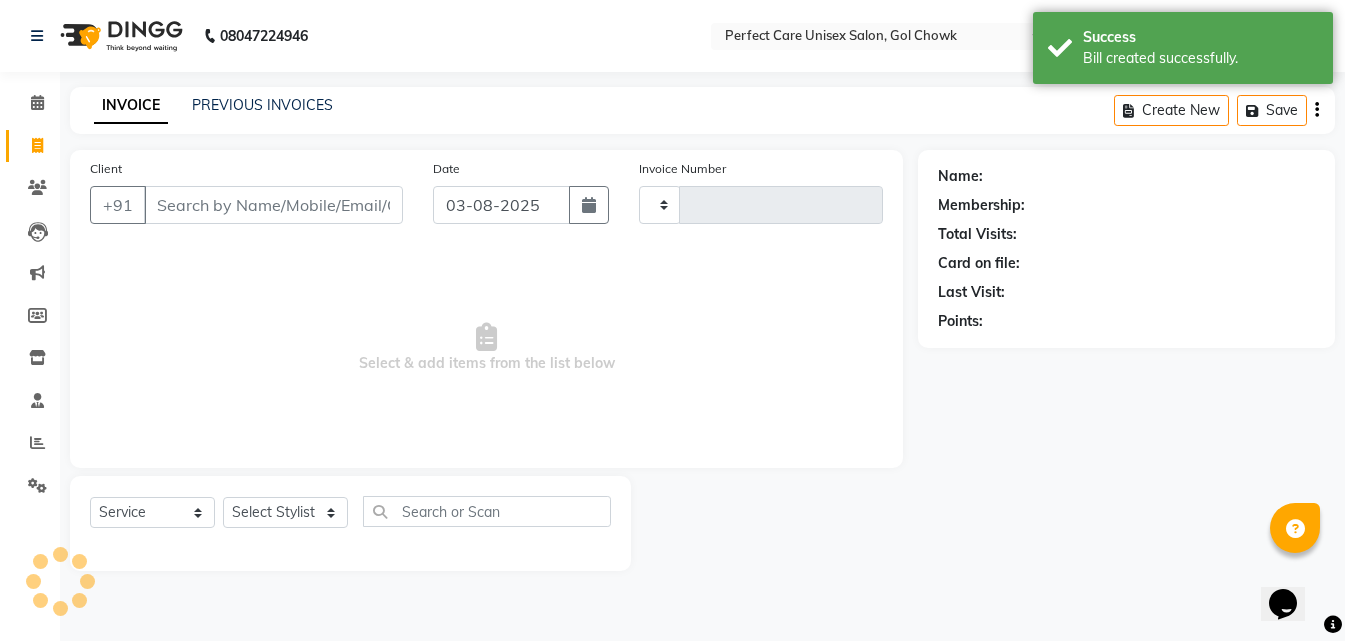 type on "2480" 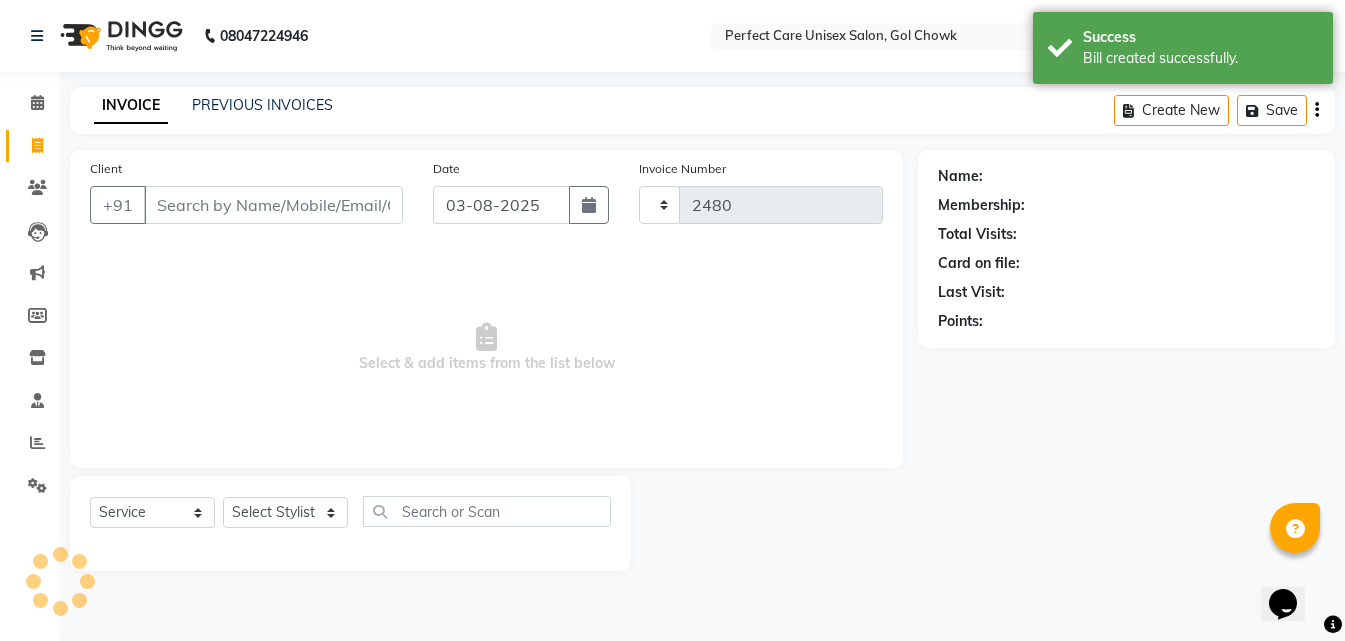 select on "4751" 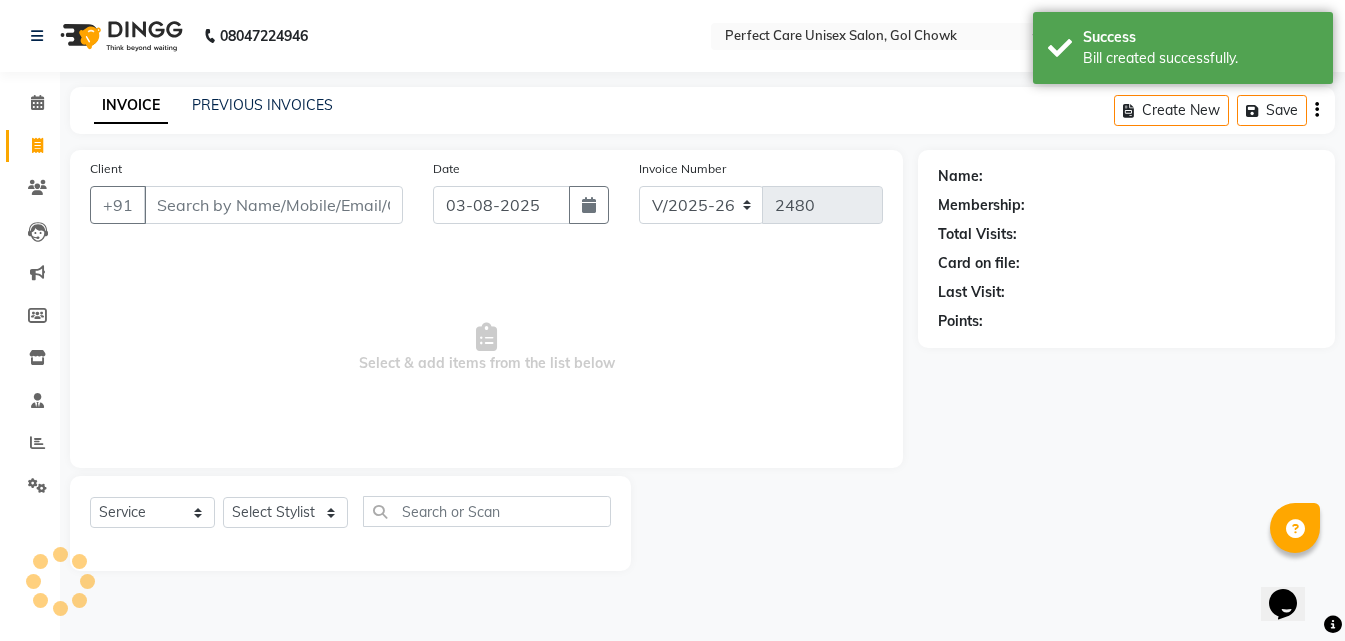 scroll, scrollTop: 0, scrollLeft: 0, axis: both 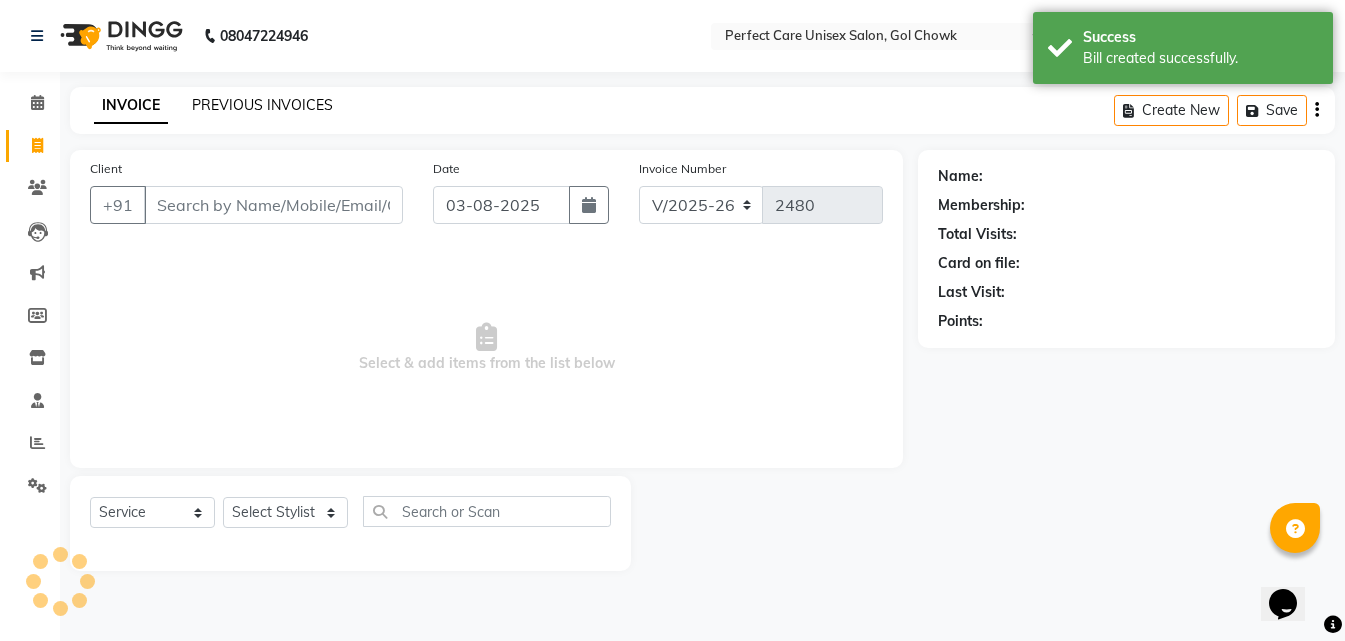 click on "PREVIOUS INVOICES" 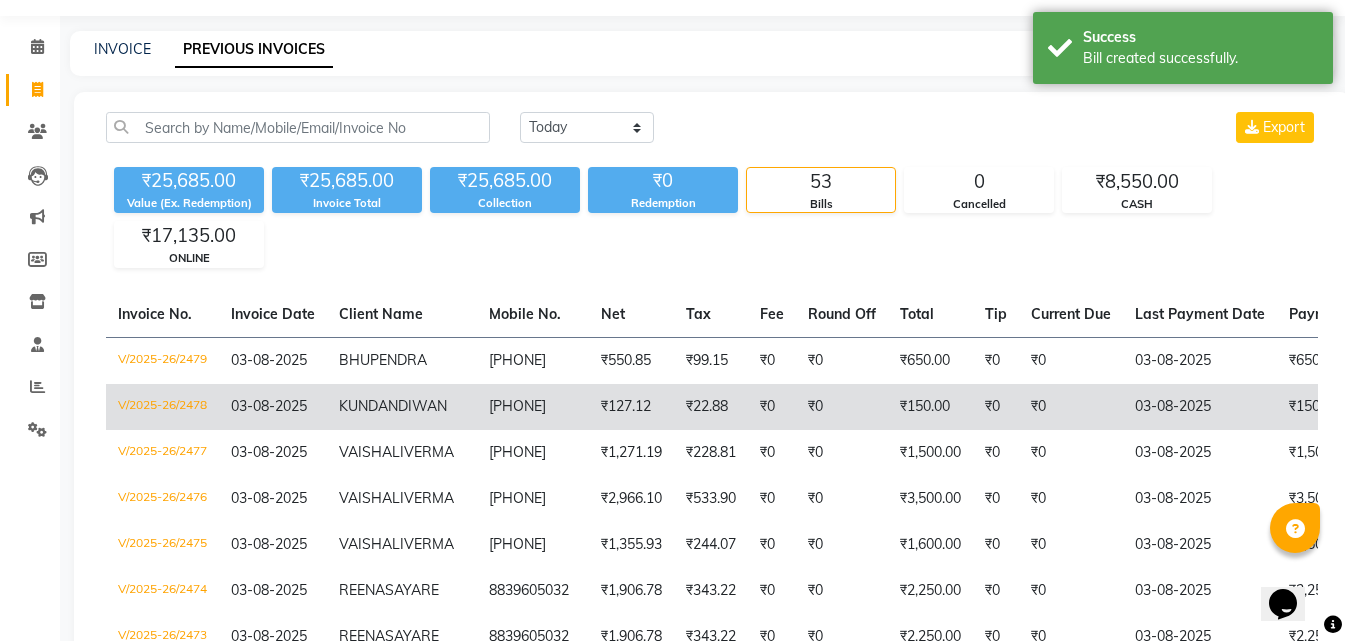 scroll, scrollTop: 100, scrollLeft: 0, axis: vertical 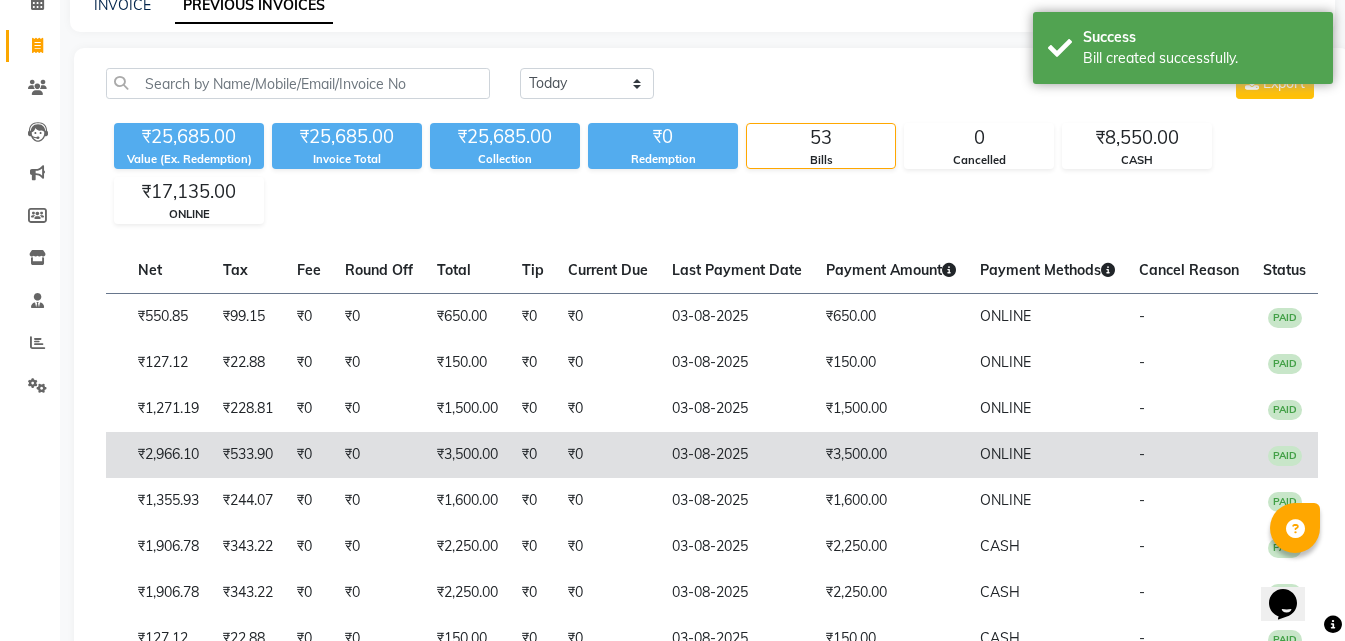 drag, startPoint x: 614, startPoint y: 427, endPoint x: 970, endPoint y: 480, distance: 359.9236 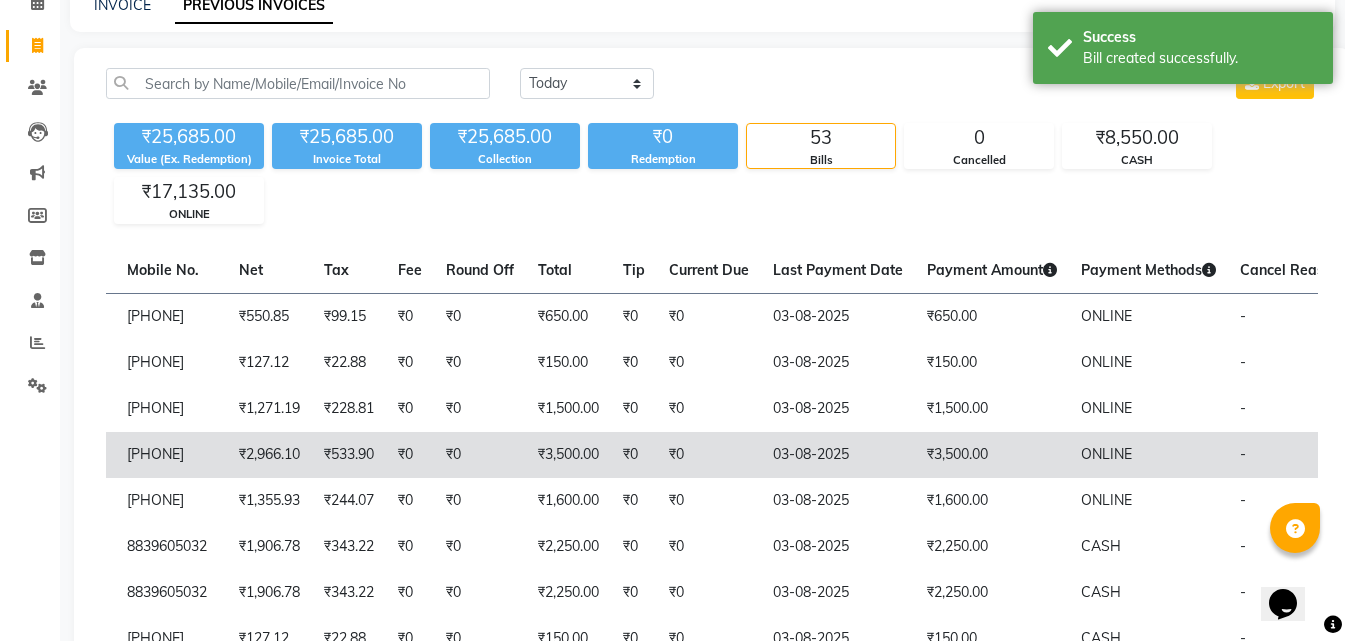 scroll, scrollTop: 0, scrollLeft: 0, axis: both 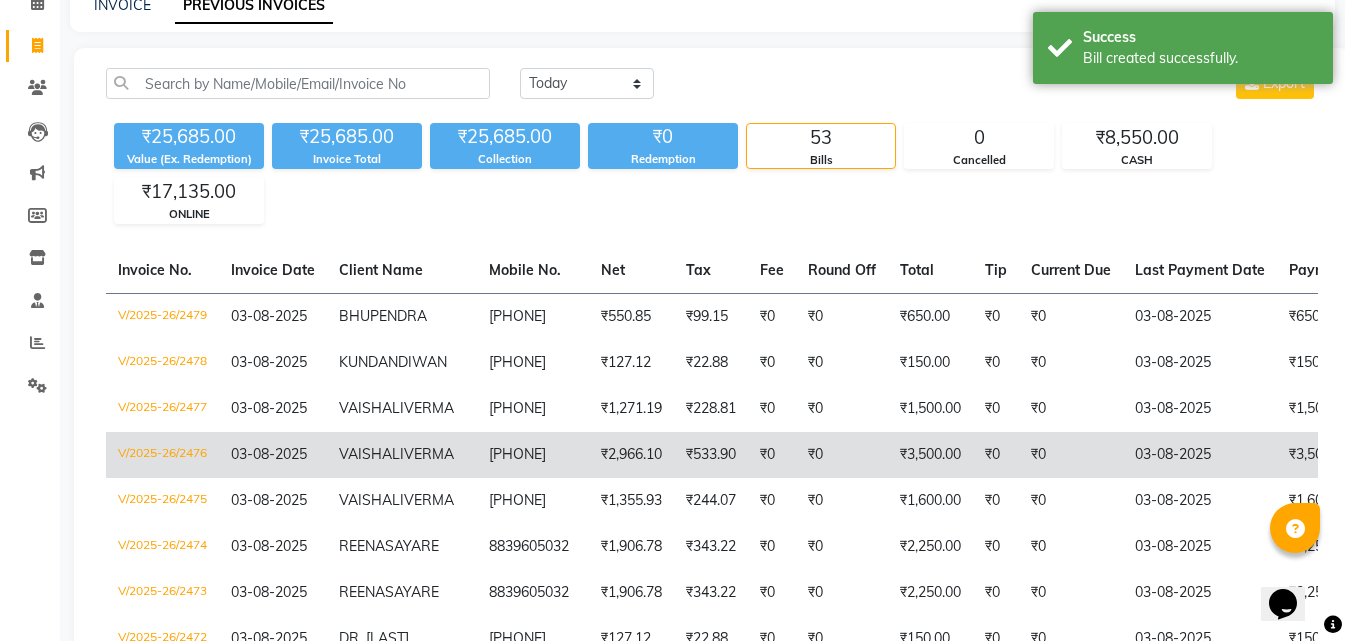 drag, startPoint x: 858, startPoint y: 483, endPoint x: 500, endPoint y: 475, distance: 358.0894 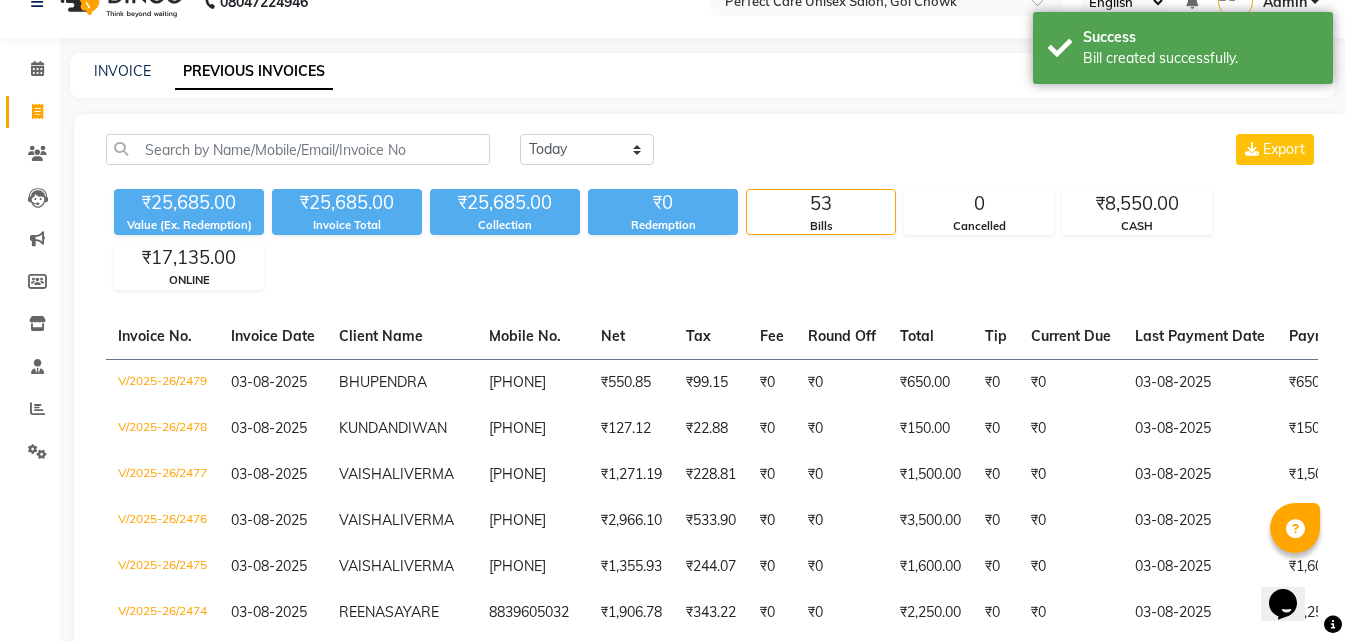scroll, scrollTop: 0, scrollLeft: 0, axis: both 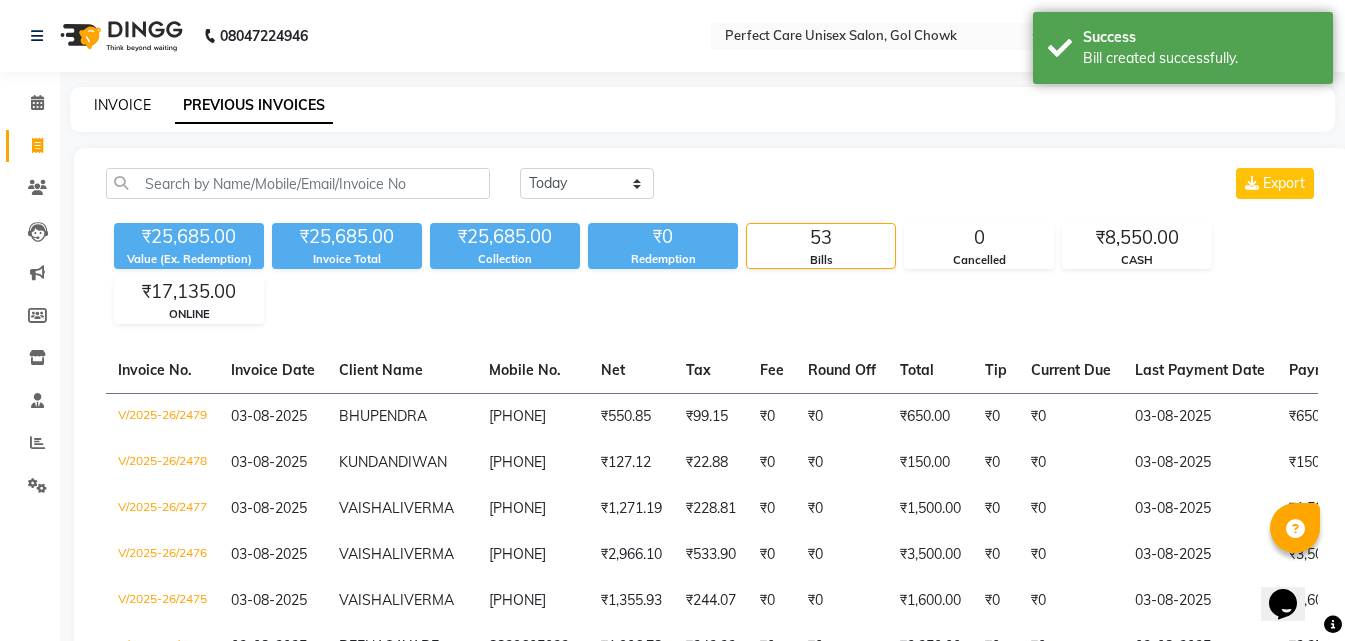 click on "INVOICE" 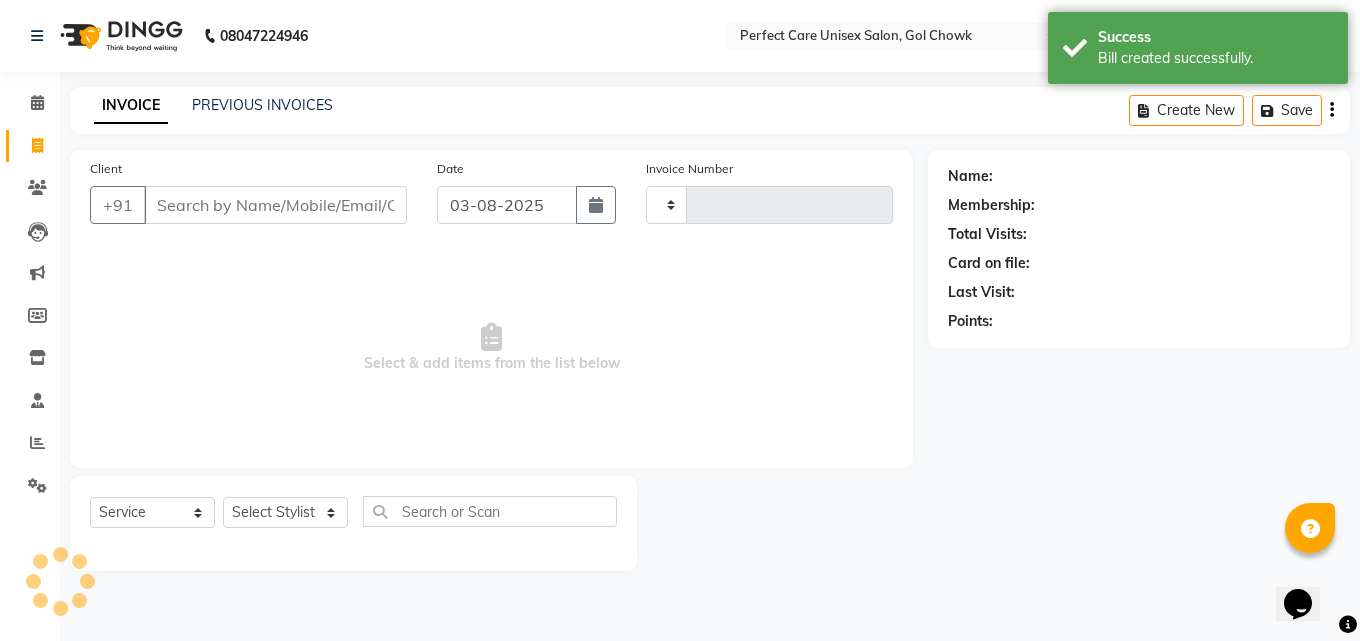 type on "2480" 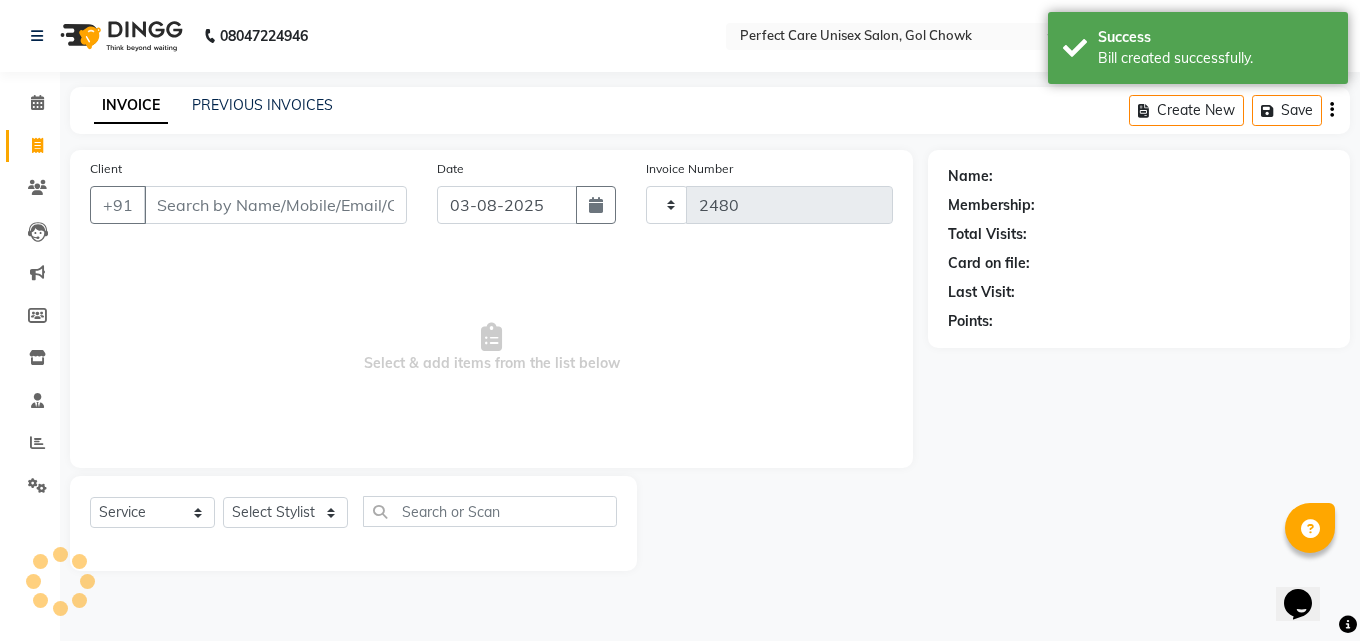 select on "4751" 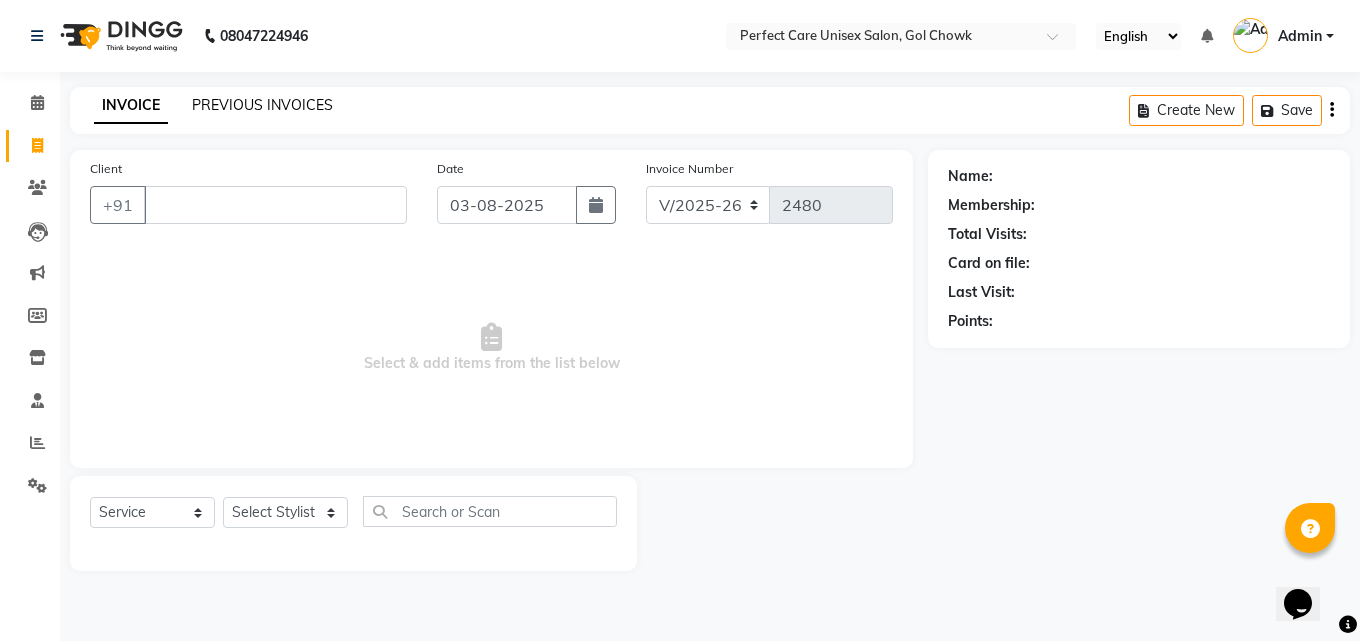 type 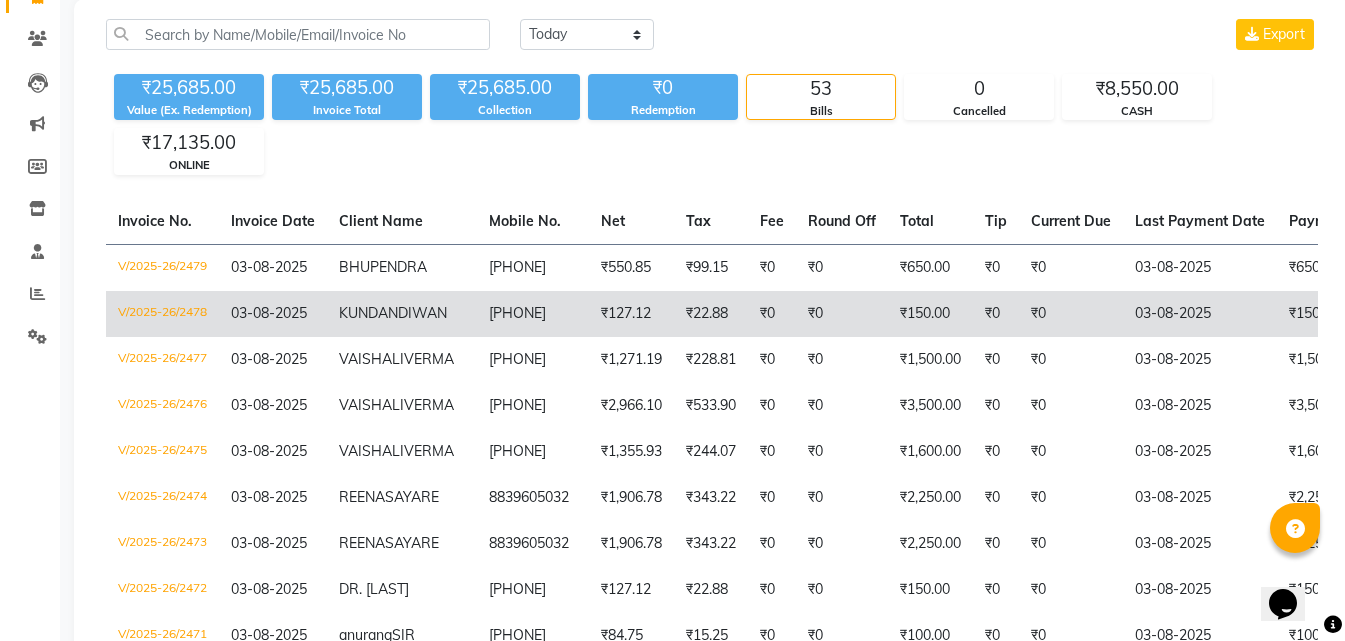 scroll, scrollTop: 75, scrollLeft: 0, axis: vertical 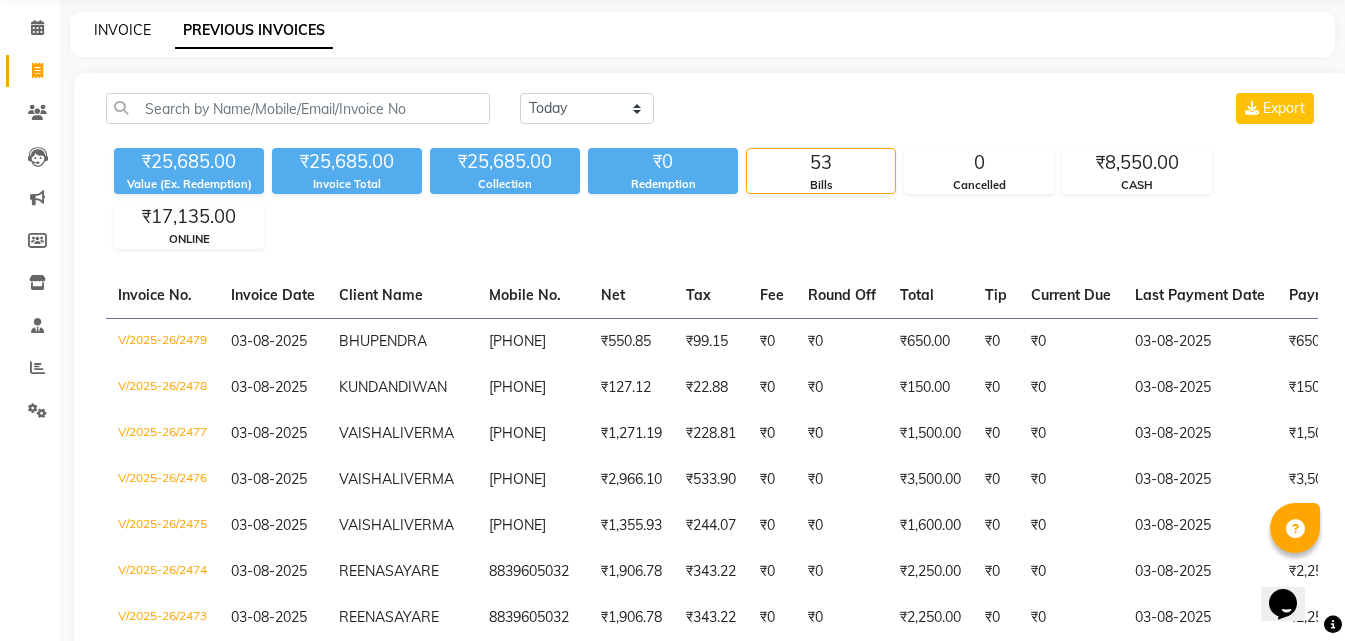 click on "INVOICE" 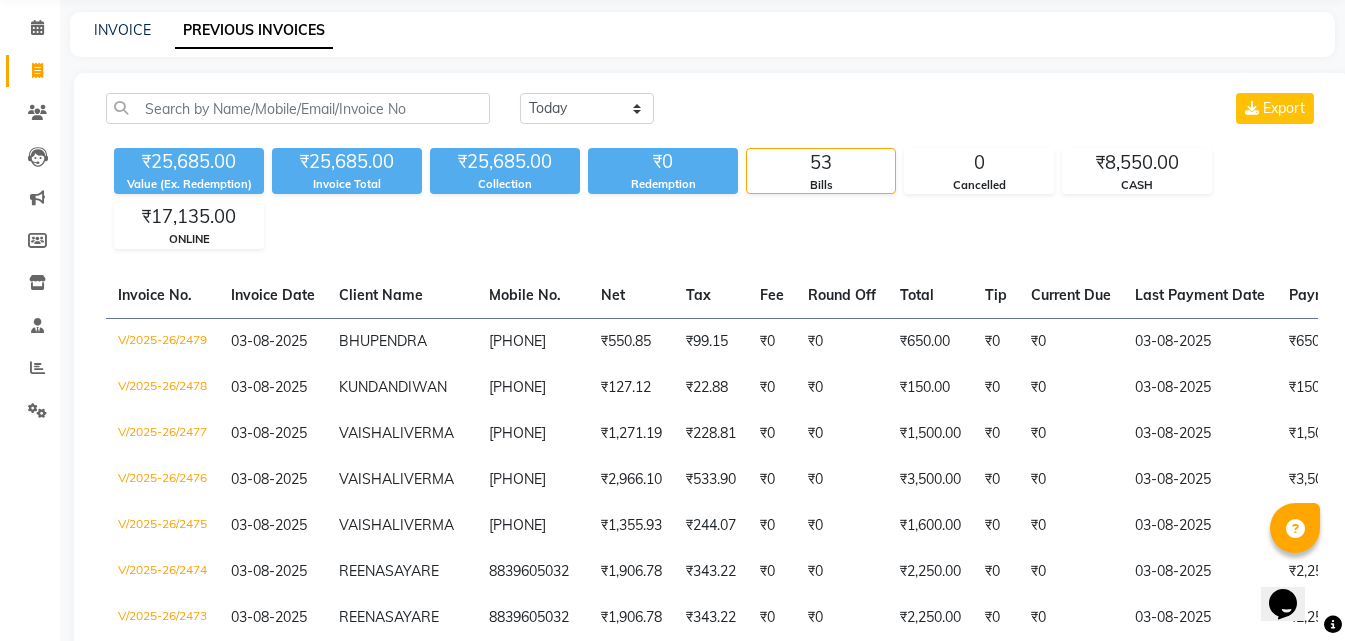 scroll, scrollTop: 0, scrollLeft: 0, axis: both 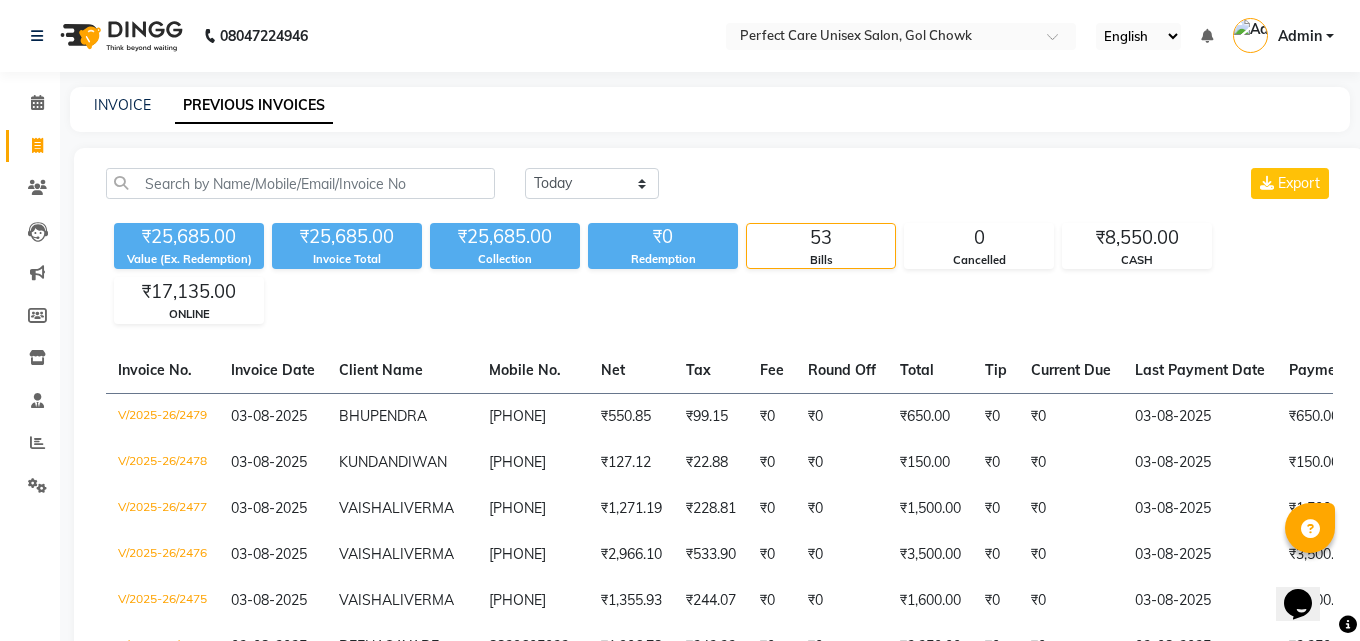 select on "service" 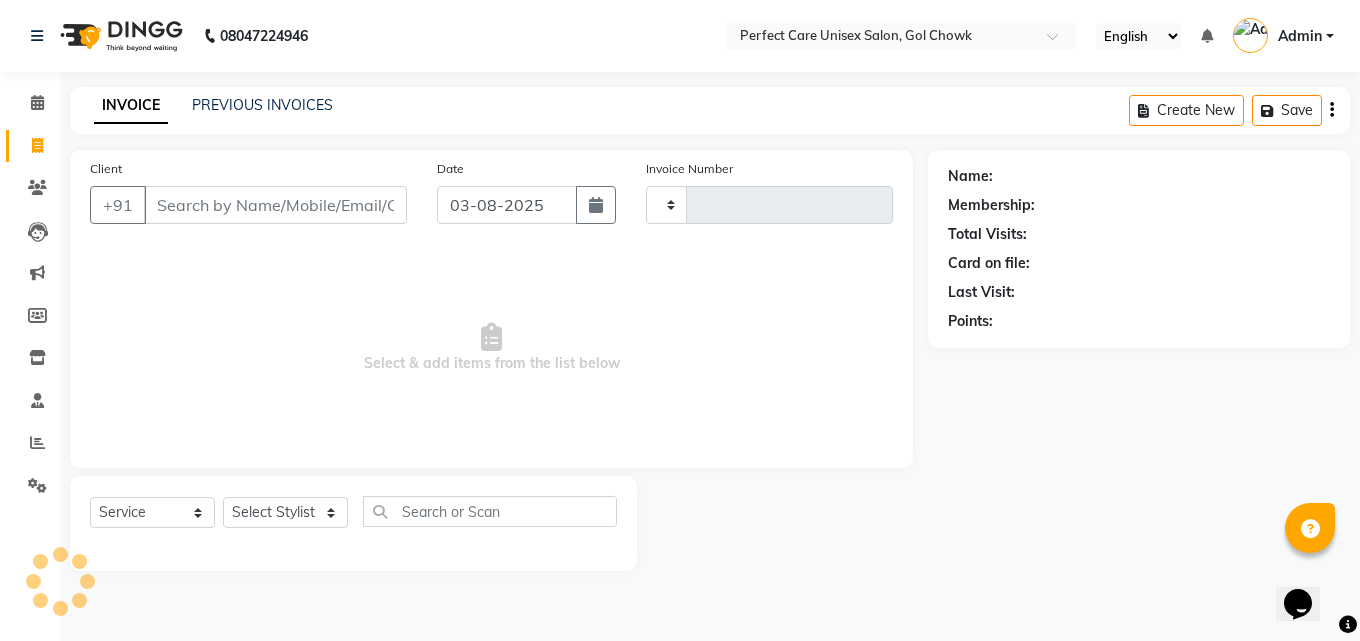 type on "2480" 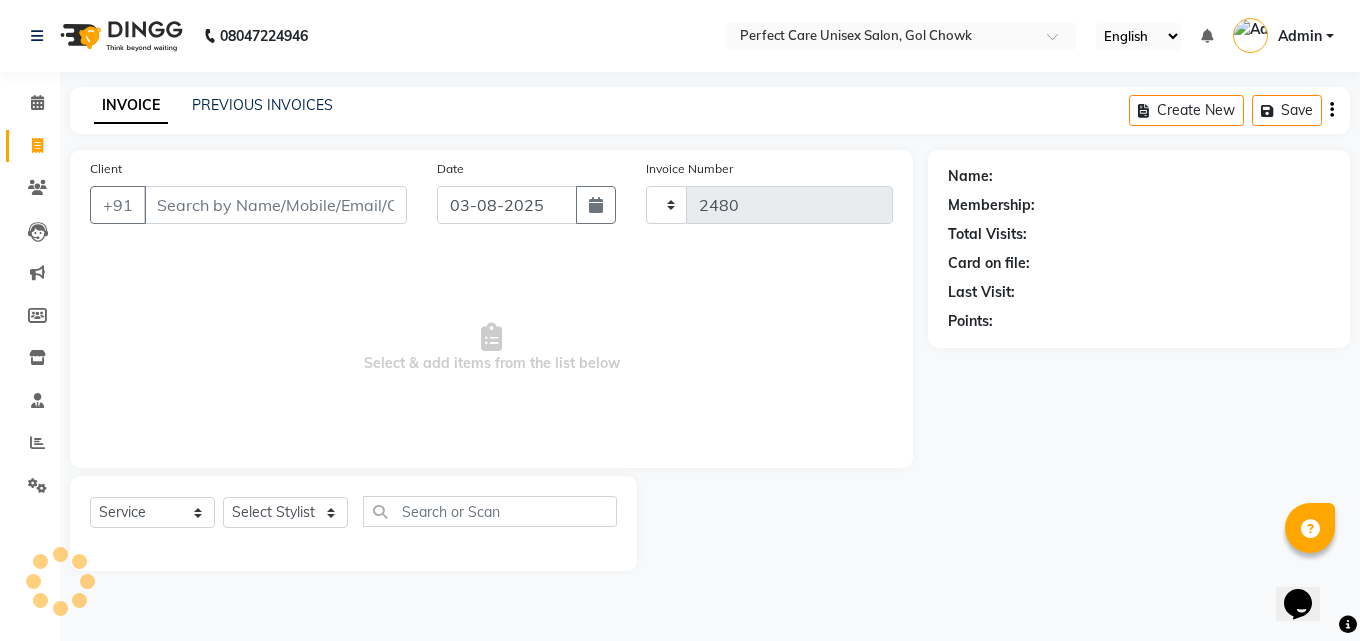 select on "4751" 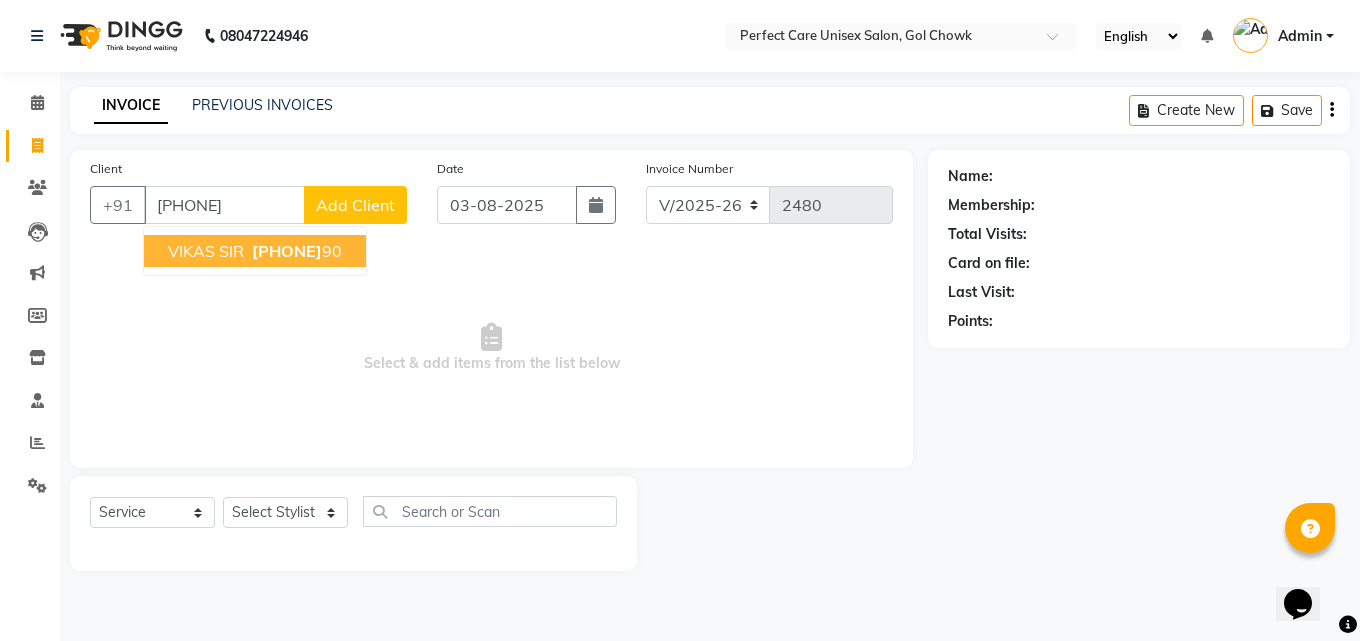 click on "VIKAS SIR" at bounding box center [206, 251] 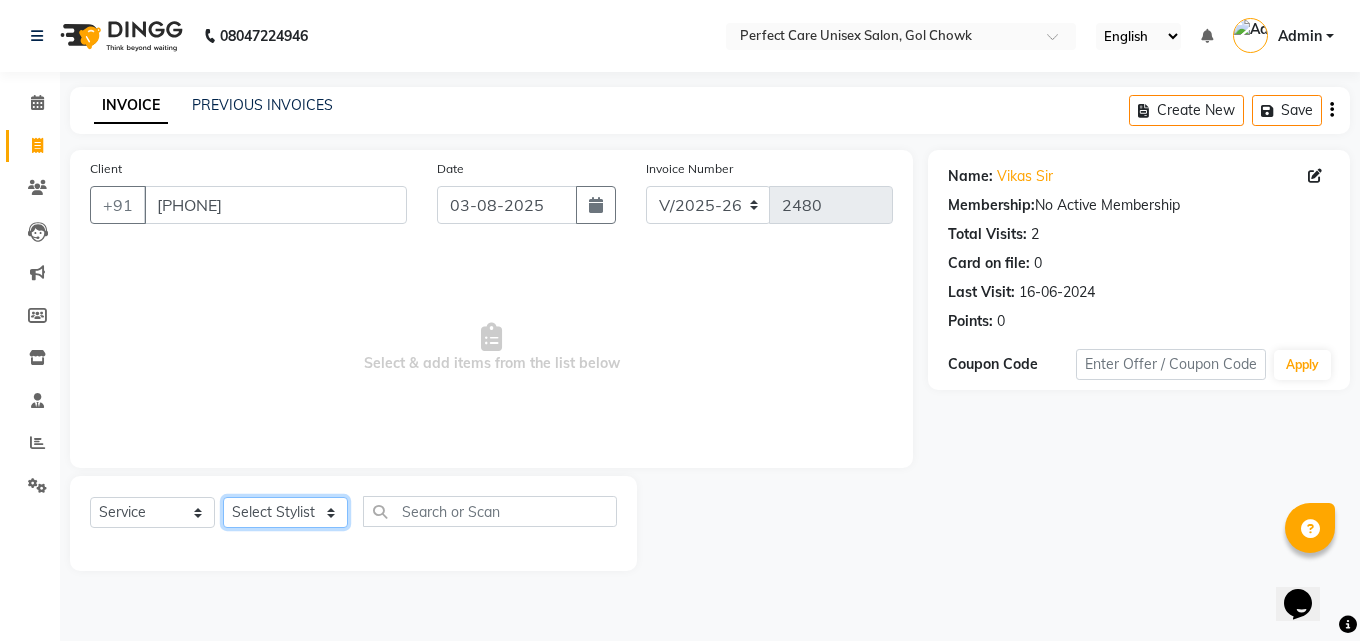 click on "Select Stylist MISS [LAST] MISS [LAST] MISS [LAST]  MISS [LAST] MISS [LAST] MISS. [LAST] MISS. [LAST]  MISS [LAST]    MISS. [LAST] MISS [LAST]  [FIRST] MR. [FIRST] MR. [FIRST] MR. [FIRST] MR [FIRST] MR. [FIRST] MR. [FIRST] MR. [FIRST] MR. [FIRST] MR. [FIRST] MR. [FIRST] MR. [FIRST] MR. [FIRST] MR. [FIRST] MR. [FIRST] MR [LAST]  NONE [FIRST]" 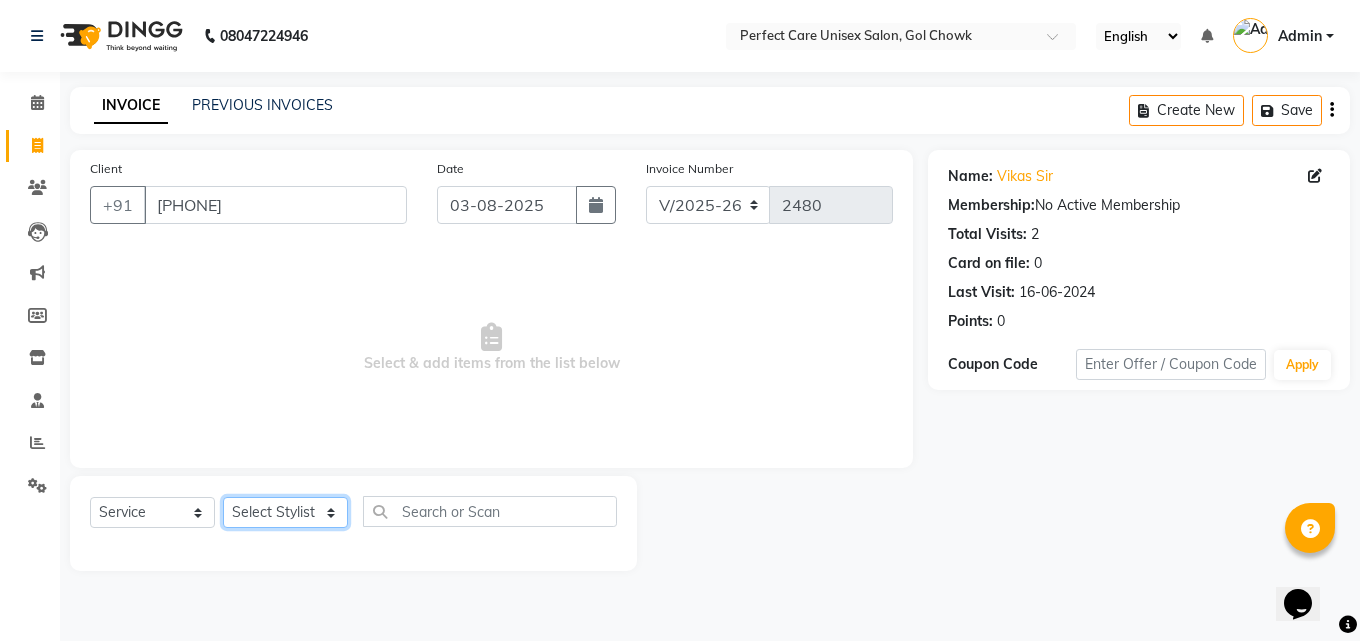 select on "86172" 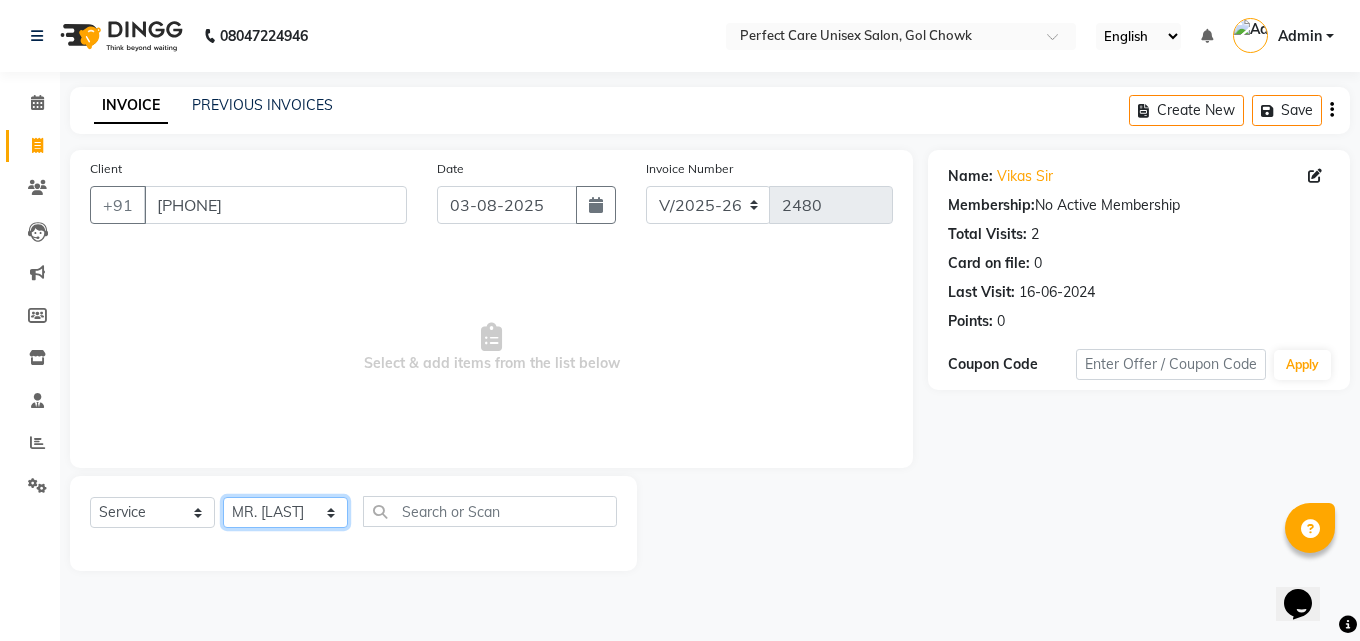 click on "Select Stylist MISS [LAST] MISS [LAST] MISS [LAST]  MISS [LAST] MISS [LAST] MISS. [LAST] MISS. [LAST]  MISS [LAST]    MISS. [LAST] MISS [LAST]  [FIRST] MR. [FIRST] MR. [FIRST] MR. [FIRST] MR [FIRST] MR. [FIRST] MR. [FIRST] MR. [FIRST] MR. [FIRST] MR. [FIRST] MR. [FIRST] MR. [FIRST] MR. [FIRST] MR. [FIRST] MR. [FIRST] MR [LAST]  NONE [FIRST]" 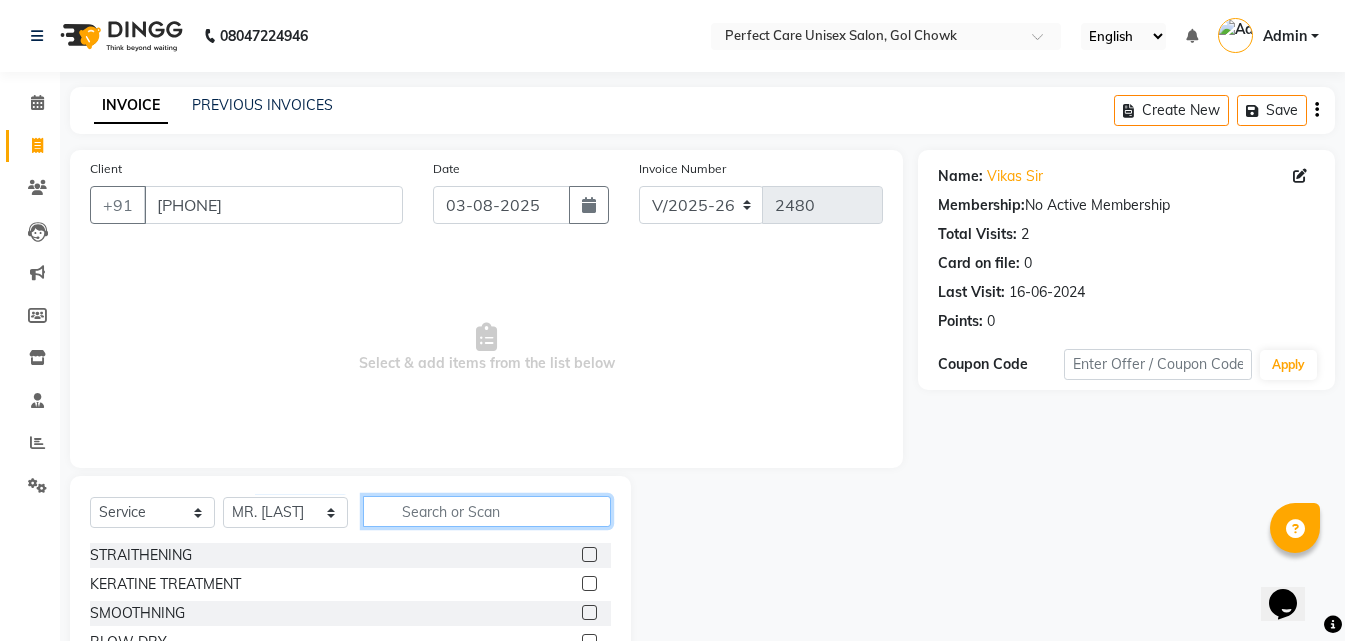 click 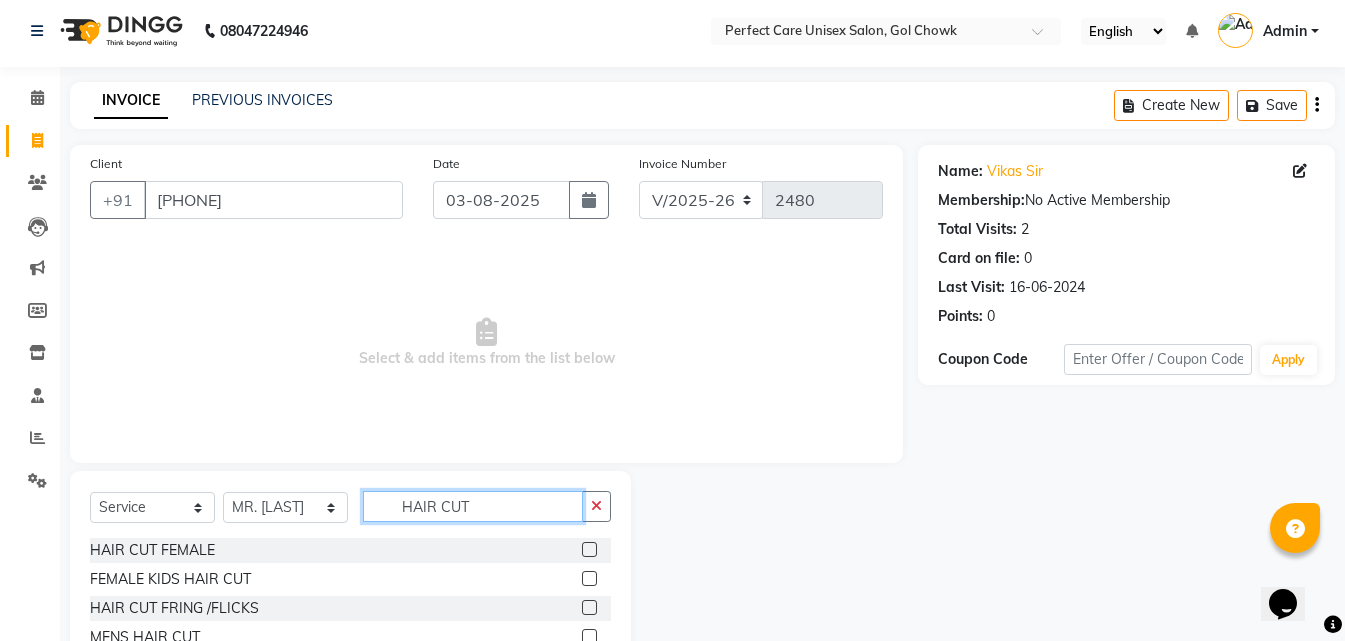 scroll, scrollTop: 76, scrollLeft: 0, axis: vertical 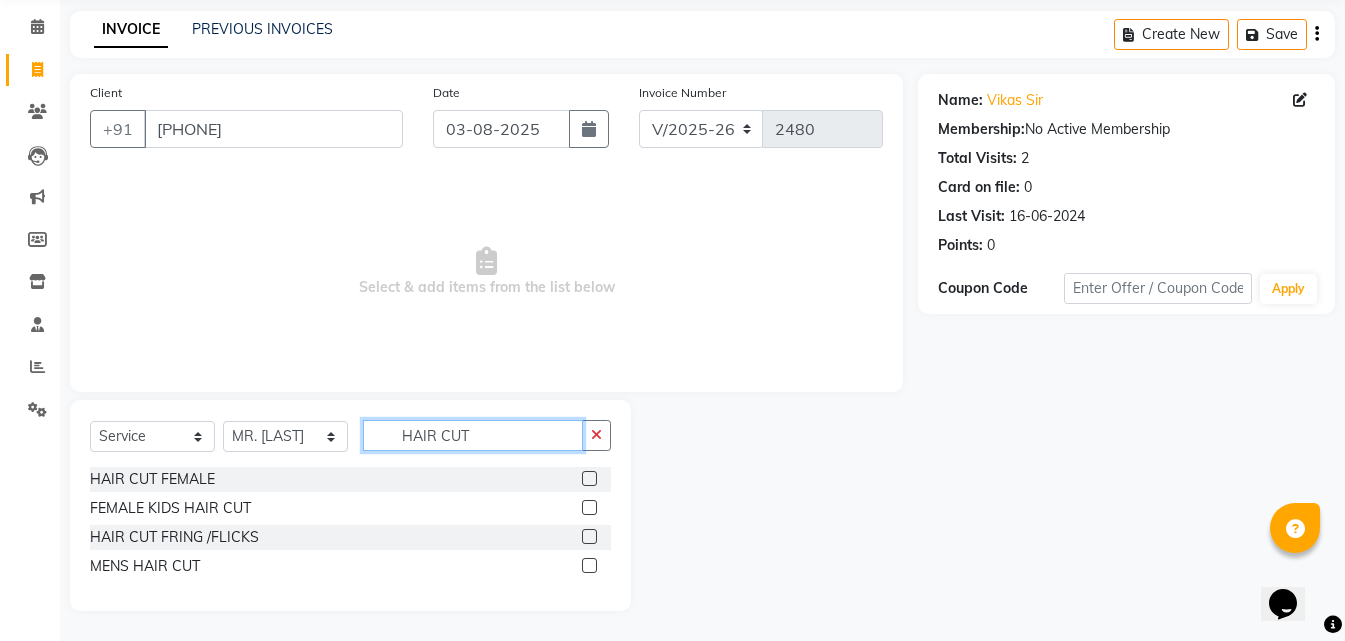 type on "HAIR CUT" 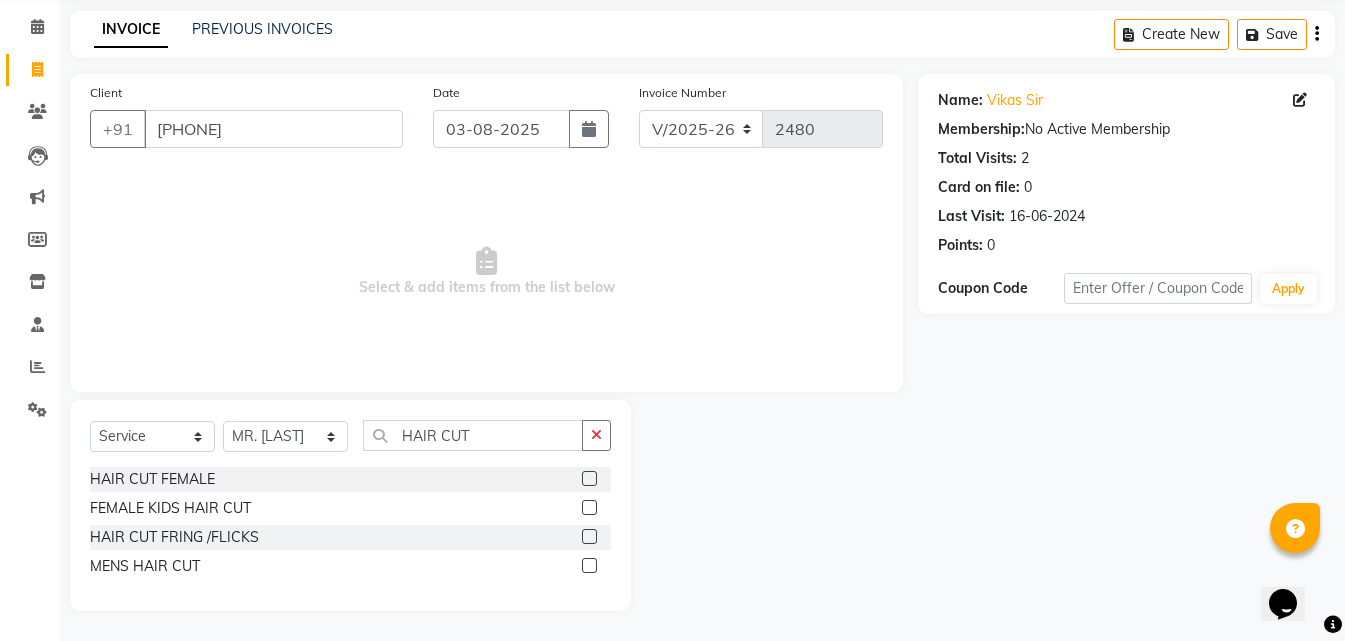 click 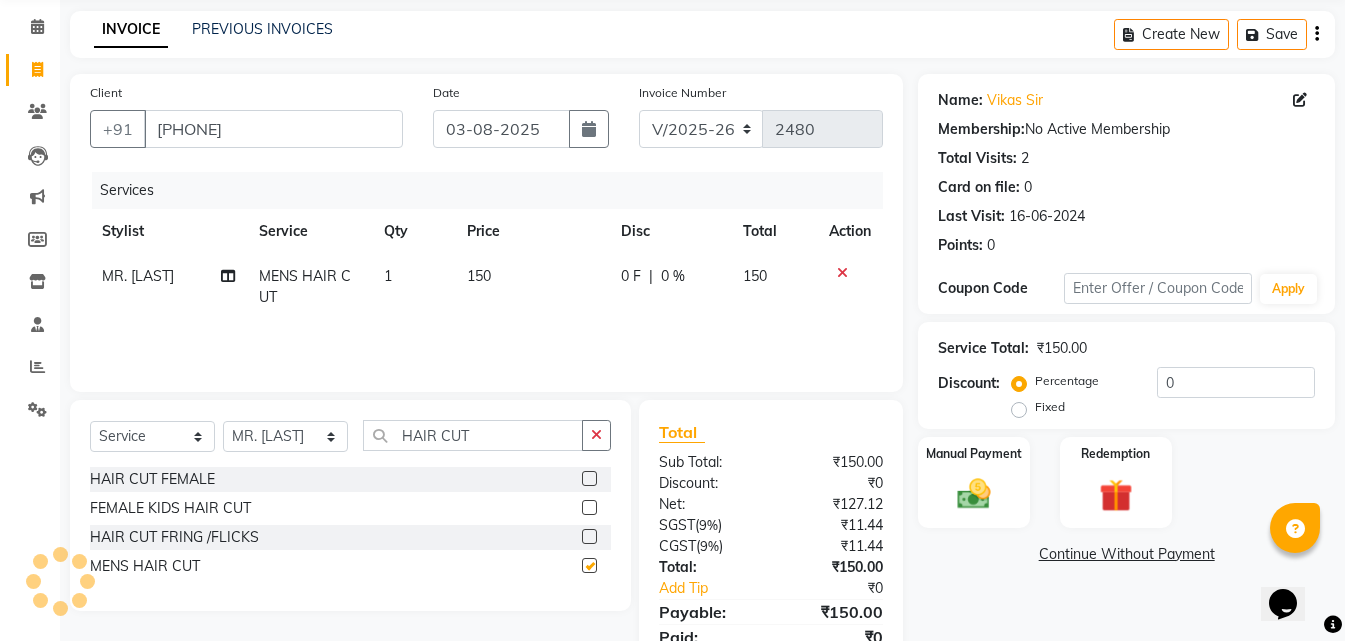 checkbox on "false" 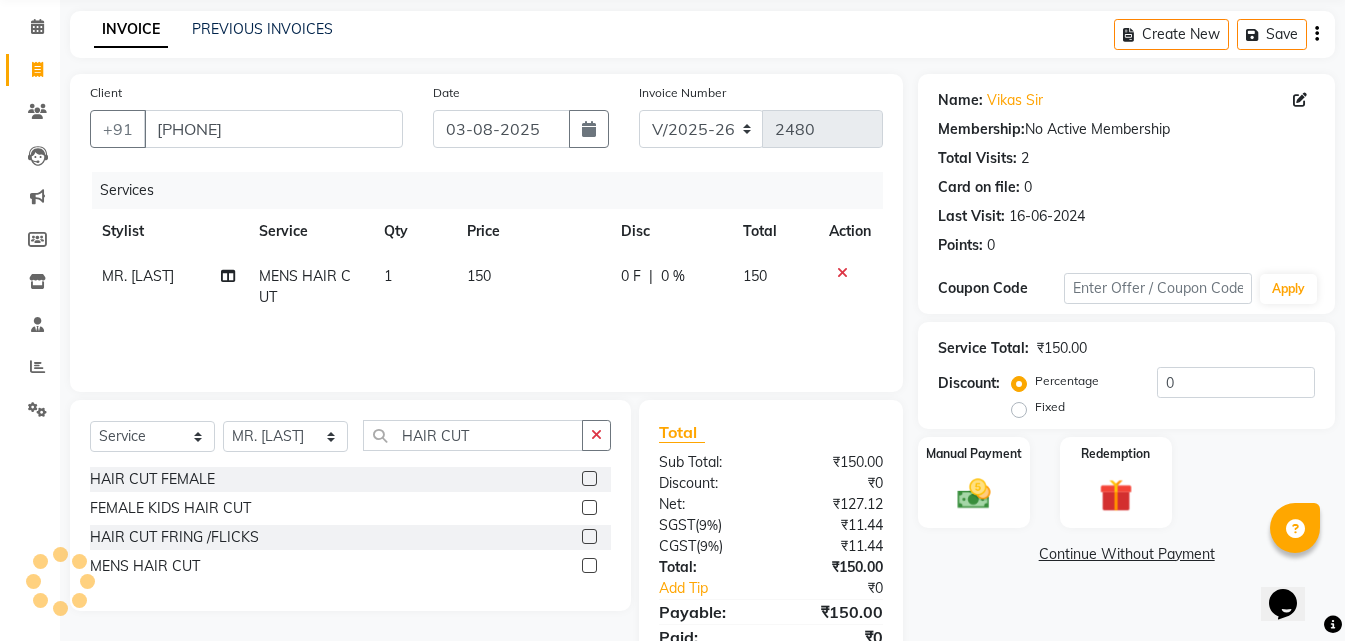 click on "150" 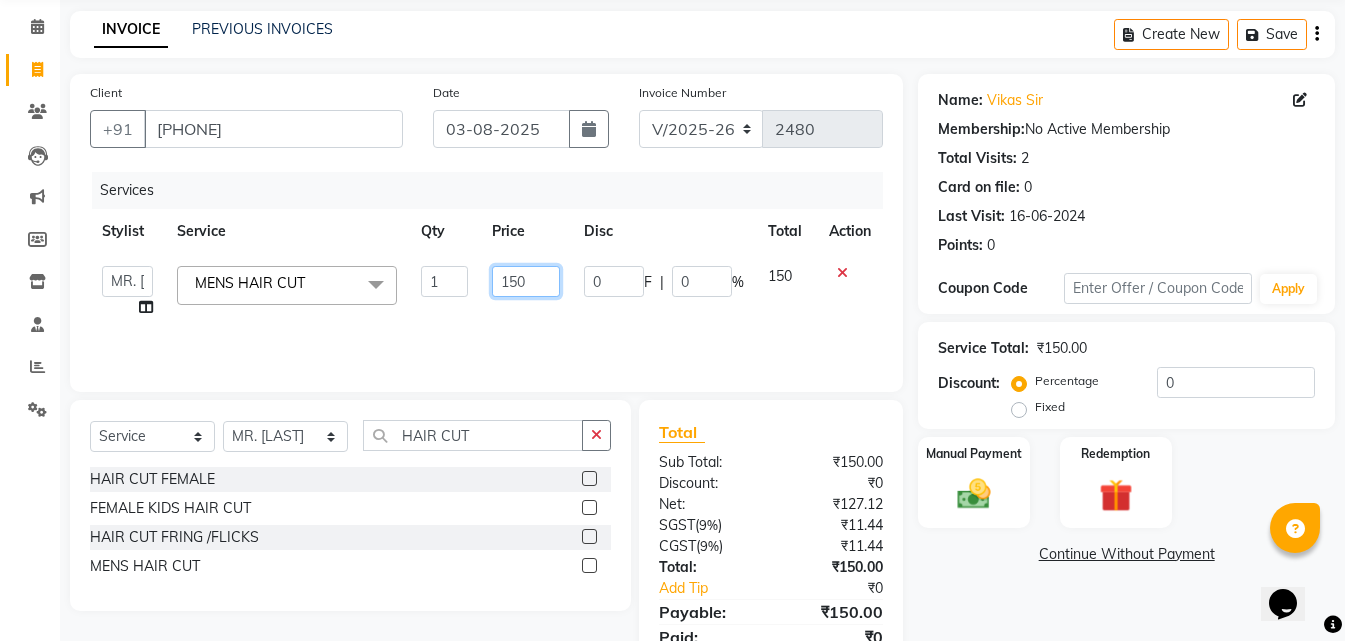 drag, startPoint x: 537, startPoint y: 280, endPoint x: 479, endPoint y: 300, distance: 61.351448 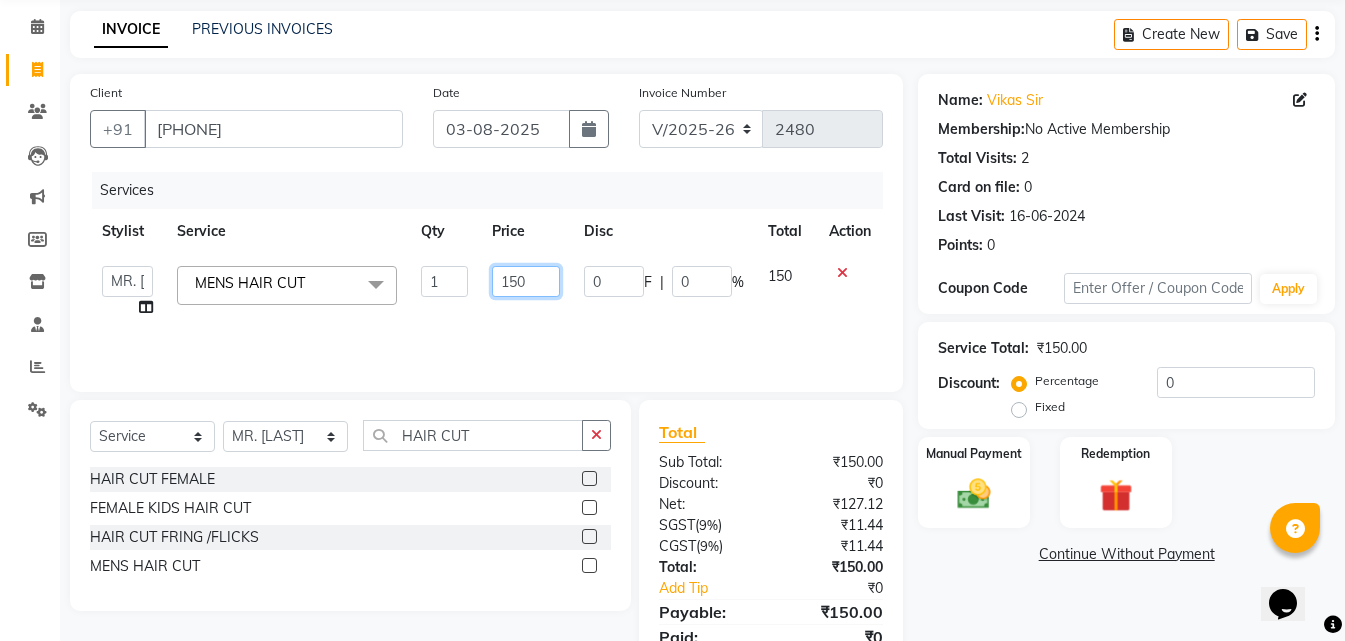 click on "MISS CHANDA   MISS KAYNAT   MISS KRITIKA    MISS PIHU   MISS POOJA   MISS.SHRADDHA   MISS.SHREYA    MISS SUDHA    MISS. USHA   MISS YAMINI   mohbat   MR. AARIF   MR.ANGAD   MR. ARBAZ   MR. ARUN    MR ARYAN   MR. AVINASH   MR. FARMAN   MR.KARAN   MR.KASIM   MR. NAUSHAD   MR.NAZIM   MR. SAM   MR.SAMEER   MR.VIKASH   MR.VISHAL   MS RAMCHARAN   NONE   rashmi  MENS HAIR CUT   x STRAITHENING KERATINE TREATMENT  SMOOTHNING BLOW DRY HiGHLIGHTS  PER STREAK( 300 ) MENS HAIR COLOUR  MENS BEARD COLOUR  ROOT TOUCHUP FEMALE FULL HAND  CHOCLATE WAX FULL LEG CHOCLATE WAX UNDERARMS CHOCLATE WAX FULL HAND NORMAL WAX UNDERARMS NORMAL WAX FULL LEG NORMAL WAX FULL HAND RICA WAX FULL LEG RICA WAX EYE BROWS  UPPER LIP FOR HEAD  CHIN SIDE LOCK NORMAL WAX SIDE LOCK THREAD SIDE LOCK RICA WAX  HAIR SPA HAIR IRONING  FEMALE HAIR WASH  FEMALE HAIR DO  NOSE WAX HAIR CUT FEMALE TOUCH-UP FACIAL BLEACH BODY POLISH BEARD STYLING GLOBAL COLOR B WAXING HALF LEG RICA WAX UNDERARMS RICA WAX NORMAL FULL BODY WAX AMINEXIL TREATMENT  FULL FACE WAX" 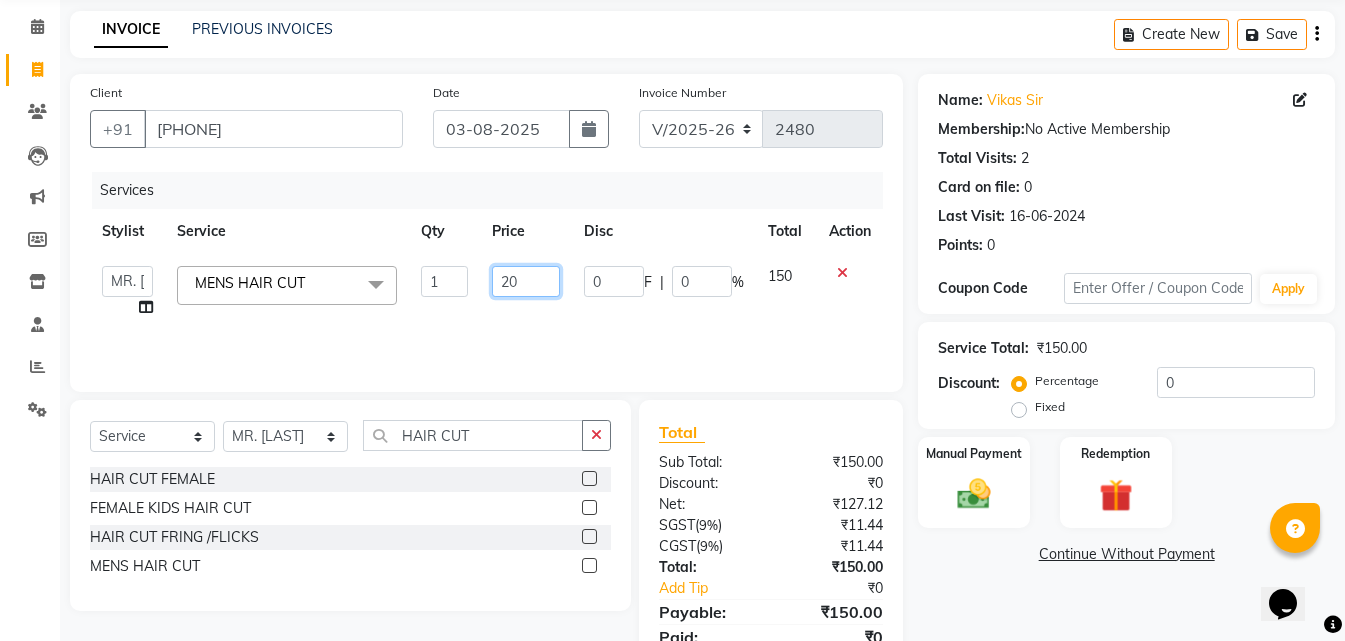 type on "200" 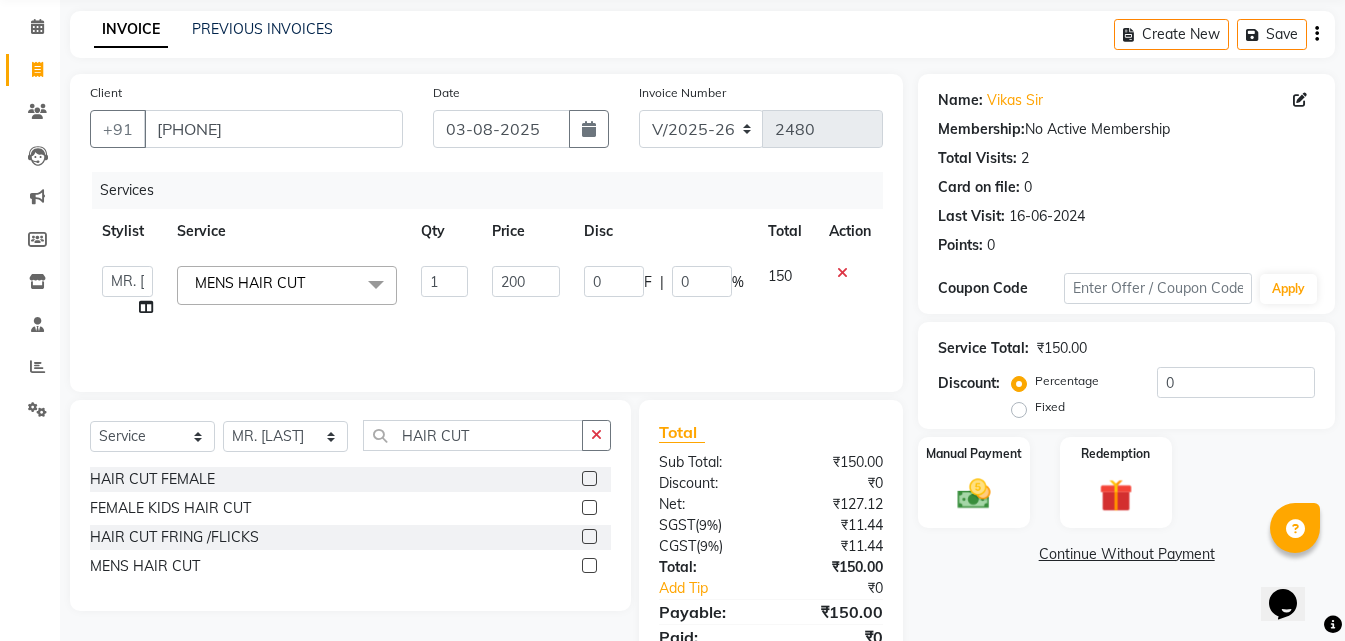 click on "Services Stylist Service Qty Price Disc Total Action  MISS CHANDA   MISS KAYNAT   MISS KRITIKA    MISS PIHU   MISS POOJA   MISS.SHRADDHA   MISS.SHREYA    MISS SUDHA    MISS. USHA   MISS YAMINI   mohbat   MR. AARIF   MR.ANGAD   MR. ARBAZ   MR. ARUN    MR ARYAN   MR. AVINASH   MR. FARMAN   MR.KARAN   MR.KASIM   MR. NAUSHAD   MR.NAZIM   MR. SAM   MR.SAMEER   MR.VIKASH   MR.VISHAL   MS RAMCHARAN   NONE   rashmi  MENS HAIR CUT   x STRAITHENING KERATINE TREATMENT  SMOOTHNING BLOW DRY HiGHLIGHTS  PER STREAK( 300 ) MENS HAIR COLOUR  MENS BEARD COLOUR  ROOT TOUCHUP FEMALE FULL HAND  CHOCLATE WAX FULL LEG CHOCLATE WAX UNDERARMS CHOCLATE WAX FULL HAND NORMAL WAX UNDERARMS NORMAL WAX FULL LEG NORMAL WAX FULL HAND RICA WAX FULL LEG RICA WAX EYE BROWS  UPPER LIP FOR HEAD  CHIN SIDE LOCK NORMAL WAX SIDE LOCK THREAD SIDE LOCK RICA WAX  HAIR SPA HAIR IRONING  FEMALE HAIR WASH  FEMALE HAIR DO  NOSE WAX HAIR CUT FEMALE TOUCH-UP FACIAL BLEACH BODY POLISH BEARD STYLING GLOBAL COLOR B WAXING HALF LEG RICA WAX UNDERARMS RICA WAX 1" 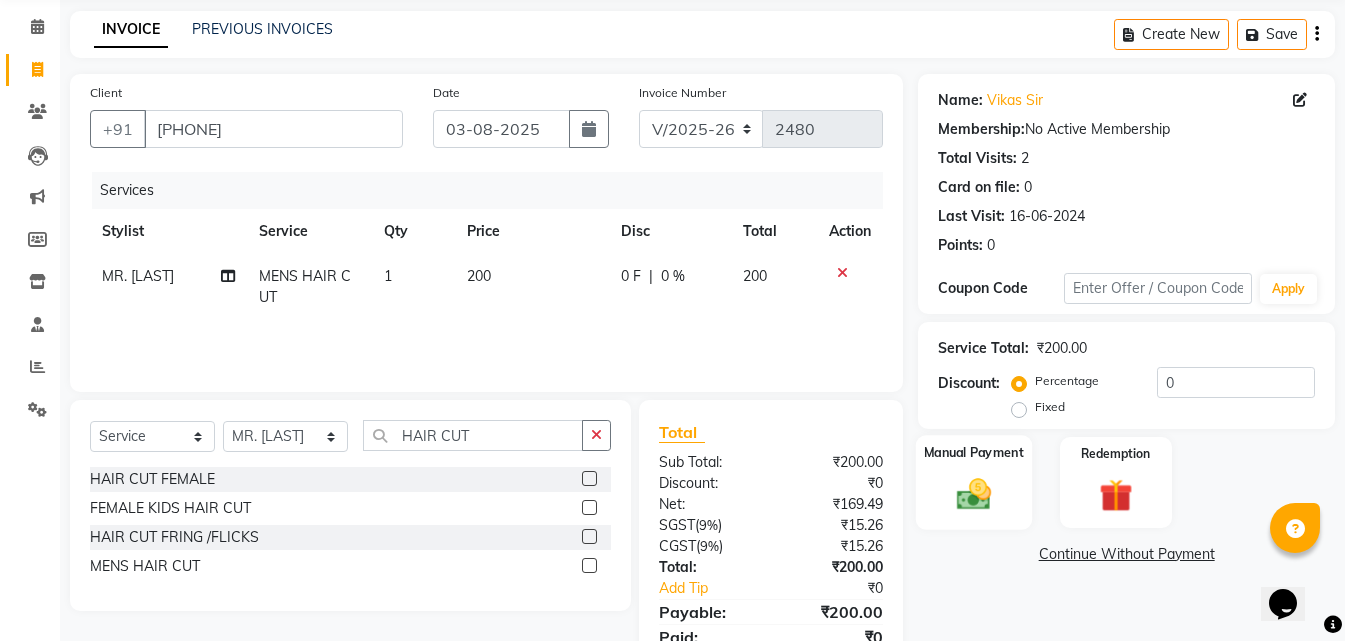 click on "Manual Payment" 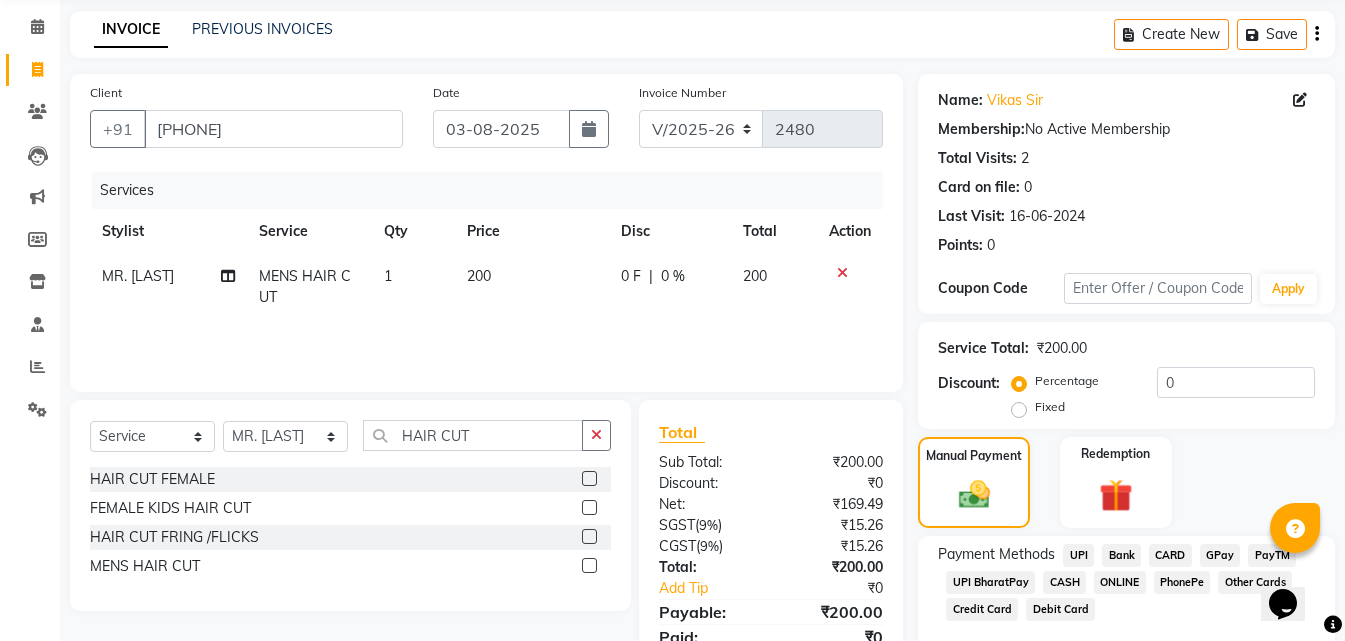 click on "CASH" 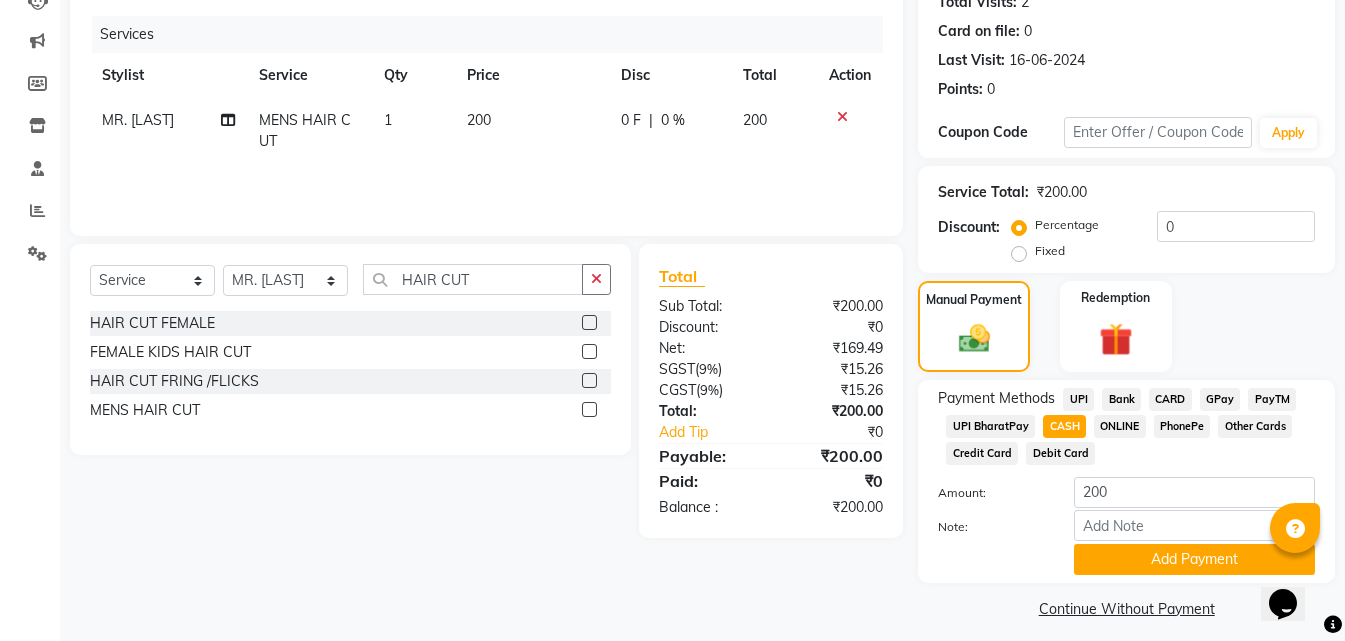 scroll, scrollTop: 245, scrollLeft: 0, axis: vertical 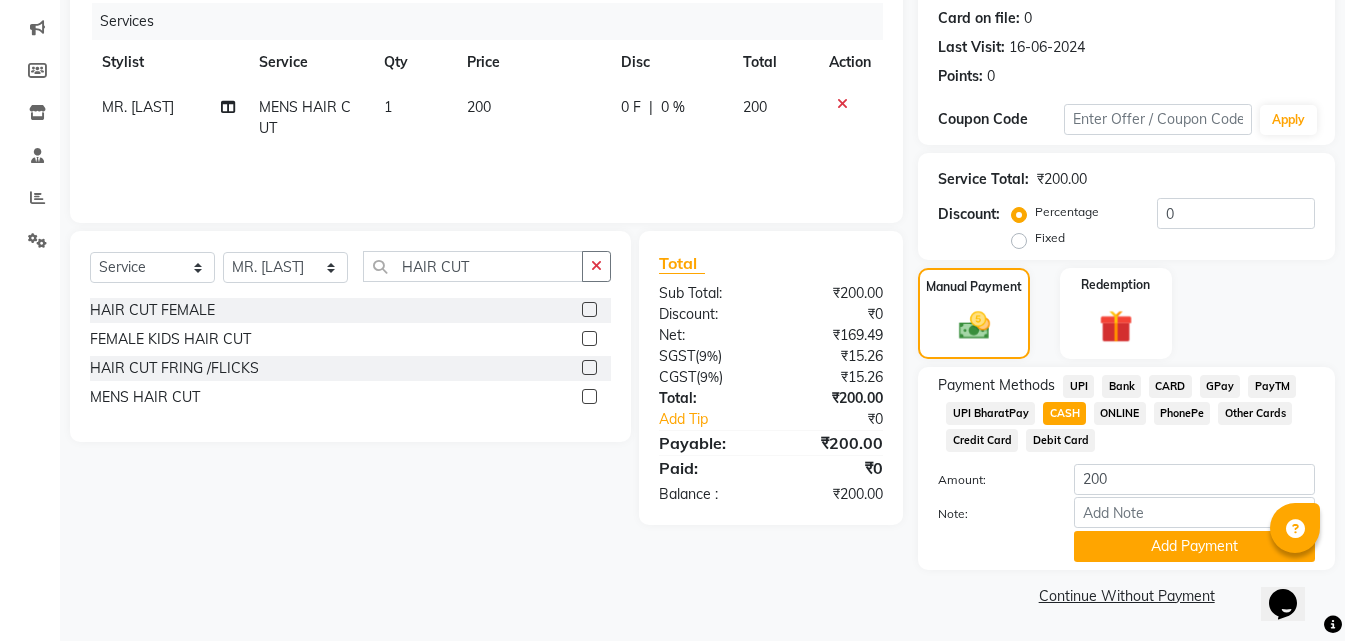 click on "Payment Methods  UPI   Bank   CARD   GPay   PayTM   UPI BharatPay   CASH   ONLINE   PhonePe   Other Cards   Credit Card   Debit Card  Amount: 200 Note: Add Payment" 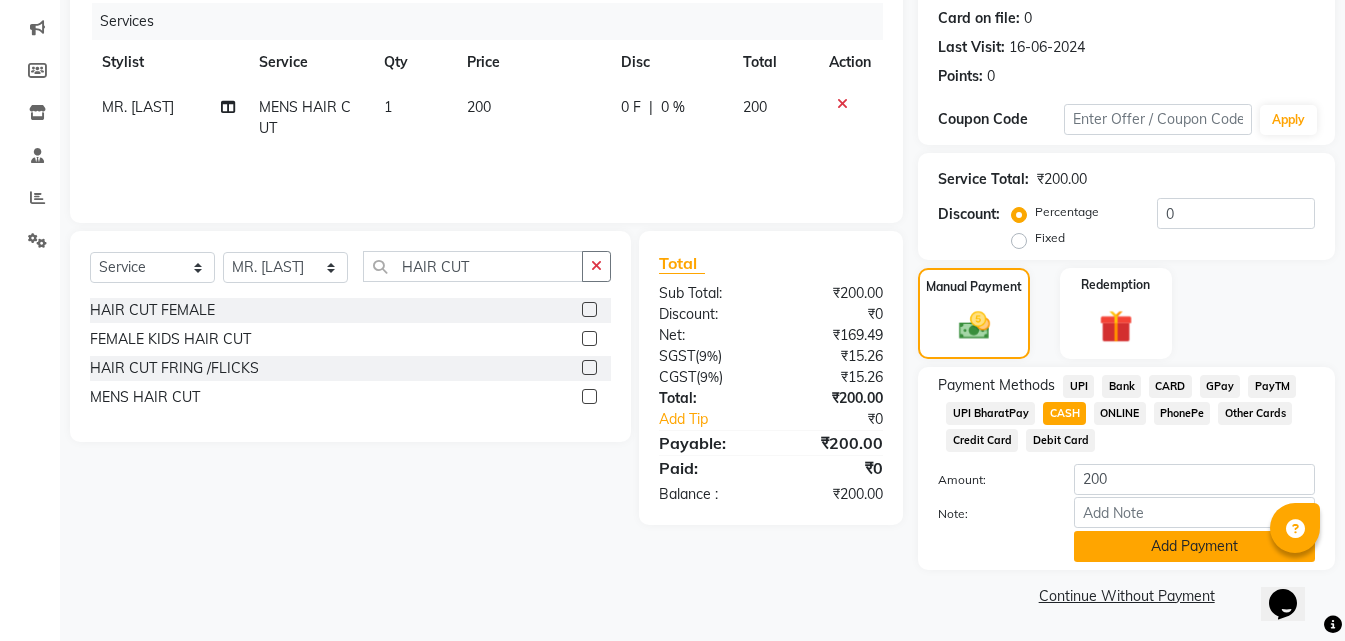 click on "Add Payment" 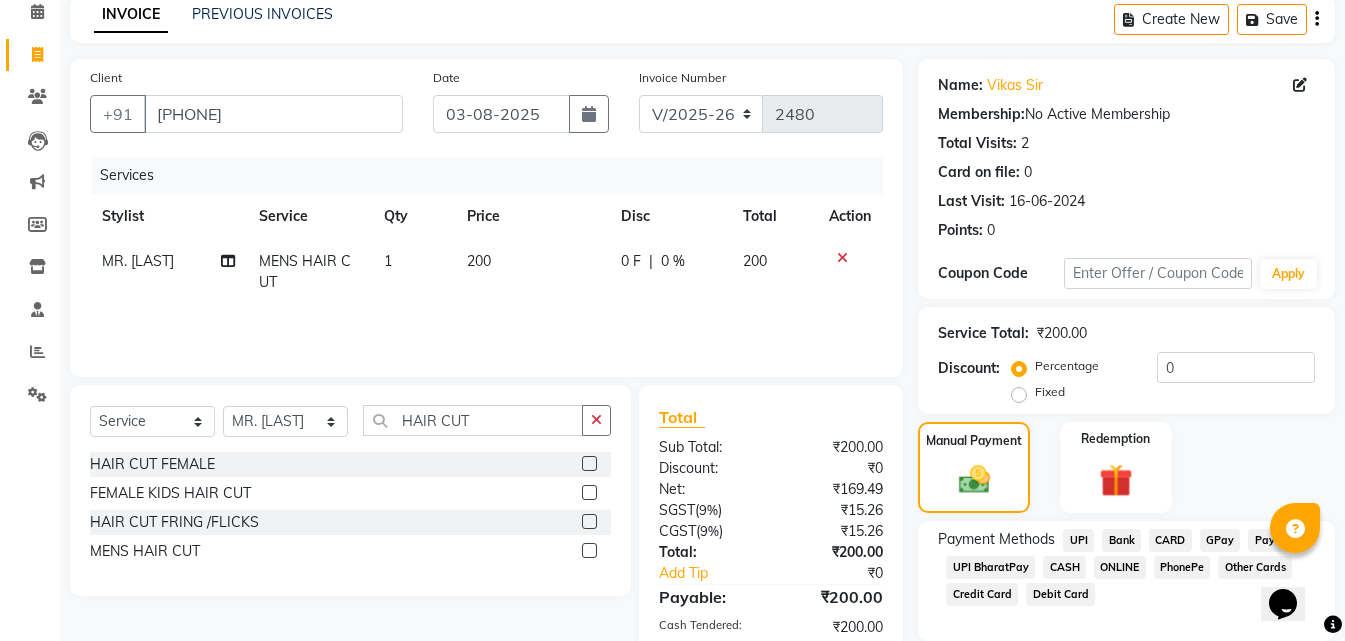 scroll, scrollTop: 0, scrollLeft: 0, axis: both 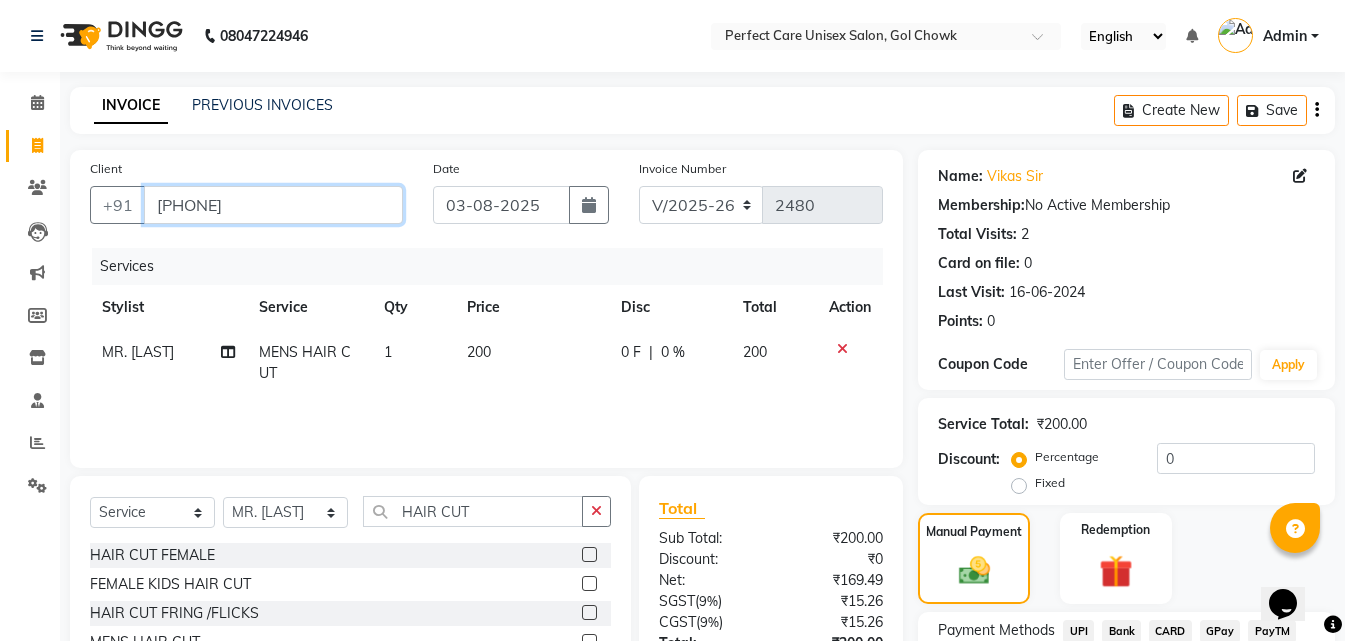 click on "9977373390" at bounding box center (273, 205) 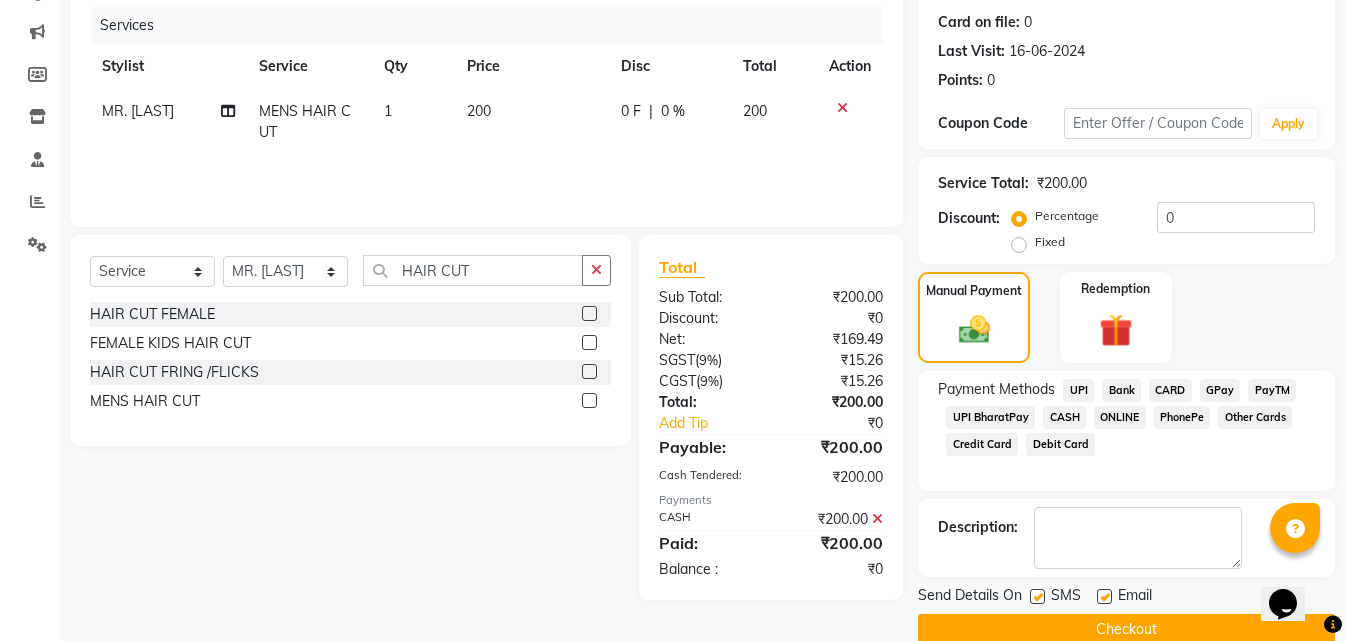 scroll, scrollTop: 275, scrollLeft: 0, axis: vertical 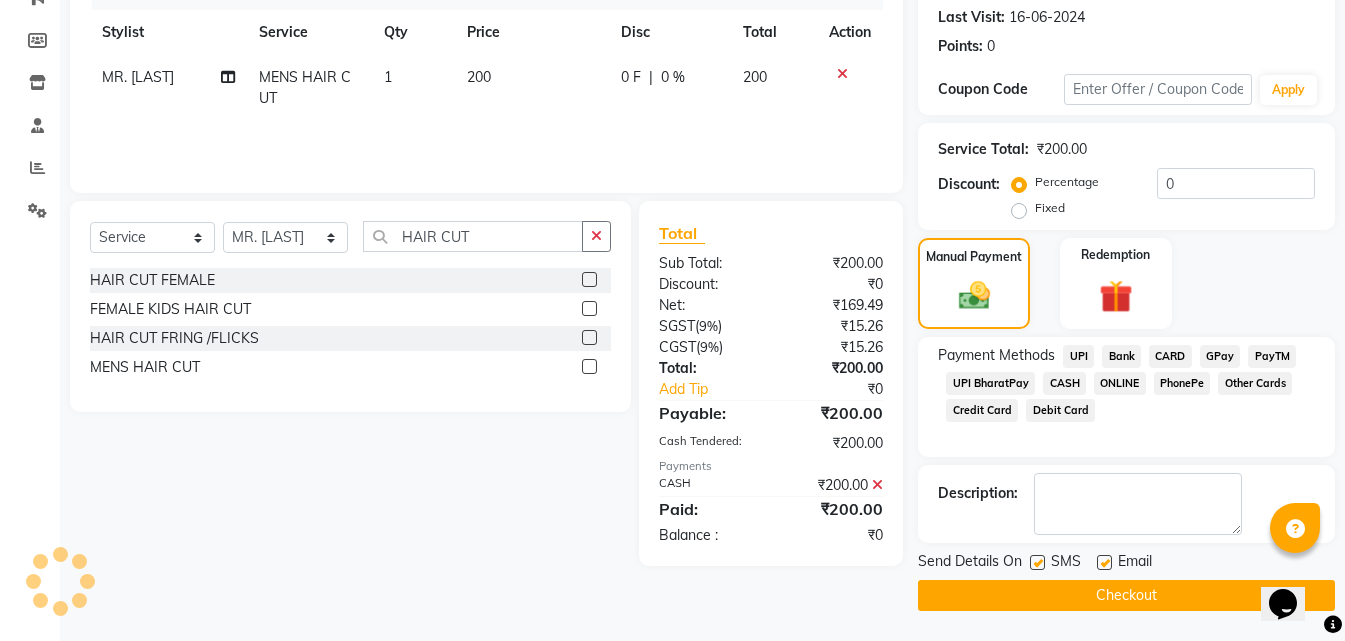 click on "Checkout" 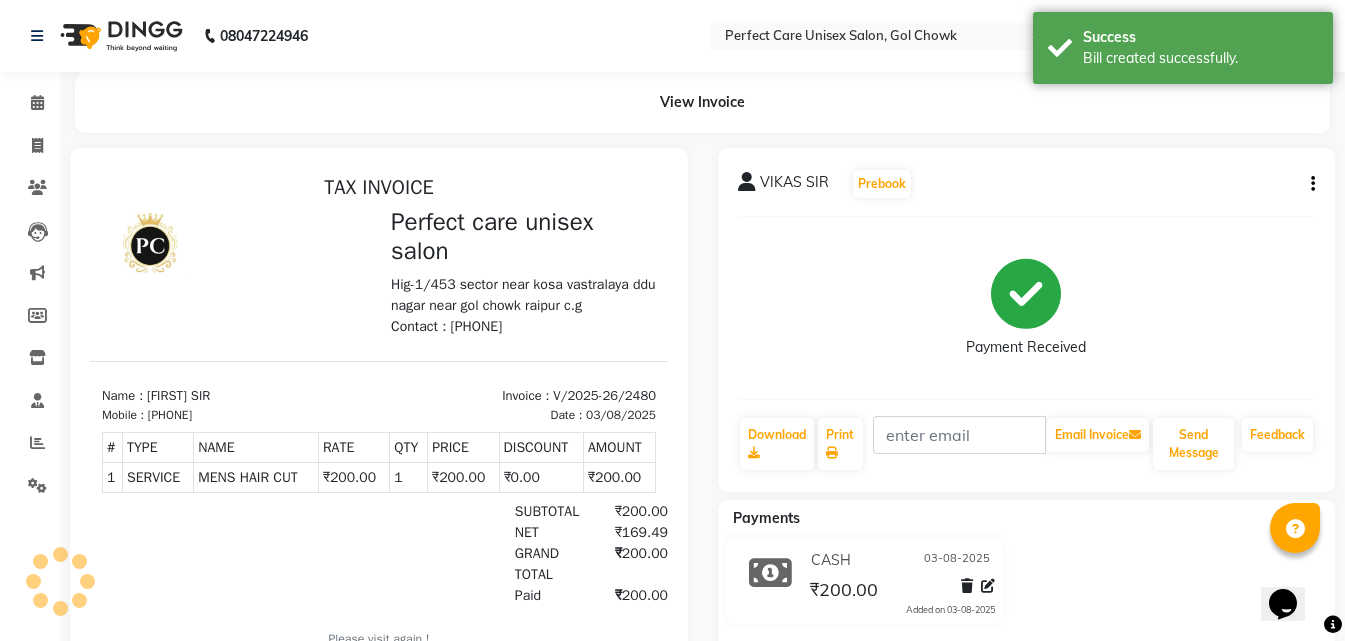 scroll, scrollTop: 0, scrollLeft: 0, axis: both 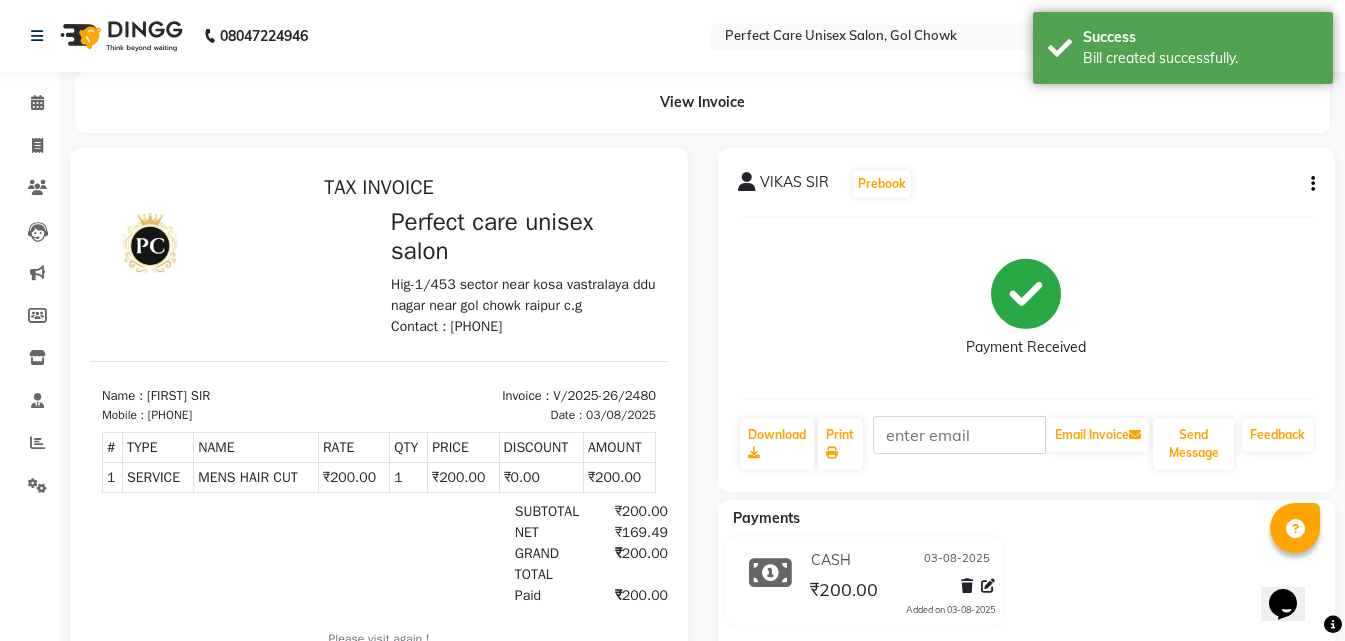 select on "service" 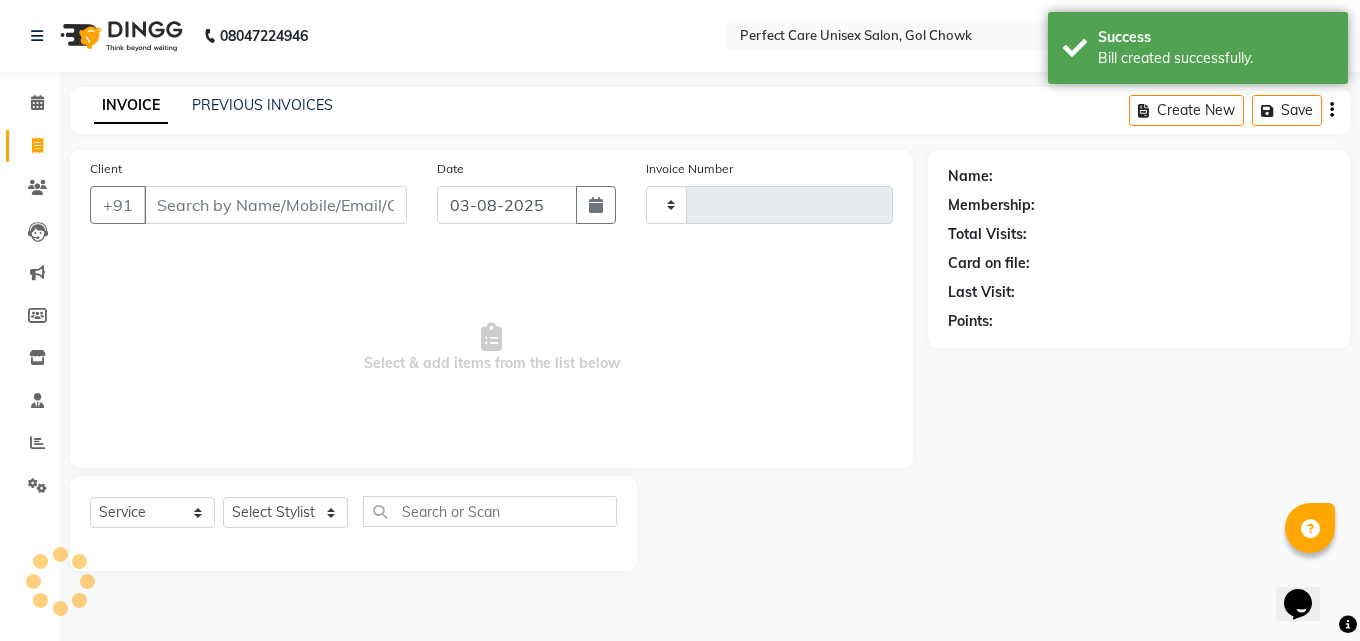 type on "2481" 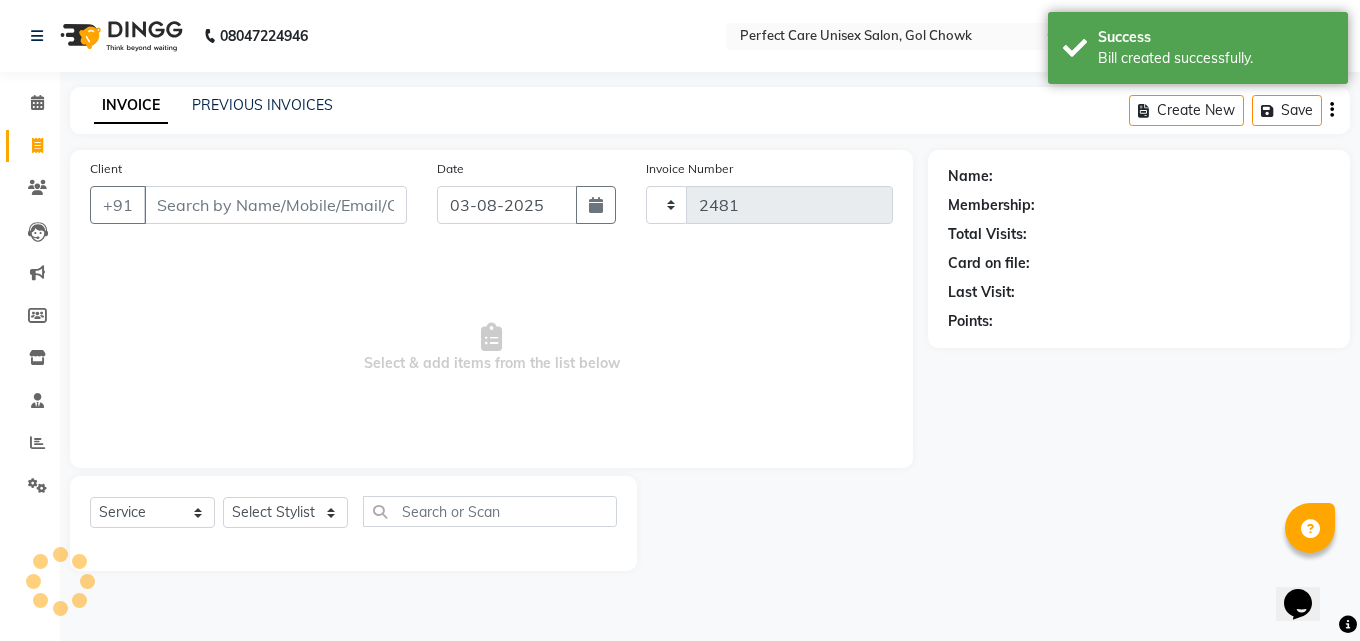 select on "4751" 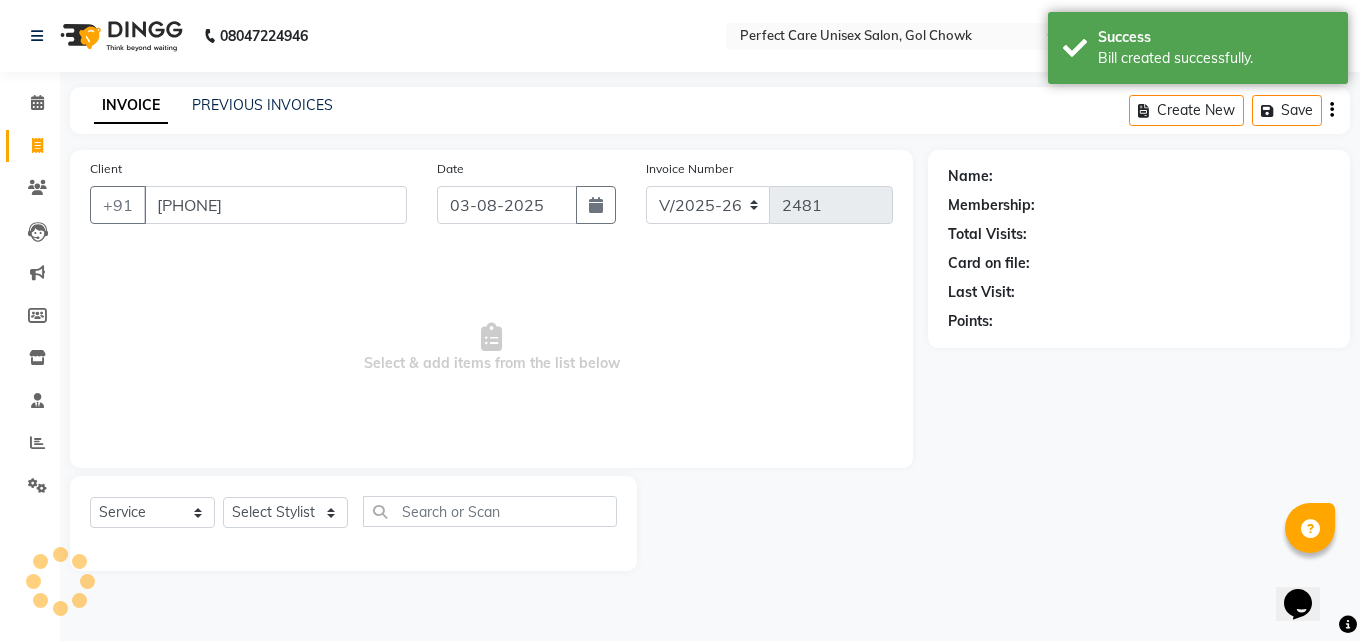 type on "9977373390" 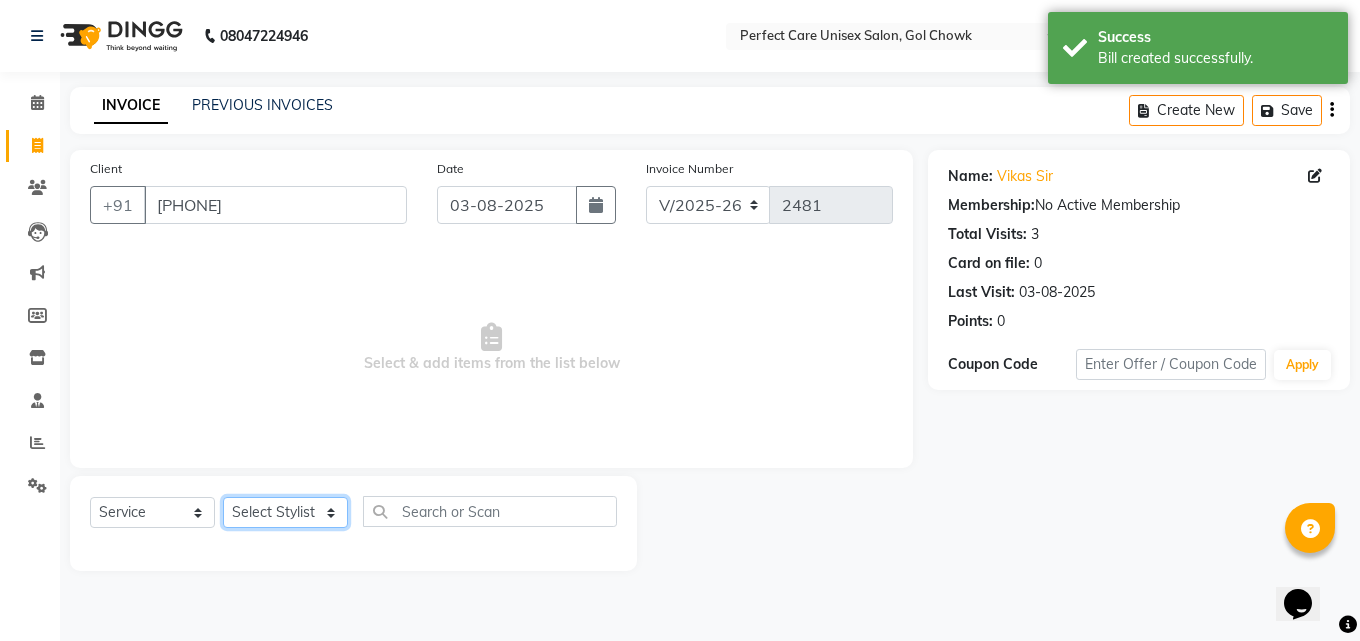 click on "Select Stylist MISS [LAST] MISS [LAST] MISS [LAST]  MISS [LAST] MISS [LAST] MISS. [LAST] MISS. [LAST]  MISS [LAST]    MISS. [LAST] MISS [LAST]  [FIRST] MR. [FIRST] MR. [FIRST] MR. [FIRST] MR [FIRST] MR. [FIRST] MR. [FIRST] MR. [FIRST] MR. [FIRST] MR. [FIRST] MR. [FIRST] MR. [FIRST] MR. [FIRST] MR. [FIRST] MR. [FIRST] MR [LAST]  NONE [FIRST]" 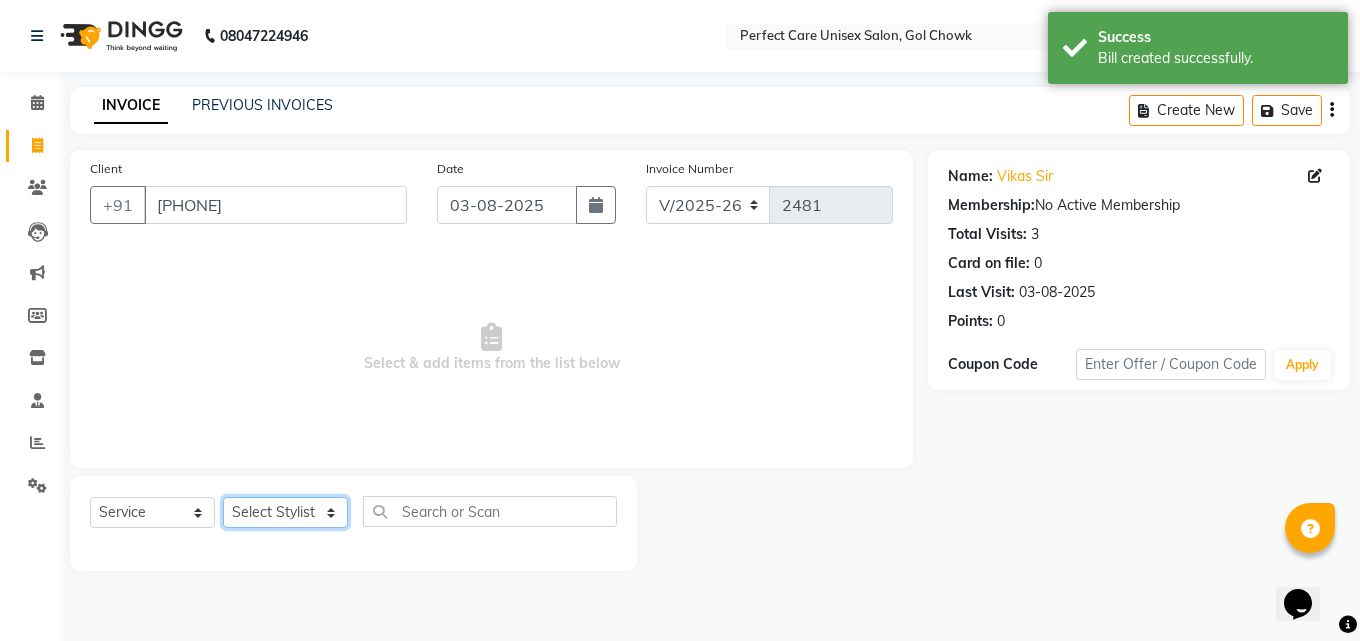 select on "86172" 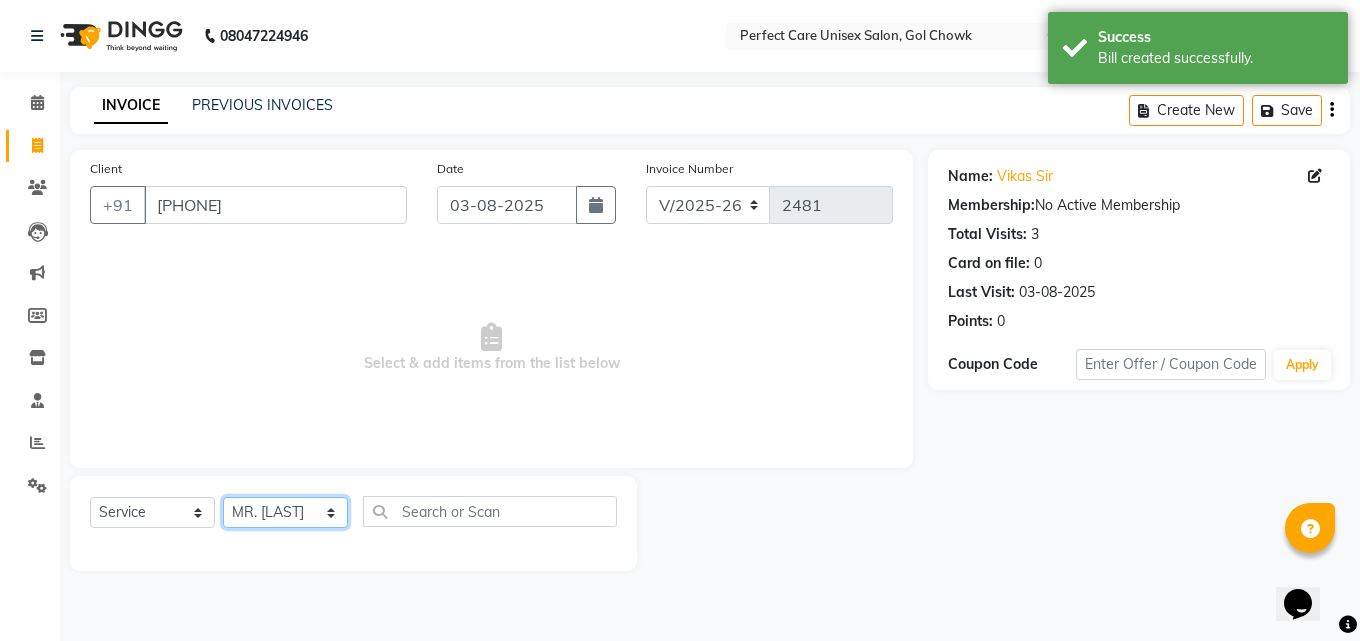 click on "Select Stylist MISS [LAST] MISS [LAST] MISS [LAST]  MISS [LAST] MISS [LAST] MISS. [LAST] MISS. [LAST]  MISS [LAST]    MISS. [LAST] MISS [LAST]  [FIRST] MR. [FIRST] MR. [FIRST] MR. [FIRST] MR [FIRST] MR. [FIRST] MR. [FIRST] MR. [FIRST] MR. [FIRST] MR. [FIRST] MR. [FIRST] MR. [FIRST] MR. [FIRST] MR. [FIRST] MR. [FIRST] MR [LAST]  NONE [FIRST]" 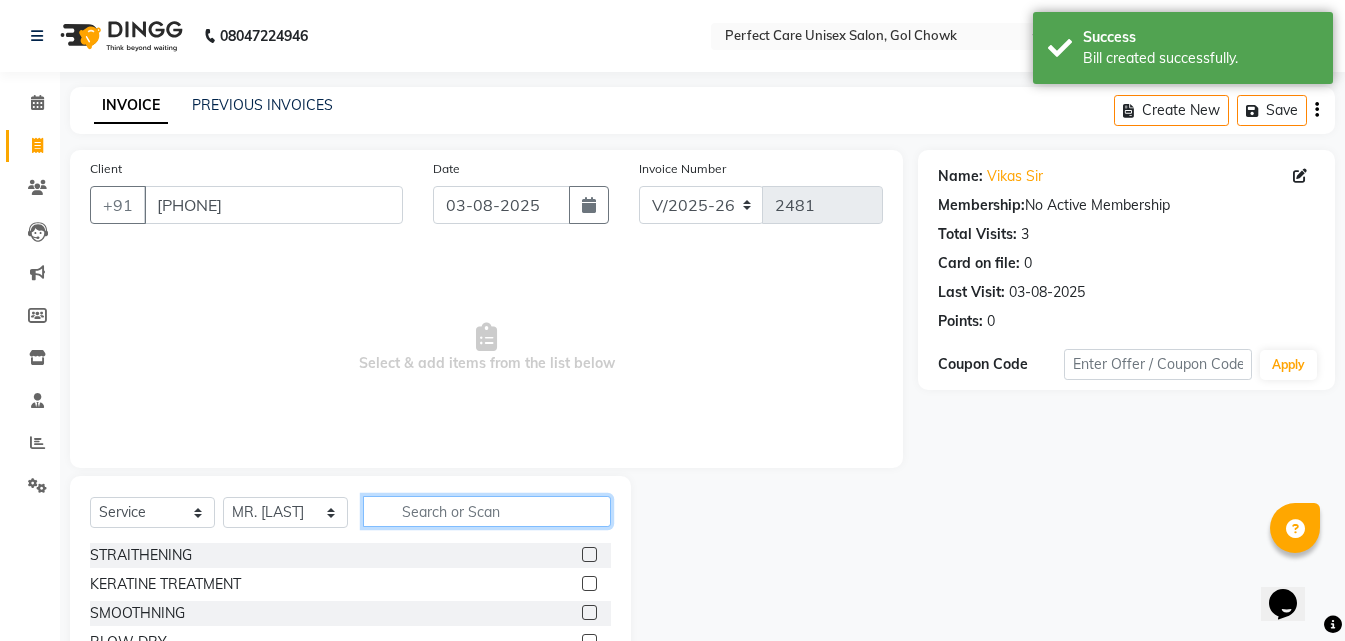 click 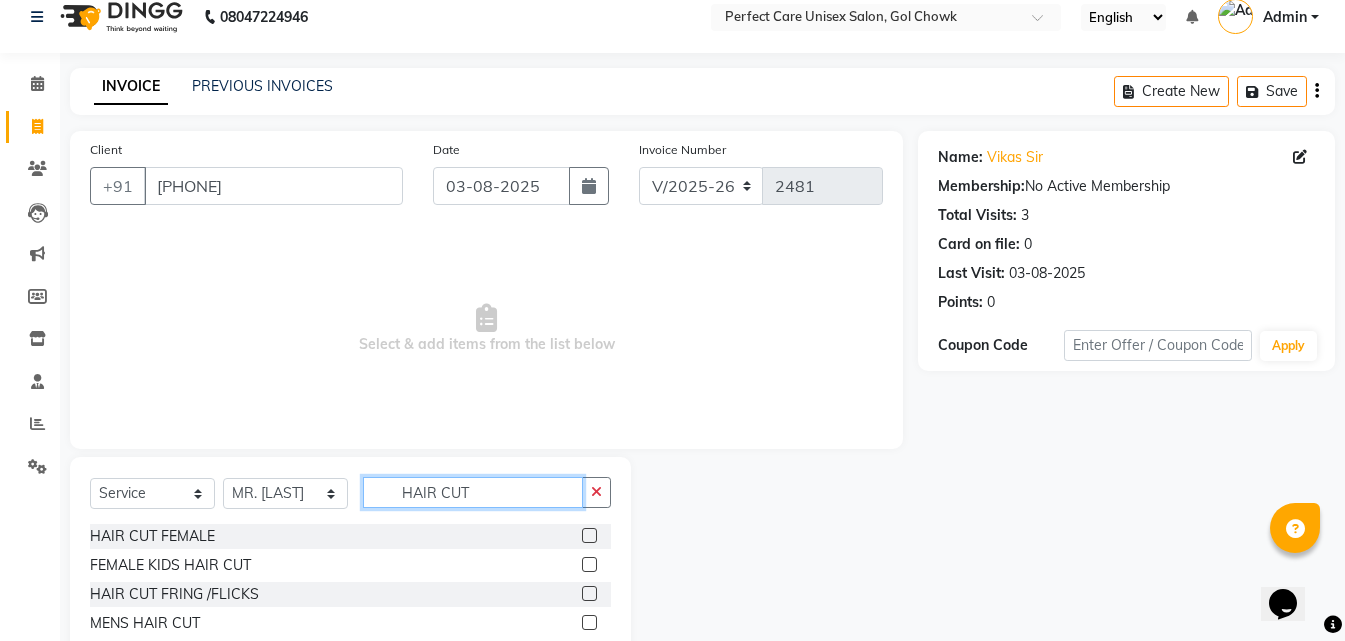 scroll, scrollTop: 76, scrollLeft: 0, axis: vertical 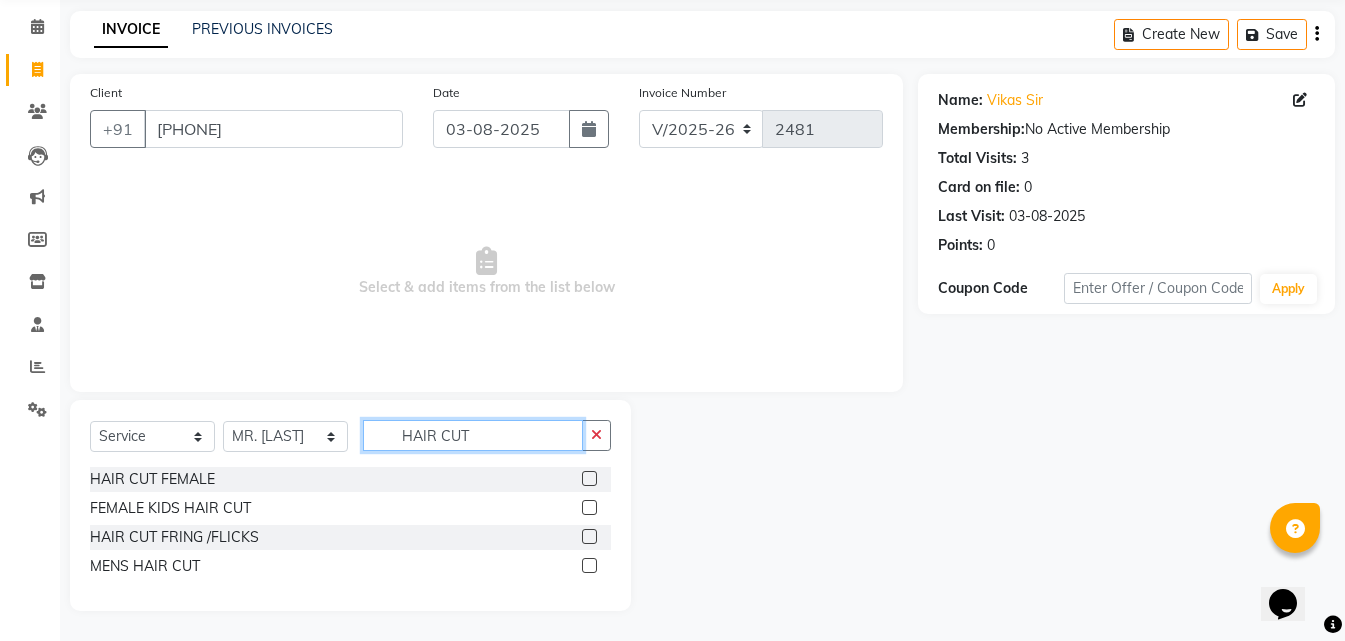 type on "HAIR CUT" 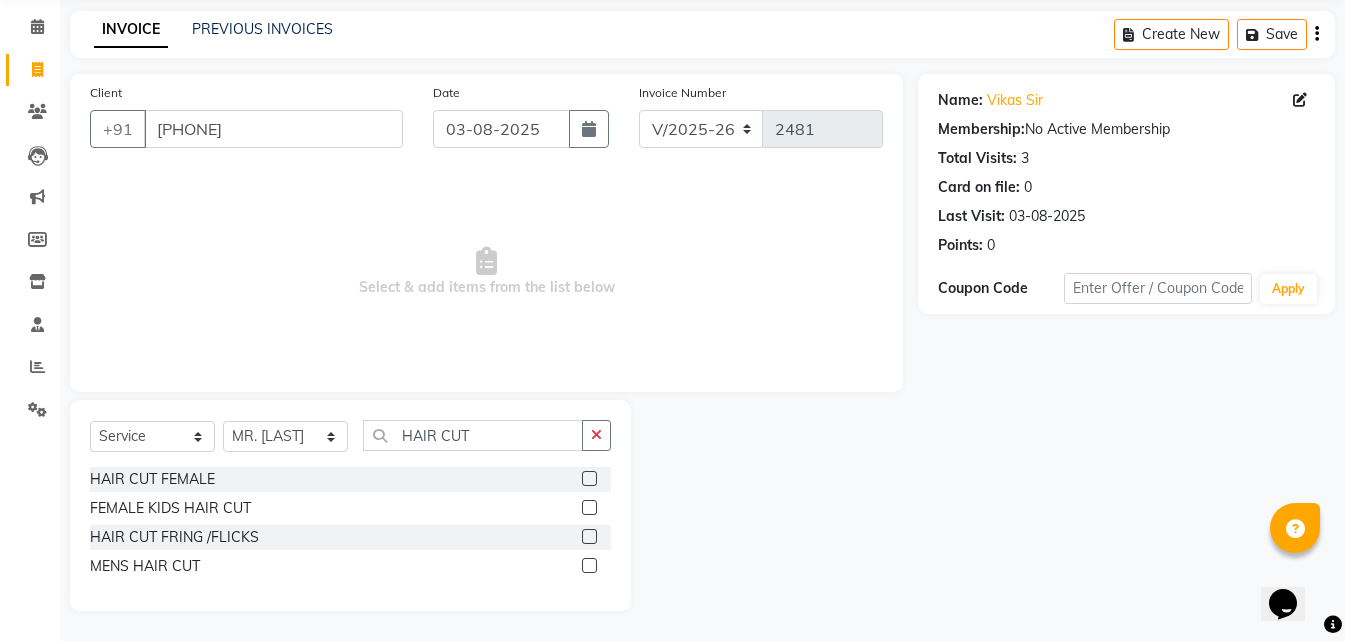 click 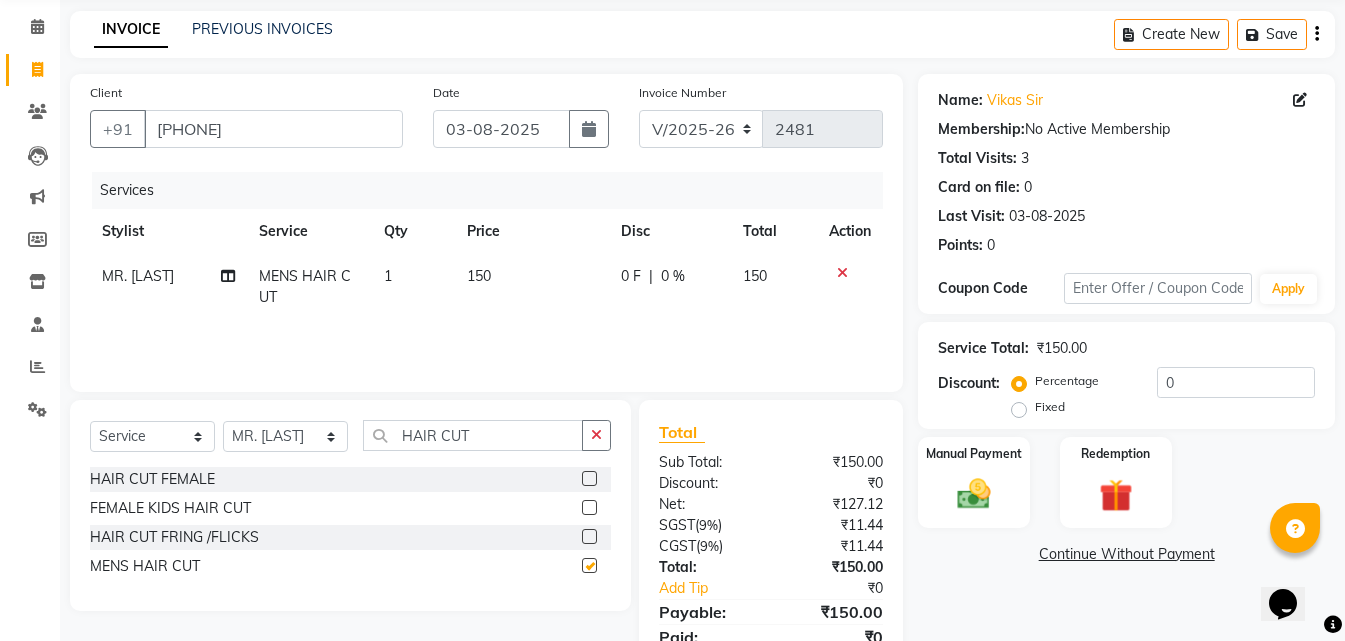 checkbox on "false" 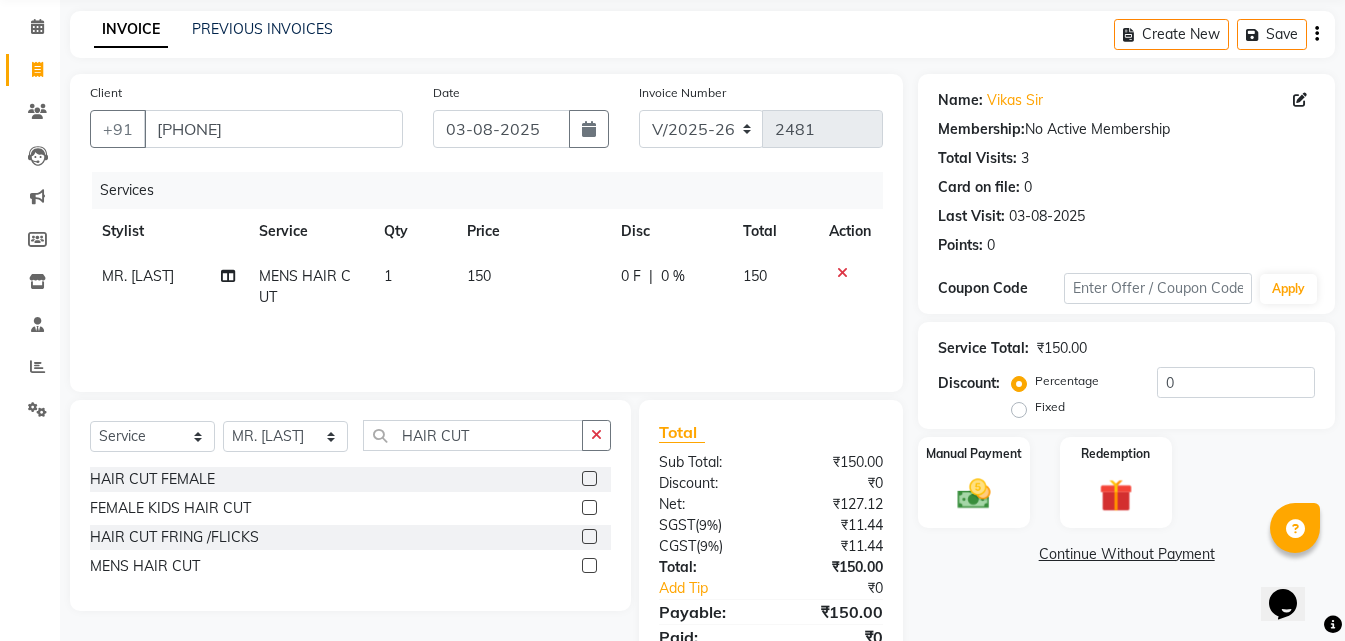 click on "150" 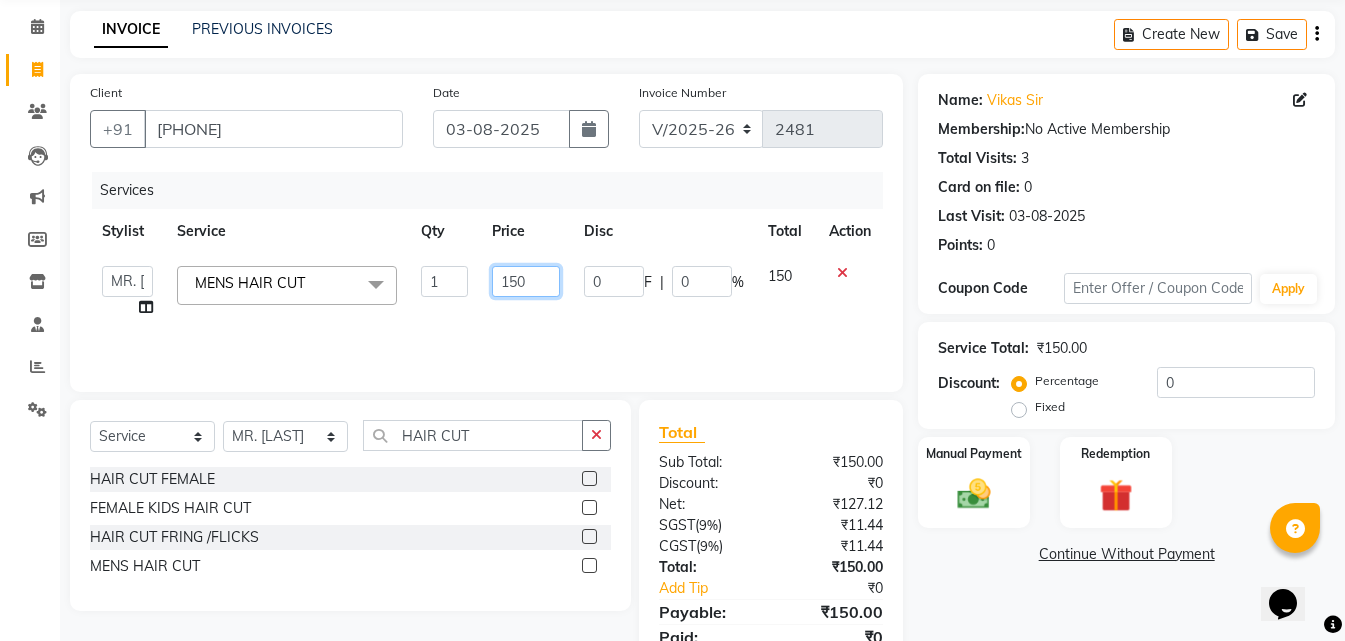 click on "150" 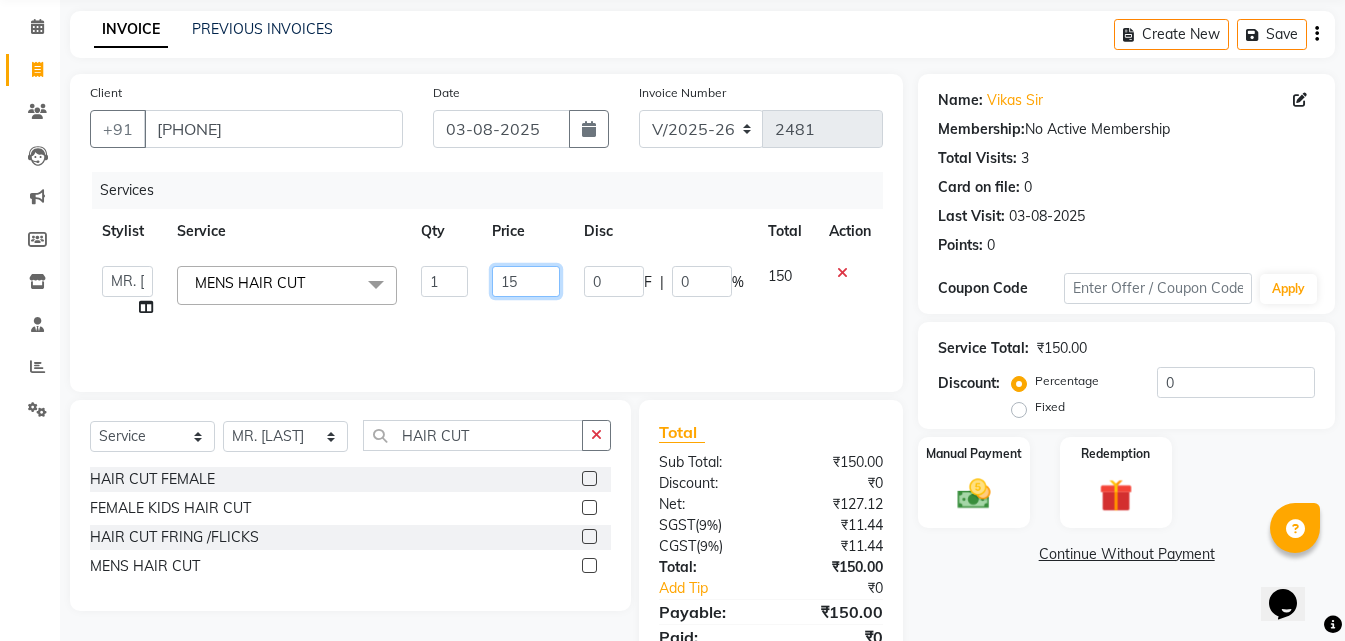 type on "1" 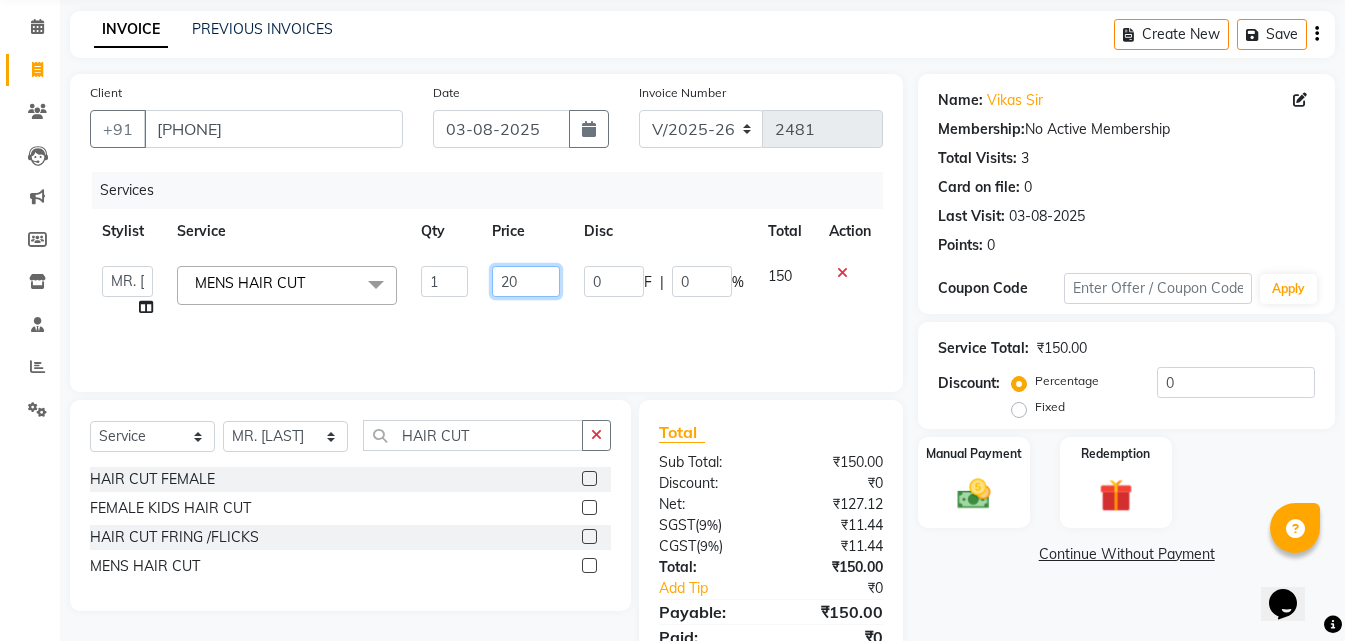 type on "200" 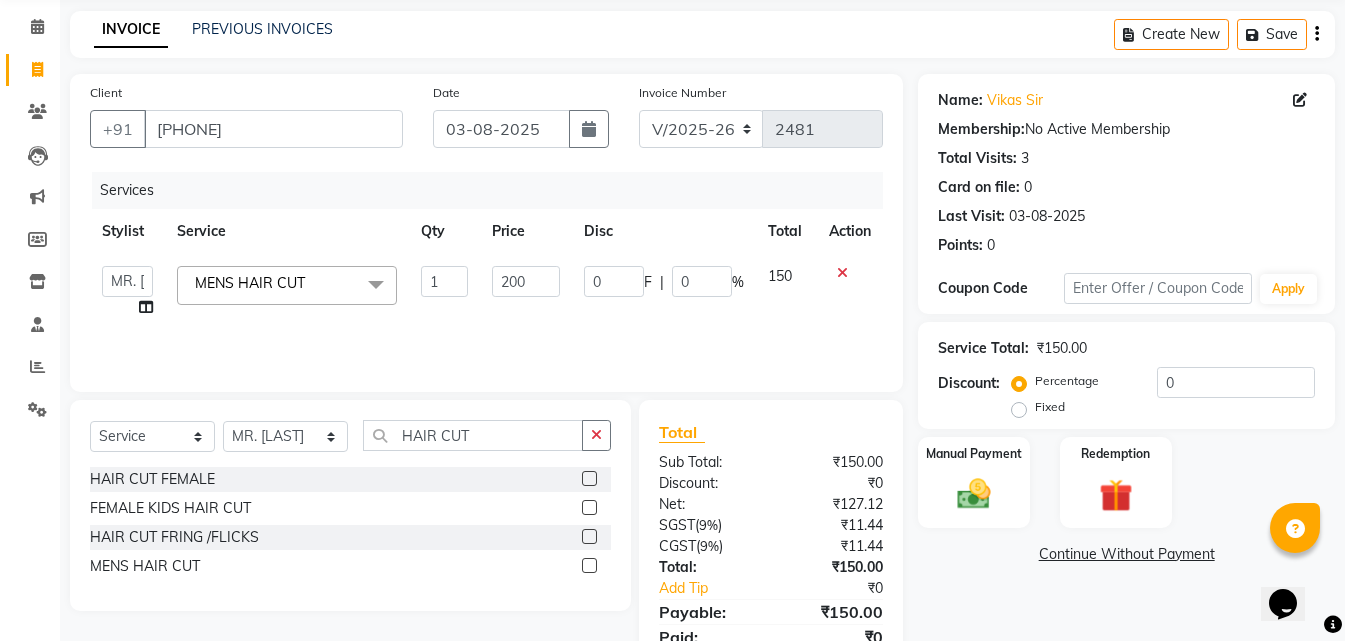 click on "Services Stylist Service Qty Price Disc Total Action  MISS CHANDA   MISS KAYNAT   MISS KRITIKA    MISS PIHU   MISS POOJA   MISS.SHRADDHA   MISS.SHREYA    MISS SUDHA    MISS. USHA   MISS YAMINI   mohbat   MR. AARIF   MR.ANGAD   MR. ARBAZ   MR. ARUN    MR ARYAN   MR. AVINASH   MR. FARMAN   MR.KARAN   MR.KASIM   MR. NAUSHAD   MR.NAZIM   MR. SAM   MR.SAMEER   MR.VIKASH   MR.VISHAL   MS RAMCHARAN   NONE   rashmi  MENS HAIR CUT   x STRAITHENING KERATINE TREATMENT  SMOOTHNING BLOW DRY HiGHLIGHTS  PER STREAK( 300 ) MENS HAIR COLOUR  MENS BEARD COLOUR  ROOT TOUCHUP FEMALE FULL HAND  CHOCLATE WAX FULL LEG CHOCLATE WAX UNDERARMS CHOCLATE WAX FULL HAND NORMAL WAX UNDERARMS NORMAL WAX FULL LEG NORMAL WAX FULL HAND RICA WAX FULL LEG RICA WAX EYE BROWS  UPPER LIP FOR HEAD  CHIN SIDE LOCK NORMAL WAX SIDE LOCK THREAD SIDE LOCK RICA WAX  HAIR SPA HAIR IRONING  FEMALE HAIR WASH  FEMALE HAIR DO  NOSE WAX HAIR CUT FEMALE TOUCH-UP FACIAL BLEACH BODY POLISH BEARD STYLING GLOBAL COLOR B WAXING HALF LEG RICA WAX UNDERARMS RICA WAX 1" 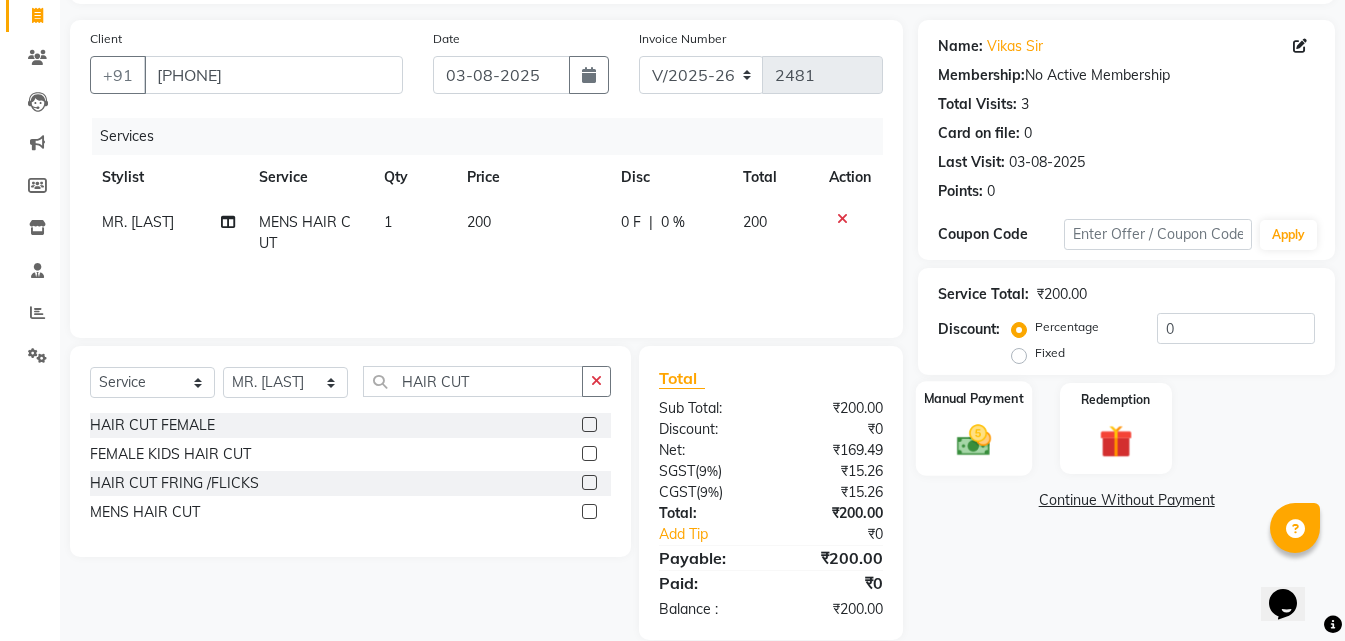 scroll, scrollTop: 159, scrollLeft: 0, axis: vertical 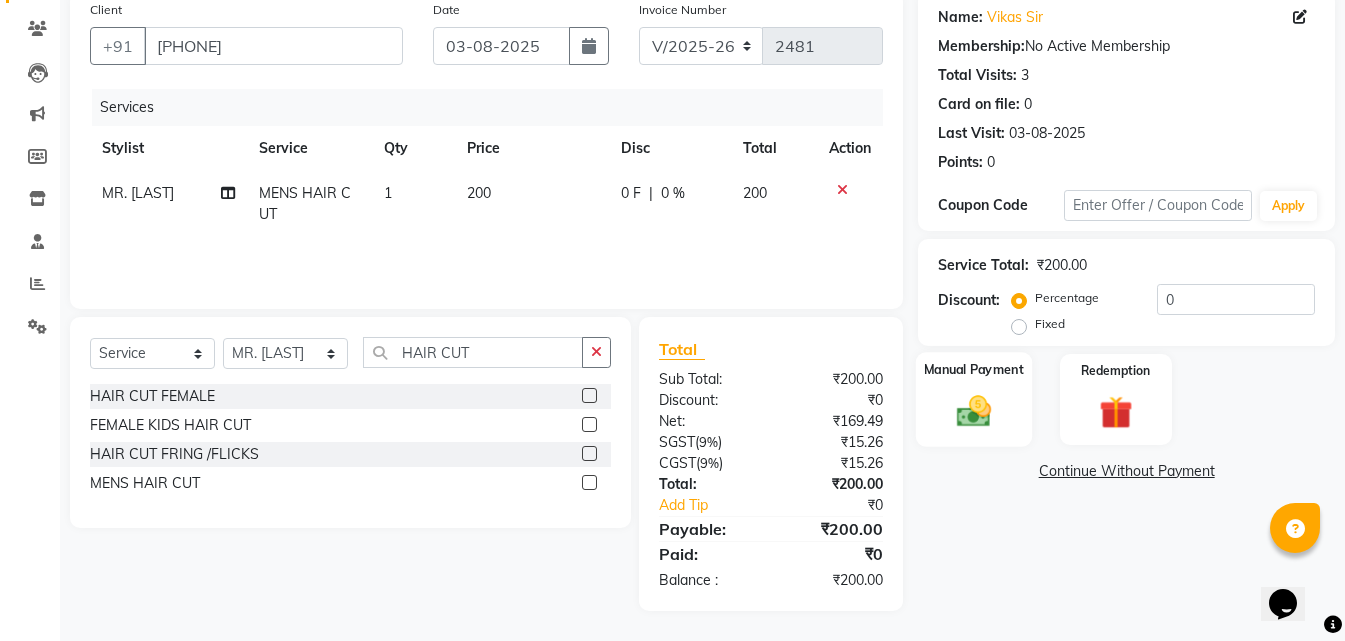 click on "Manual Payment" 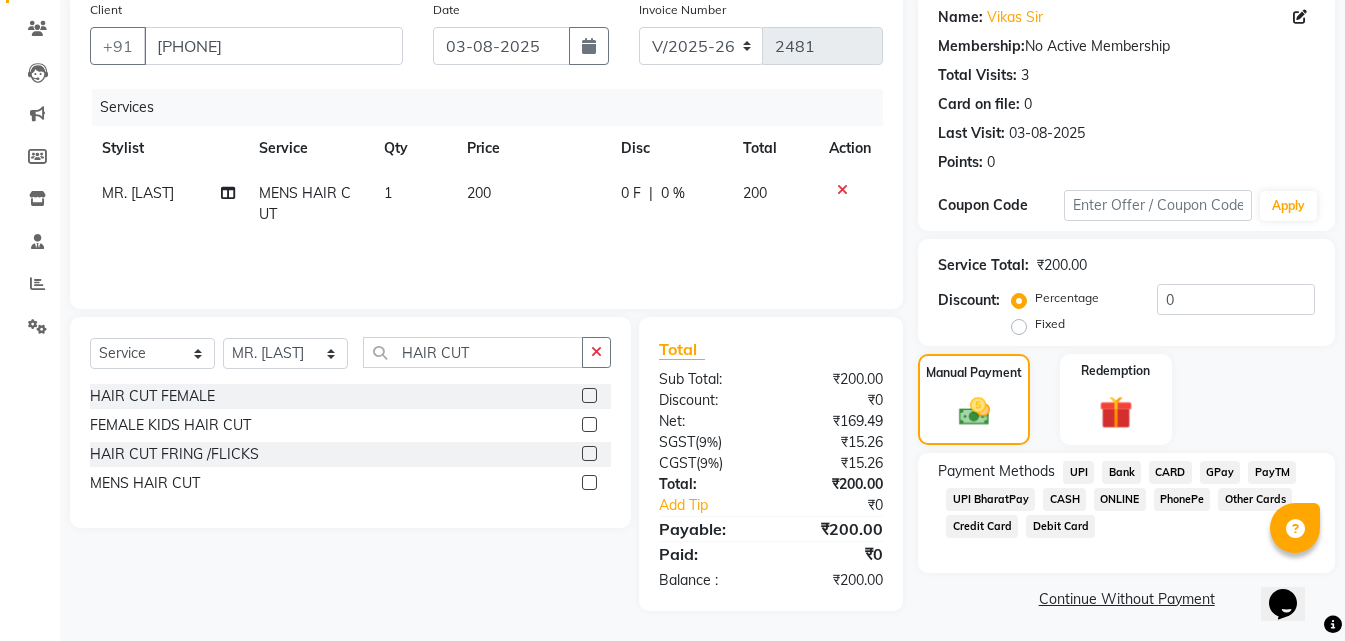 click on "ONLINE" 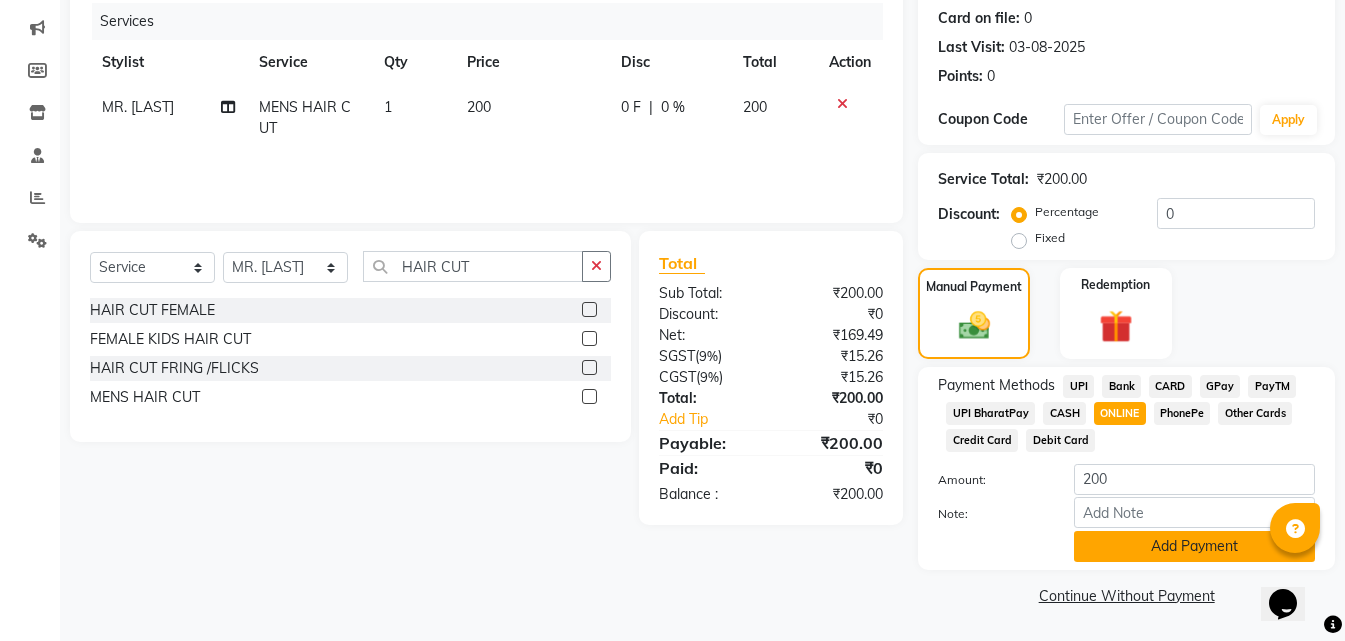 click on "Add Payment" 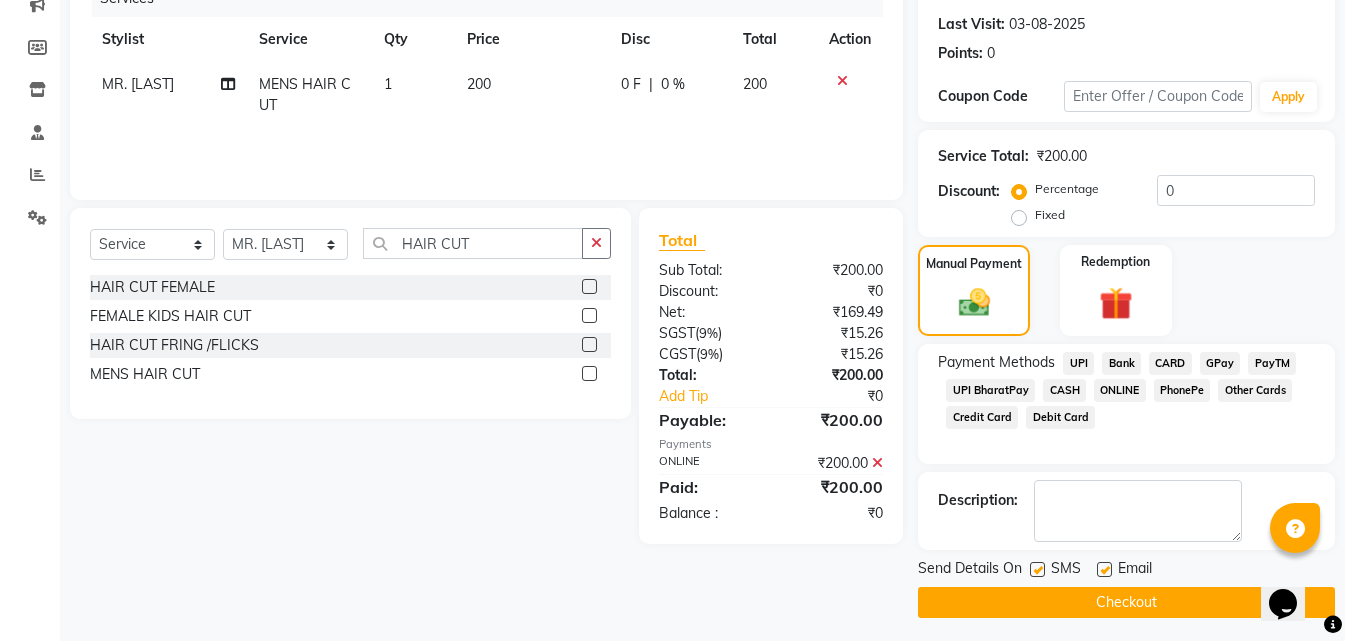 scroll, scrollTop: 275, scrollLeft: 0, axis: vertical 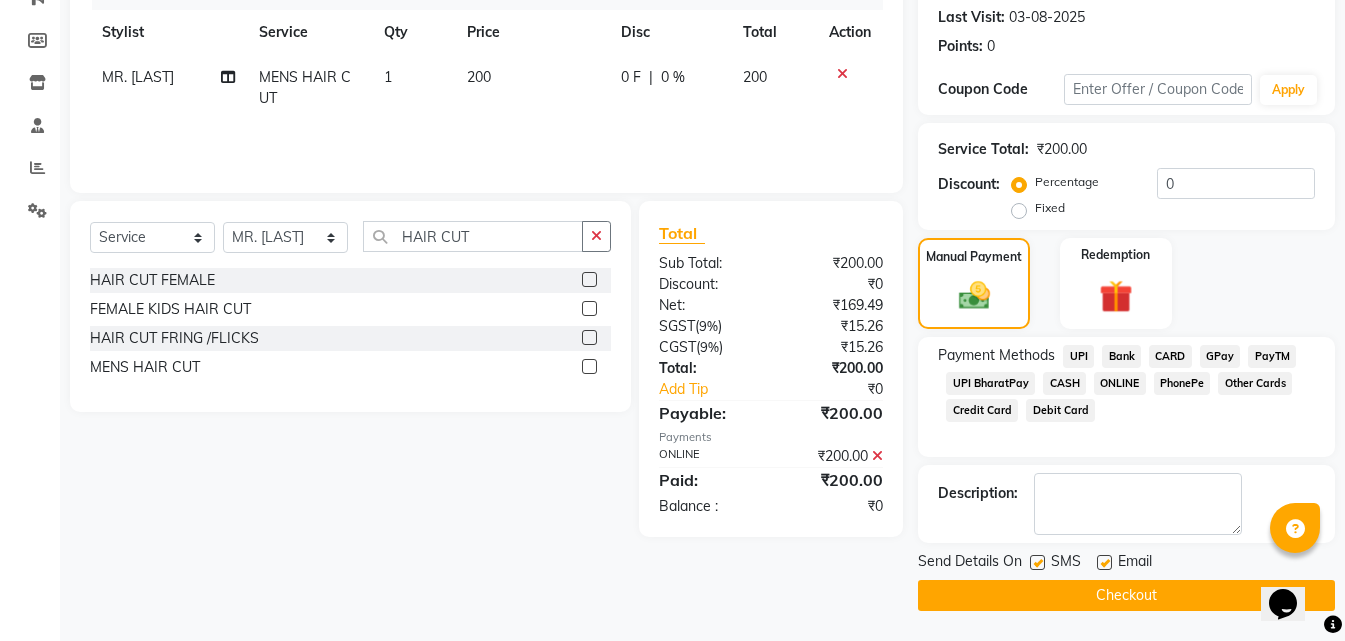 click on "Checkout" 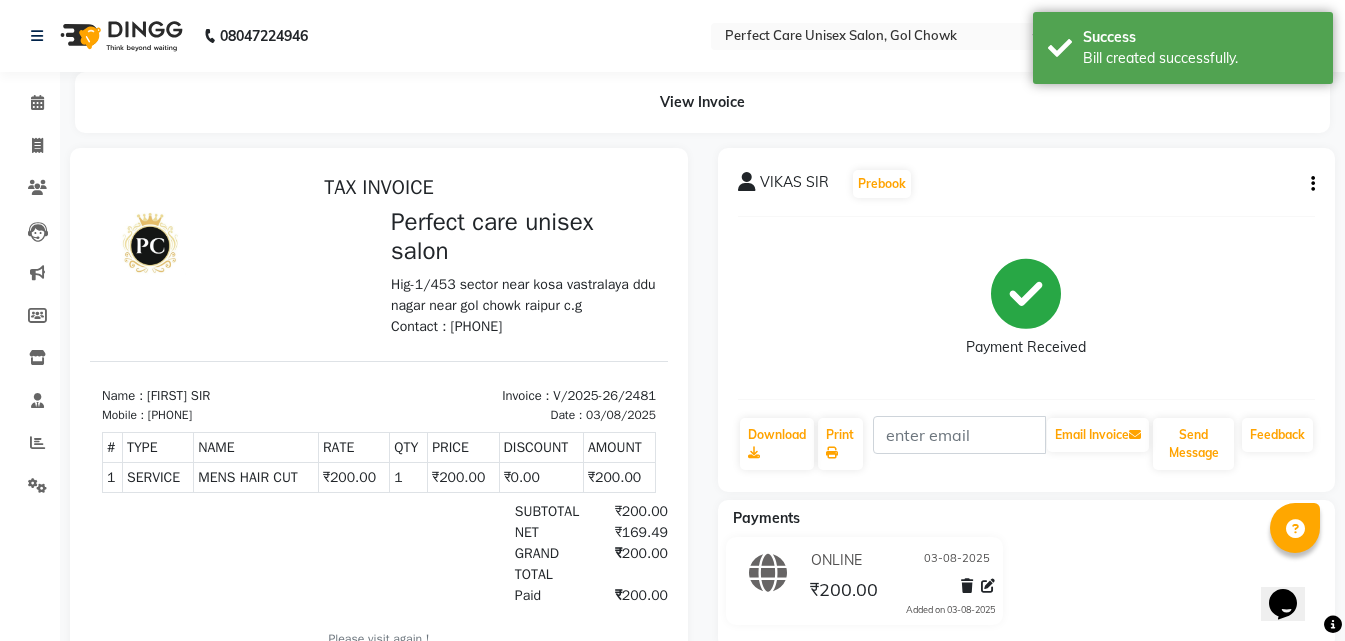 scroll, scrollTop: 0, scrollLeft: 0, axis: both 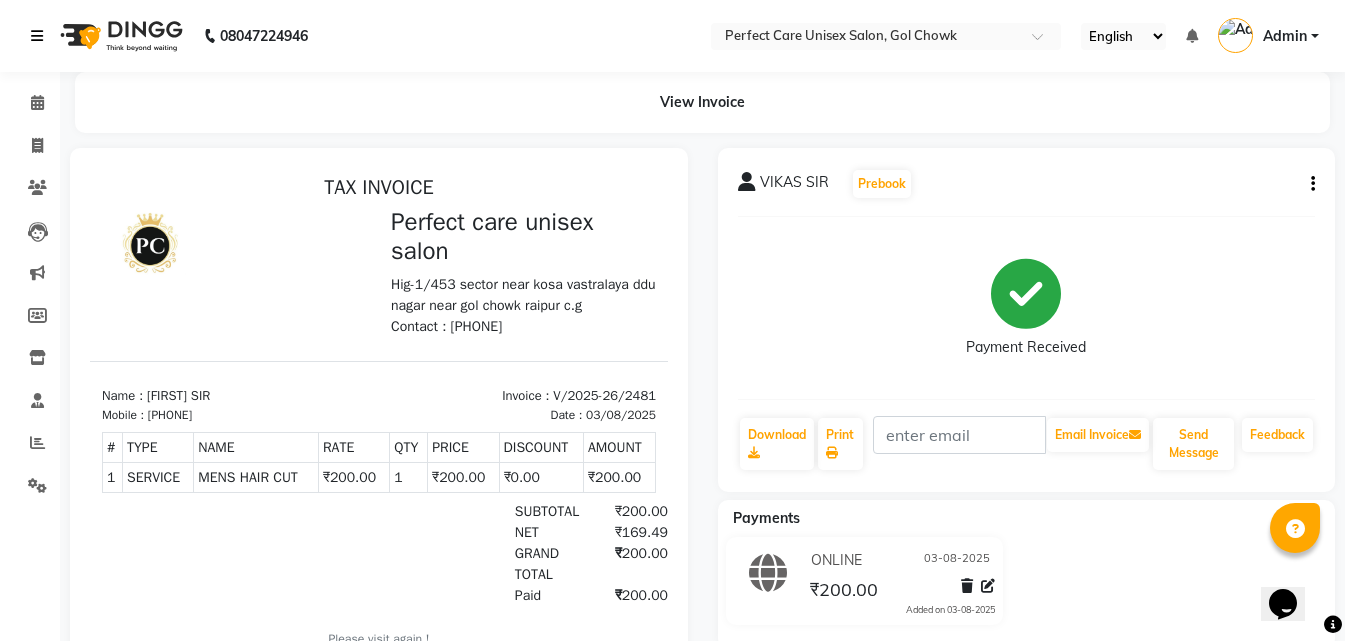 select on "4751" 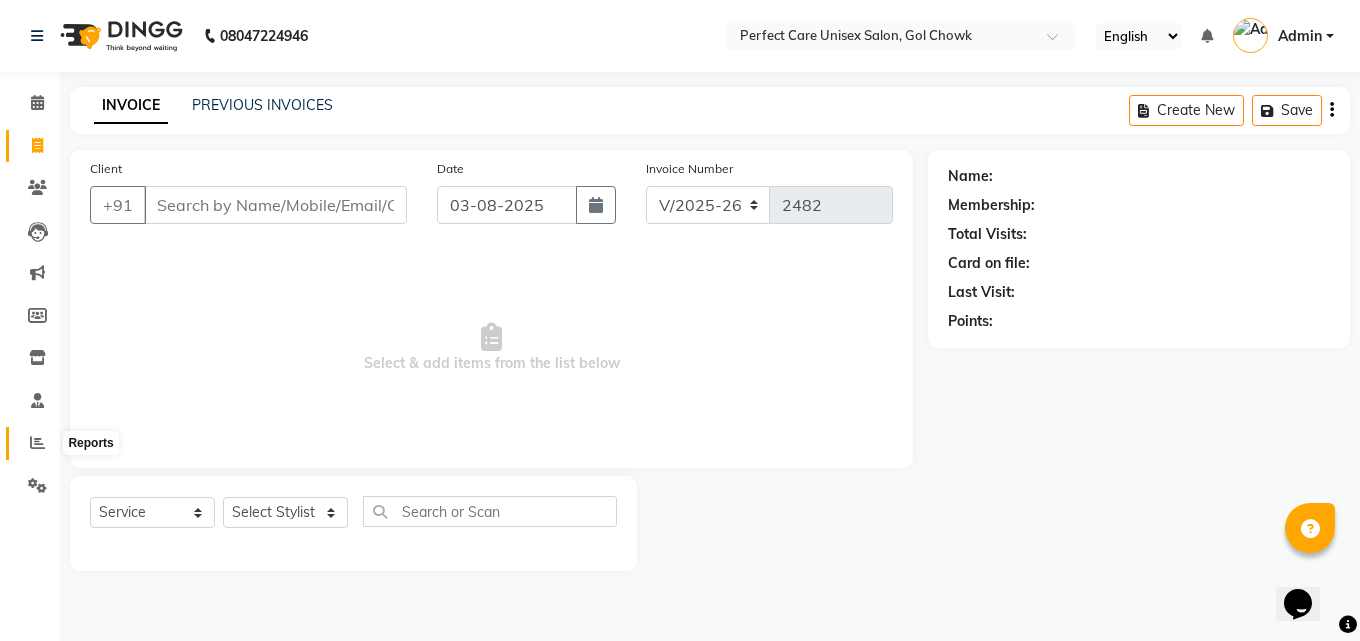 click 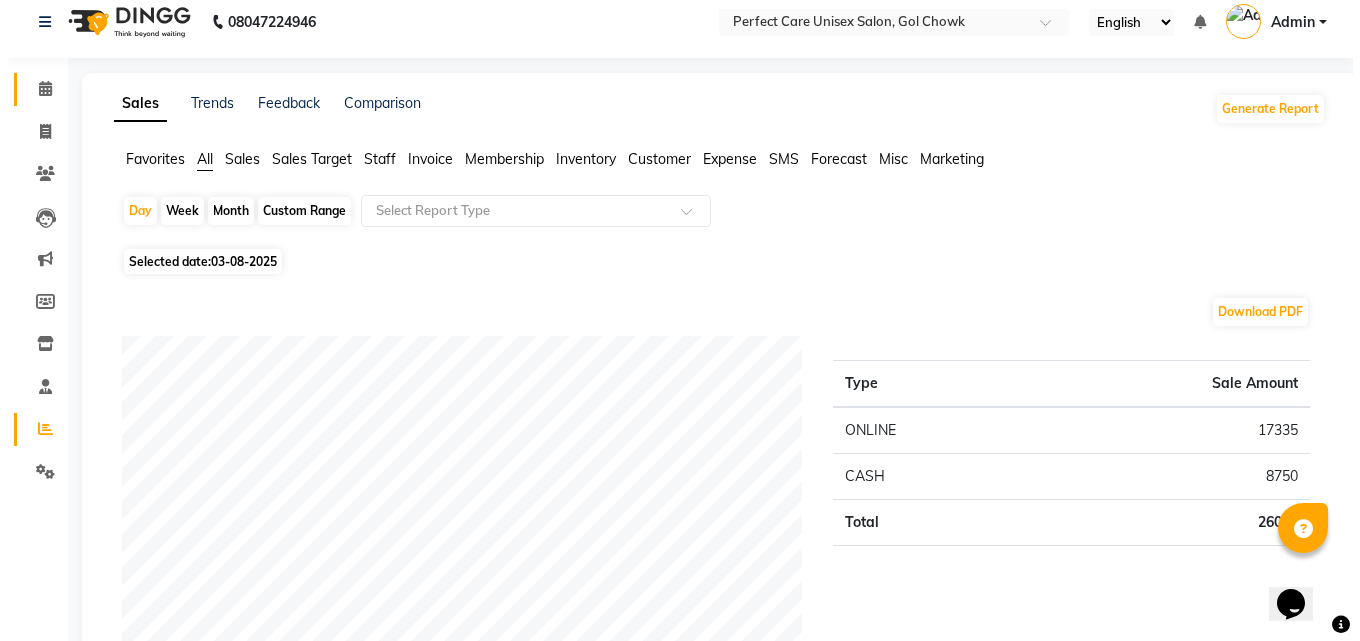 scroll, scrollTop: 0, scrollLeft: 0, axis: both 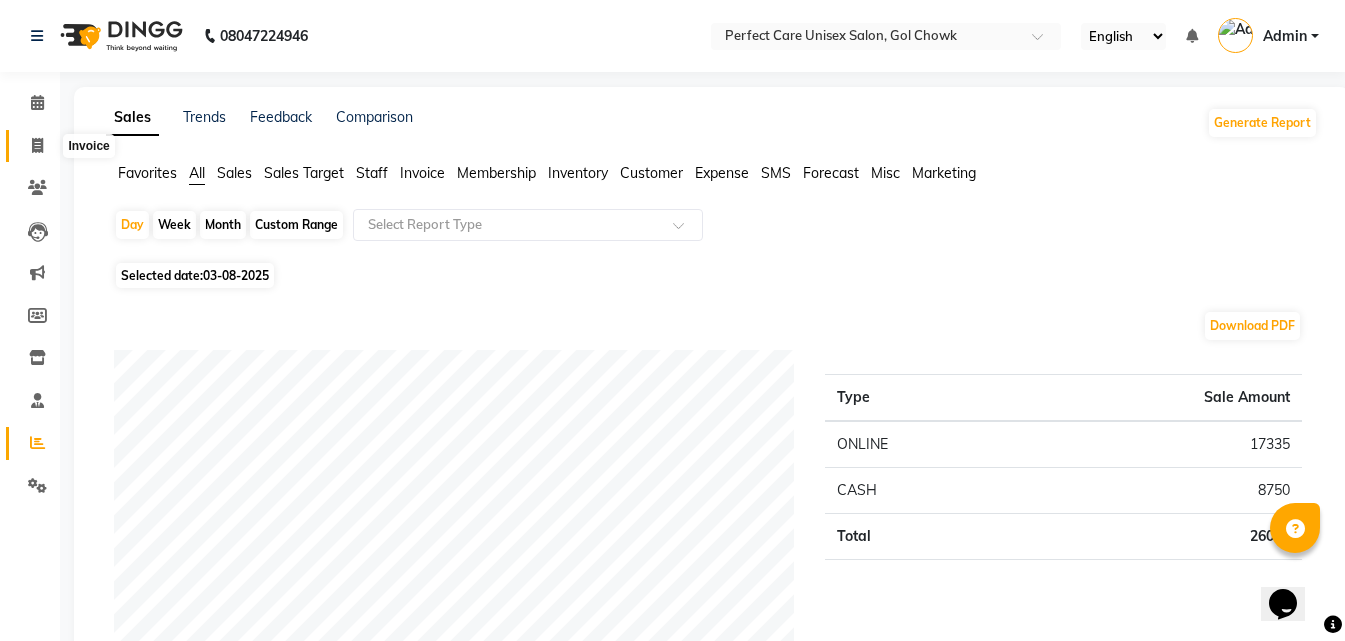 click 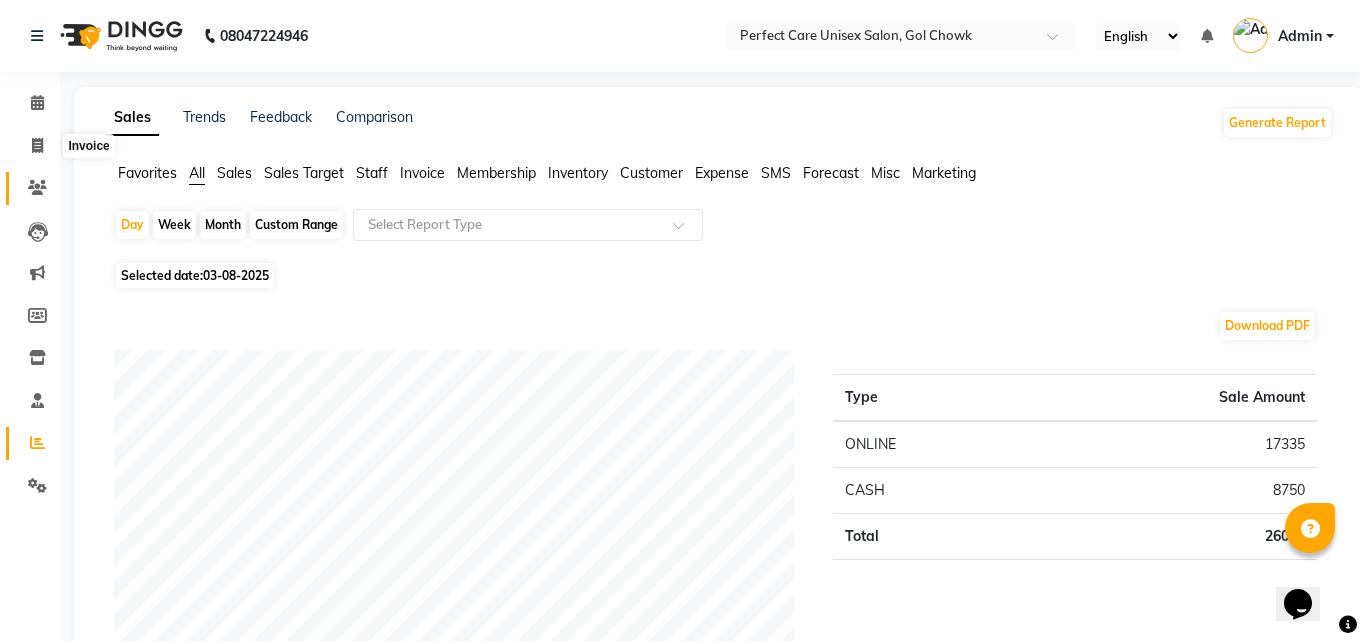 select on "4751" 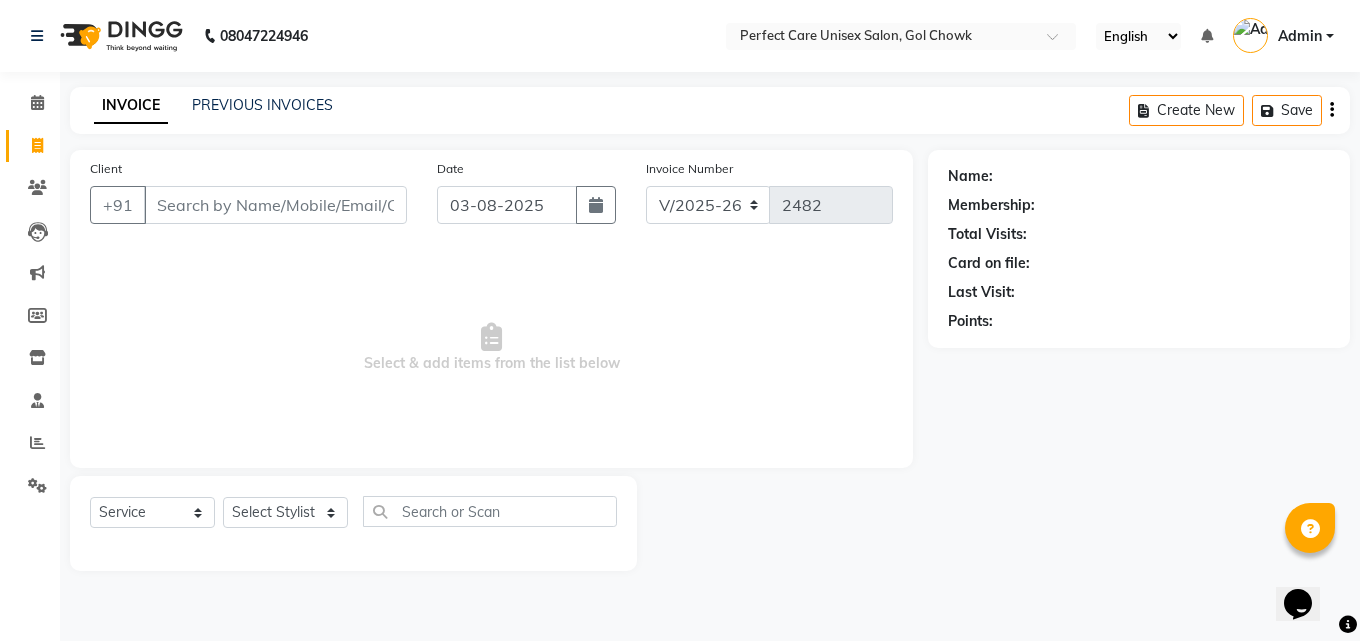 type 